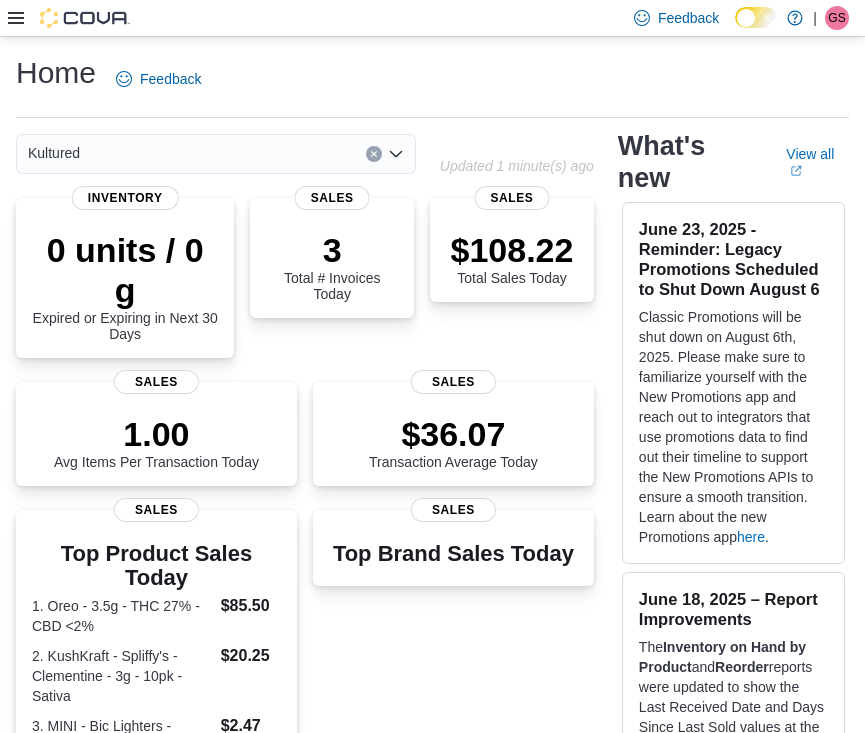 scroll, scrollTop: 0, scrollLeft: 0, axis: both 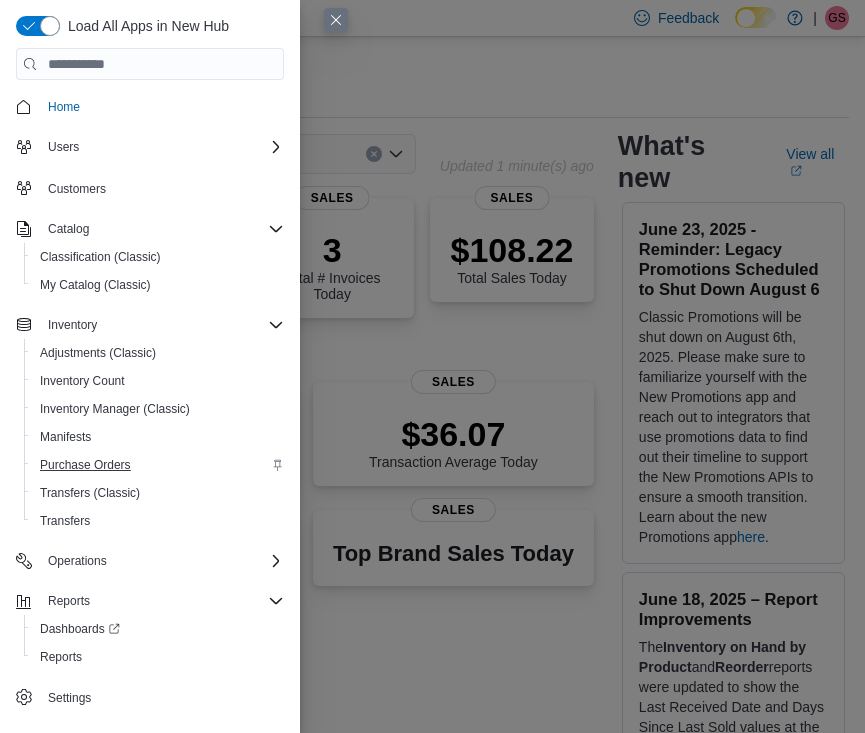 click on "Purchase Orders" at bounding box center (85, 465) 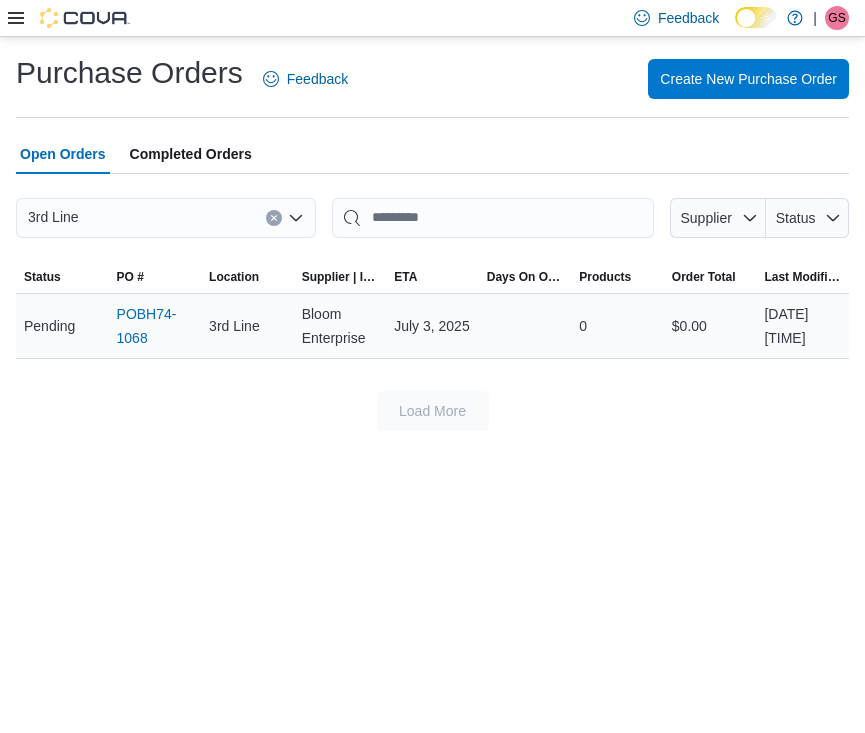 scroll, scrollTop: 0, scrollLeft: 0, axis: both 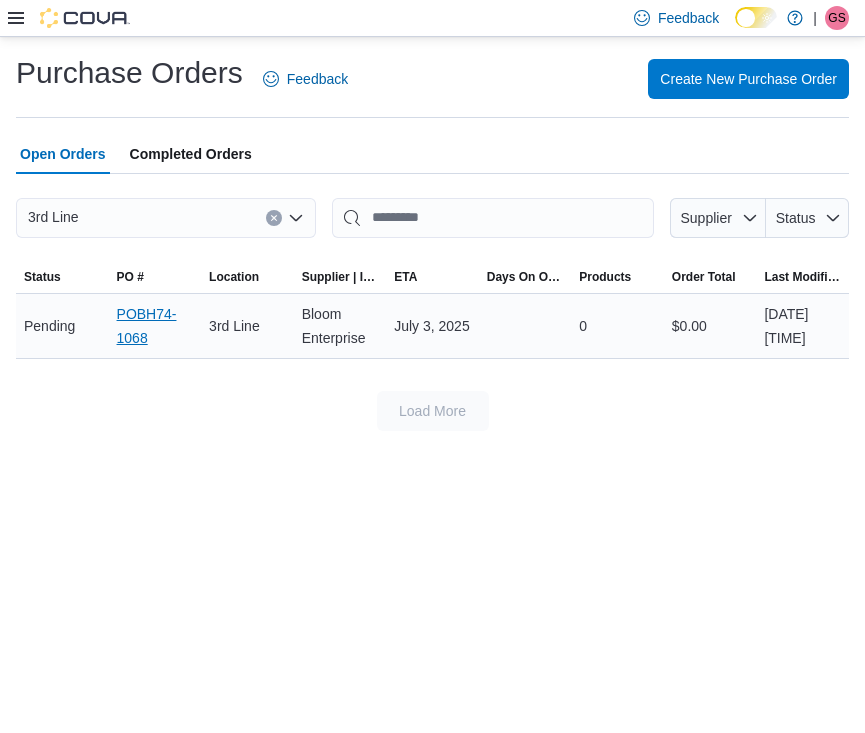 click on "POBH74-1068" at bounding box center (155, 326) 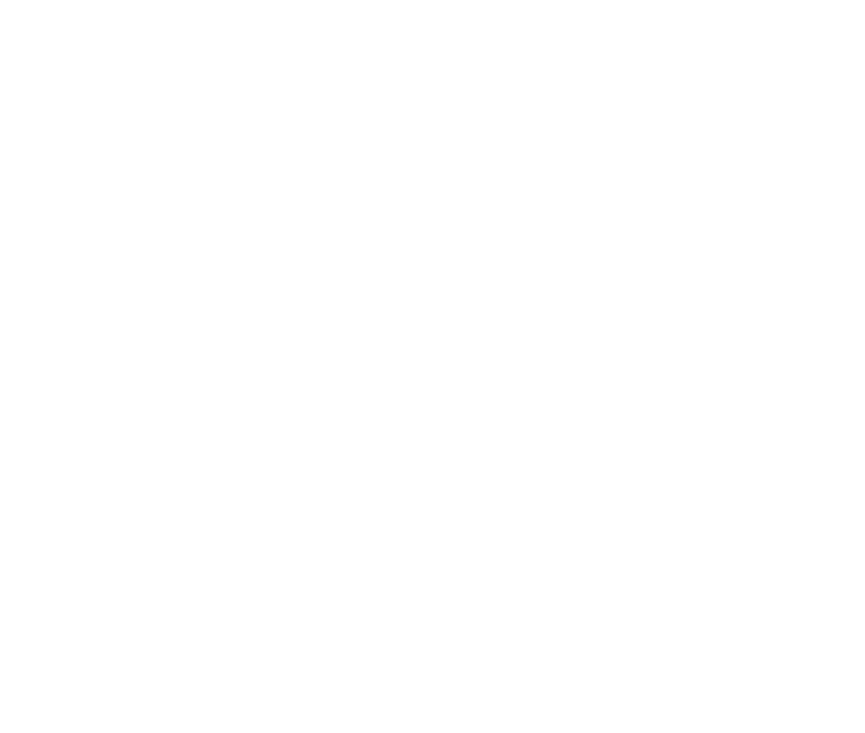 scroll, scrollTop: 0, scrollLeft: 0, axis: both 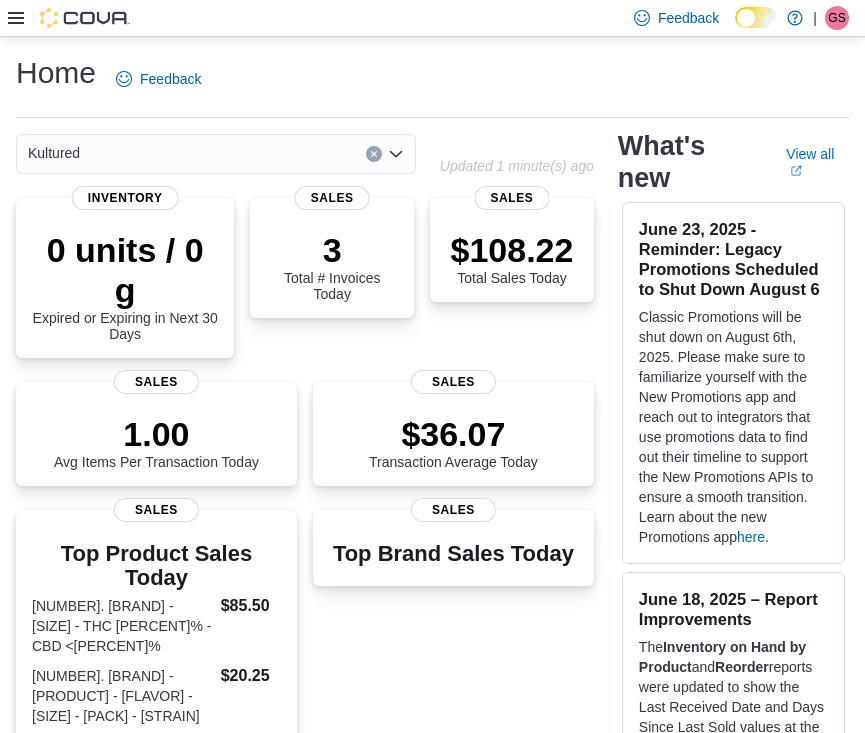 click 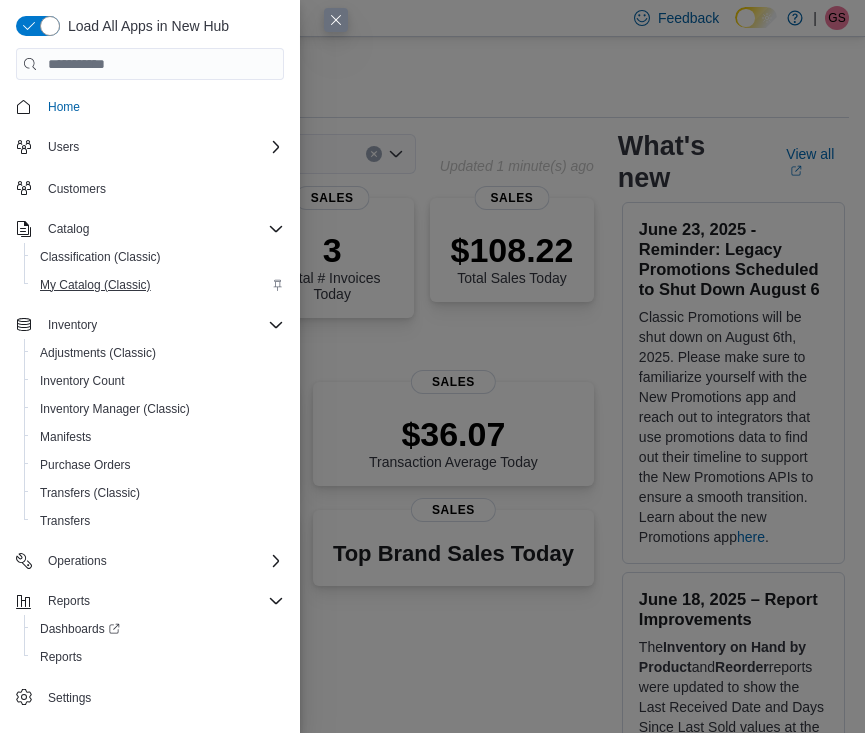 click on "My Catalog (Classic)" at bounding box center (95, 285) 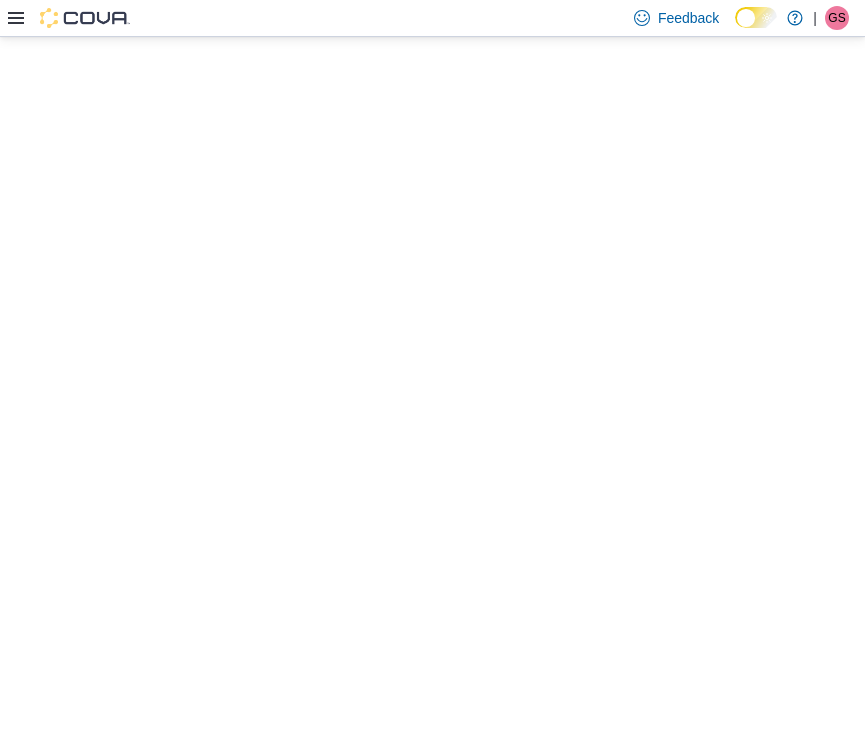 scroll, scrollTop: 0, scrollLeft: 0, axis: both 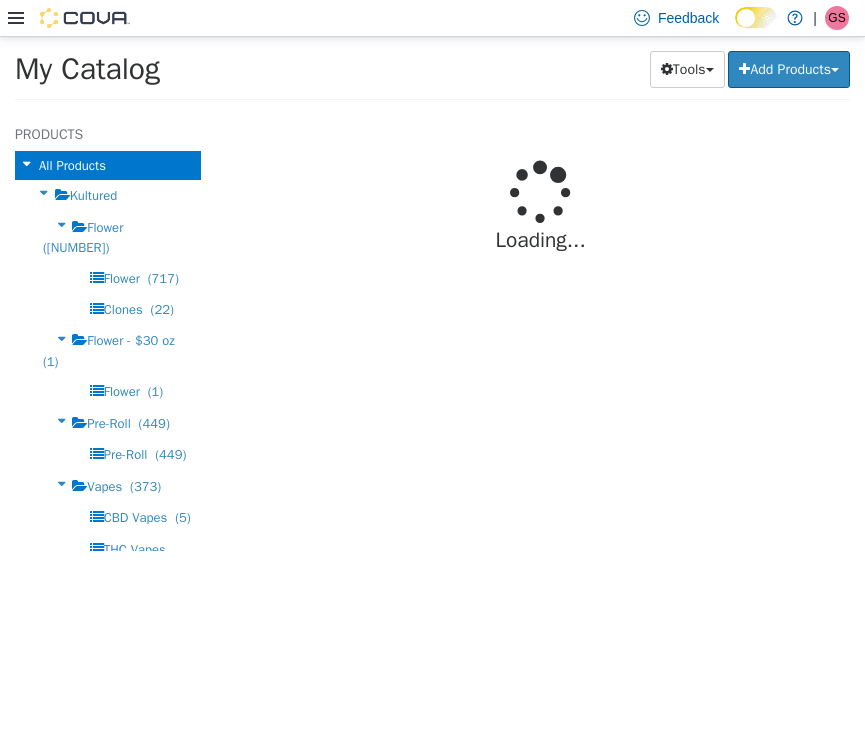 select on "**********" 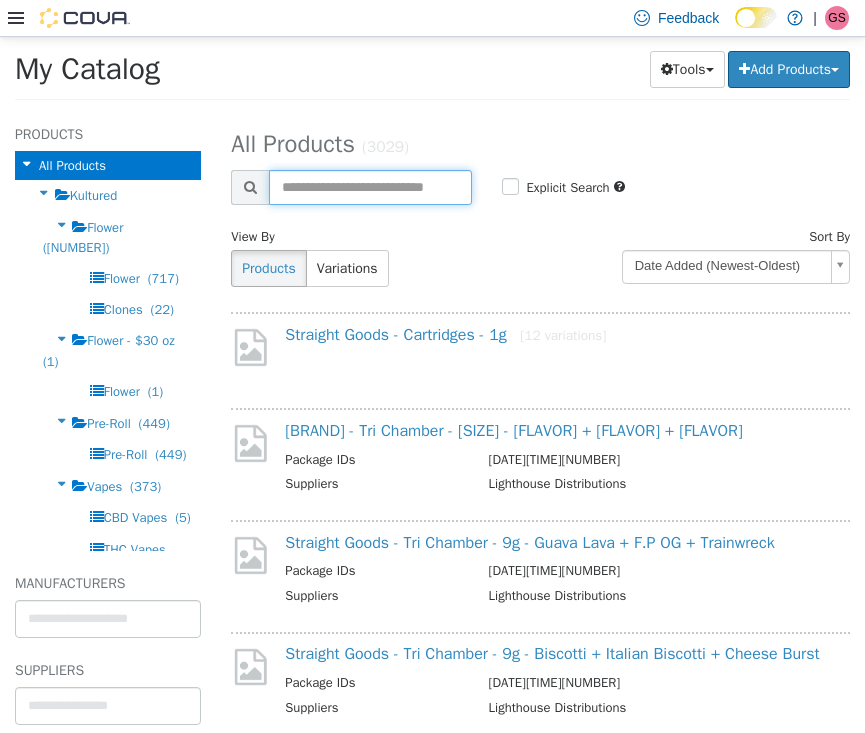 click at bounding box center [370, 186] 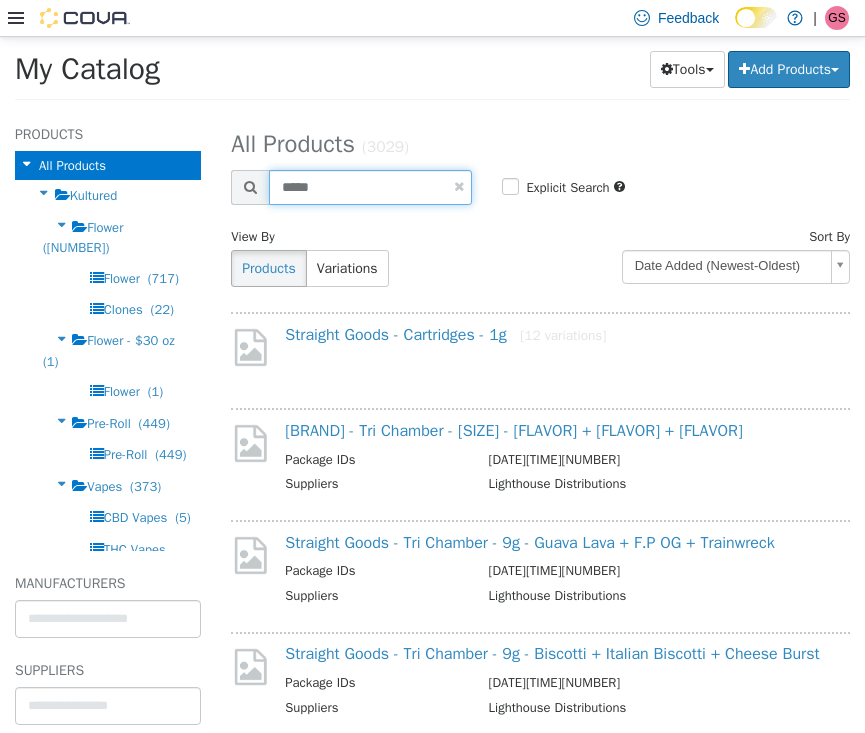 type on "*****" 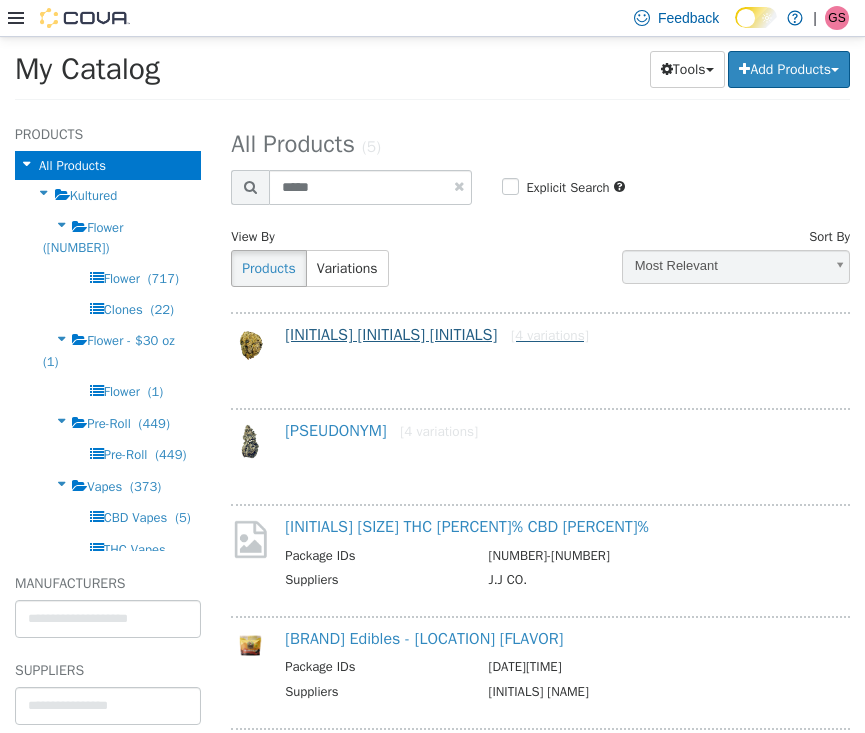 click on "[INITIALS] [INITIALS] [INITIALS]
[NUMBER] variations" at bounding box center (437, 334) 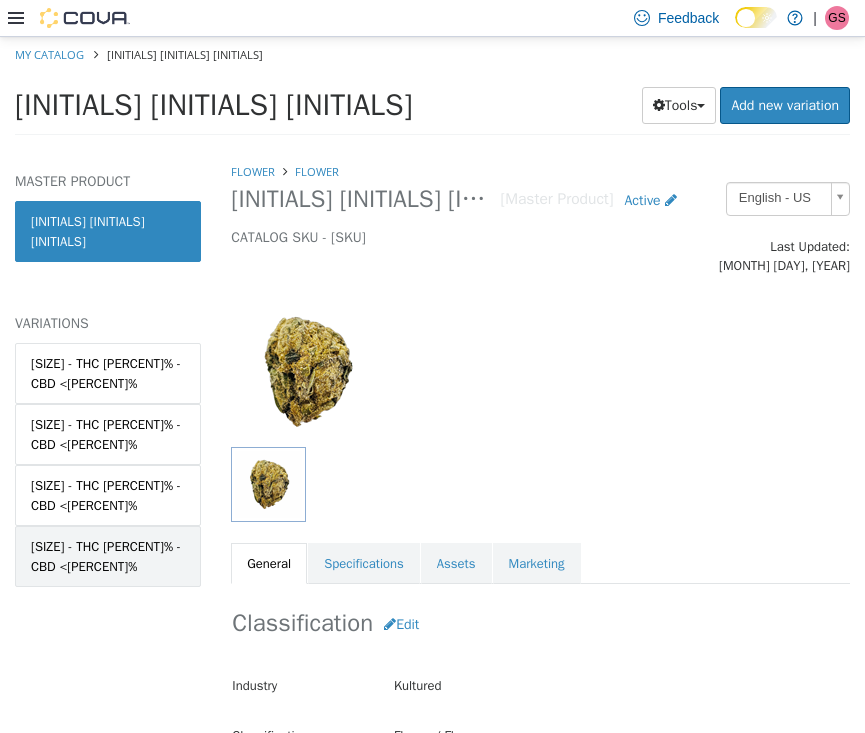 click on "28g - THC 27% - CBD <2%" at bounding box center (108, 555) 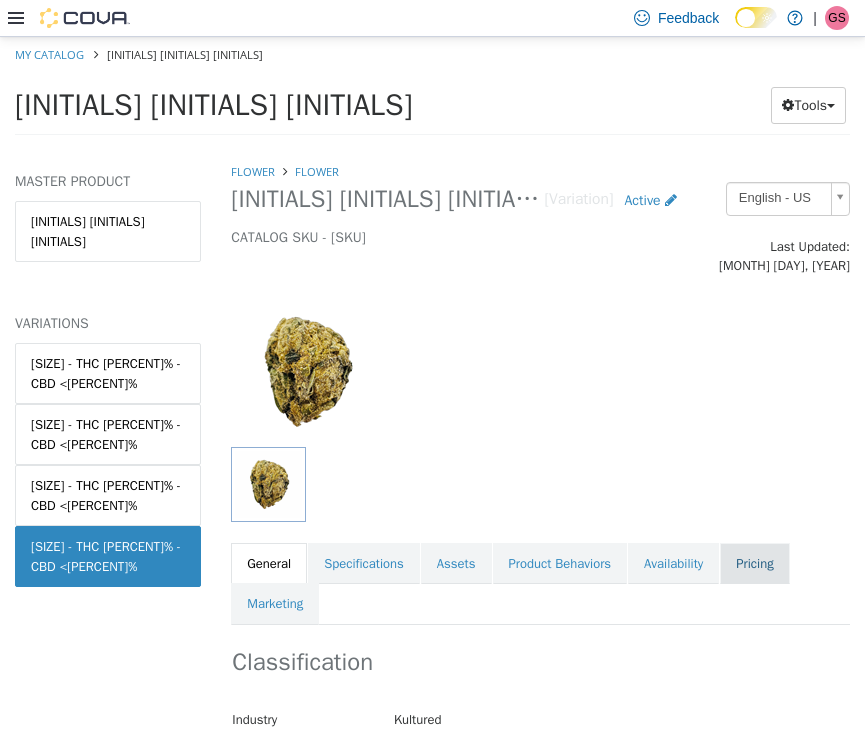 click on "Pricing" at bounding box center (754, 563) 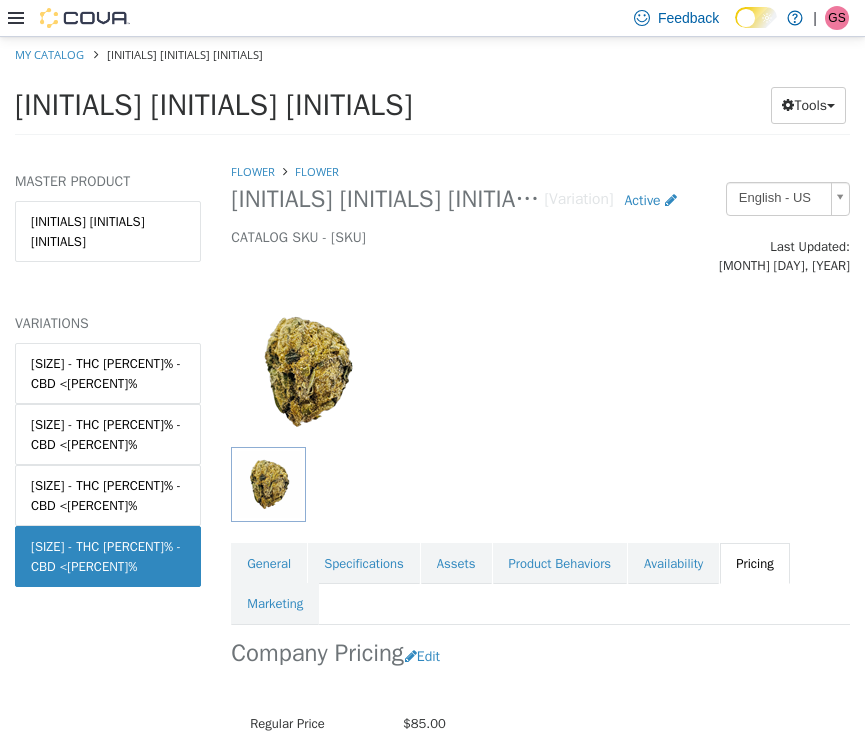 scroll, scrollTop: 0, scrollLeft: 0, axis: both 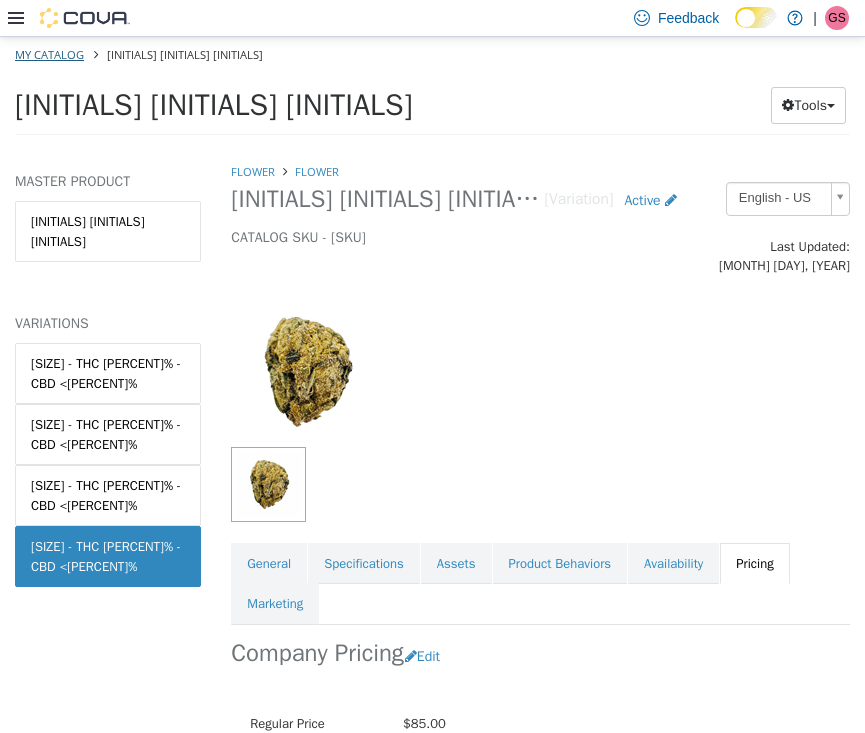 click on "My Catalog" at bounding box center (49, 53) 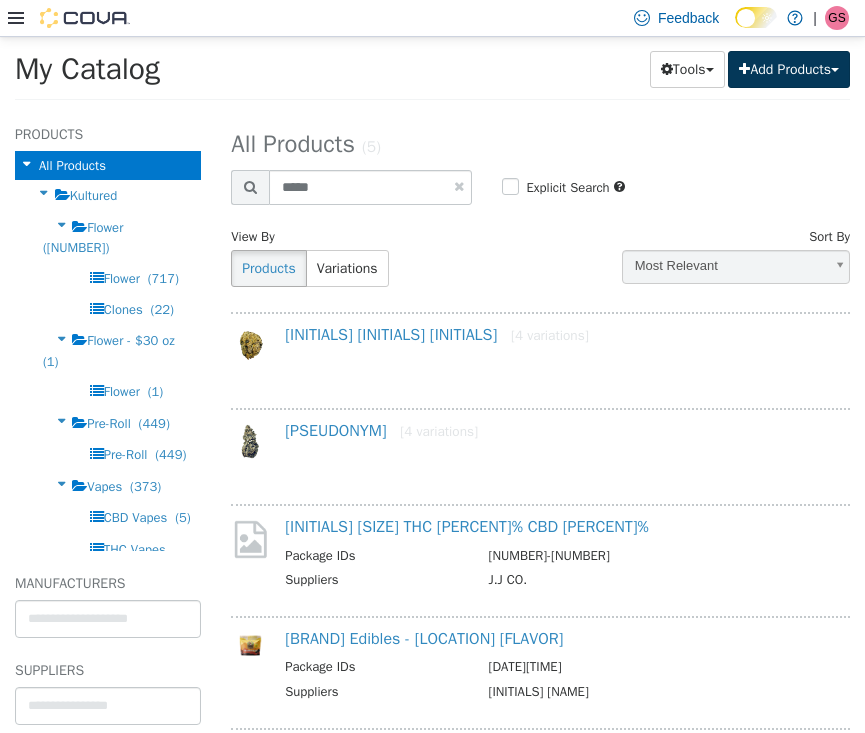 click on "Add Products" at bounding box center (789, 68) 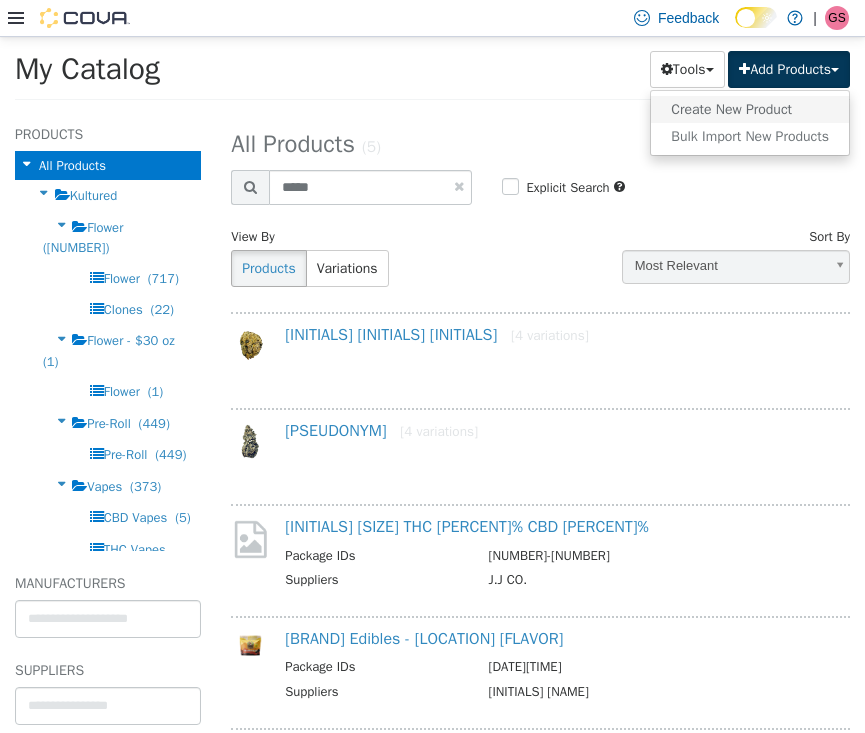 click on "Create New Product" at bounding box center (750, 108) 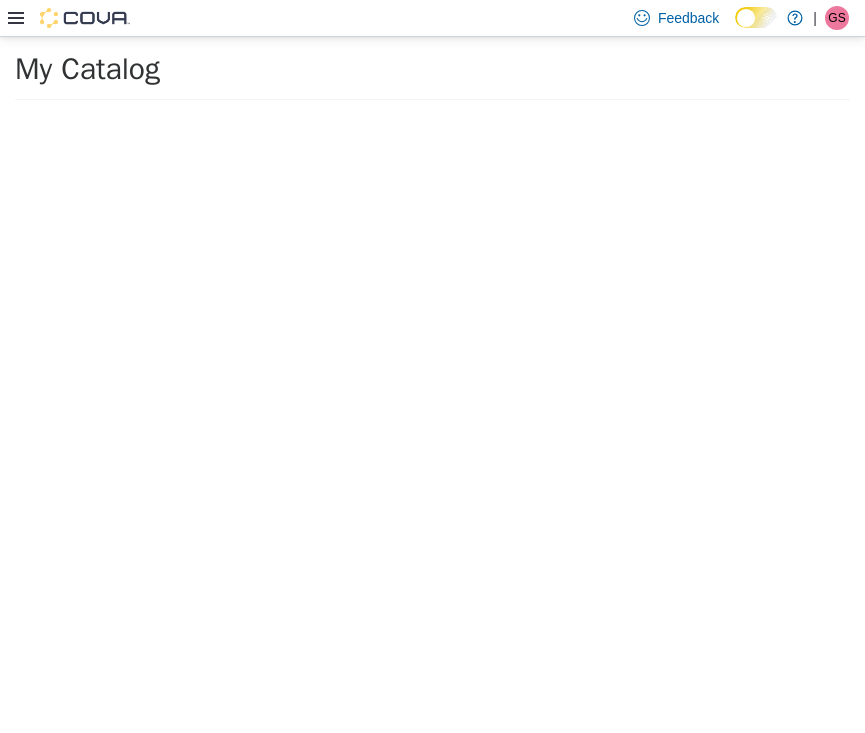 select on "**********" 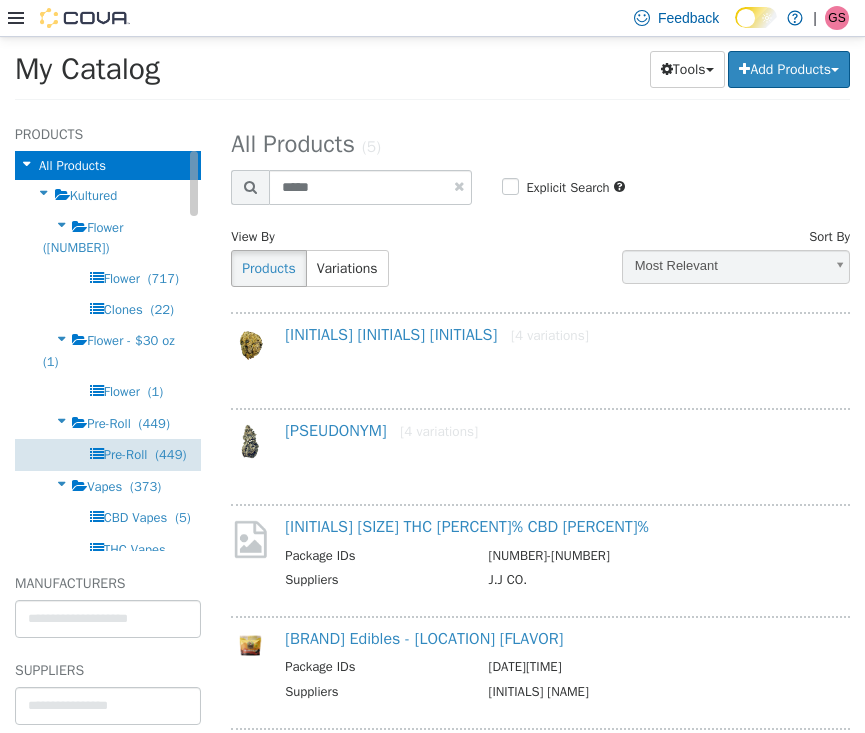 click on "Pre-Roll" at bounding box center [126, 453] 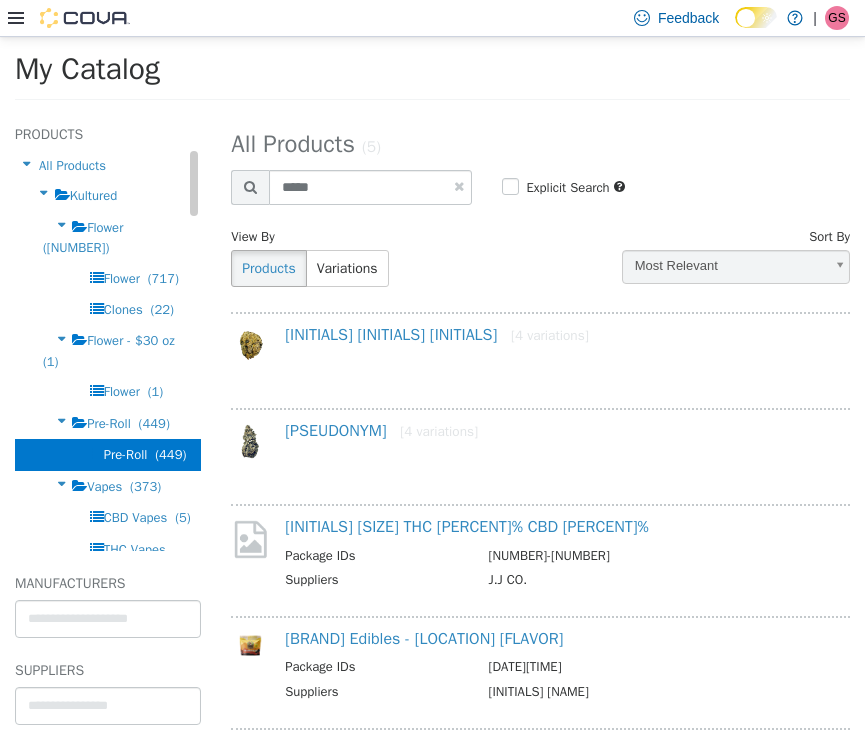 select on "**********" 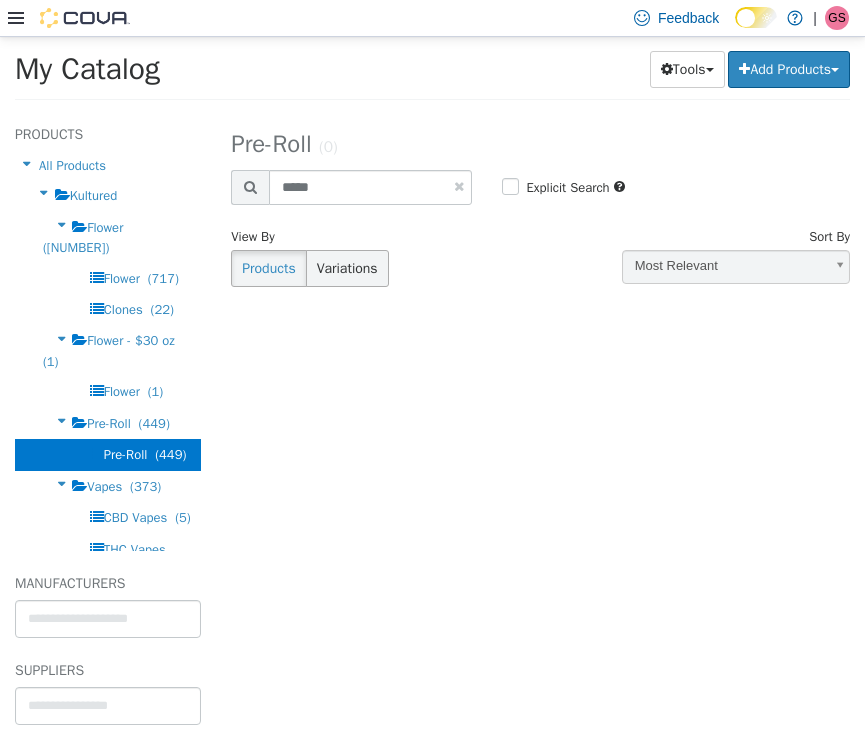 click on "Variations" at bounding box center [347, 267] 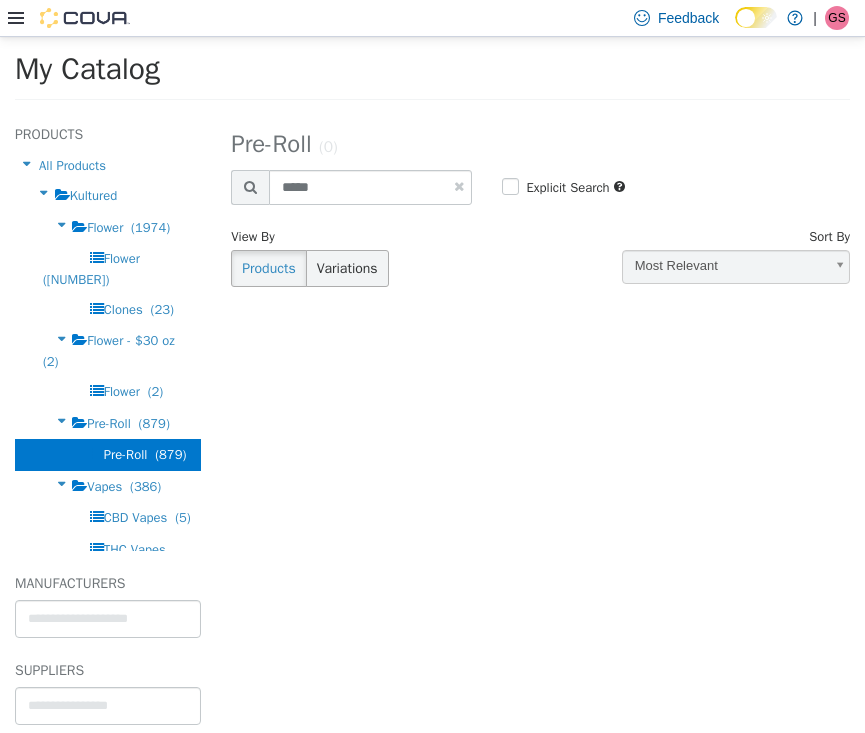 select on "**********" 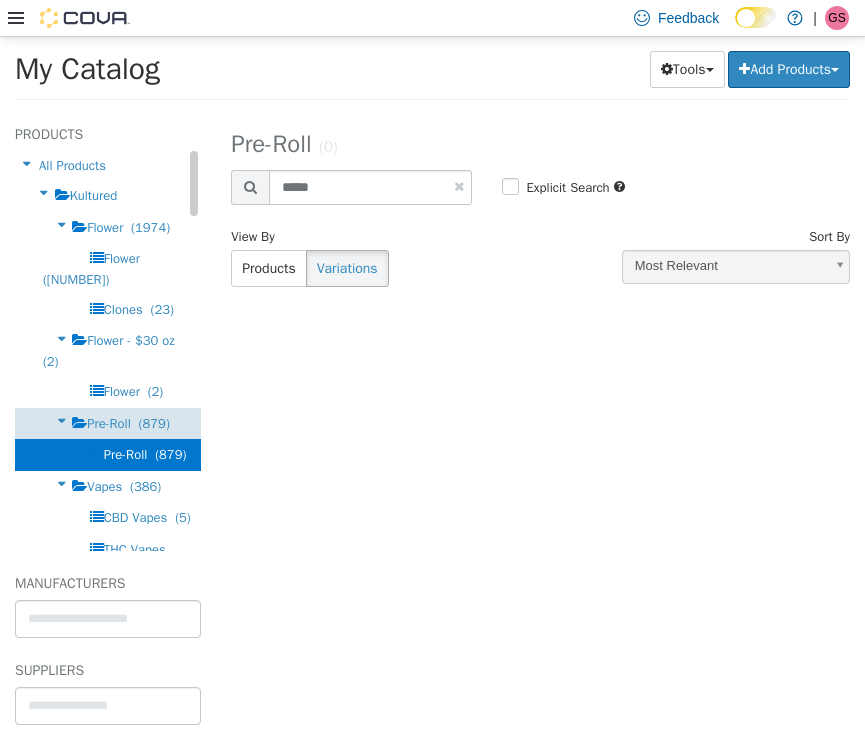 click on "Pre-Roll" at bounding box center [109, 422] 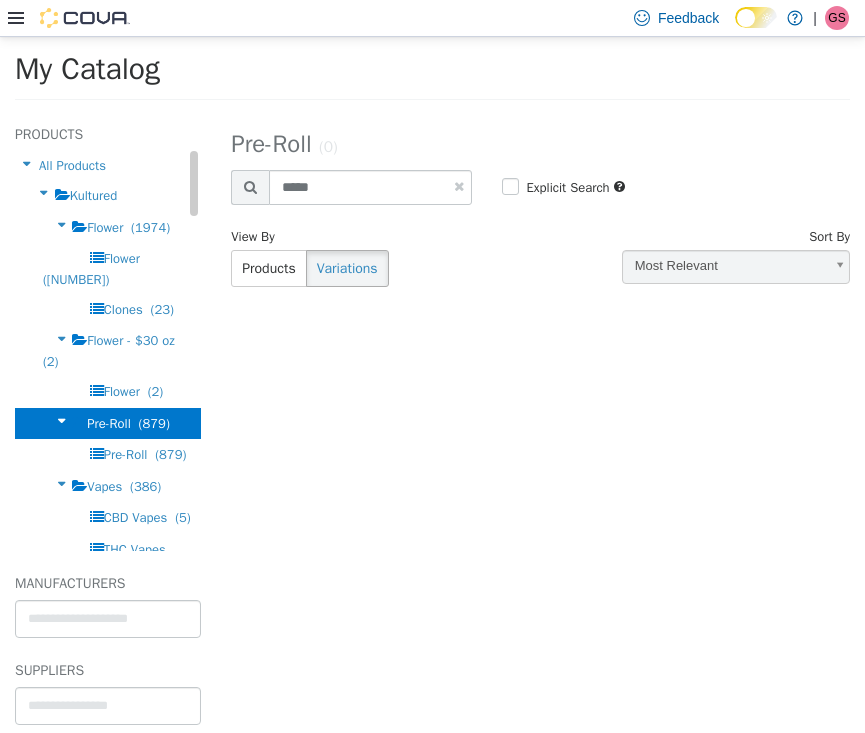 select on "**********" 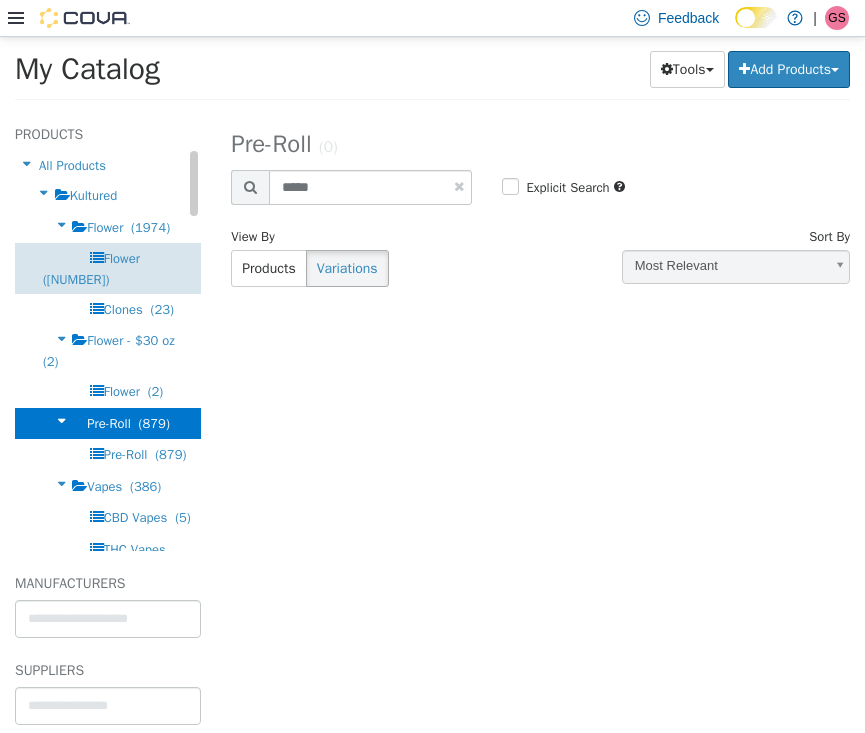 click on "Flower" at bounding box center [122, 257] 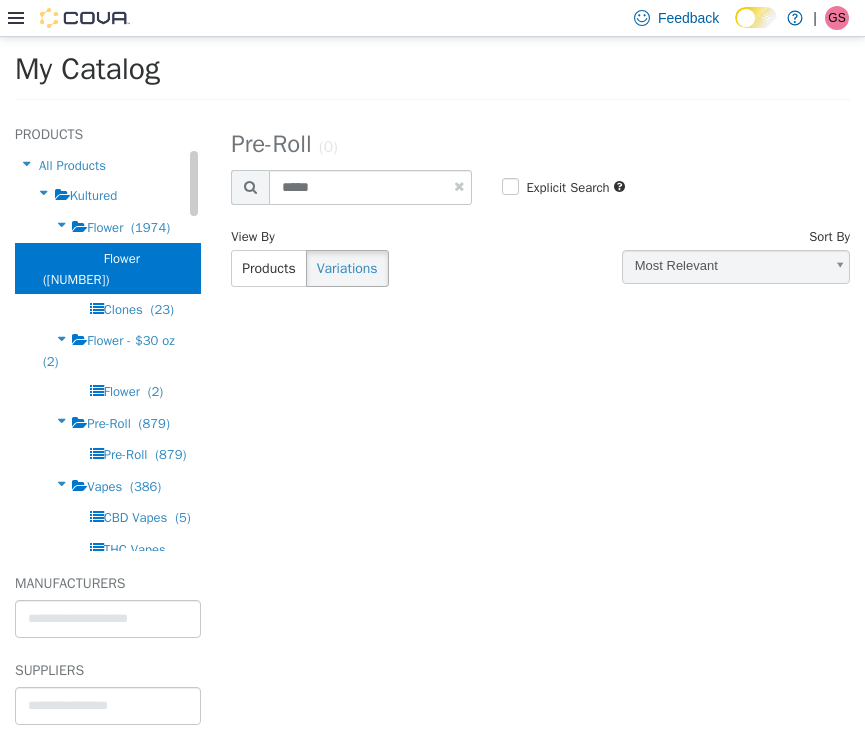select on "**********" 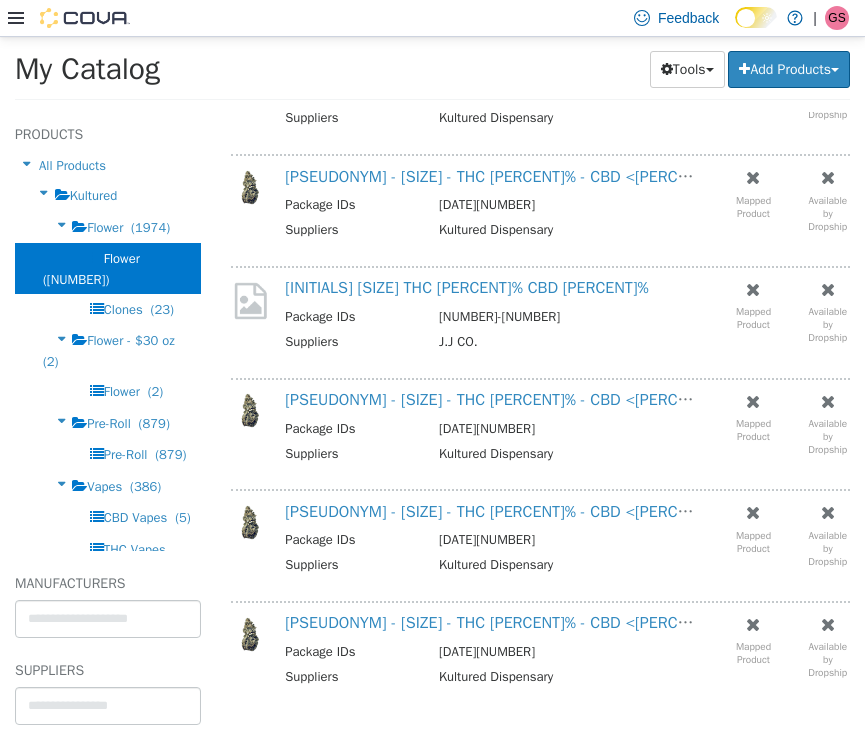 scroll, scrollTop: 604, scrollLeft: 0, axis: vertical 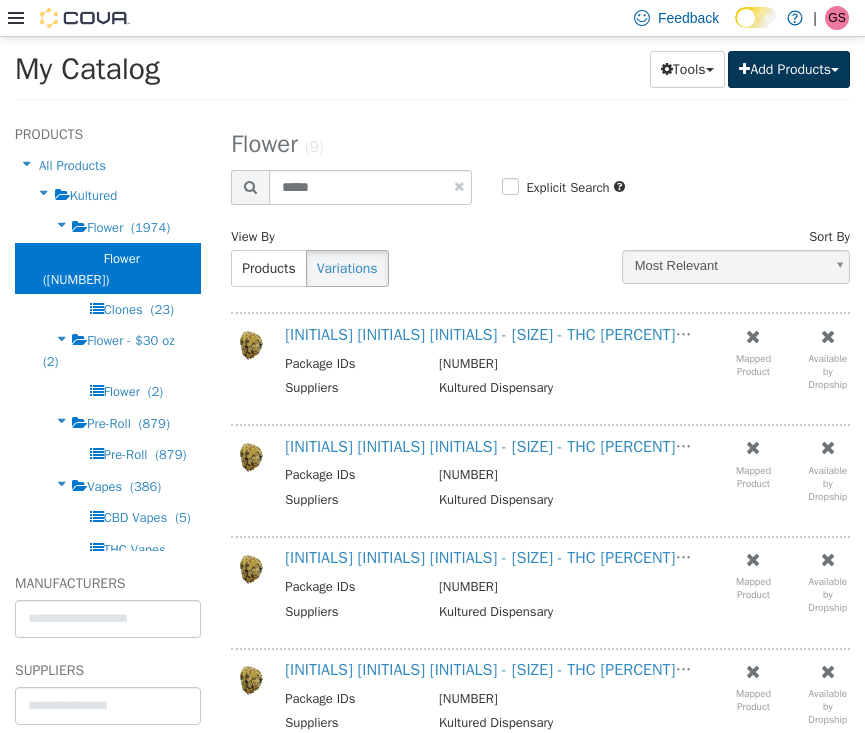click on "Add Products" at bounding box center (789, 68) 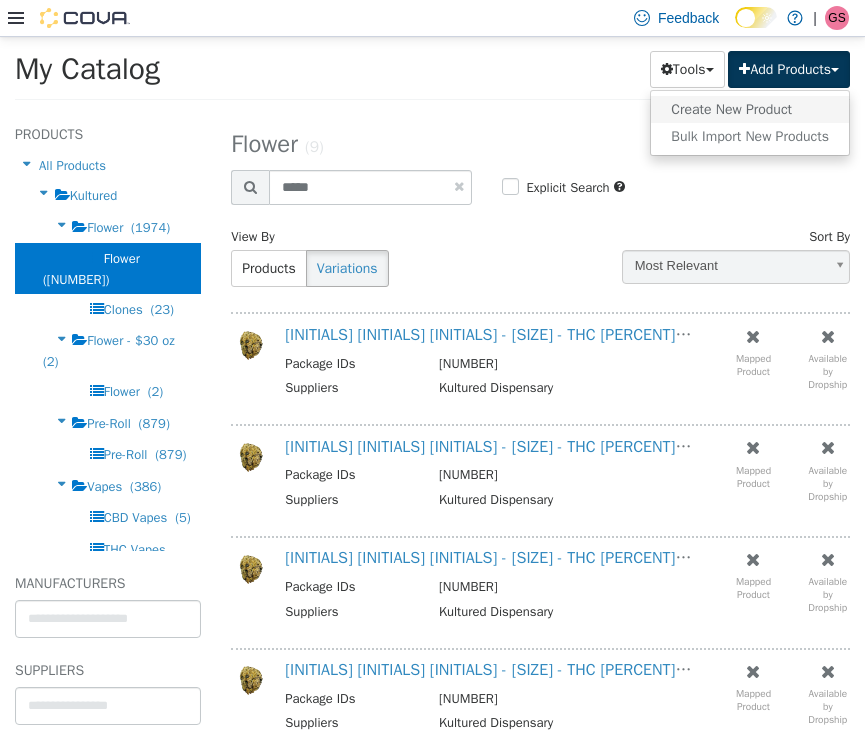 click on "Create New Product" at bounding box center [750, 108] 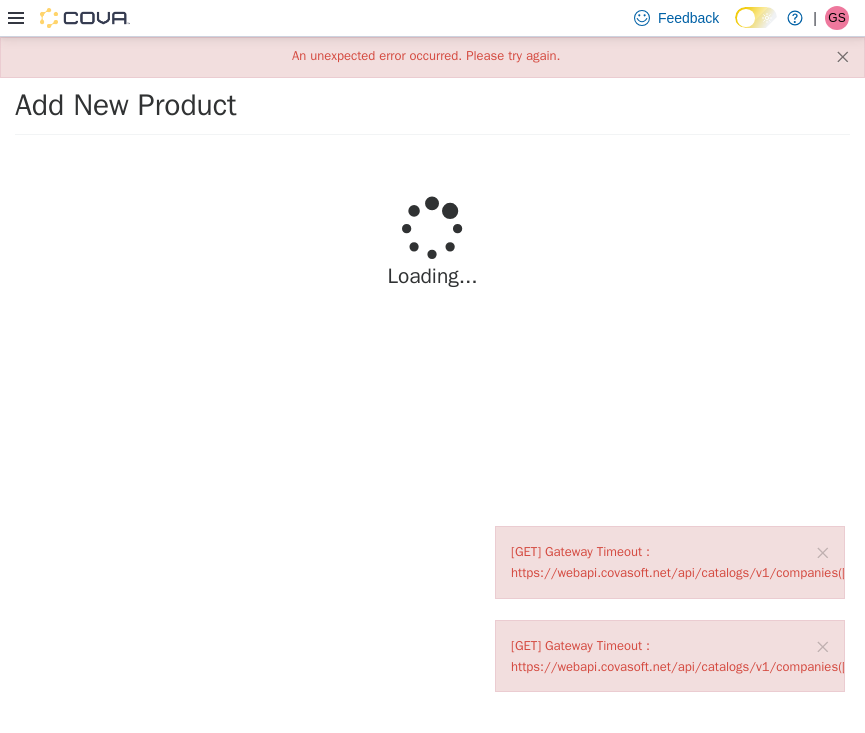 click on "×" at bounding box center [842, 55] 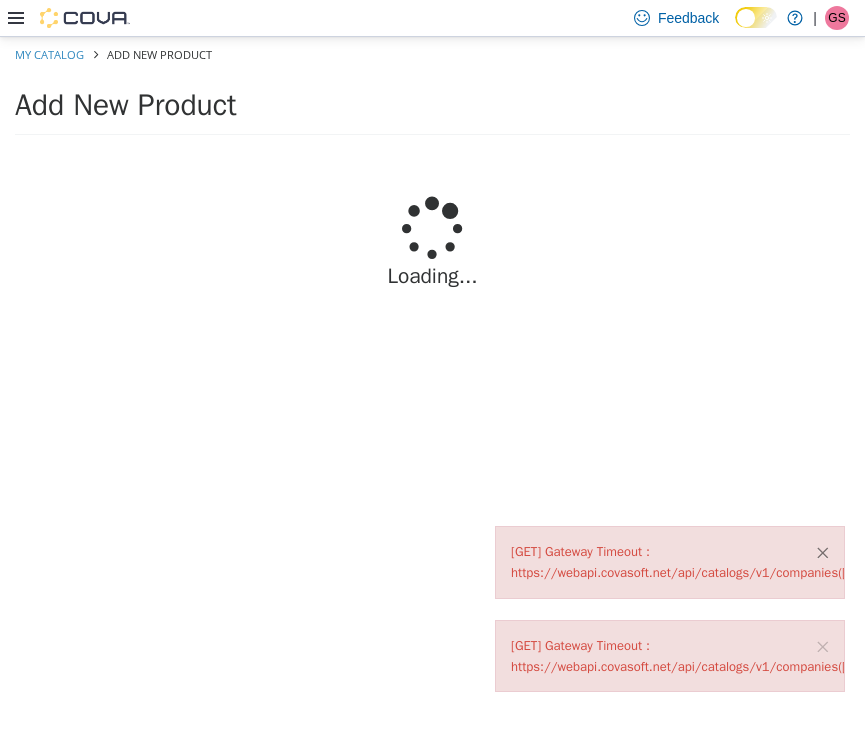 click on "×" at bounding box center [822, 551] 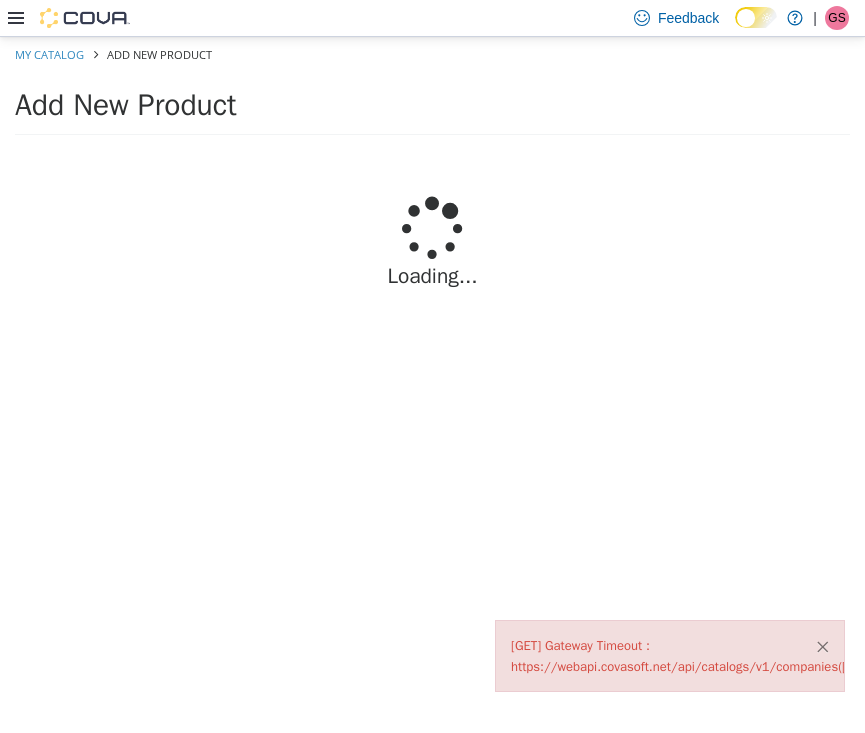 click on "×" at bounding box center (822, 645) 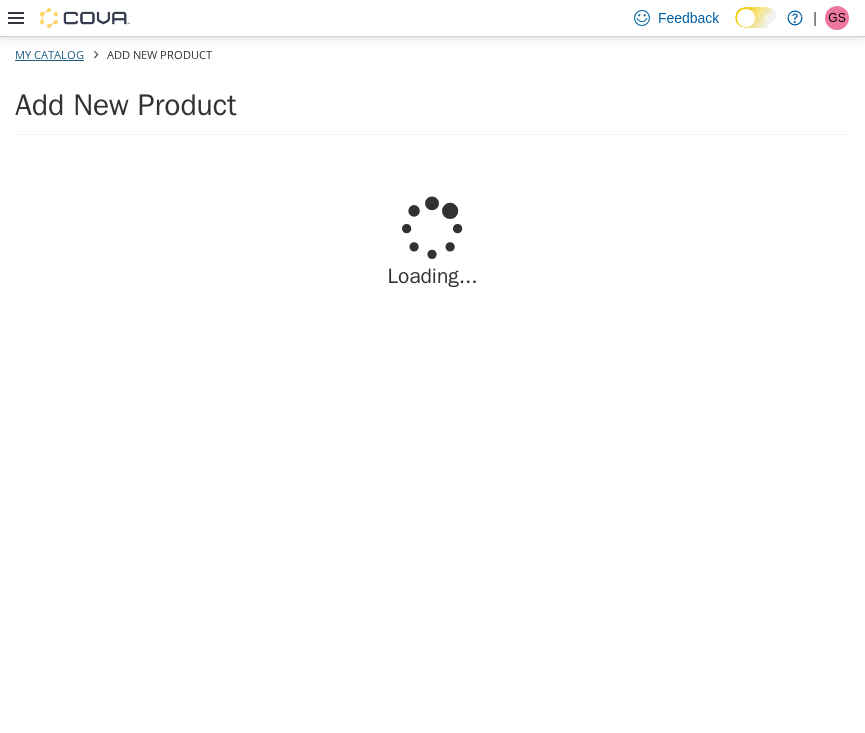 click on "My Catalog" at bounding box center [49, 53] 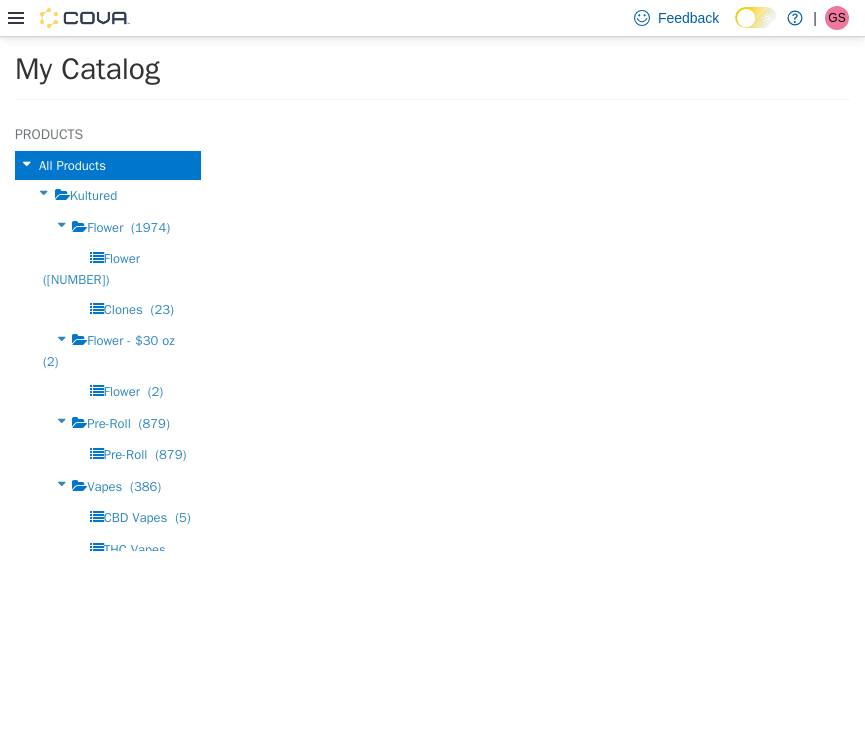 select on "**********" 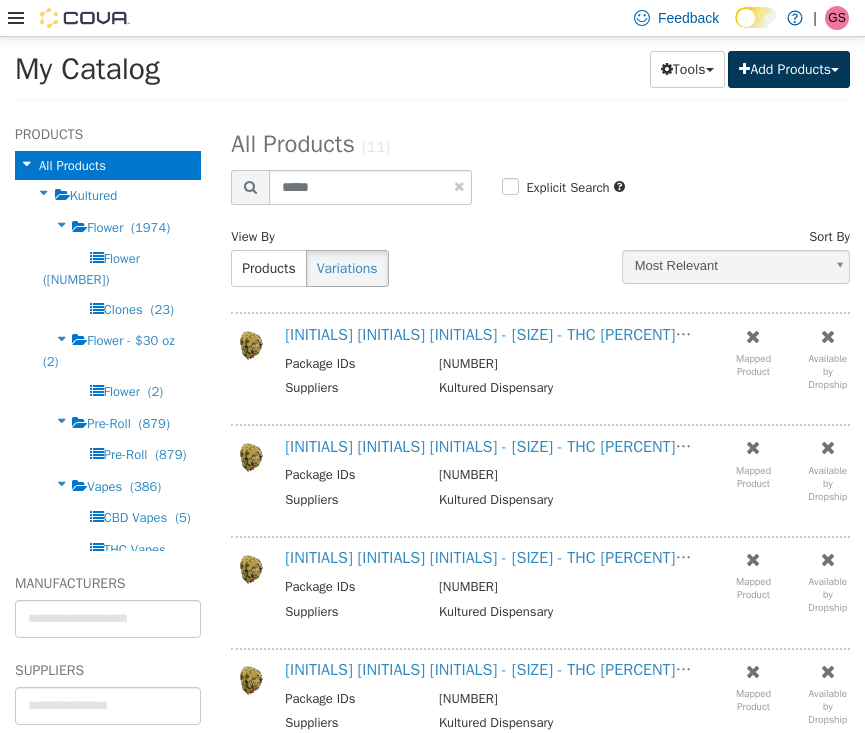 click on "Add Products" at bounding box center (789, 68) 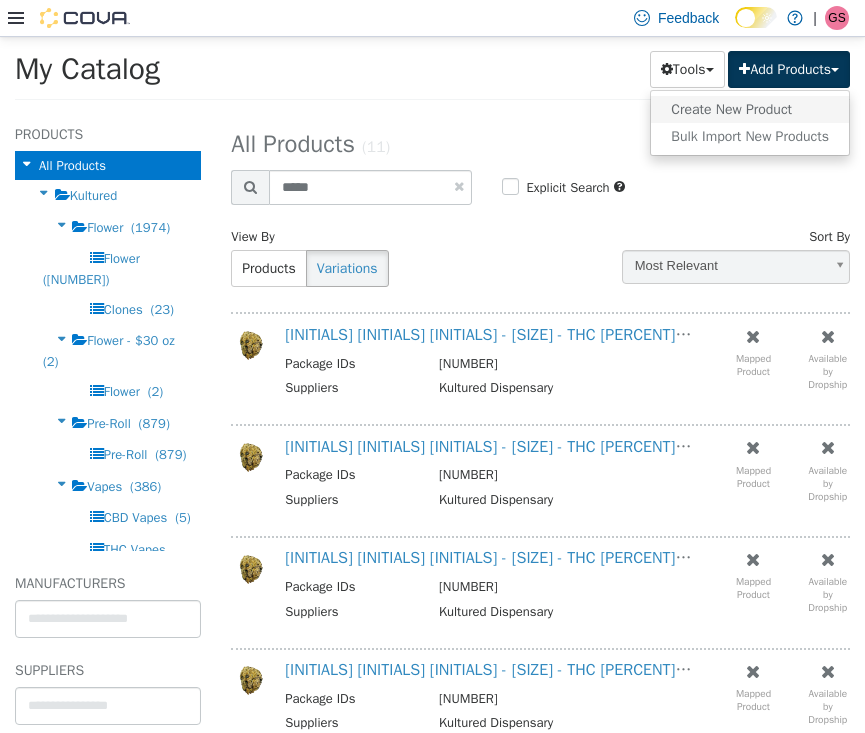 click on "Create New Product" at bounding box center (750, 108) 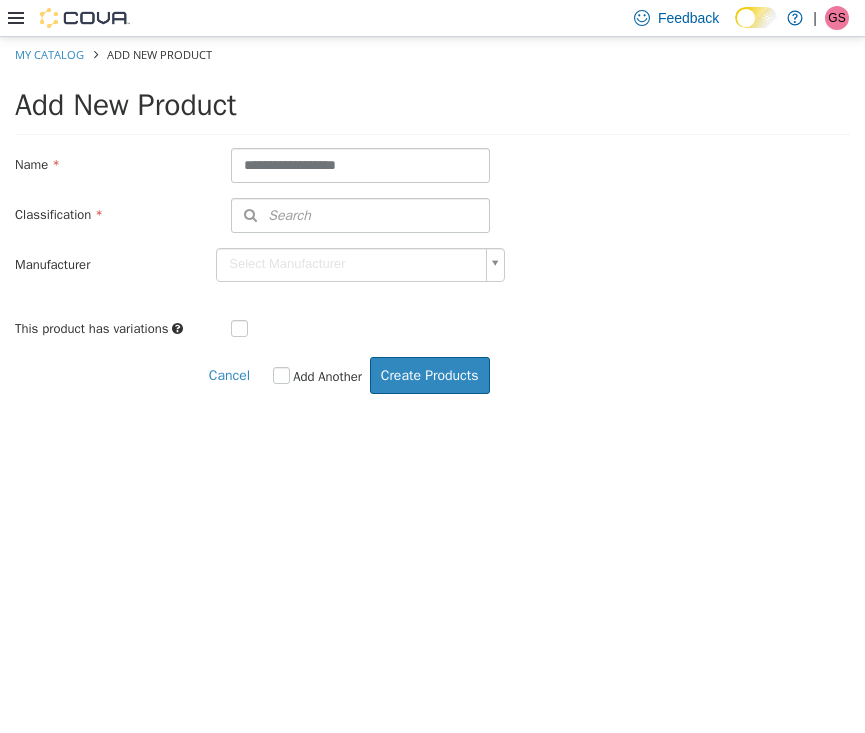 type on "**********" 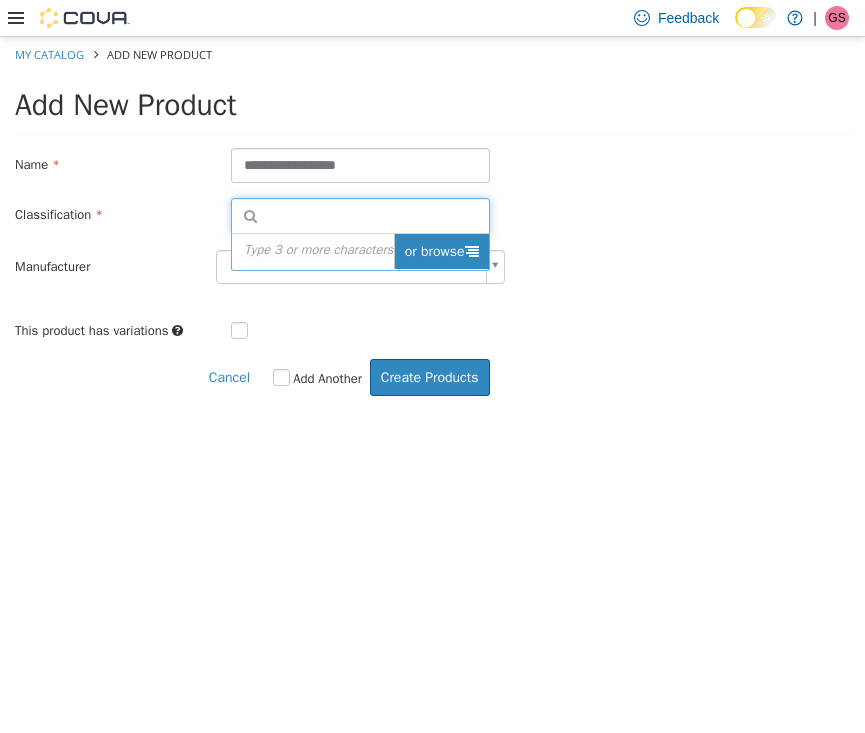 click on "or browse" at bounding box center [441, 250] 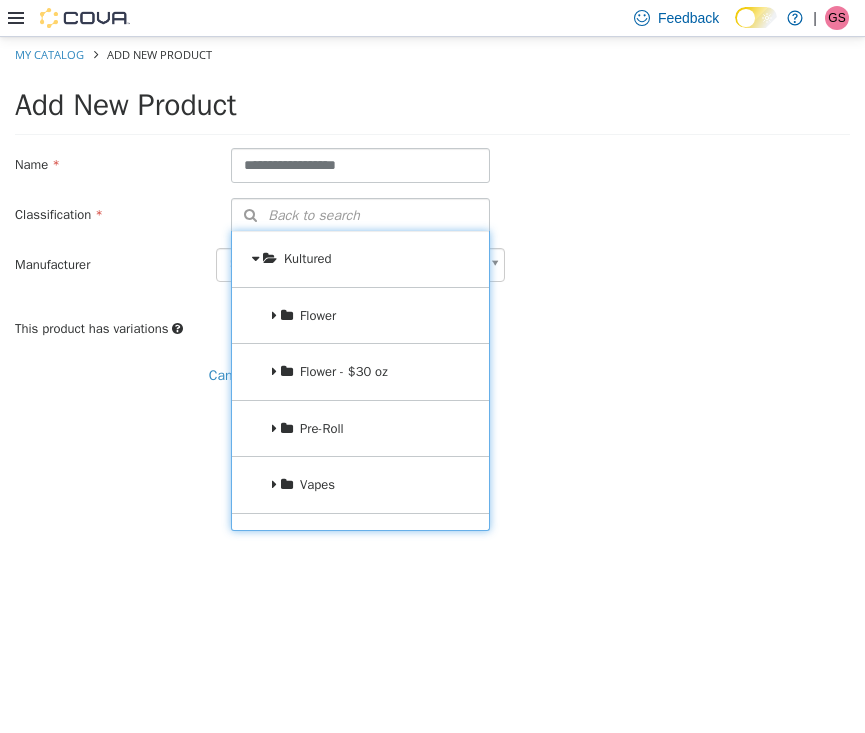 click on "Pre-Roll" at bounding box center [360, 428] 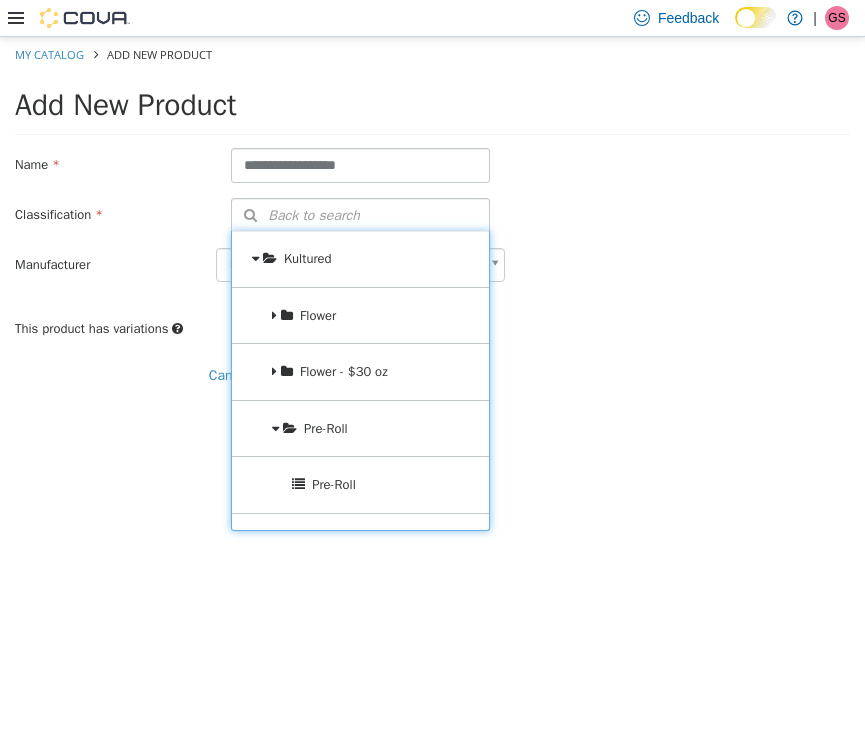 click on "Pre-Roll" at bounding box center [334, 483] 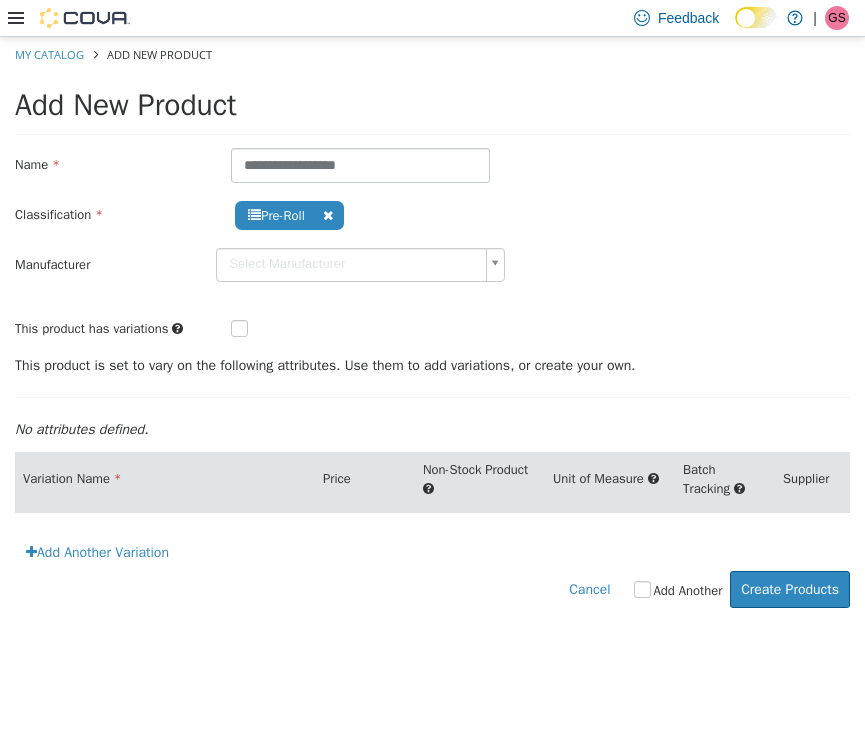 scroll, scrollTop: 0, scrollLeft: 0, axis: both 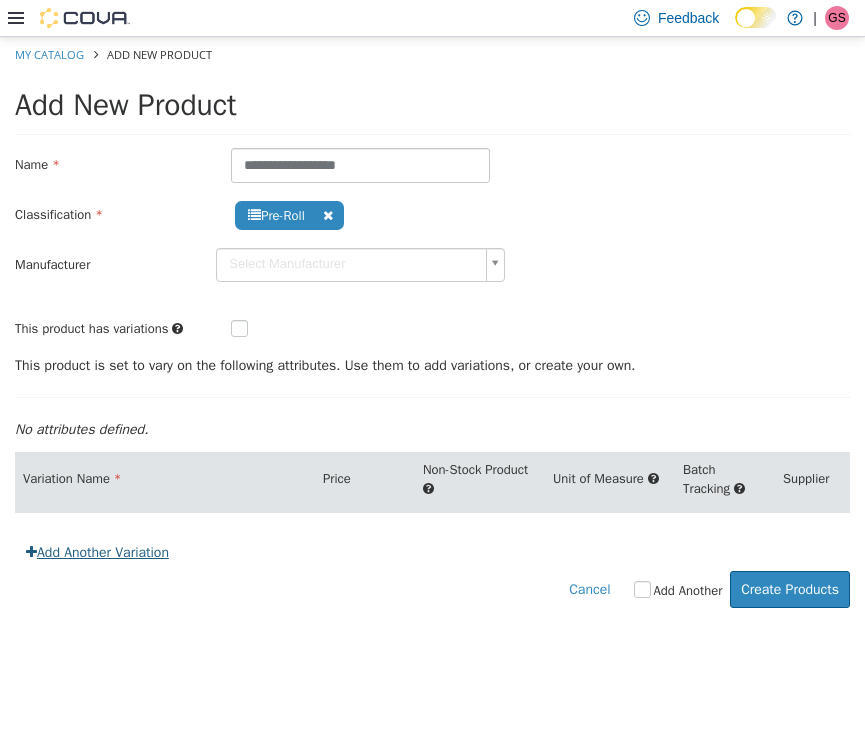 click on "Add Another Variation" at bounding box center (97, 551) 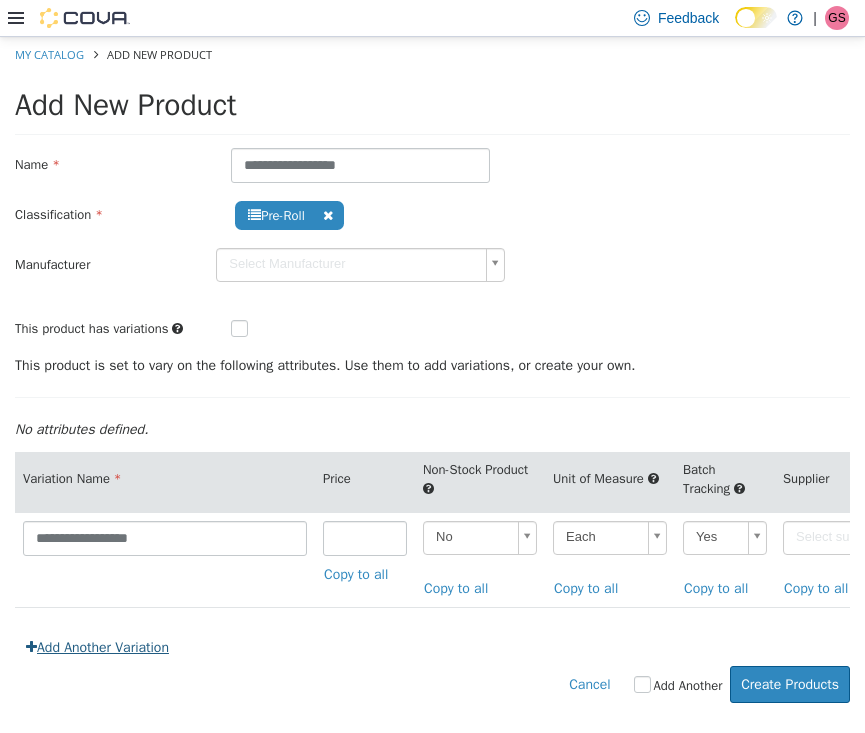 click on "Add Another Variation" at bounding box center (97, 646) 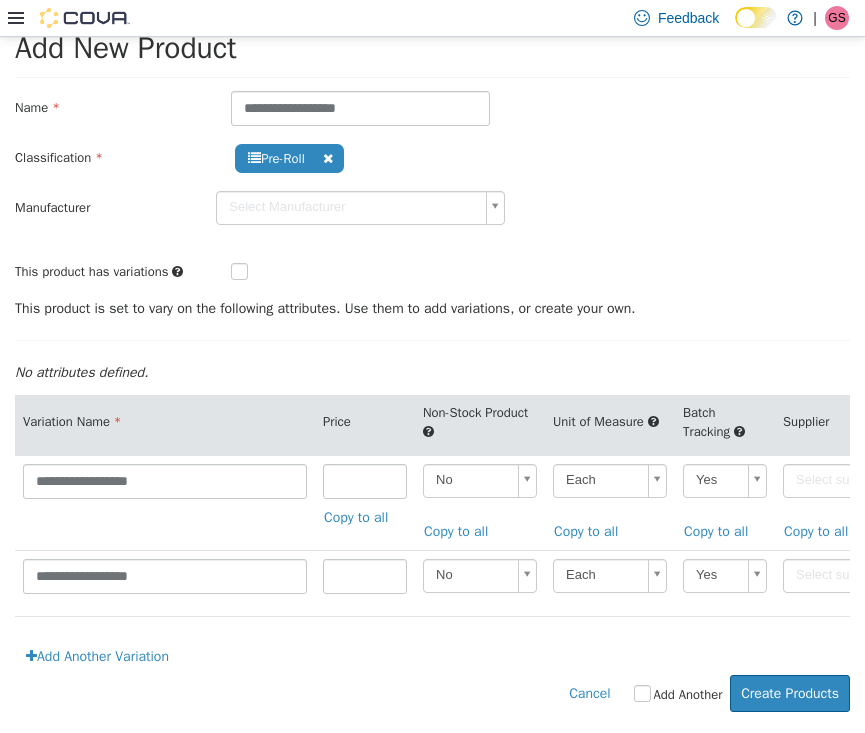 scroll, scrollTop: 72, scrollLeft: 0, axis: vertical 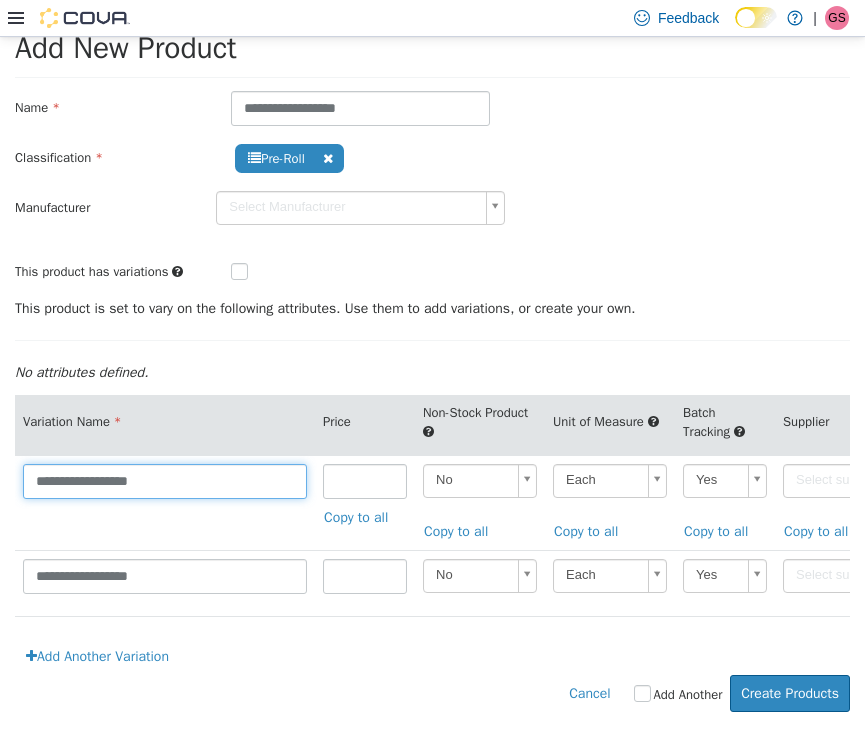 click on "**********" at bounding box center [165, 480] 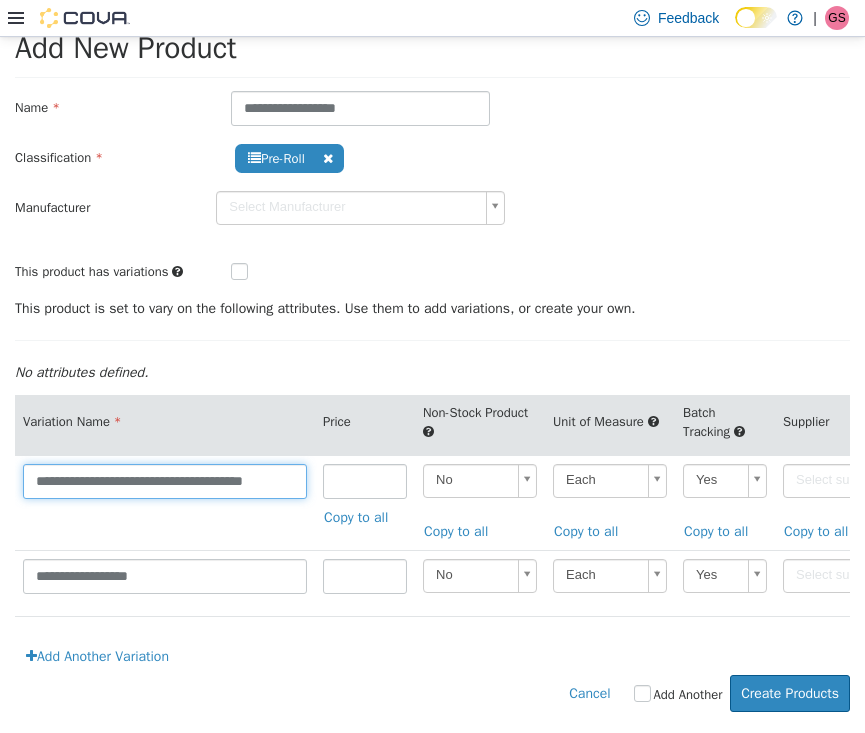 type on "**********" 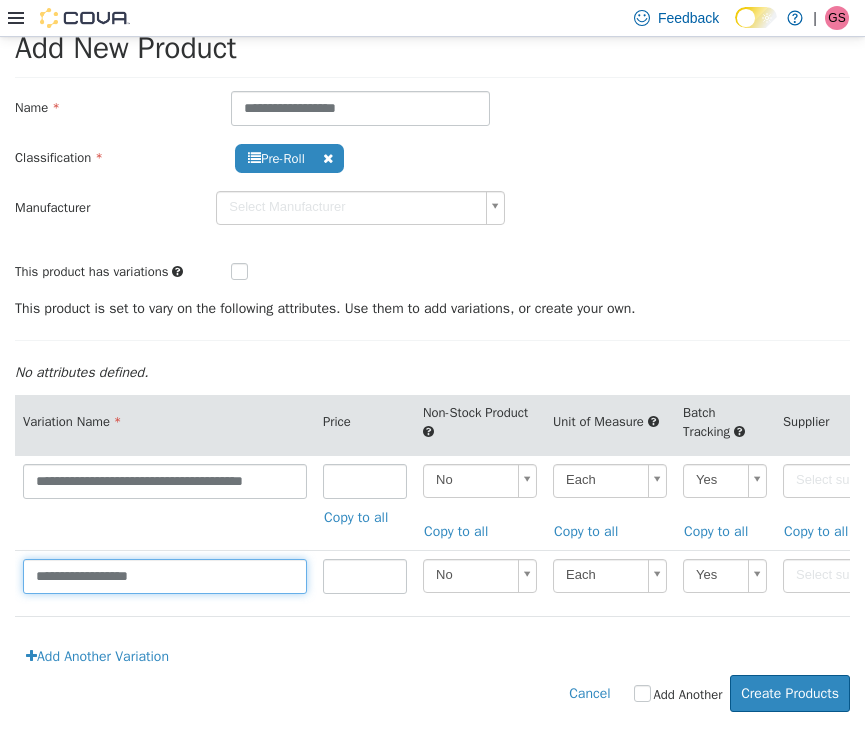 click on "**********" at bounding box center [165, 575] 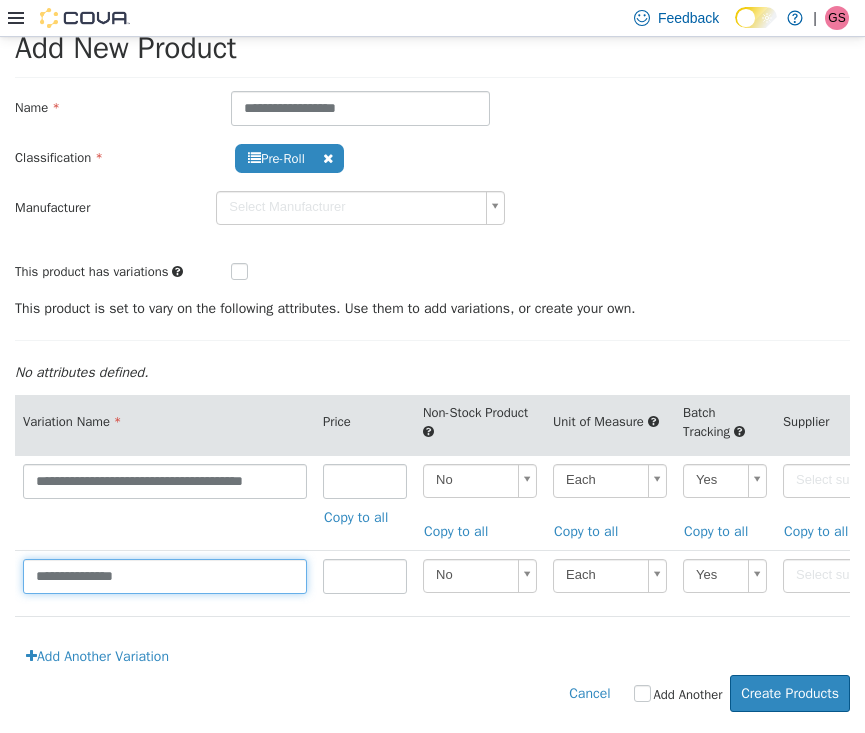 paste on "**********" 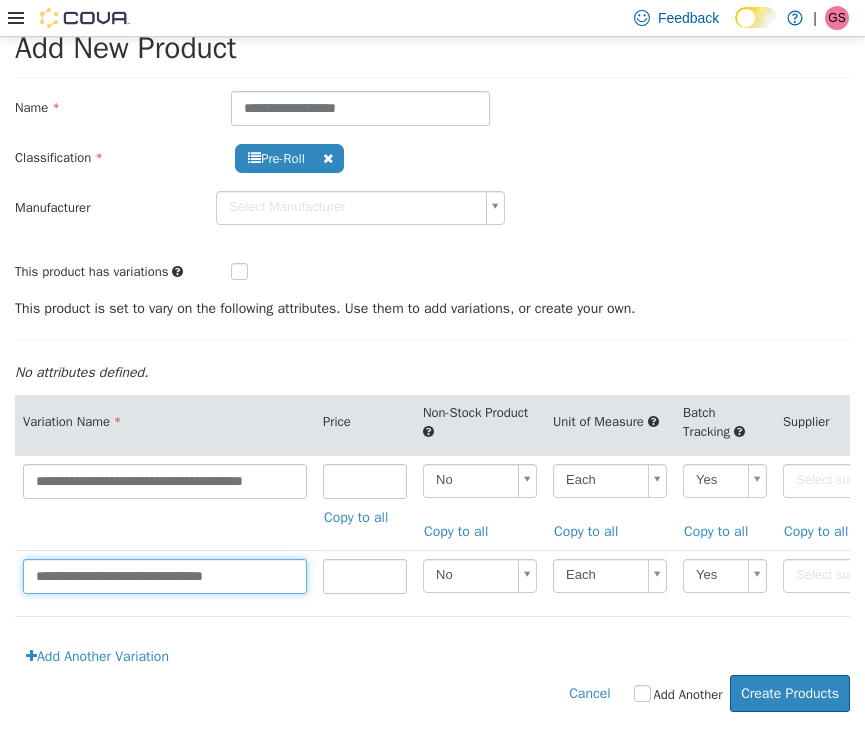 click on "**********" at bounding box center [165, 575] 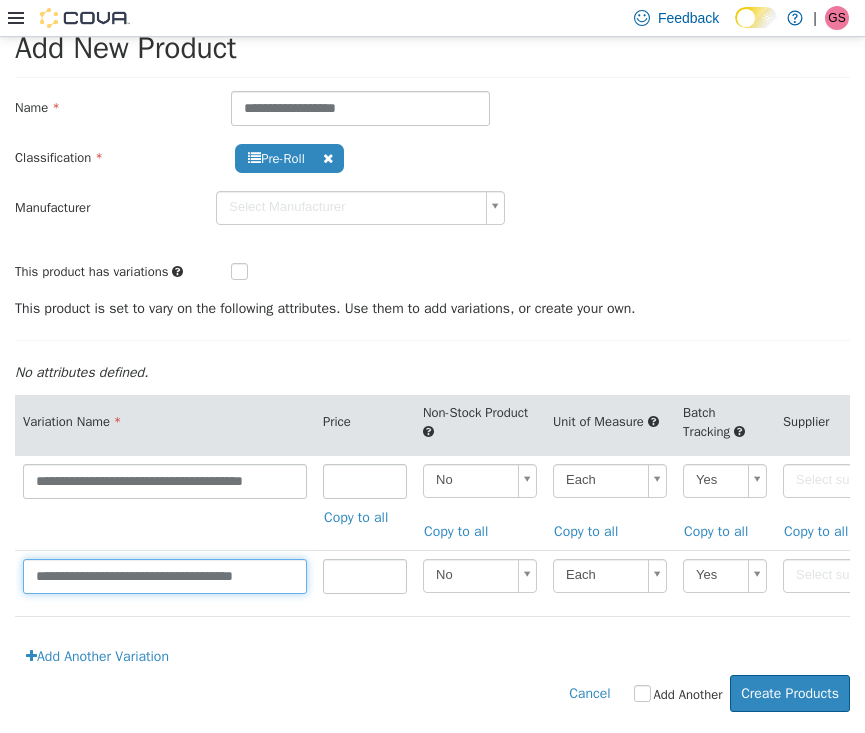 type on "**********" 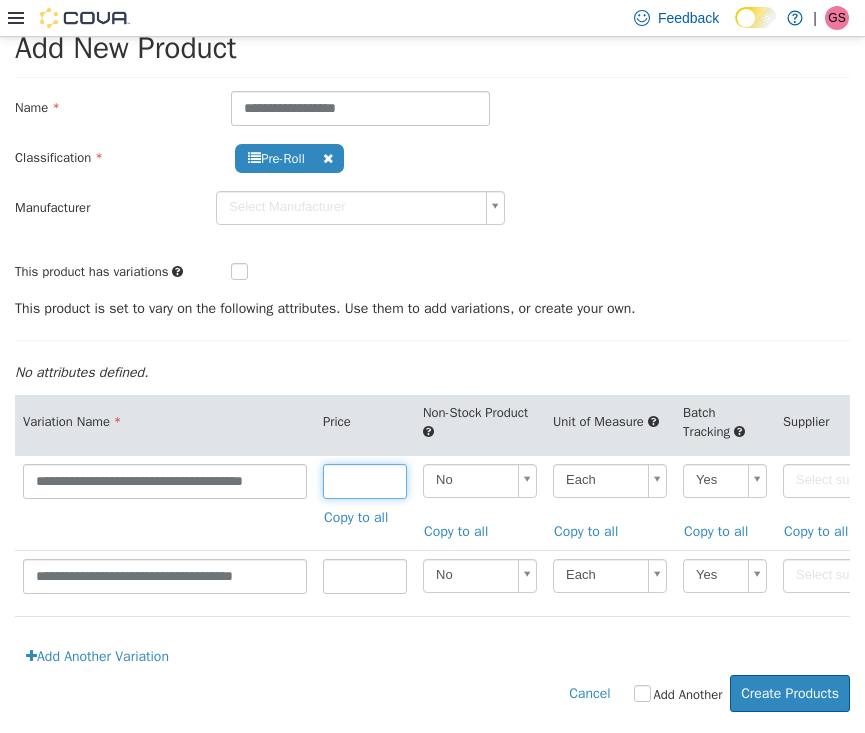 click at bounding box center (365, 480) 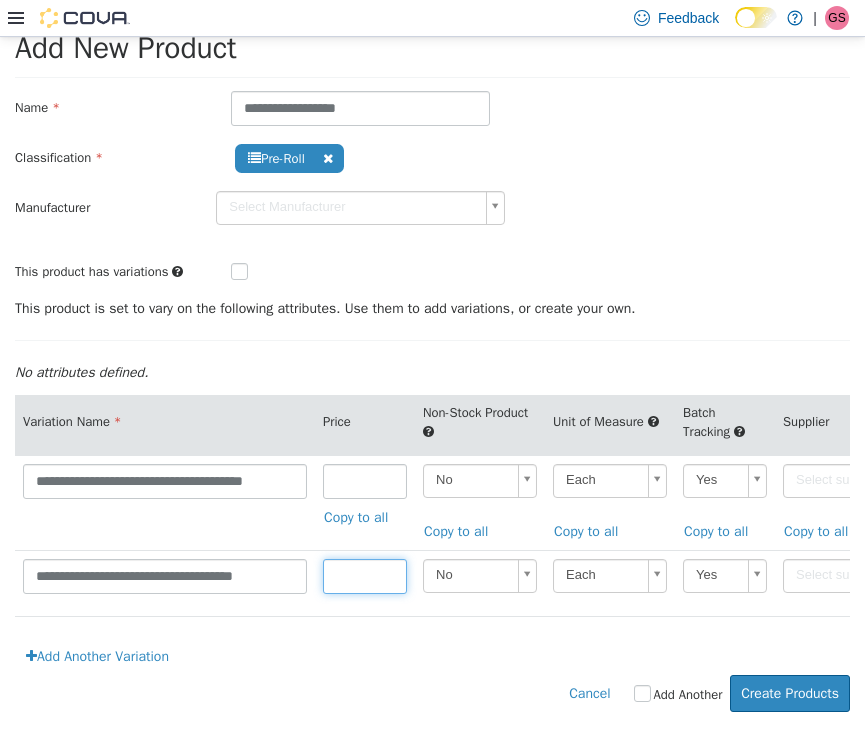 click at bounding box center [365, 575] 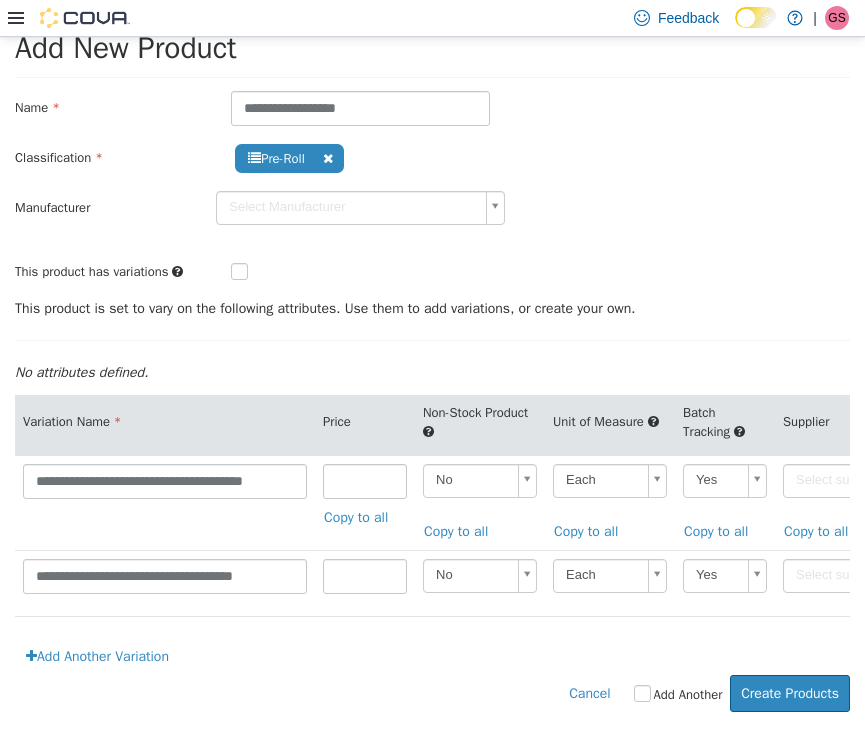 click on "**********" at bounding box center [432, 515] 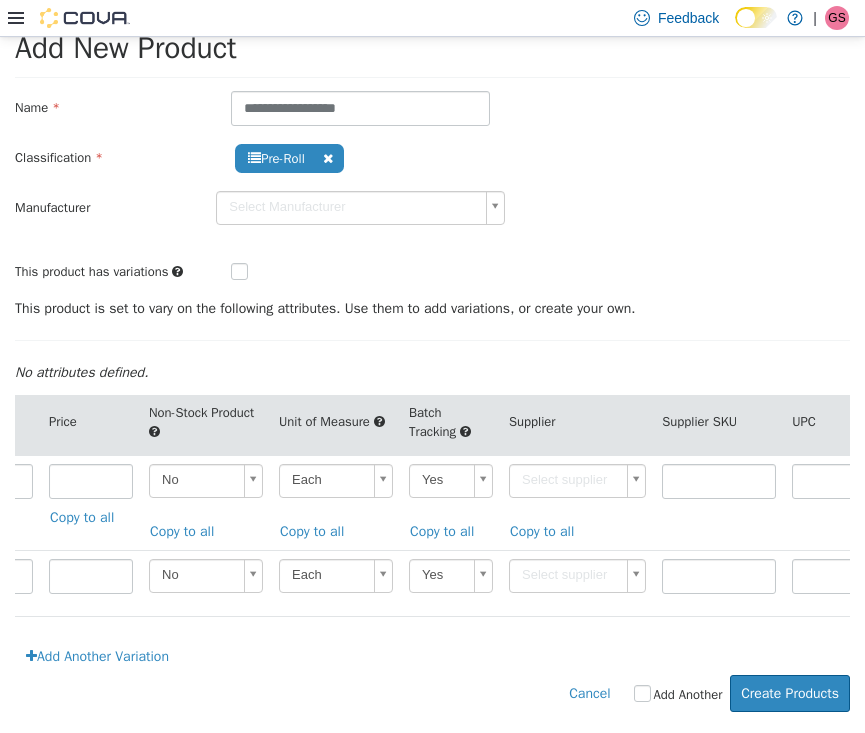 scroll, scrollTop: 0, scrollLeft: 361, axis: horizontal 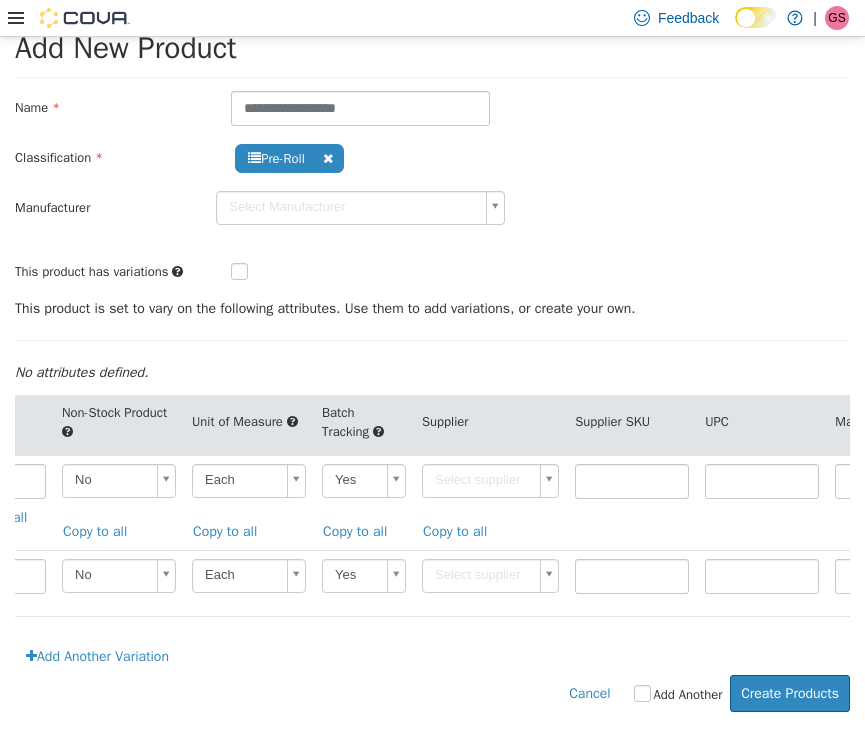 click on "**********" at bounding box center [432, 355] 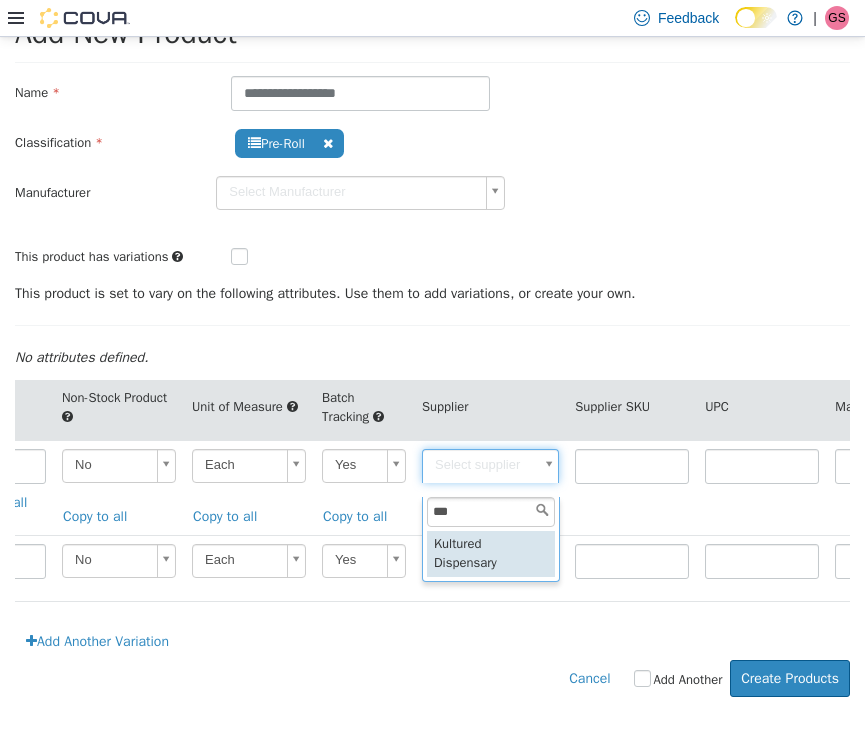 type on "***" 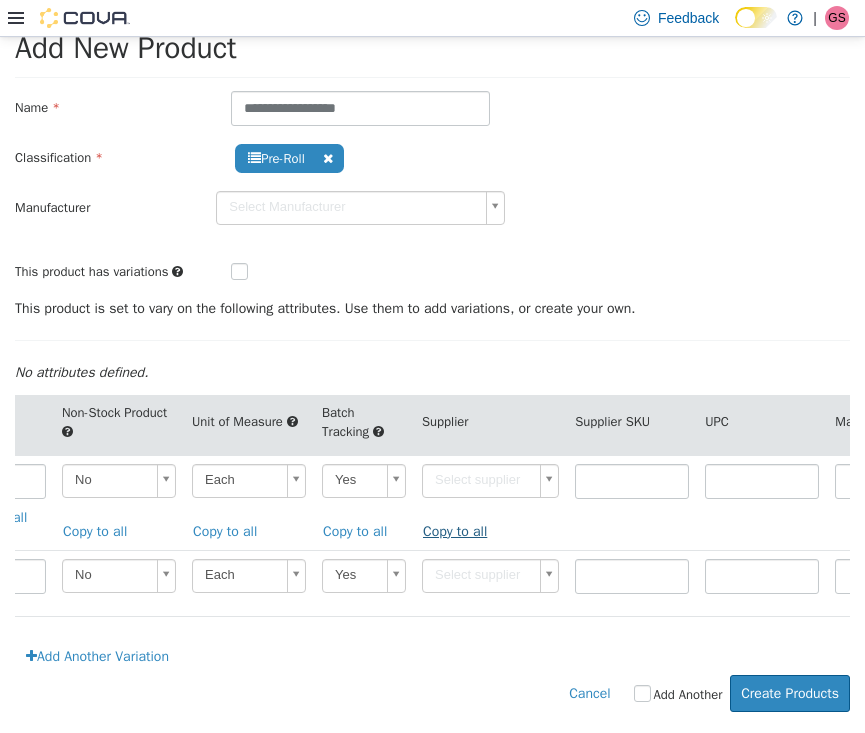 type on "******" 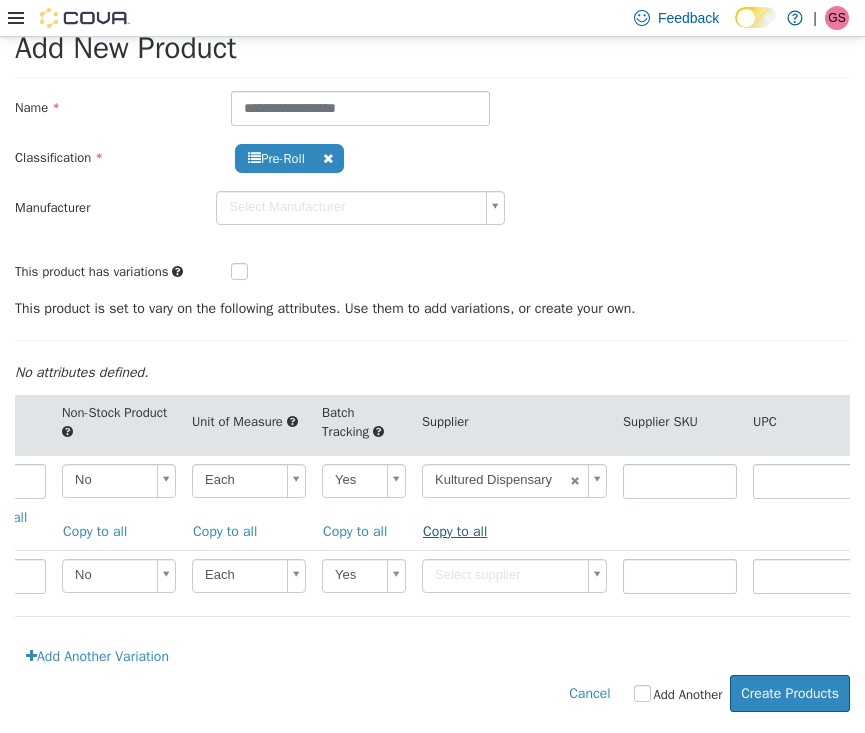 type on "******" 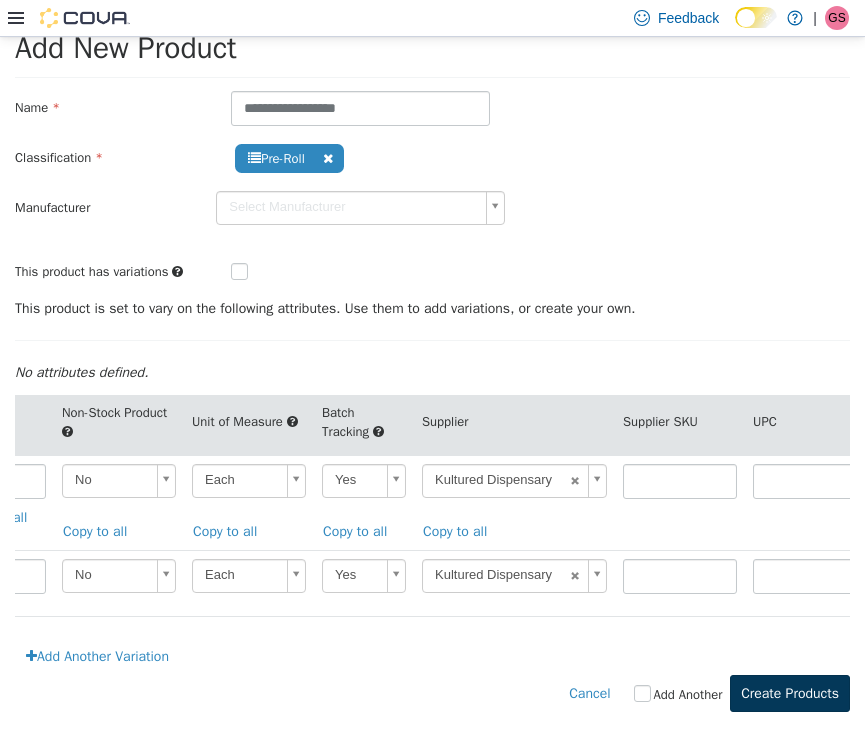click on "Create Products" at bounding box center (790, 692) 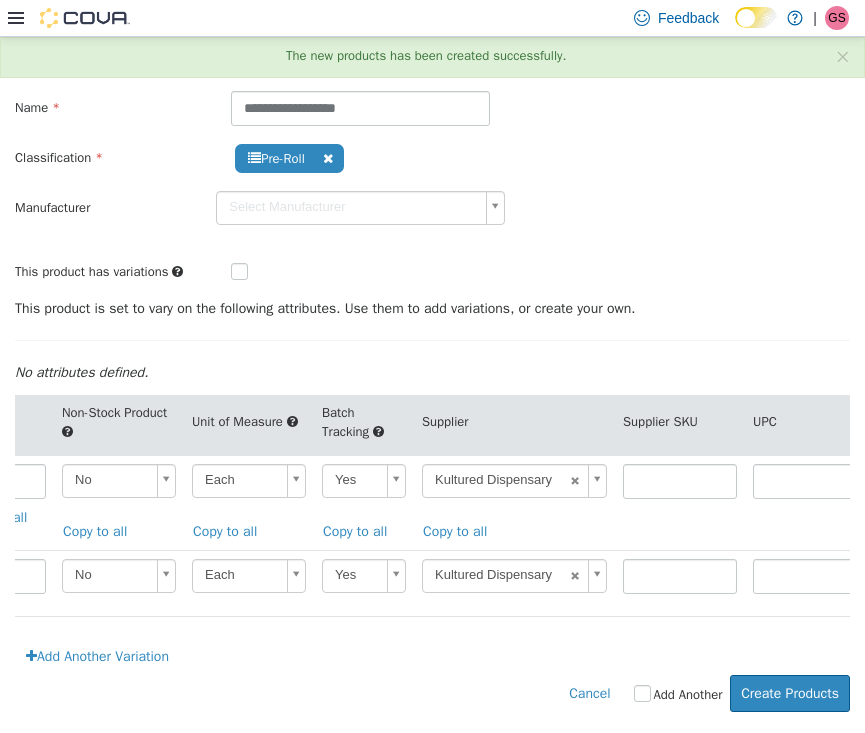 scroll, scrollTop: 0, scrollLeft: 0, axis: both 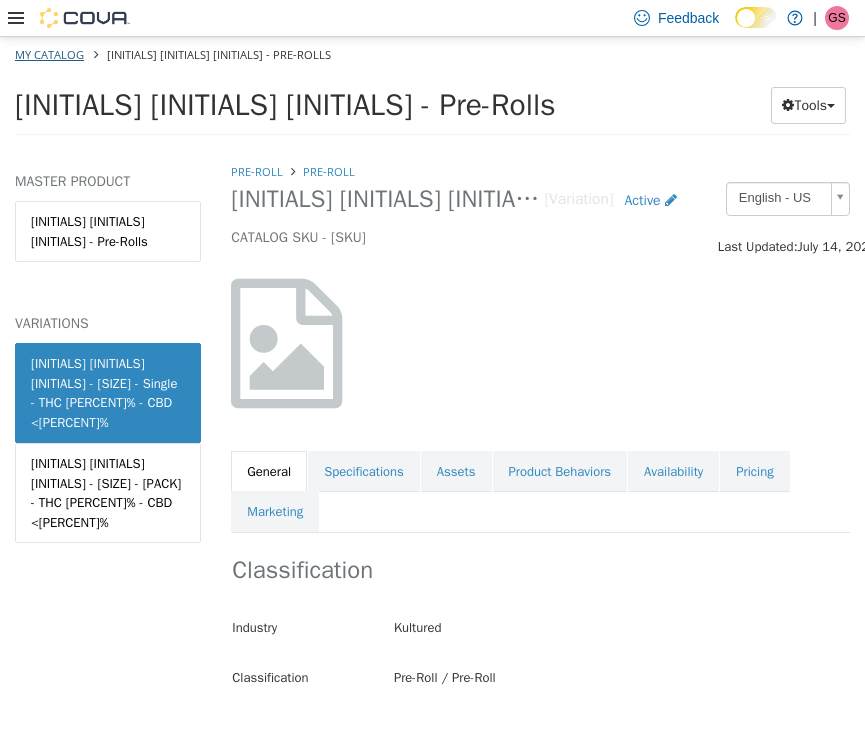 click on "My Catalog" at bounding box center (49, 53) 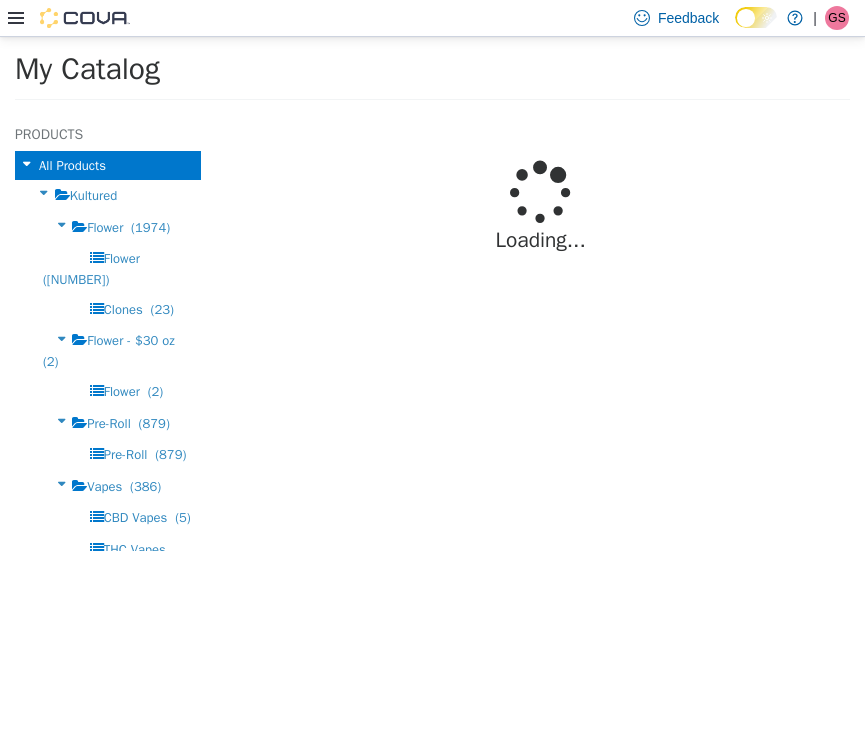select on "**********" 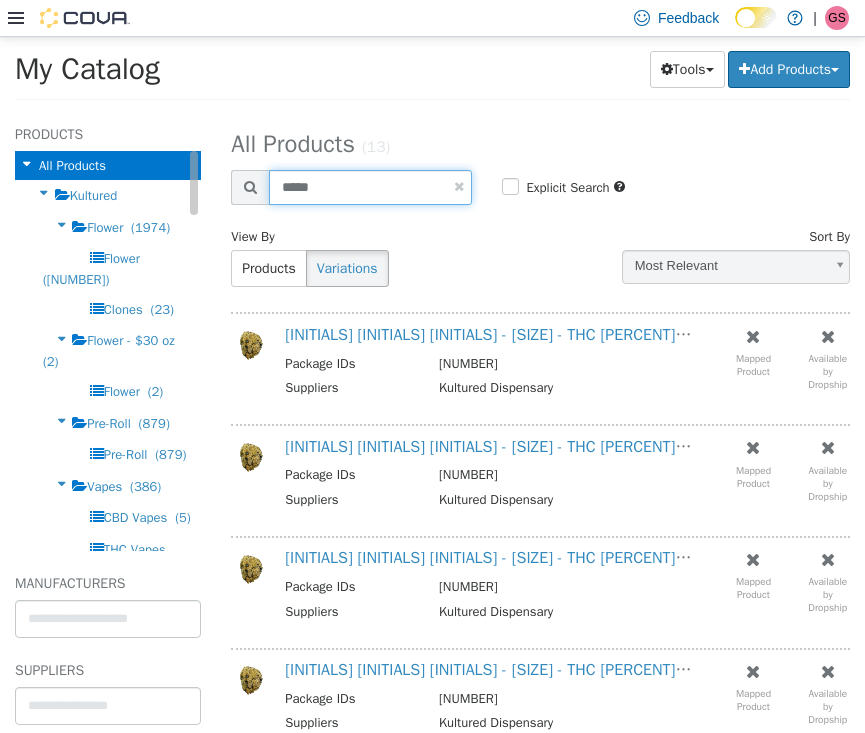 drag, startPoint x: 370, startPoint y: 190, endPoint x: 139, endPoint y: 149, distance: 234.61032 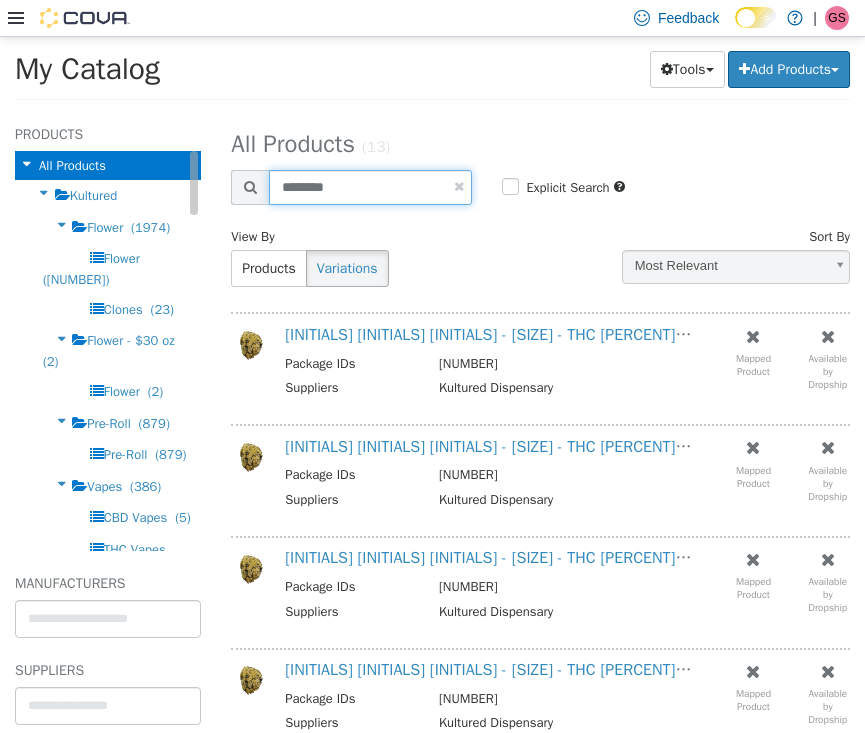 type on "********" 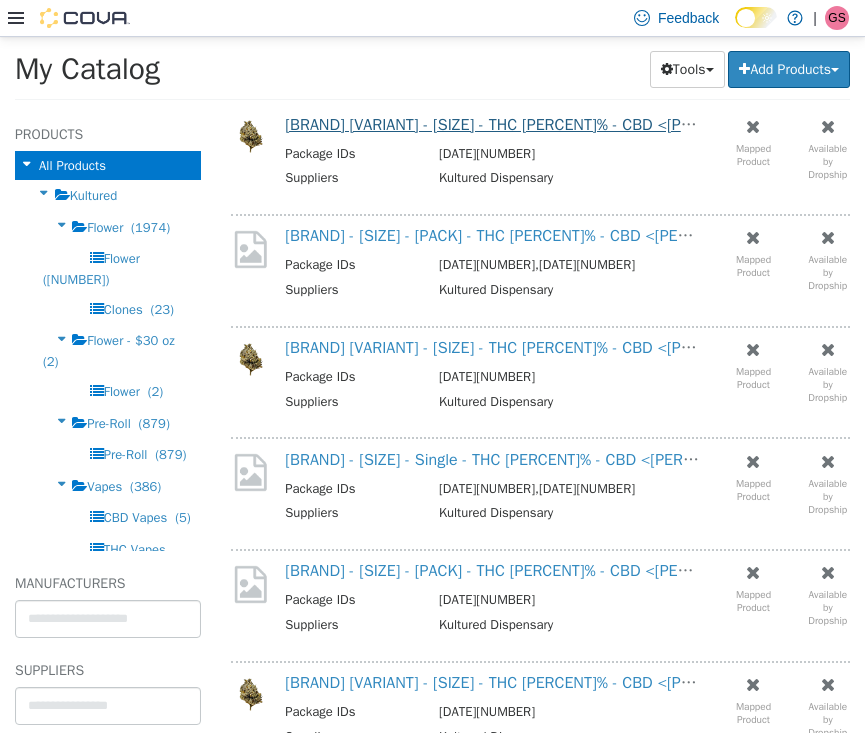 scroll, scrollTop: 1424, scrollLeft: 0, axis: vertical 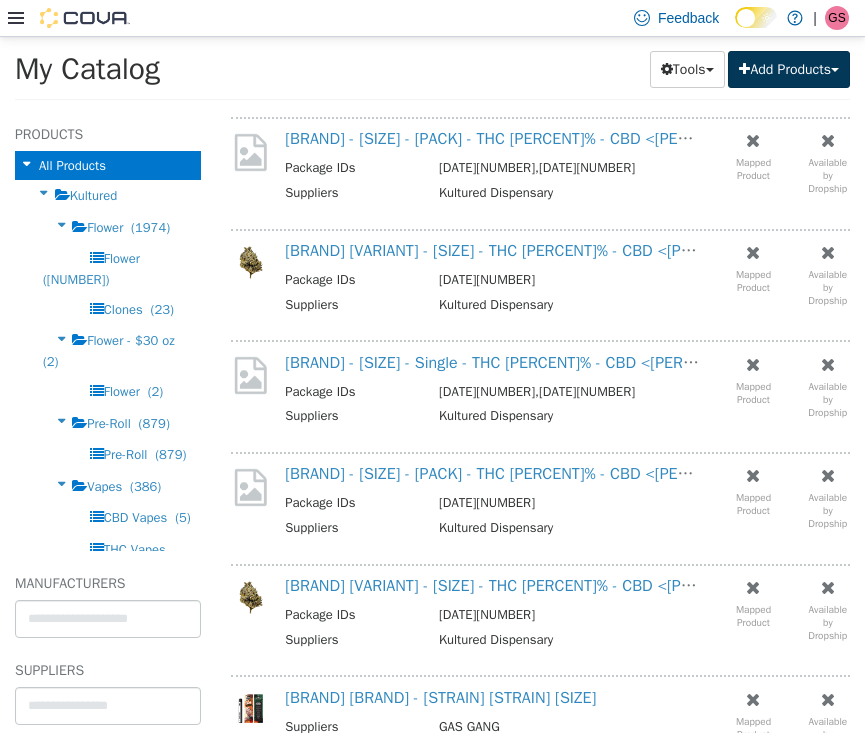 click on "Add Products" at bounding box center (789, 68) 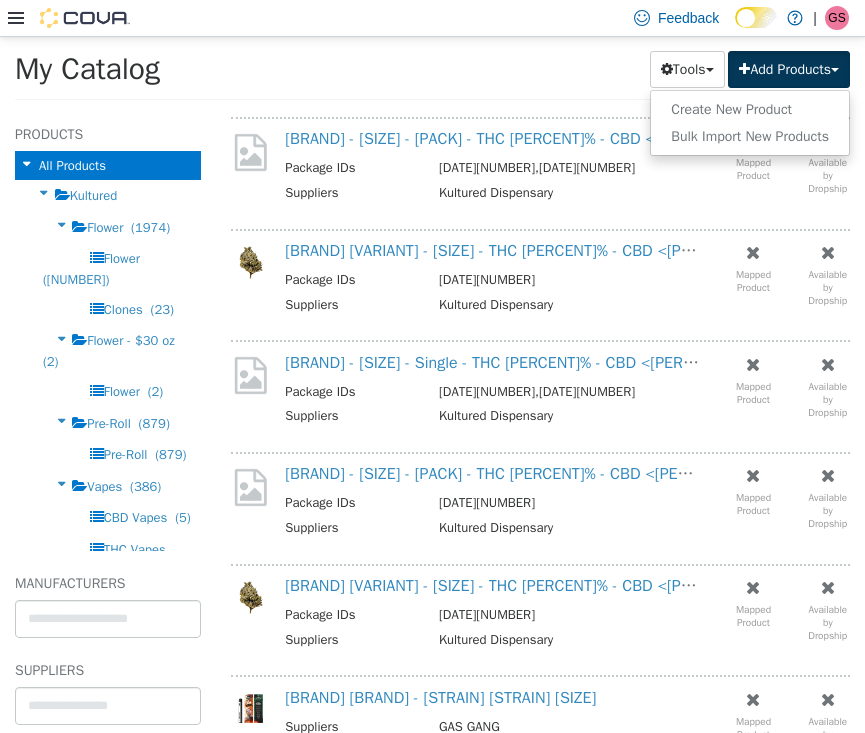 click on "My Catalog
Tools
Merge Products Map Private Products Bulk Product Editor Export
Add Products
Create New Product Bulk Import New Products" at bounding box center [432, 74] 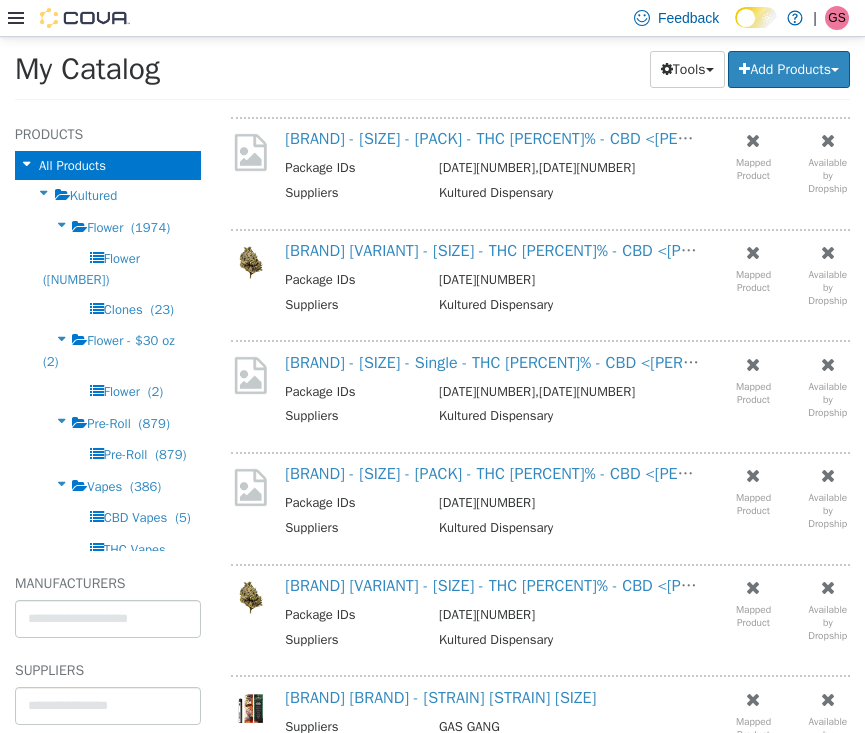 scroll, scrollTop: 0, scrollLeft: 0, axis: both 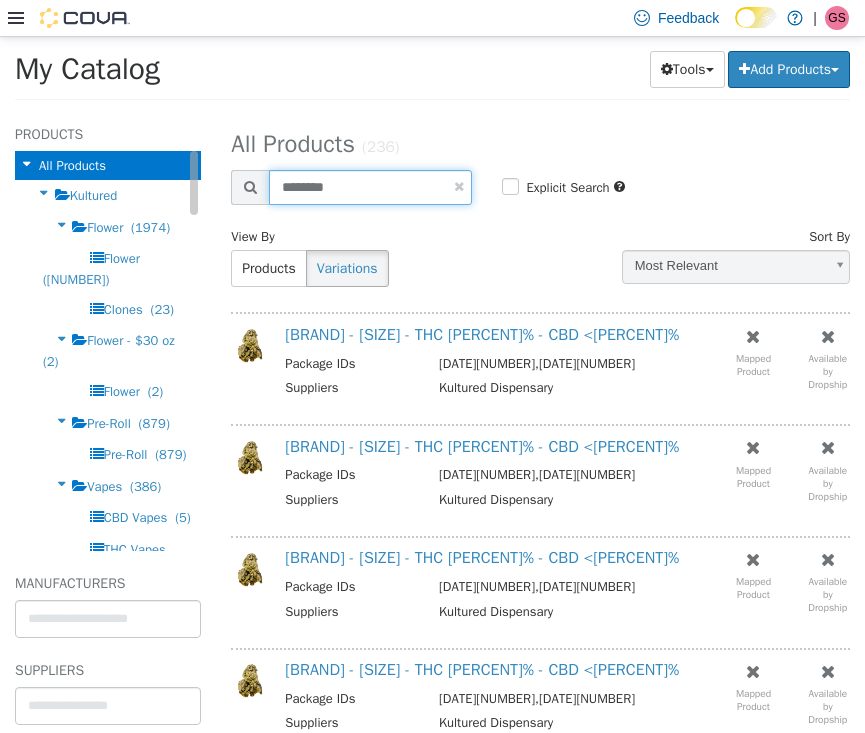 drag, startPoint x: 348, startPoint y: 192, endPoint x: 148, endPoint y: 168, distance: 201.43486 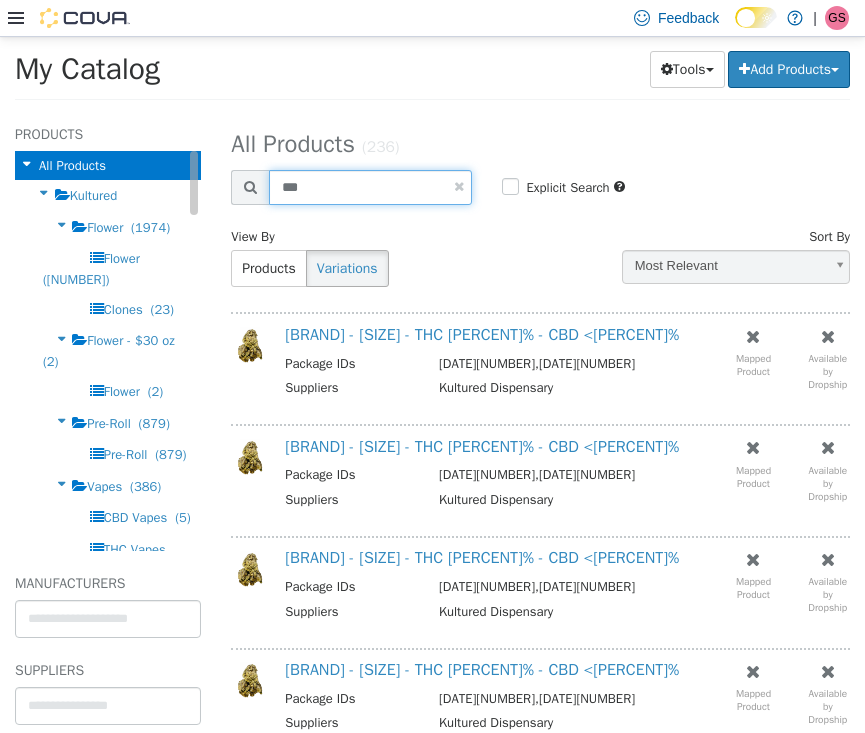 type on "***" 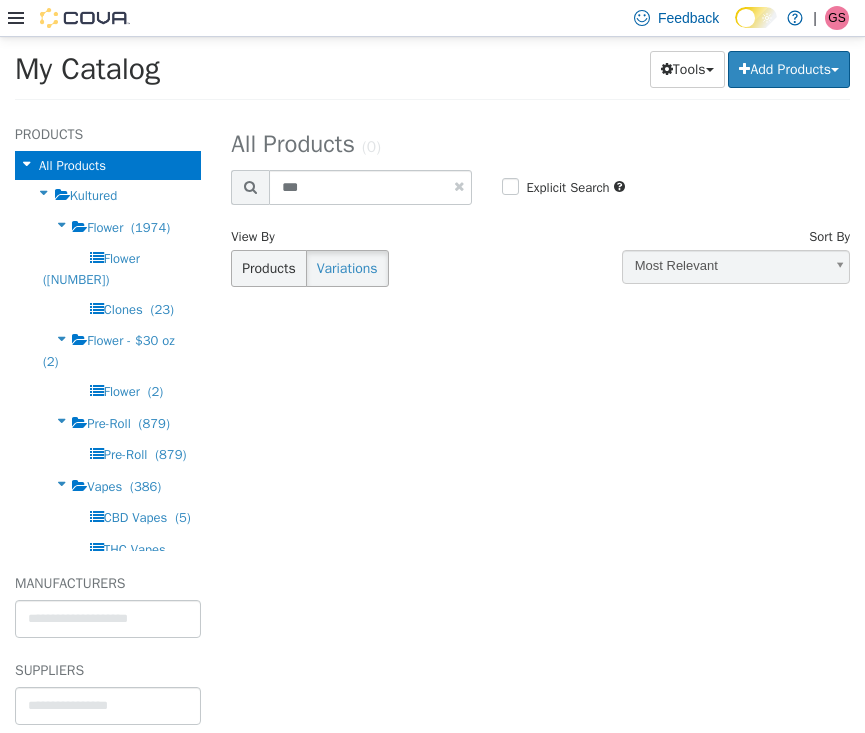 click on "Products" at bounding box center [268, 267] 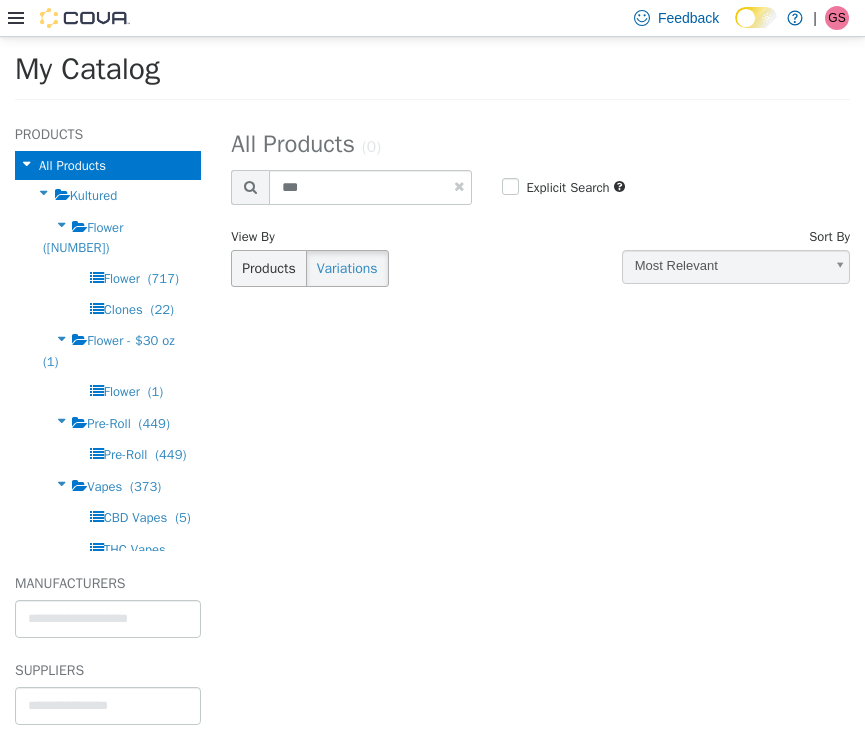 select on "**********" 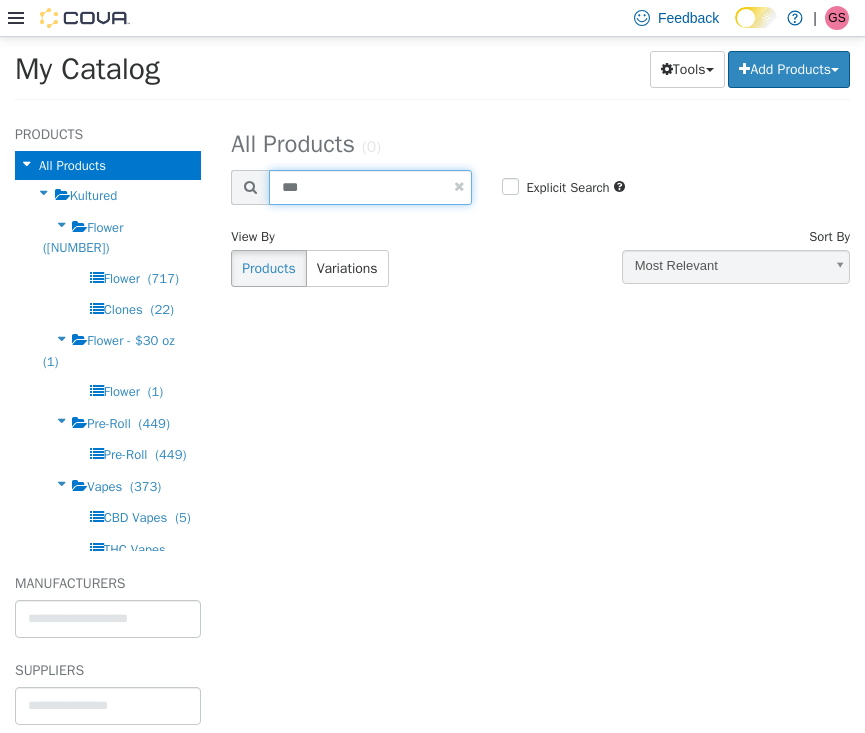 drag, startPoint x: 330, startPoint y: 186, endPoint x: 224, endPoint y: 186, distance: 106 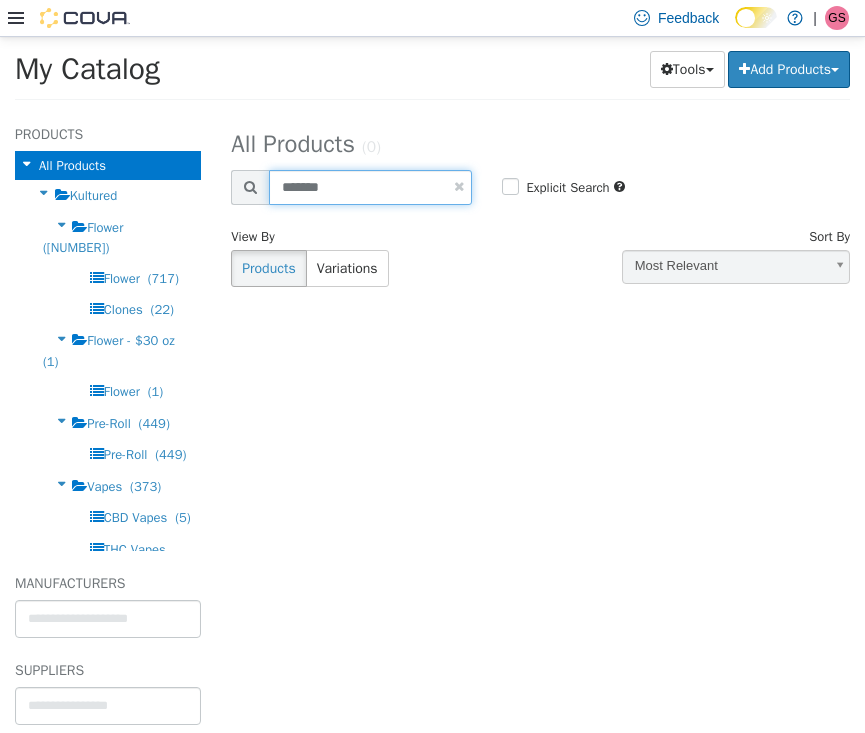type on "*******" 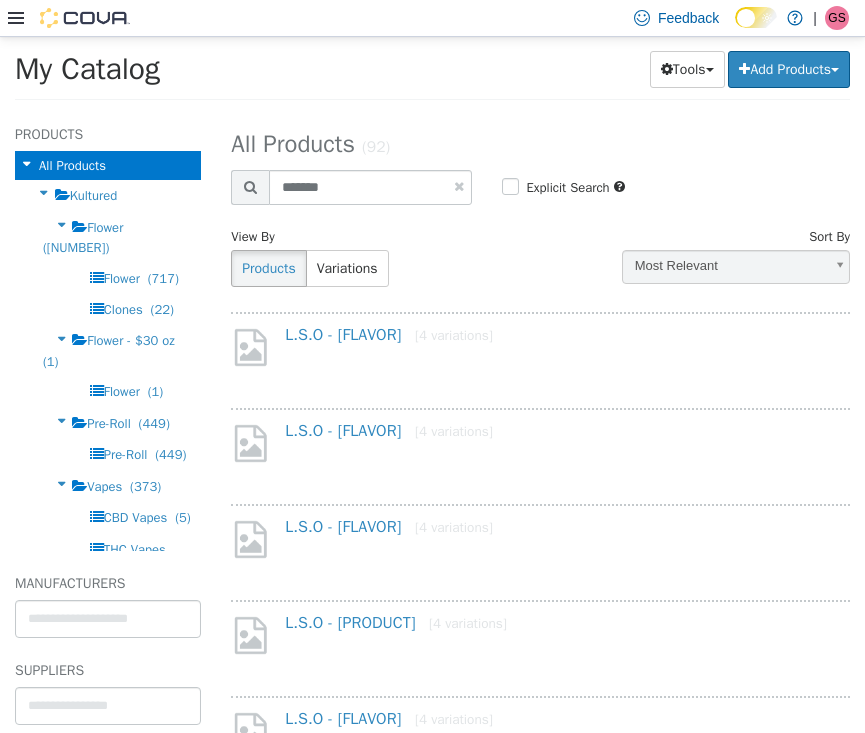 scroll, scrollTop: 0, scrollLeft: 0, axis: both 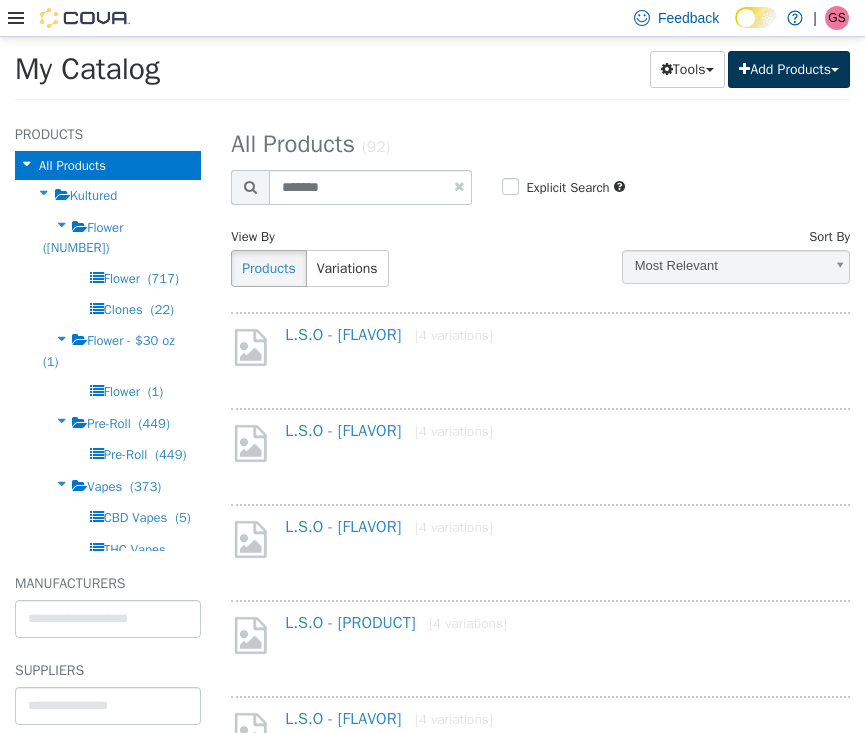 click on "Add Products" at bounding box center [789, 68] 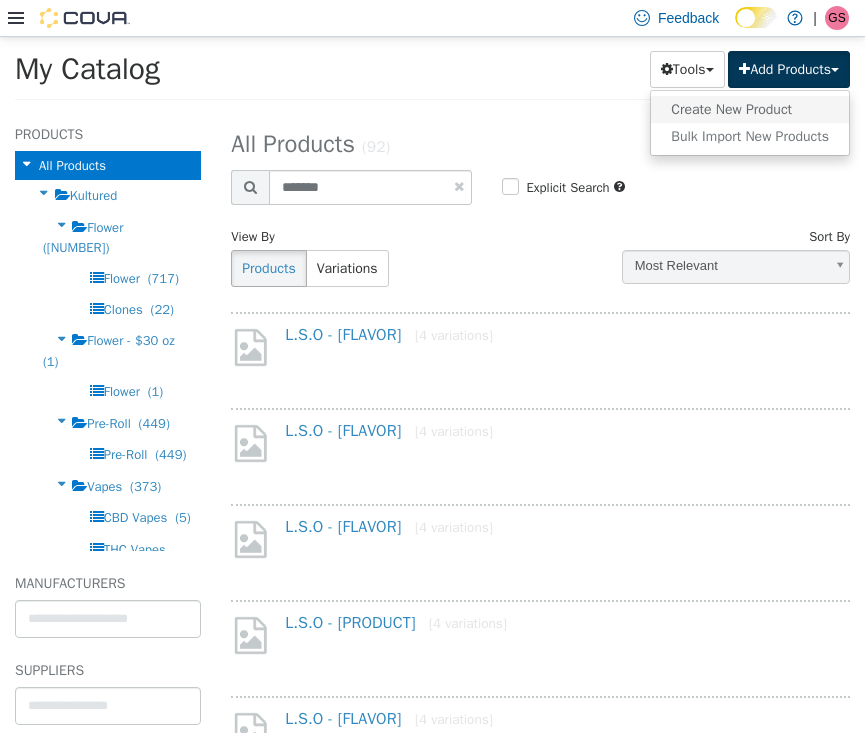 click on "Create New Product" at bounding box center (750, 108) 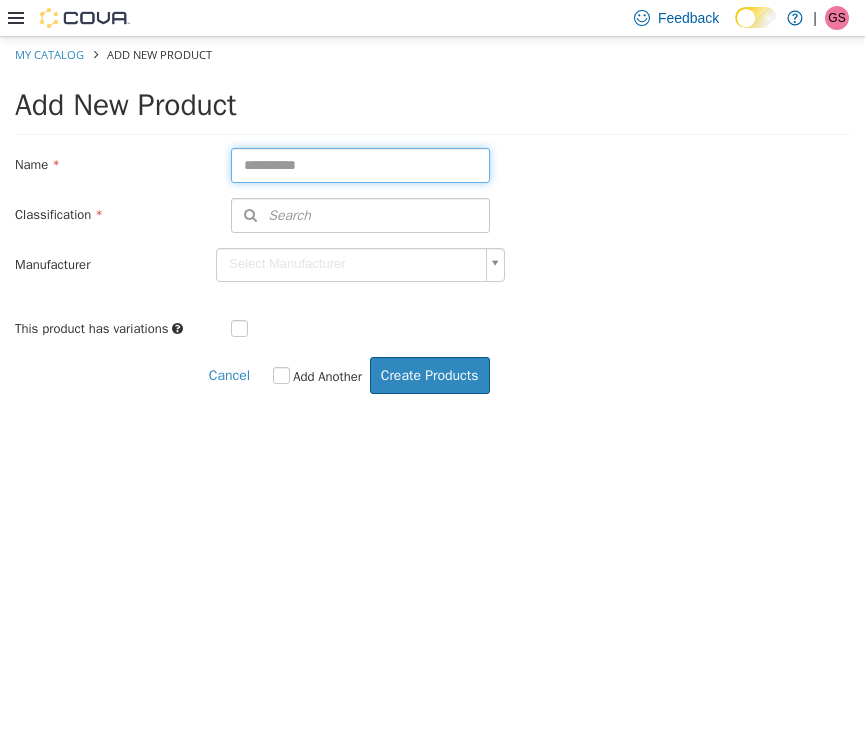 click at bounding box center [360, 164] 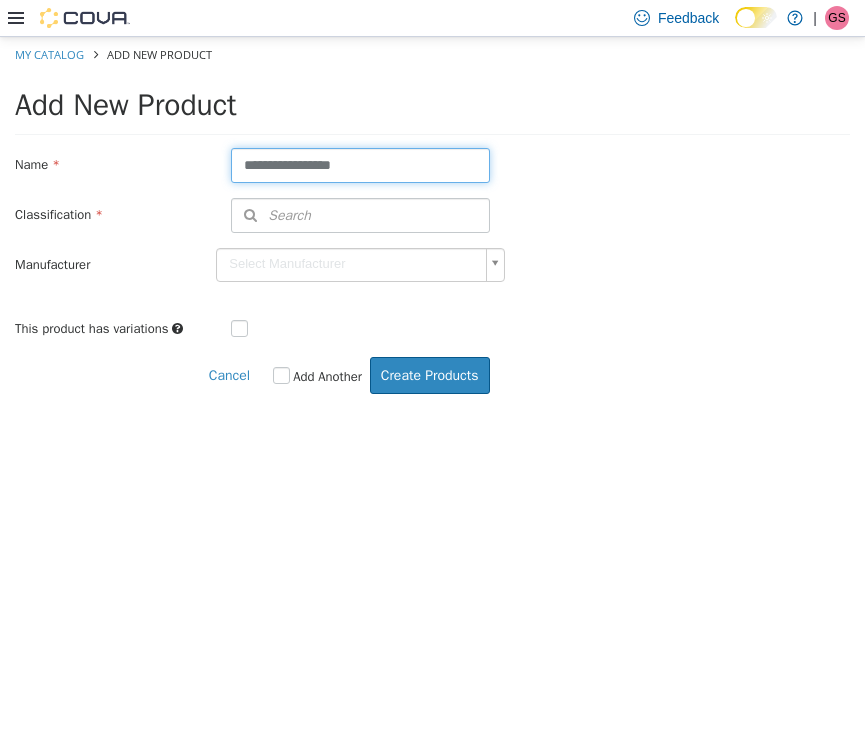 type on "**********" 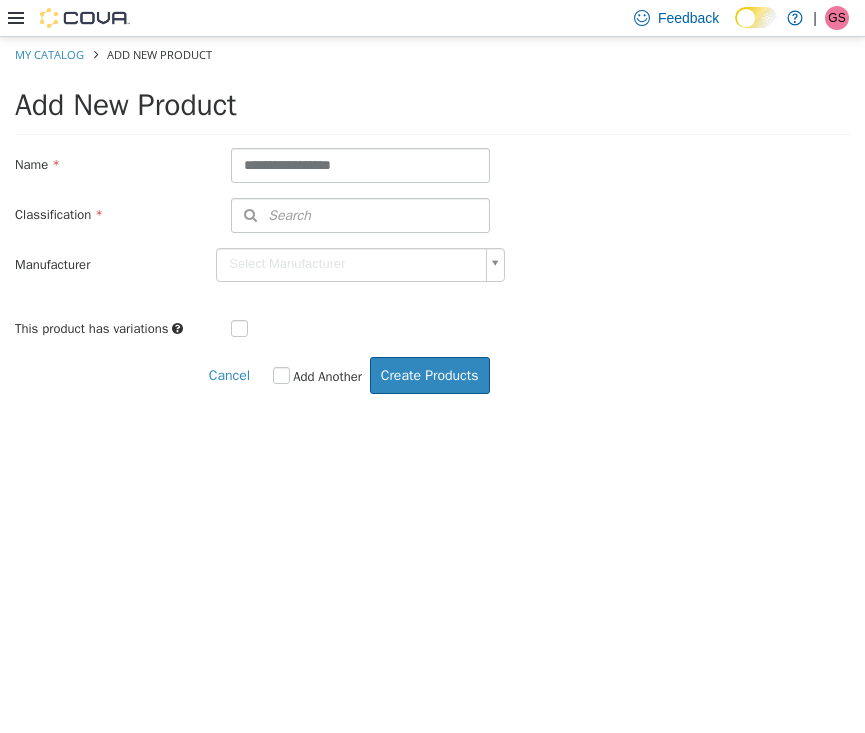 click on "Search" at bounding box center (360, 214) 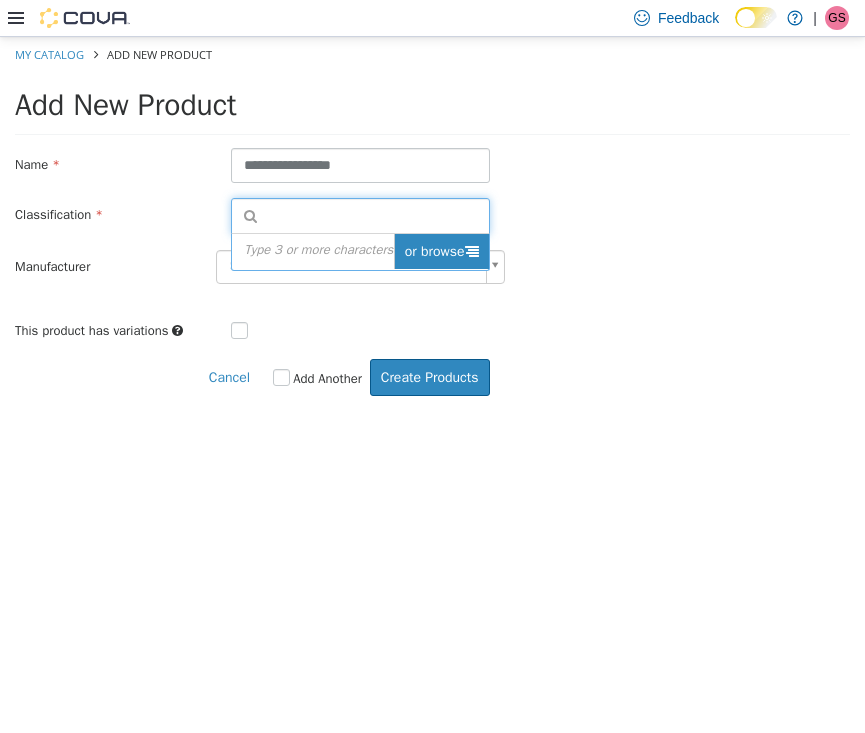 click on "or browse" at bounding box center [441, 250] 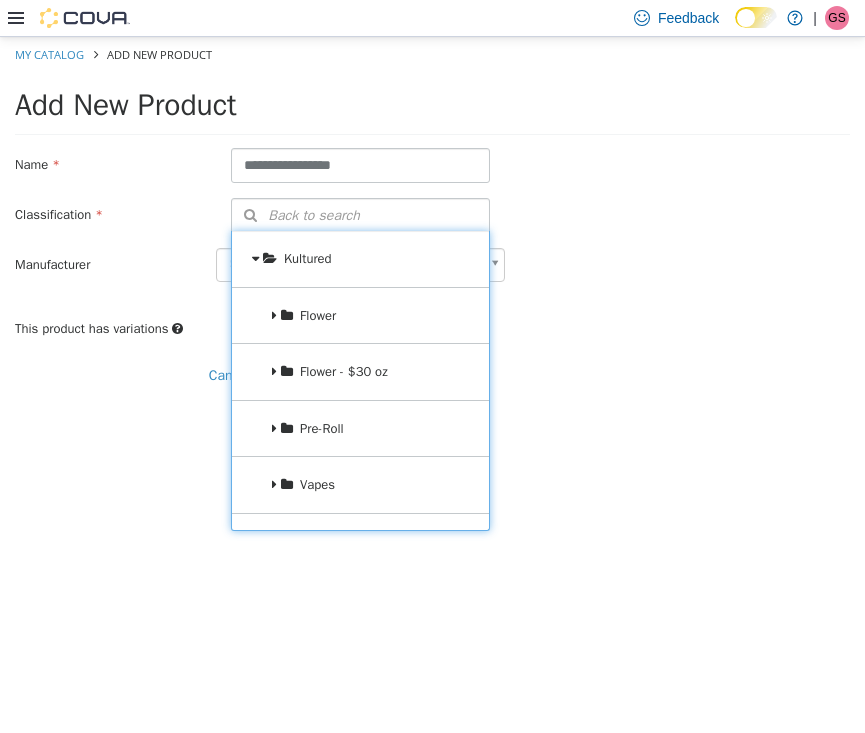 click on "Flower" at bounding box center (360, 315) 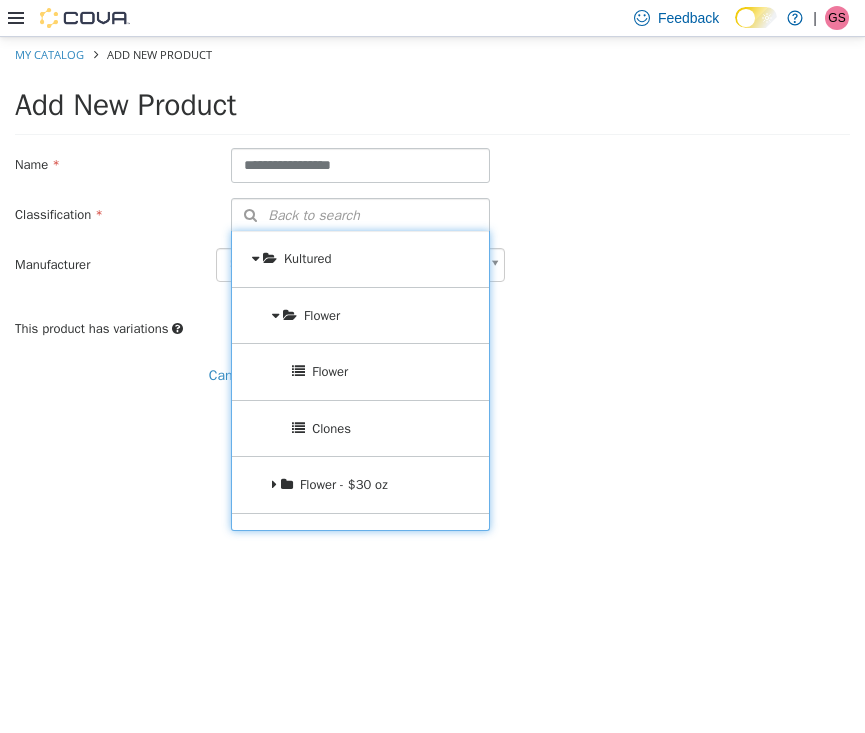 click on "Flower" at bounding box center [330, 370] 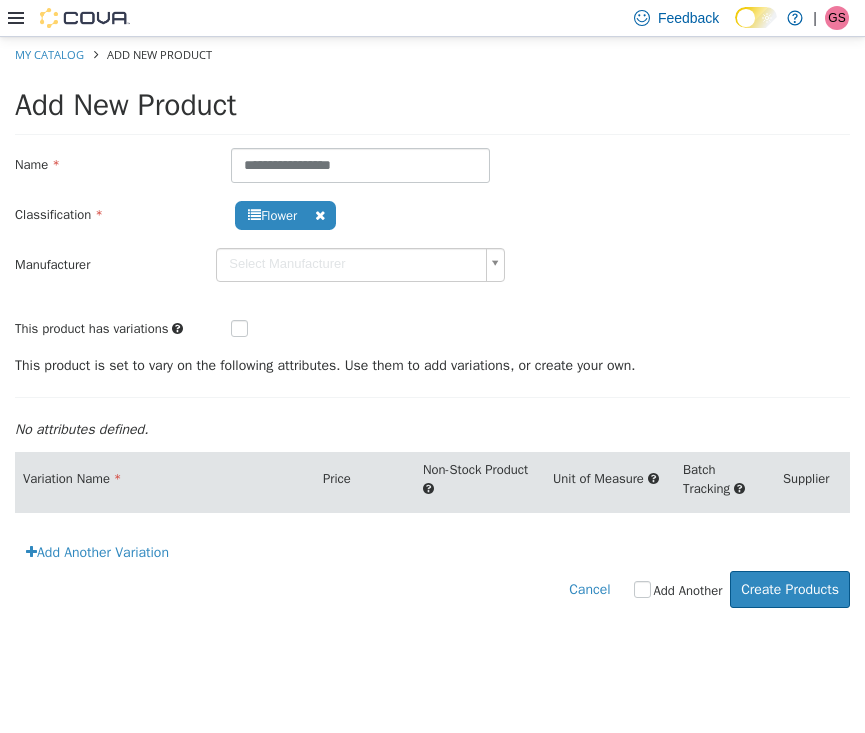 scroll, scrollTop: 0, scrollLeft: 0, axis: both 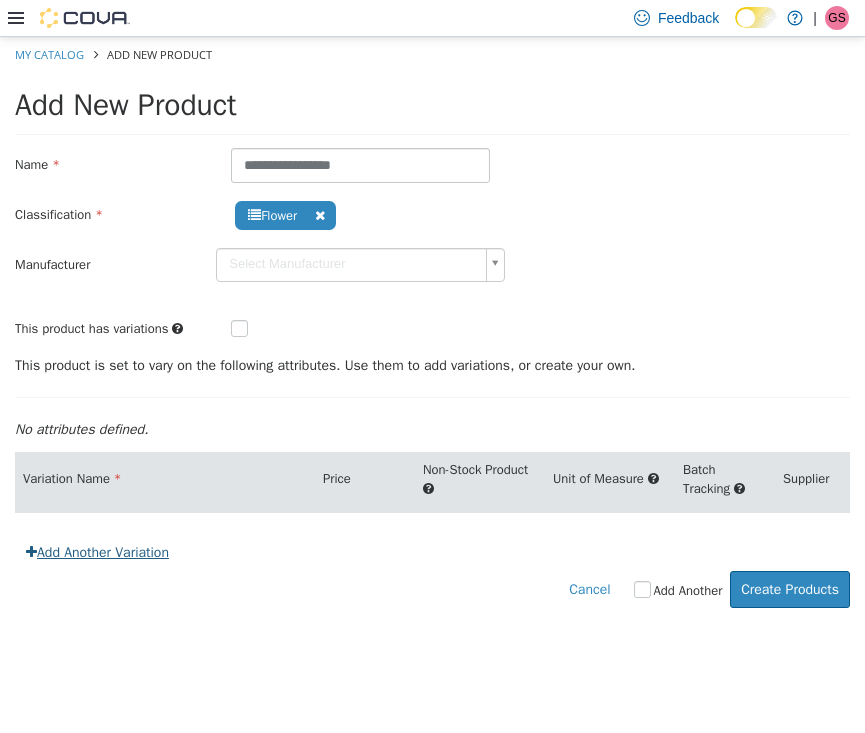 click on "Add Another Variation" at bounding box center [97, 551] 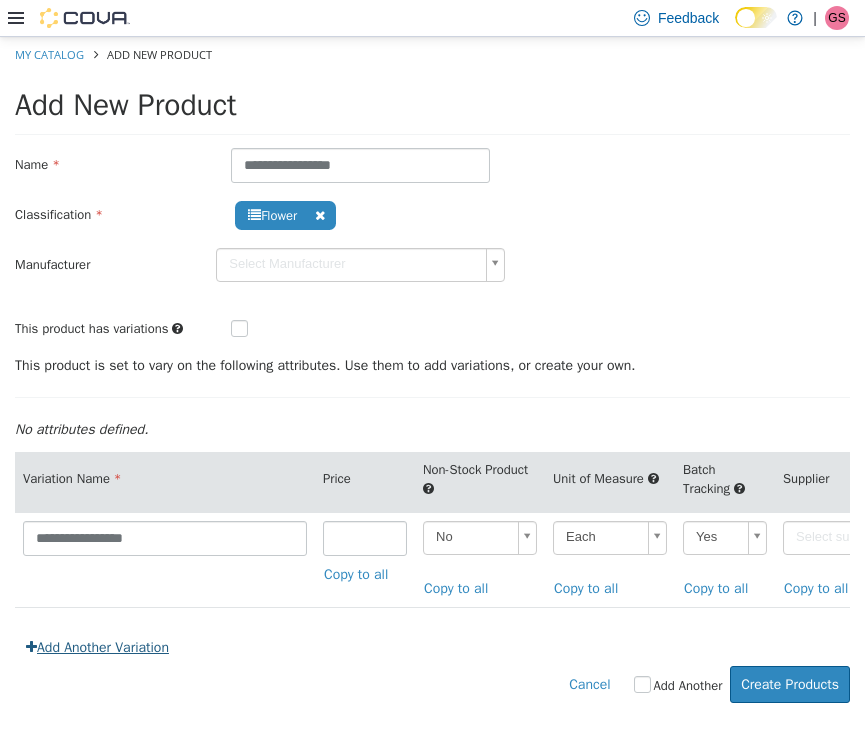 click on "Add Another Variation" at bounding box center [97, 646] 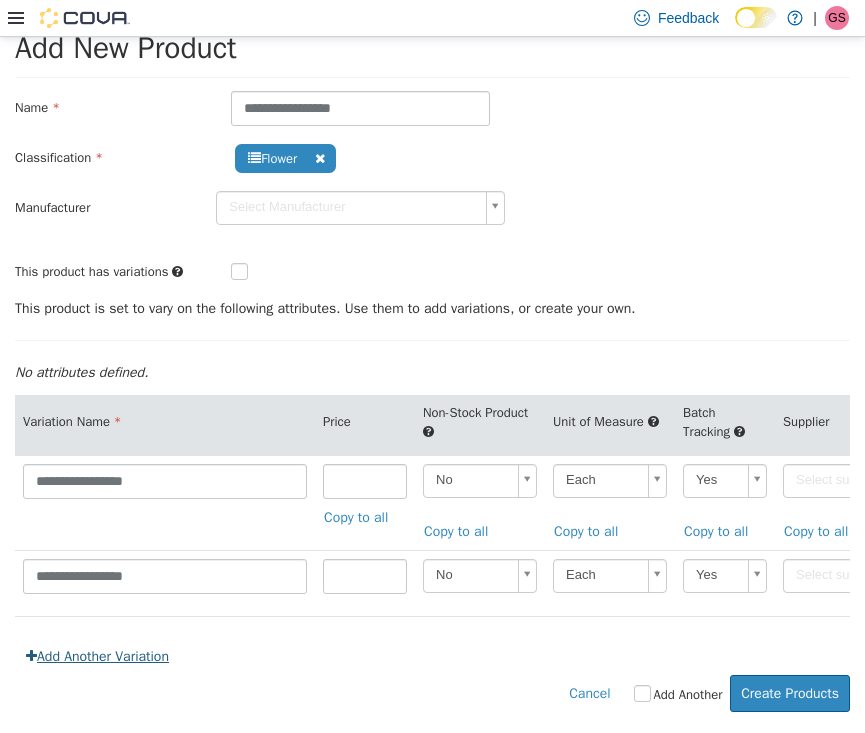 click on "Add Another Variation" at bounding box center [97, 655] 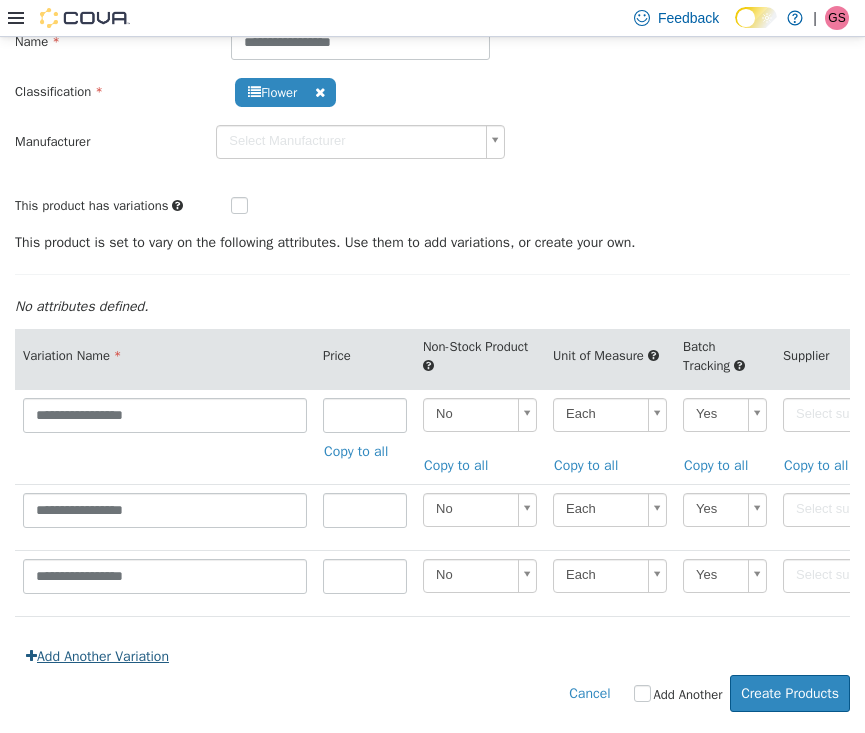click on "Add Another Variation" at bounding box center (97, 655) 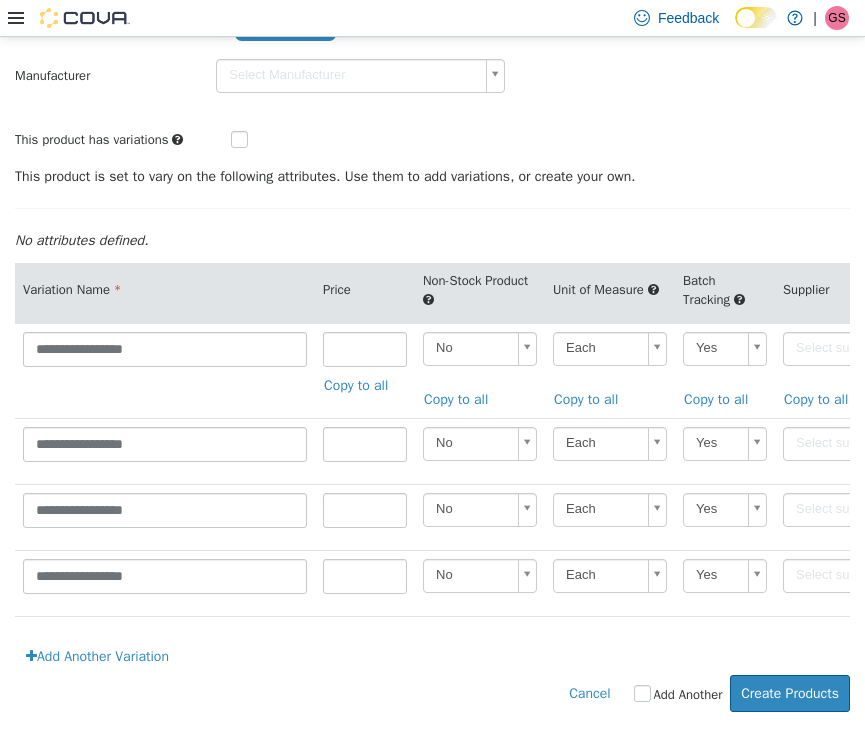 scroll, scrollTop: 204, scrollLeft: 0, axis: vertical 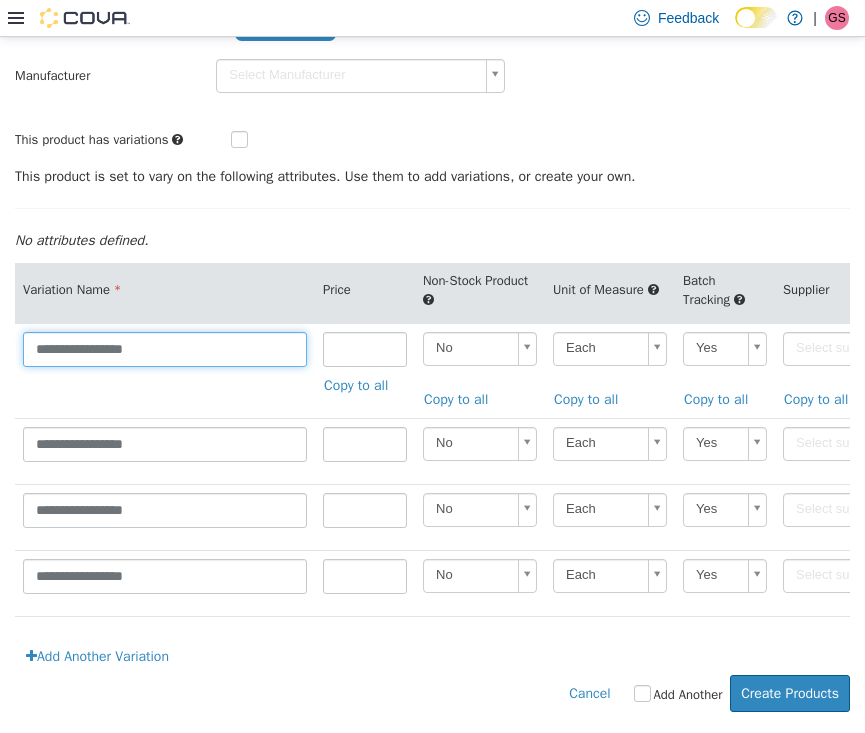 click on "**********" at bounding box center [165, 348] 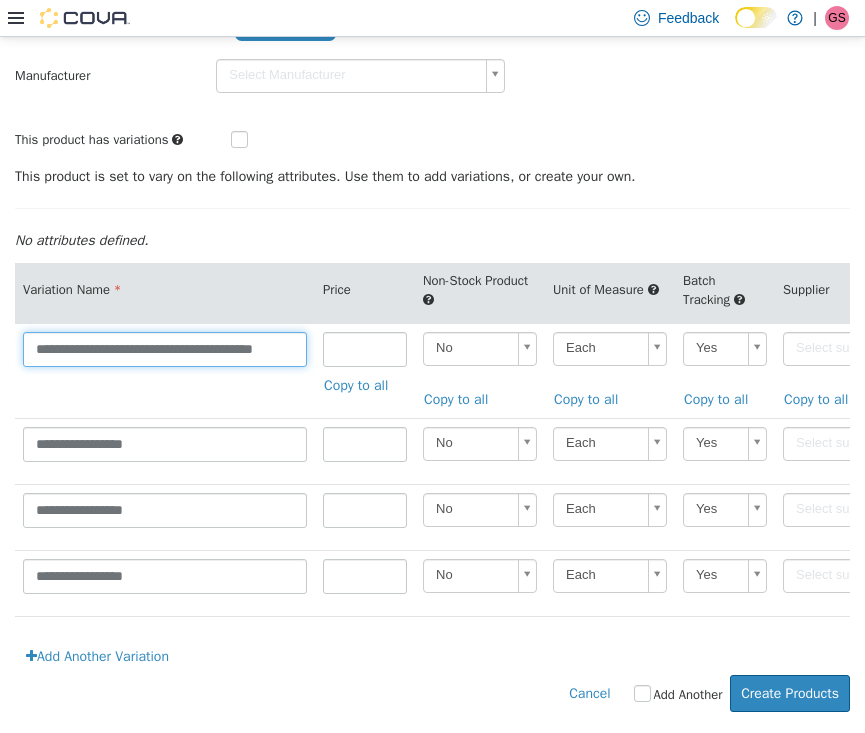 type on "**********" 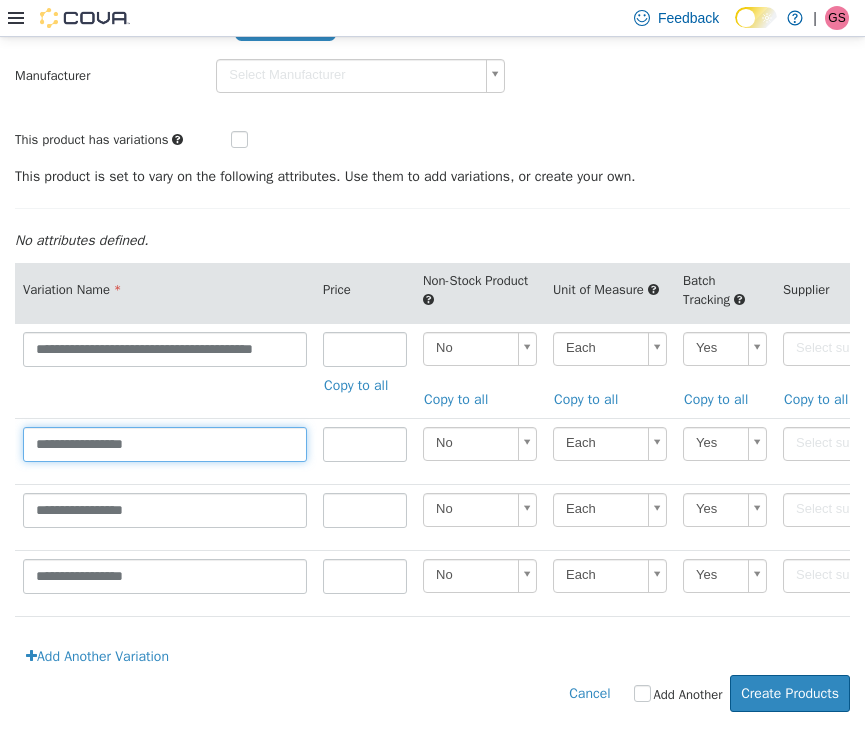 click on "**********" at bounding box center (165, 443) 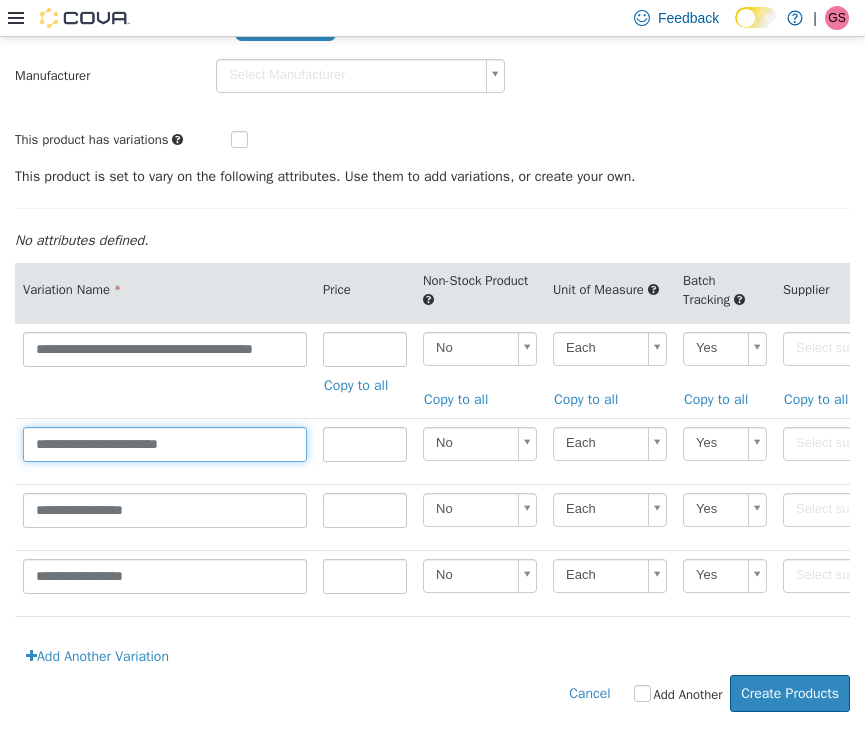 paste on "**********" 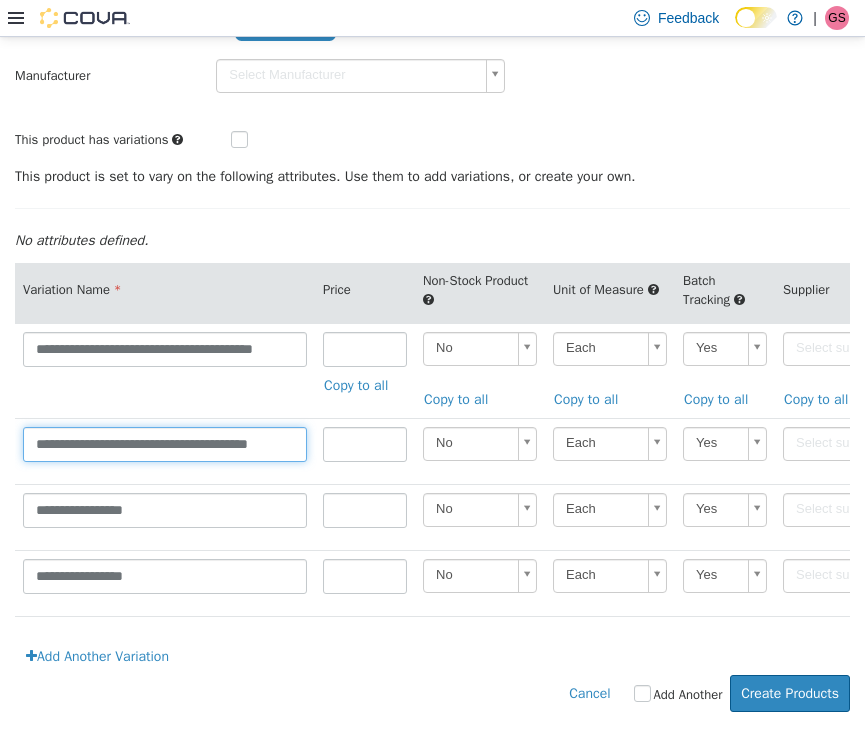 type on "**********" 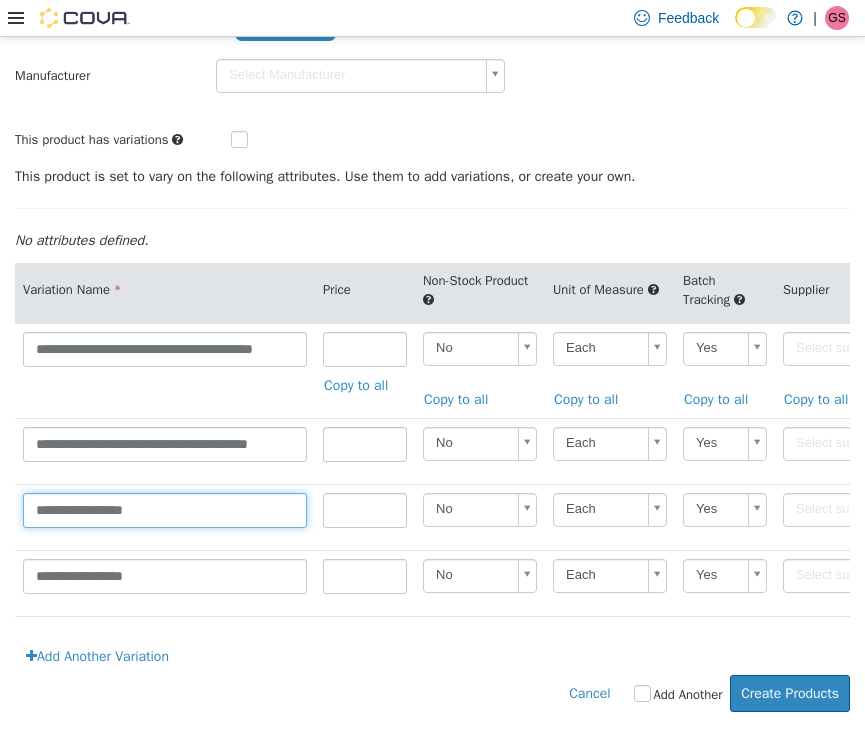 click on "**********" at bounding box center (165, 509) 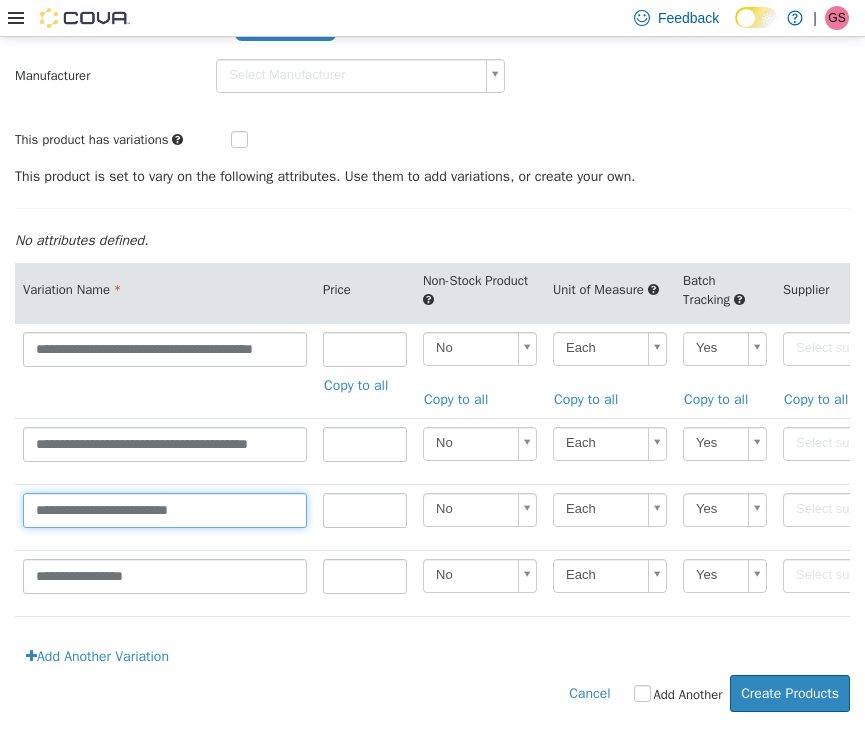 paste on "**********" 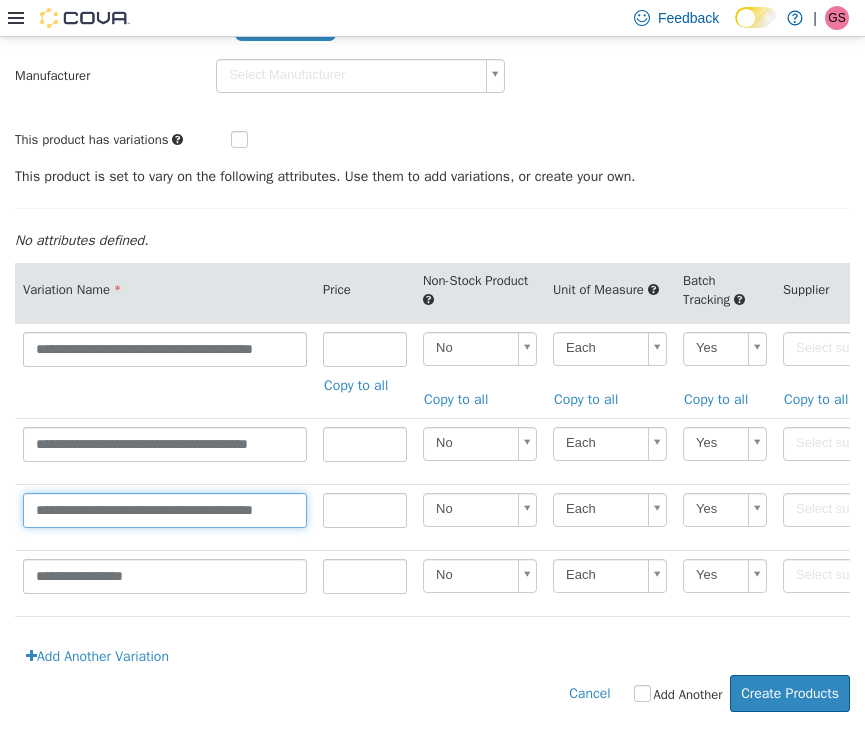 click on "**********" at bounding box center (165, 509) 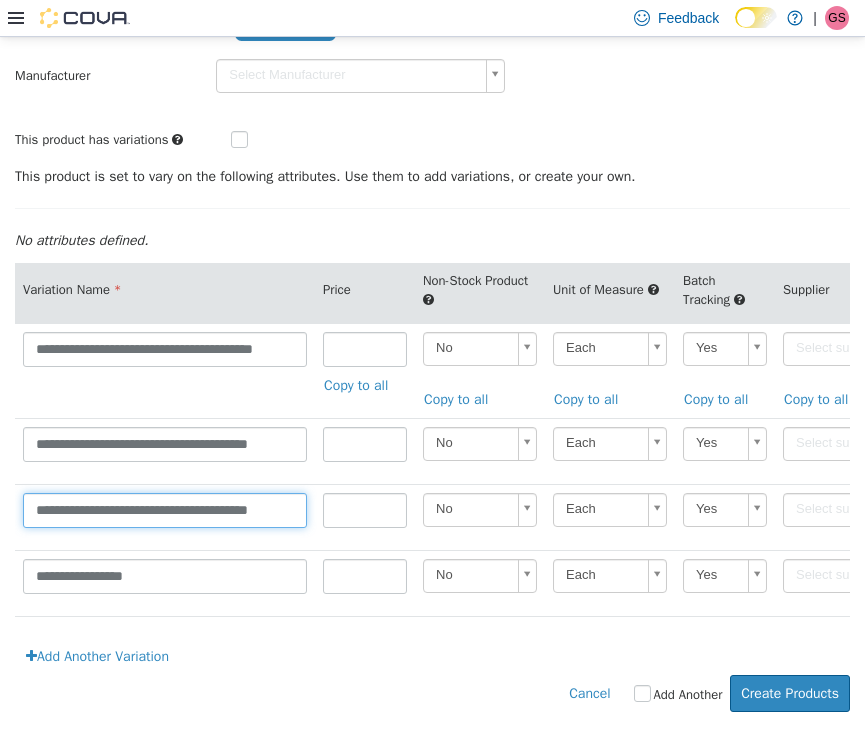 type on "**********" 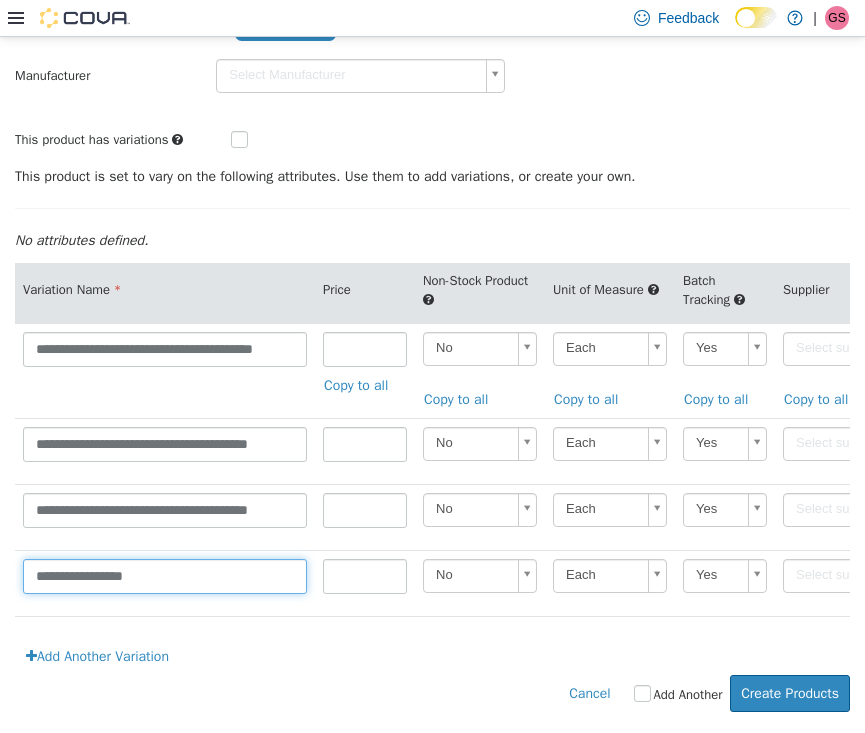 click on "**********" at bounding box center [165, 575] 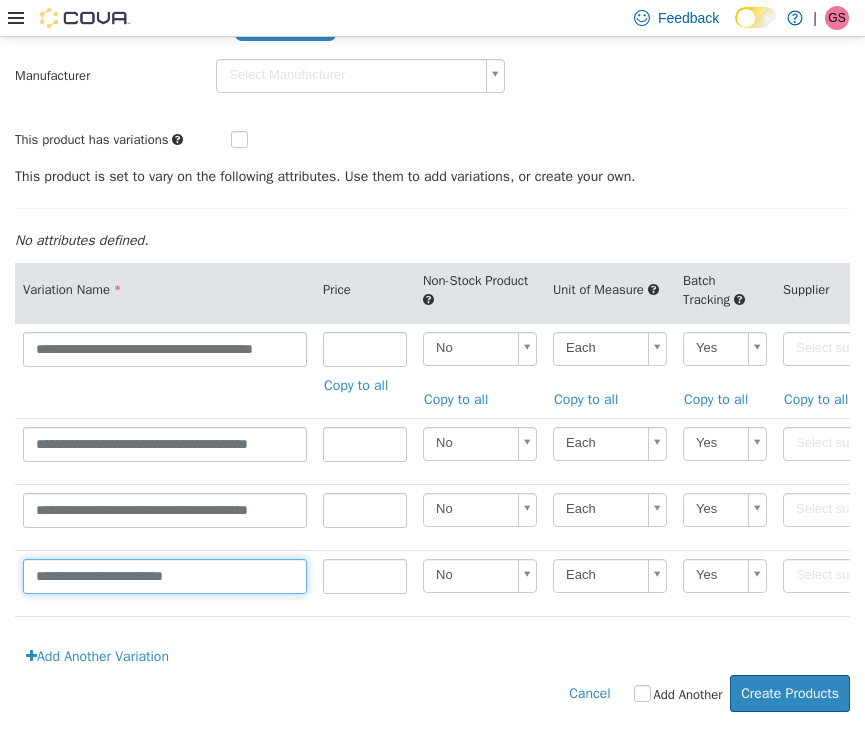 paste on "**********" 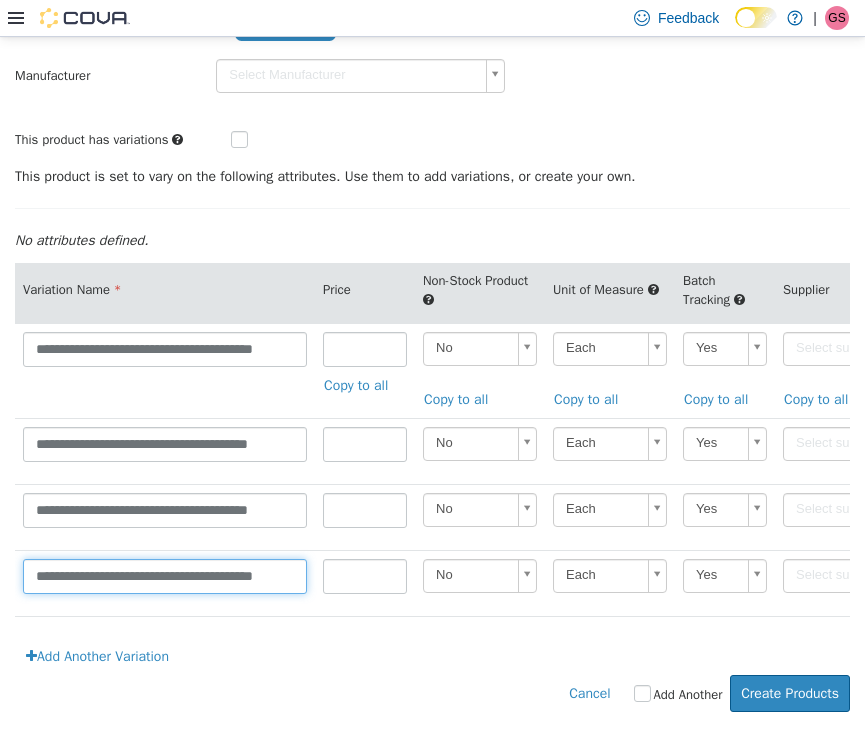 type on "**********" 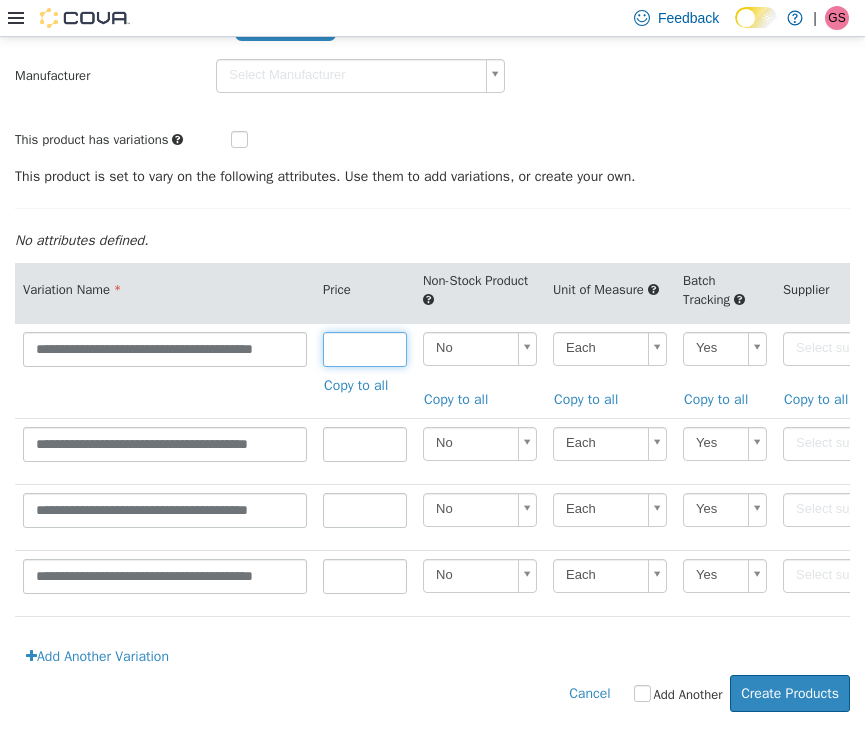 click at bounding box center [365, 348] 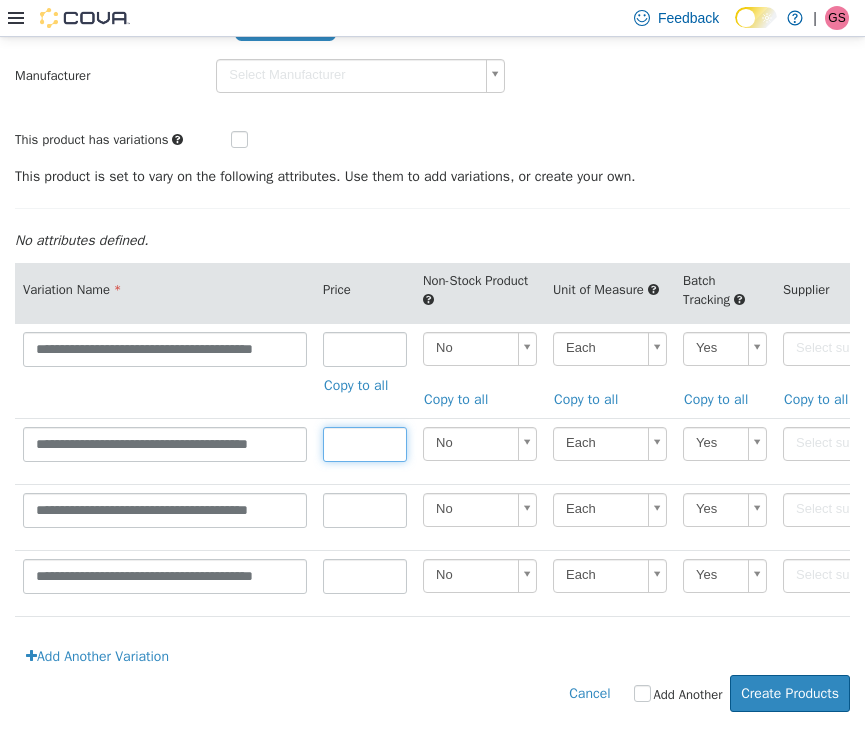 click at bounding box center (365, 443) 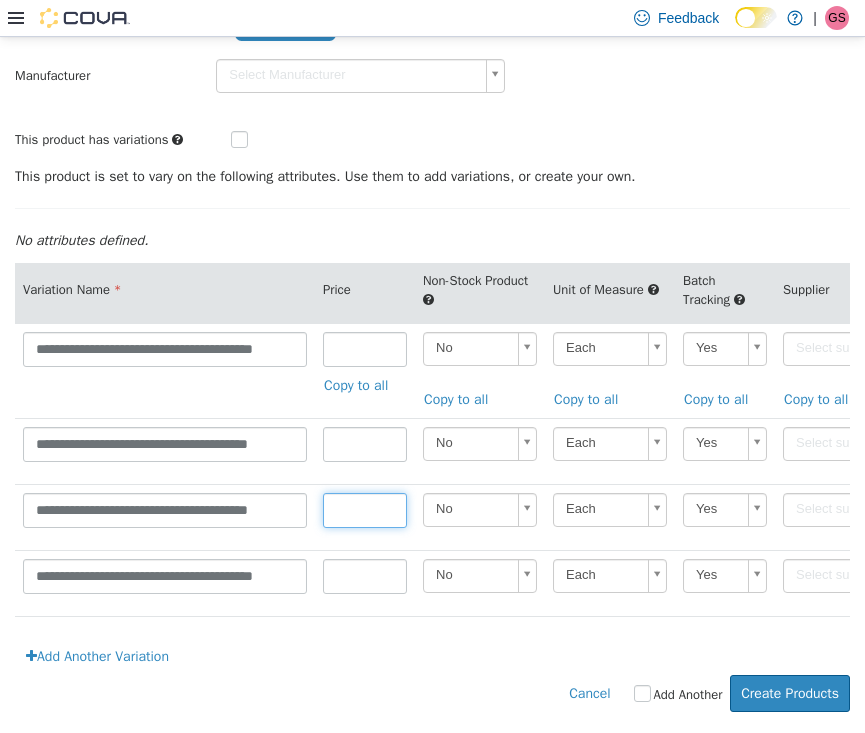 click at bounding box center [365, 509] 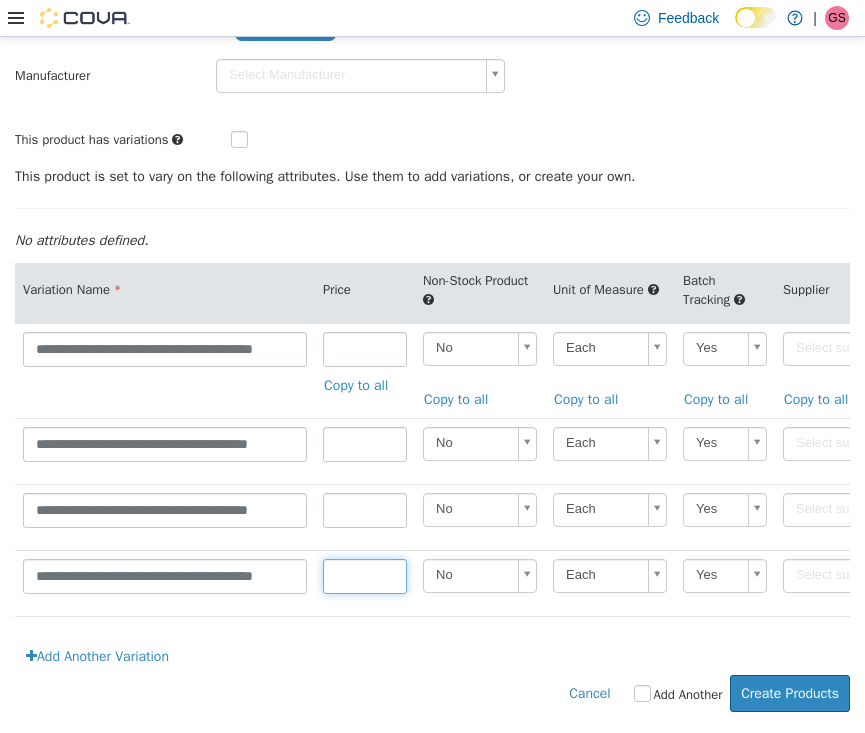 click at bounding box center (365, 575) 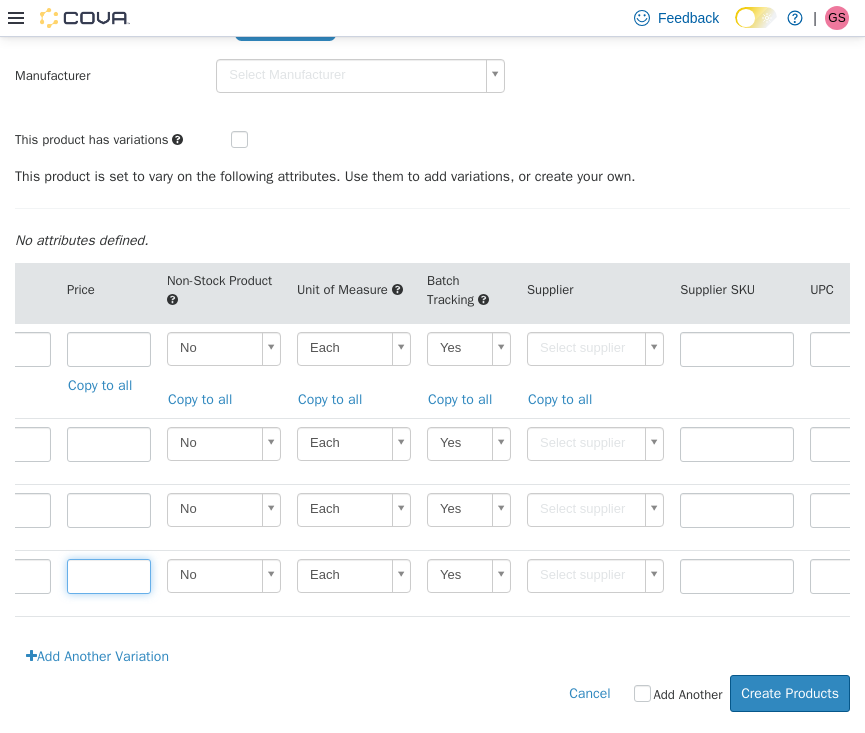scroll, scrollTop: 0, scrollLeft: 266, axis: horizontal 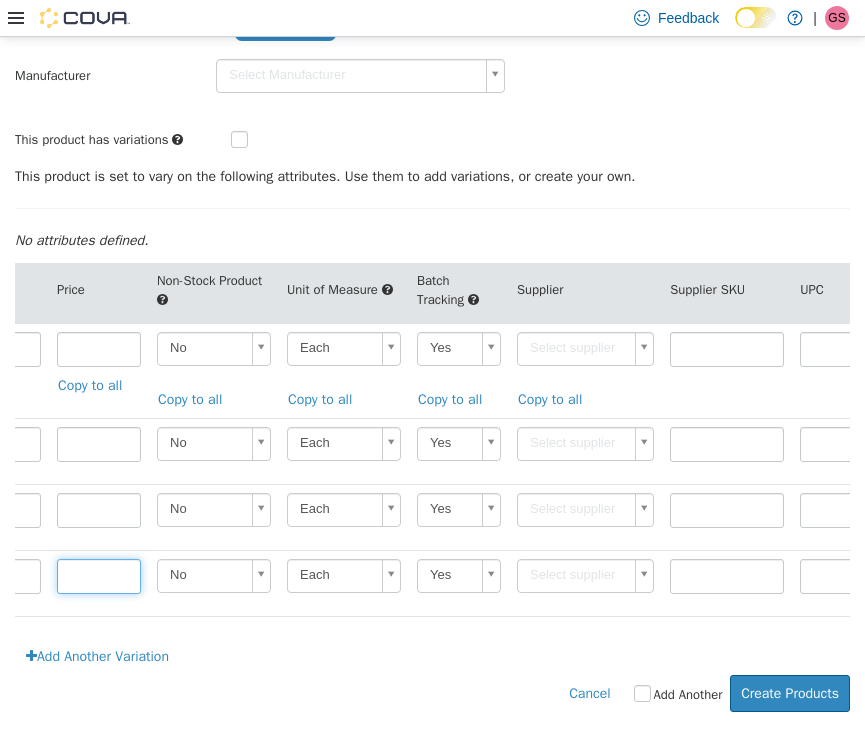 type on "***" 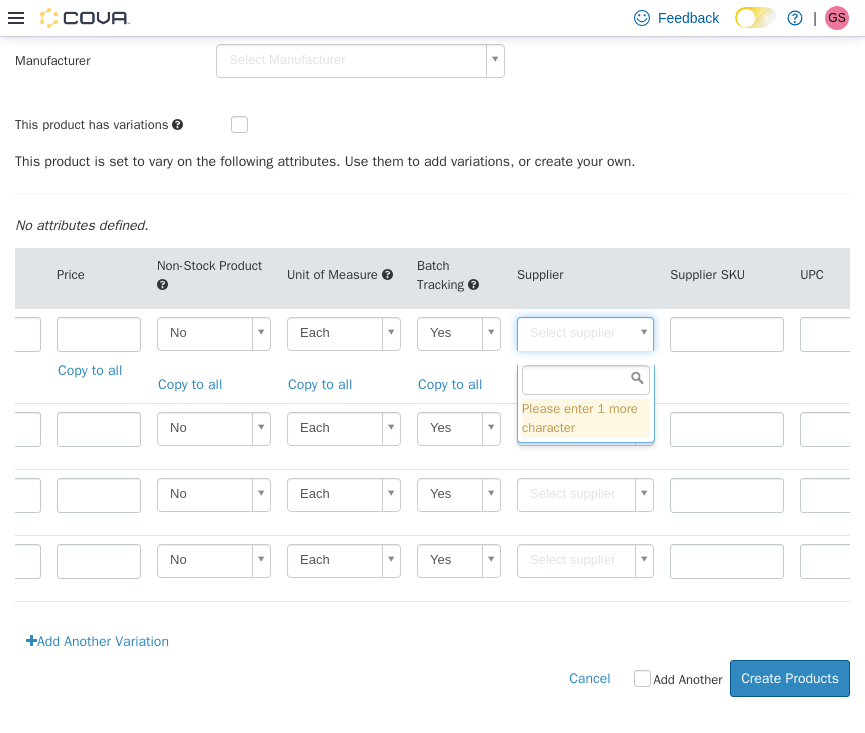 click on "**********" at bounding box center [432, 274] 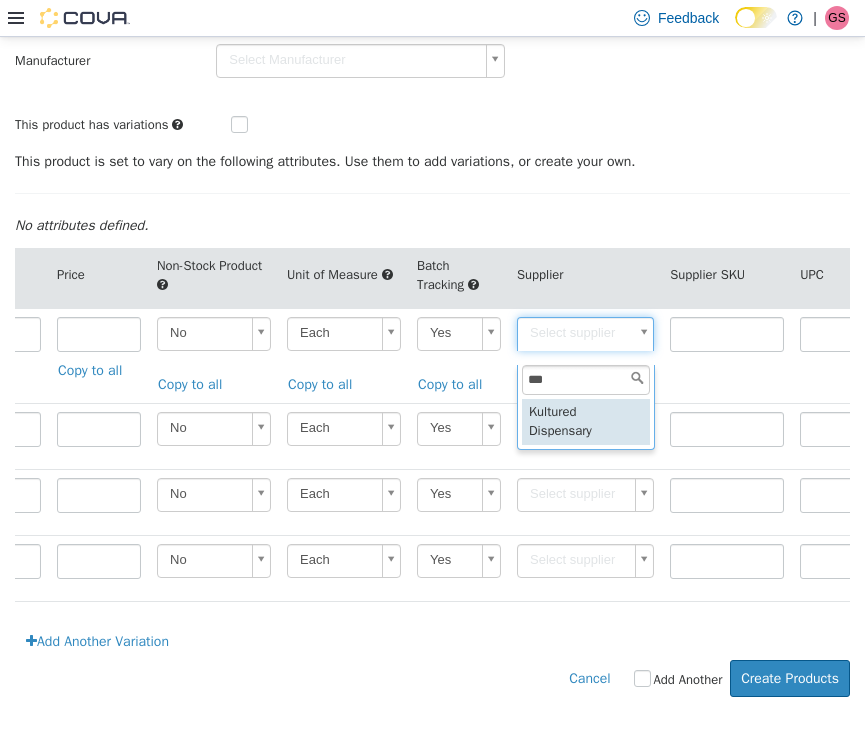 type on "***" 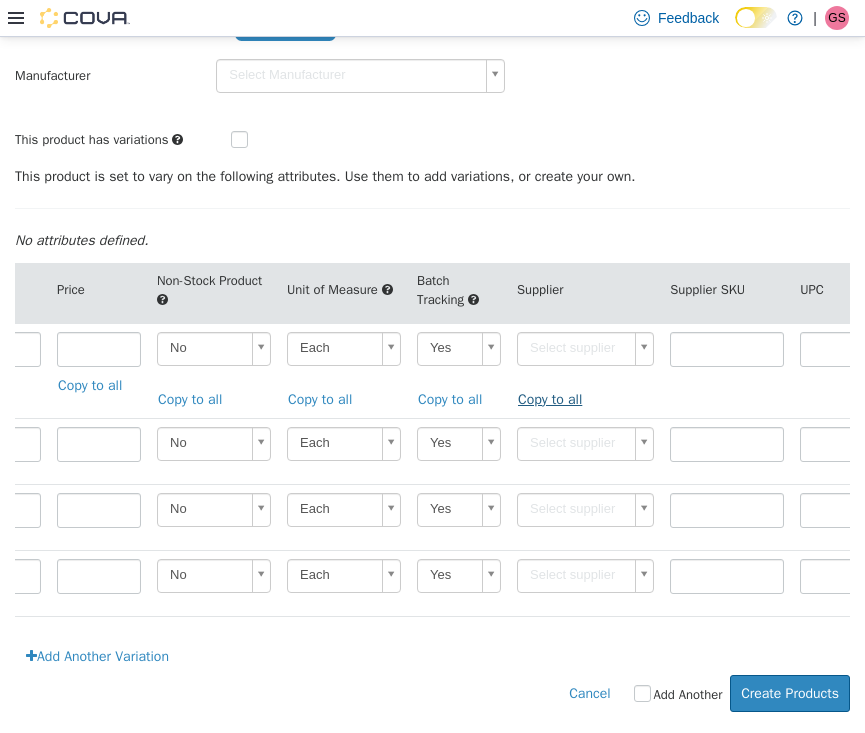 type on "******" 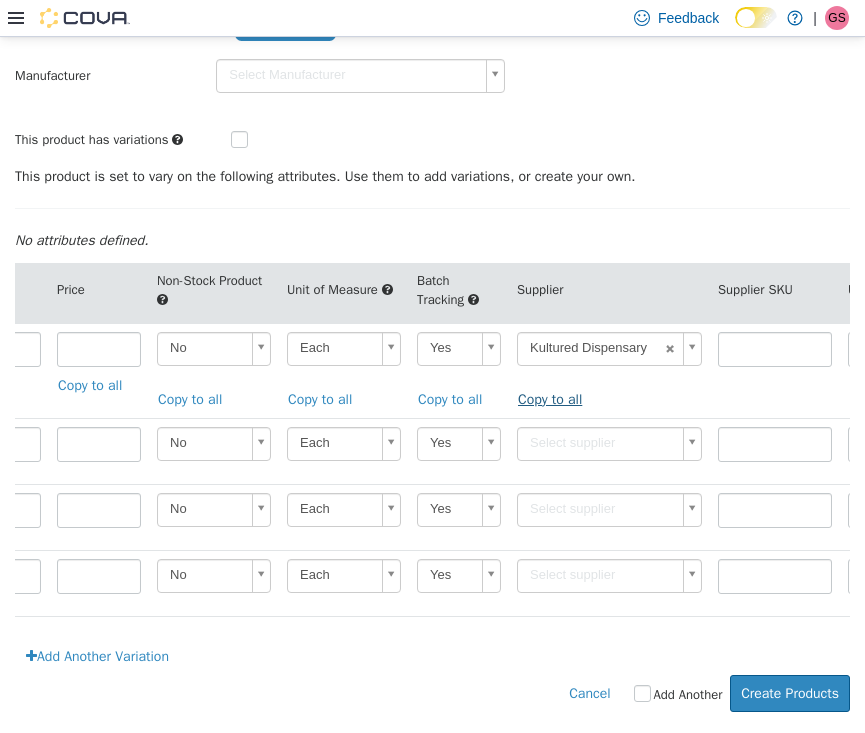 click on "Copy to all" at bounding box center (555, 398) 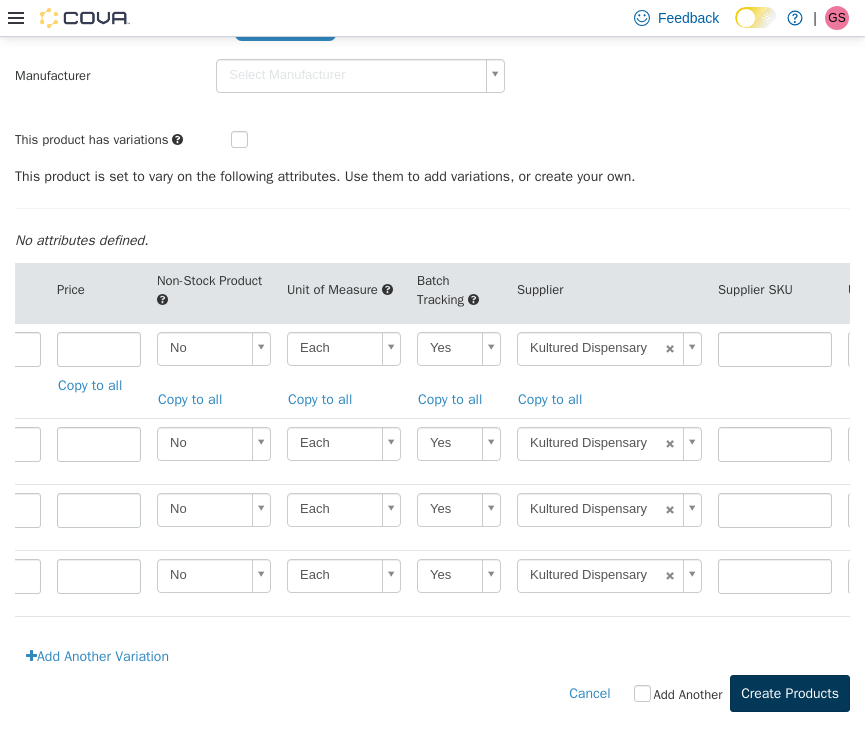 click on "Create Products" at bounding box center (790, 692) 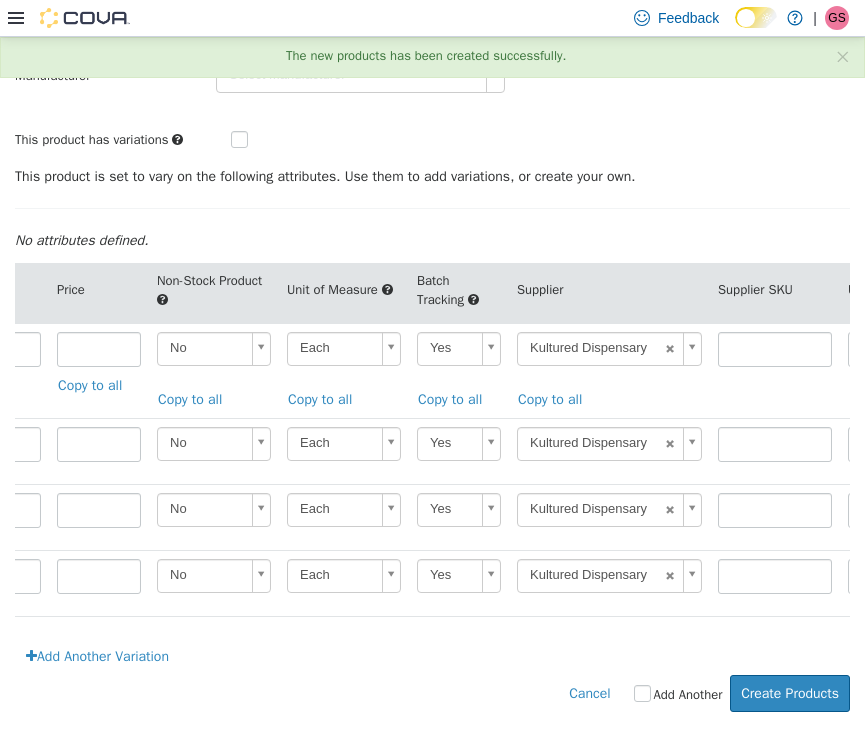 scroll, scrollTop: 0, scrollLeft: 0, axis: both 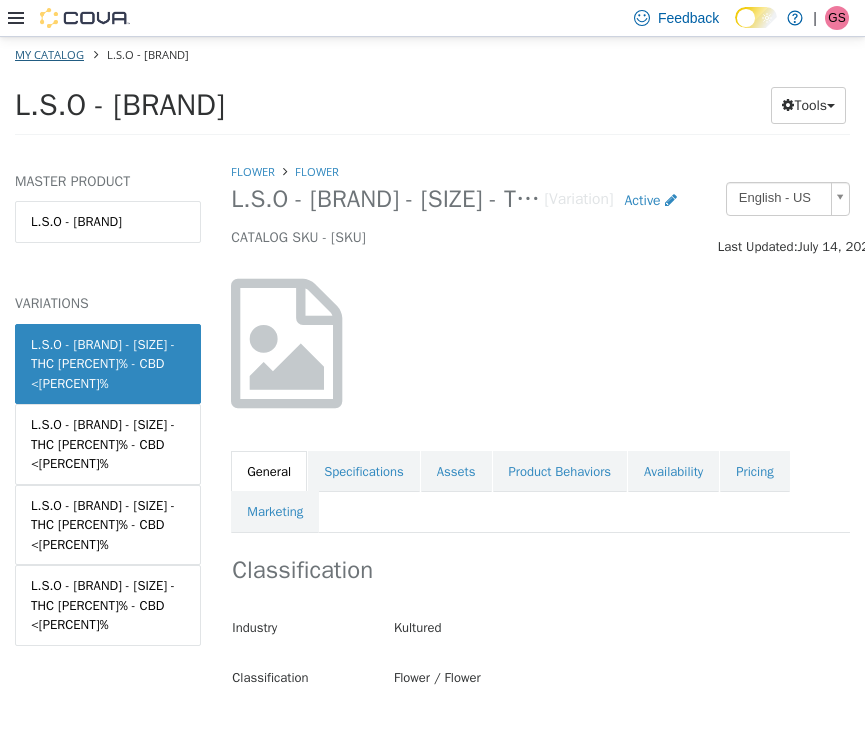 click on "My Catalog" at bounding box center (49, 53) 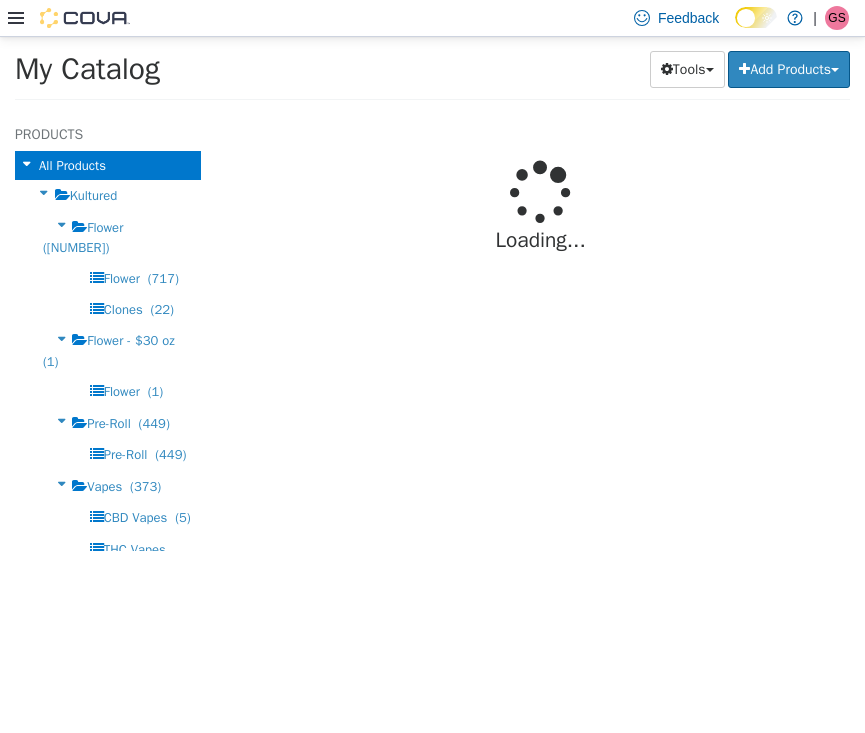select on "**********" 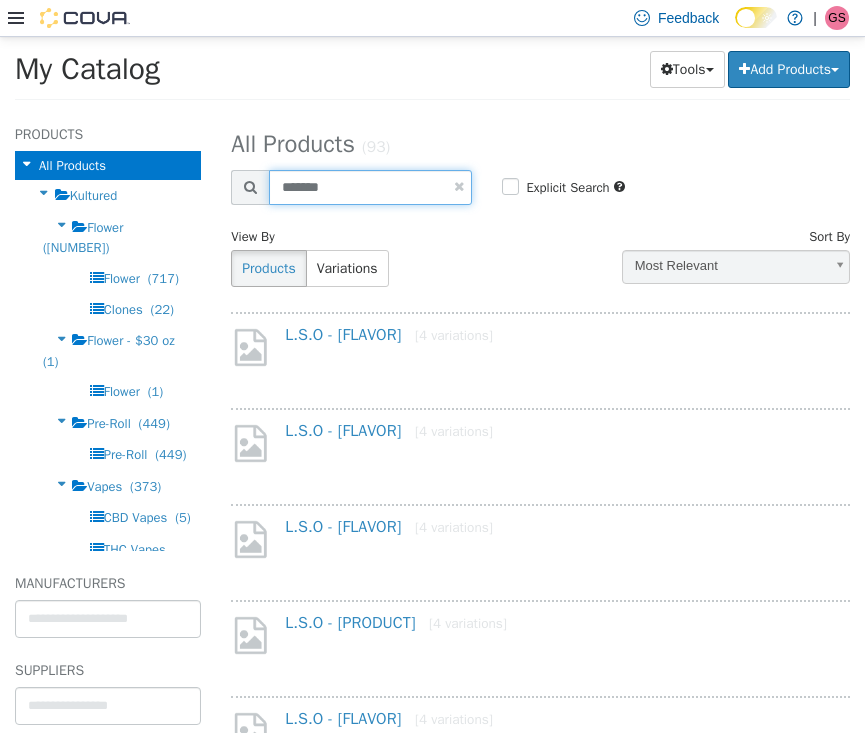 drag, startPoint x: 334, startPoint y: 194, endPoint x: 241, endPoint y: 194, distance: 93 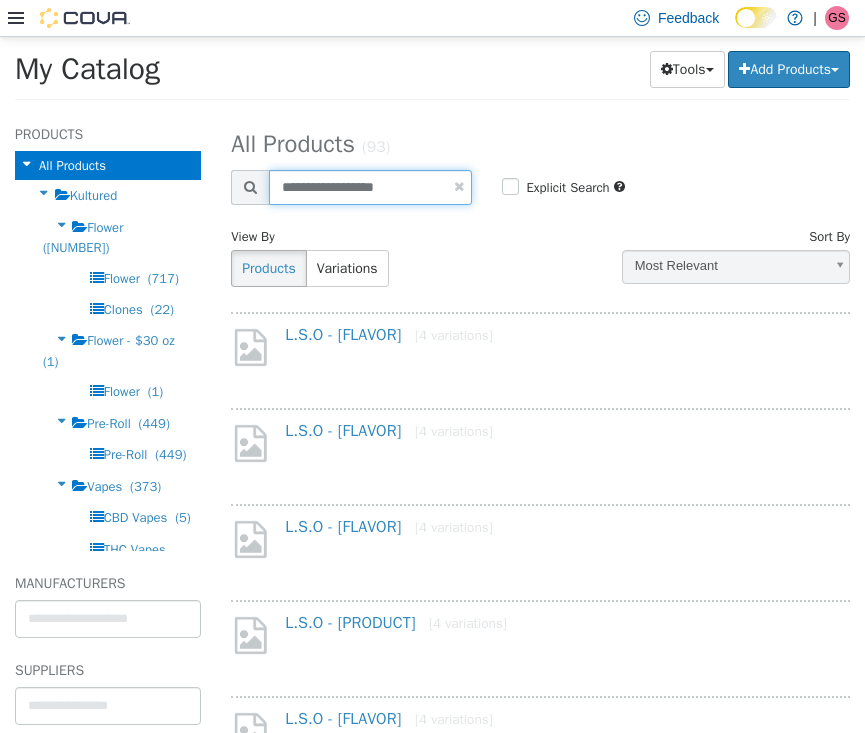 type on "**********" 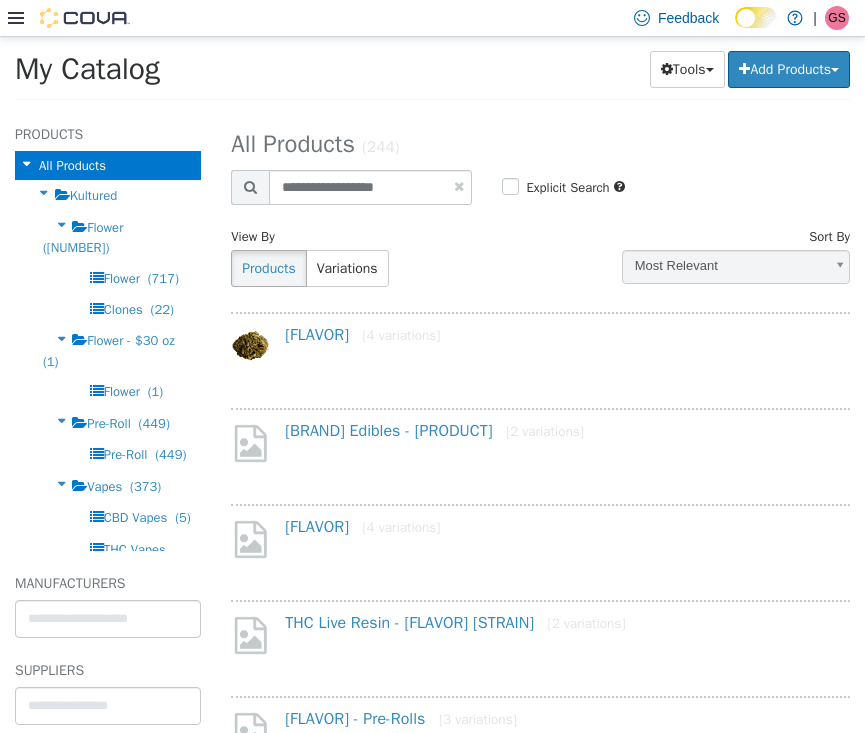 scroll, scrollTop: 0, scrollLeft: 0, axis: both 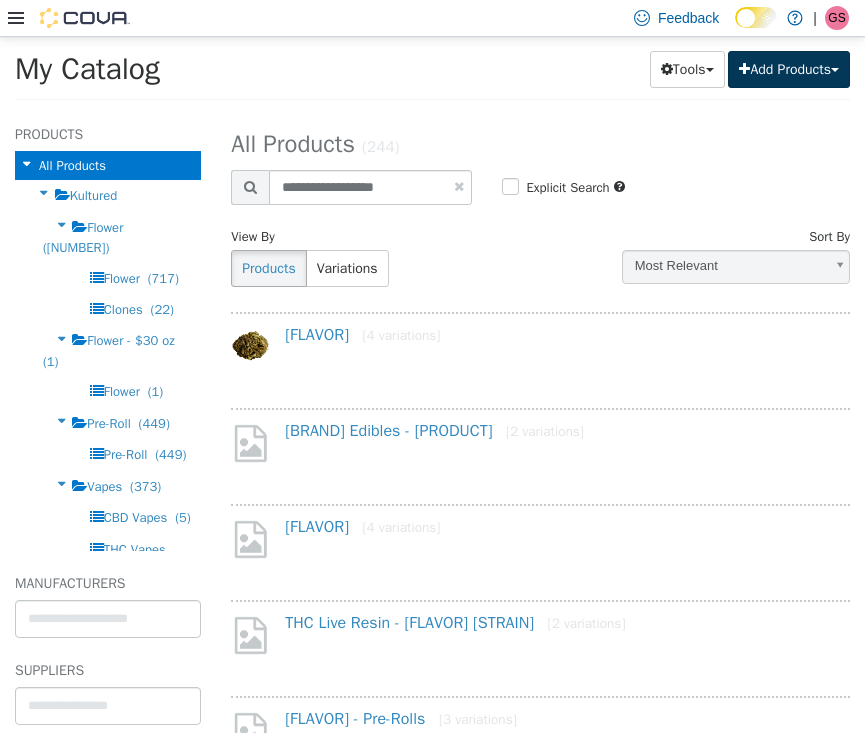 click on "Add Products" at bounding box center (789, 68) 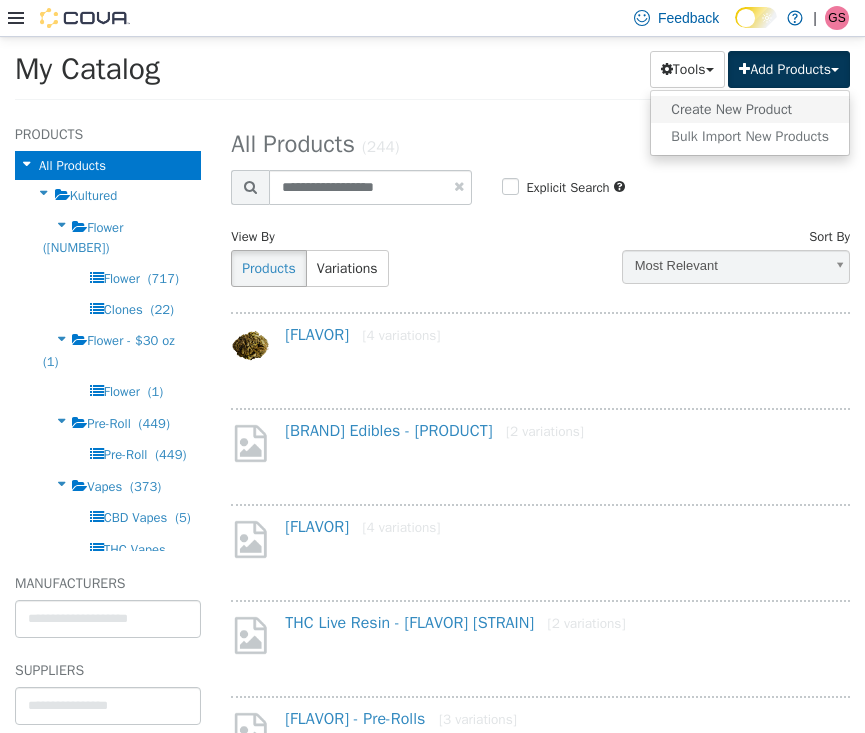 click on "Create New Product" at bounding box center [750, 108] 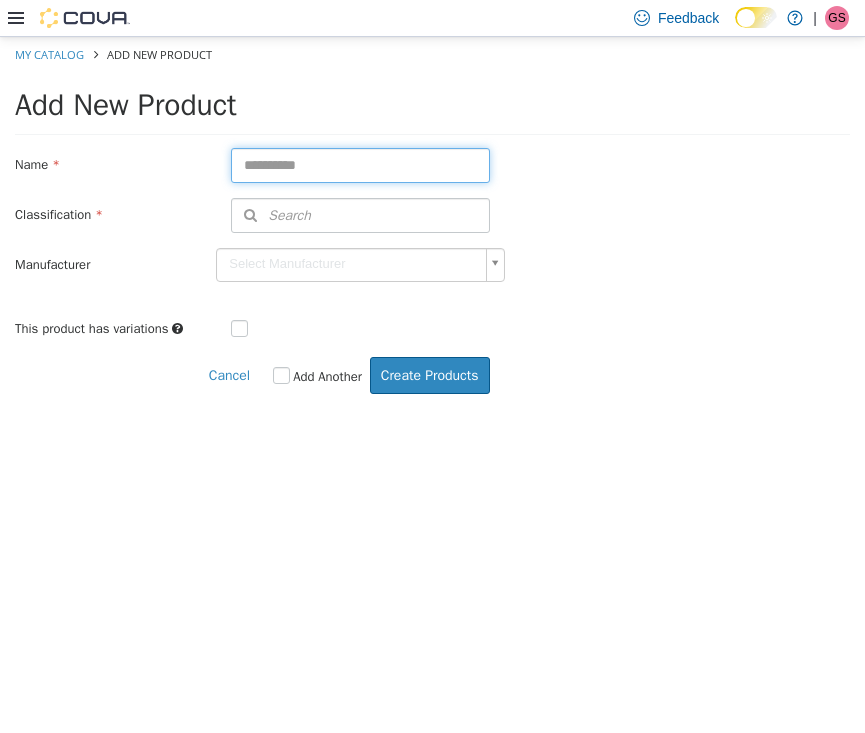 click at bounding box center (360, 164) 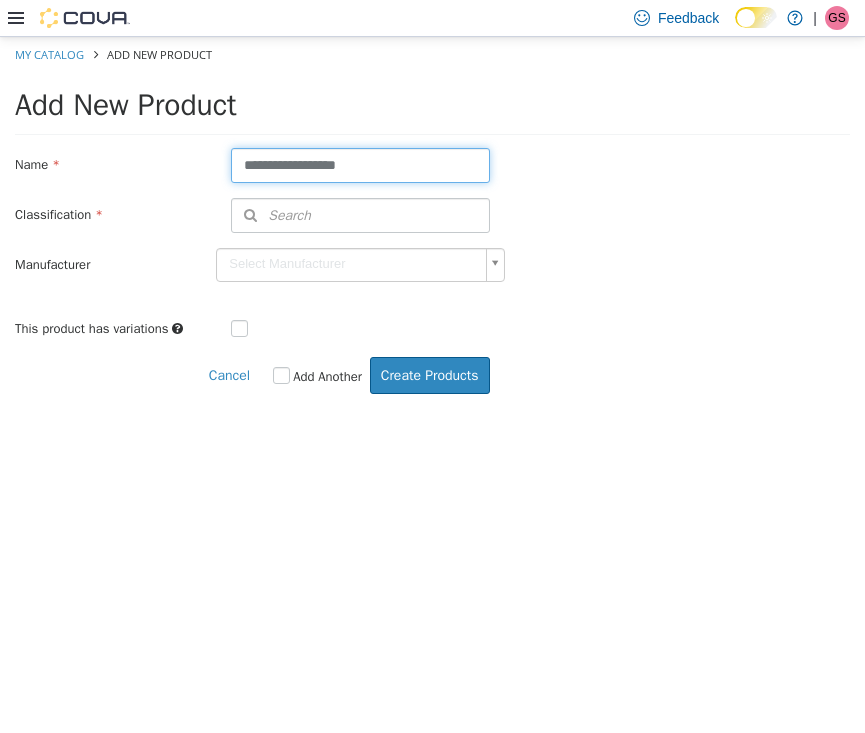 type on "**********" 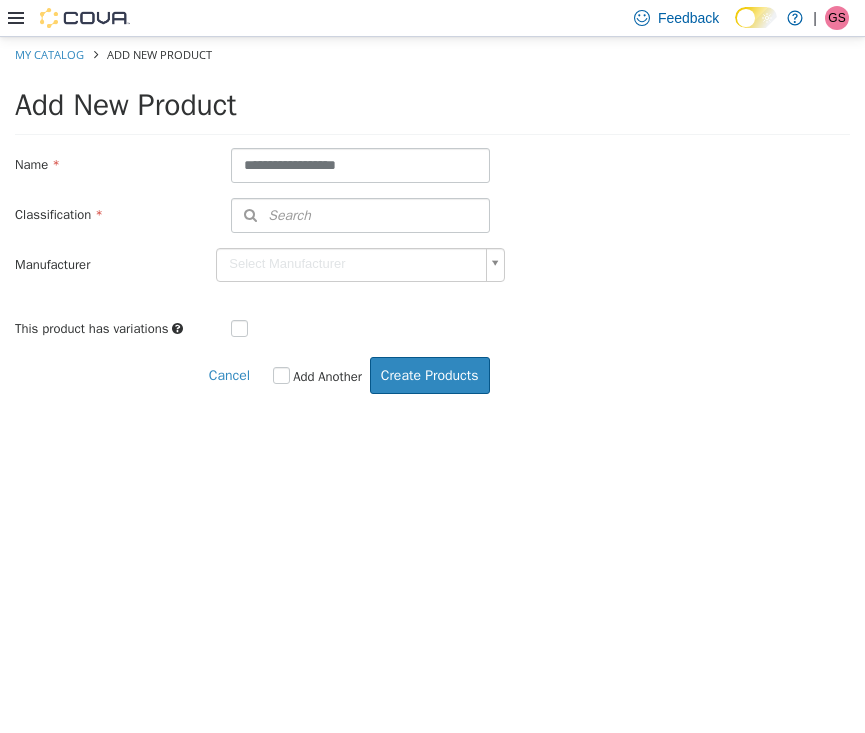click on "Search" at bounding box center (360, 214) 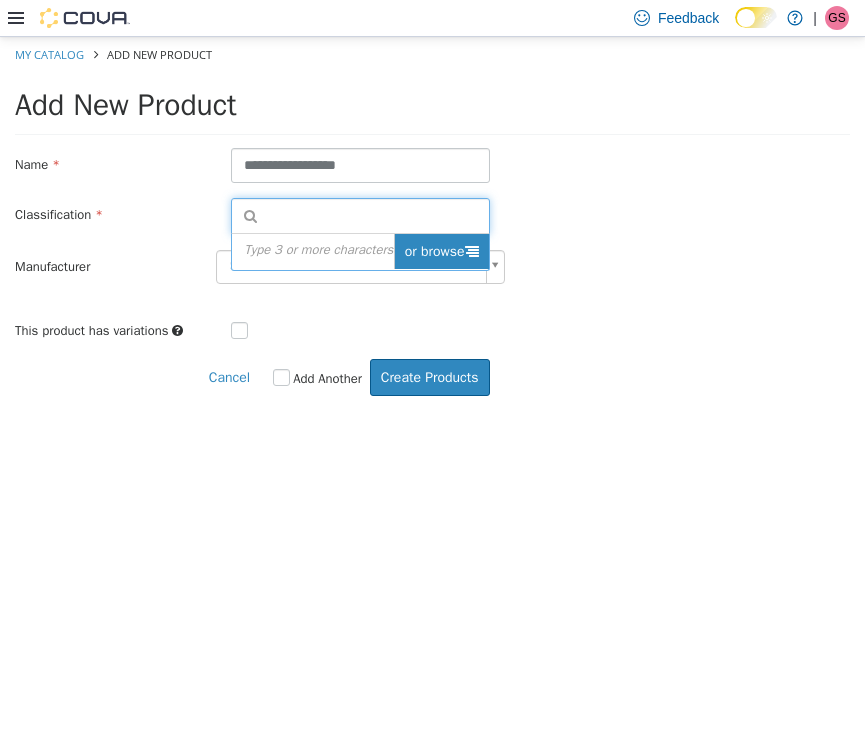 click on "or browse" at bounding box center (441, 250) 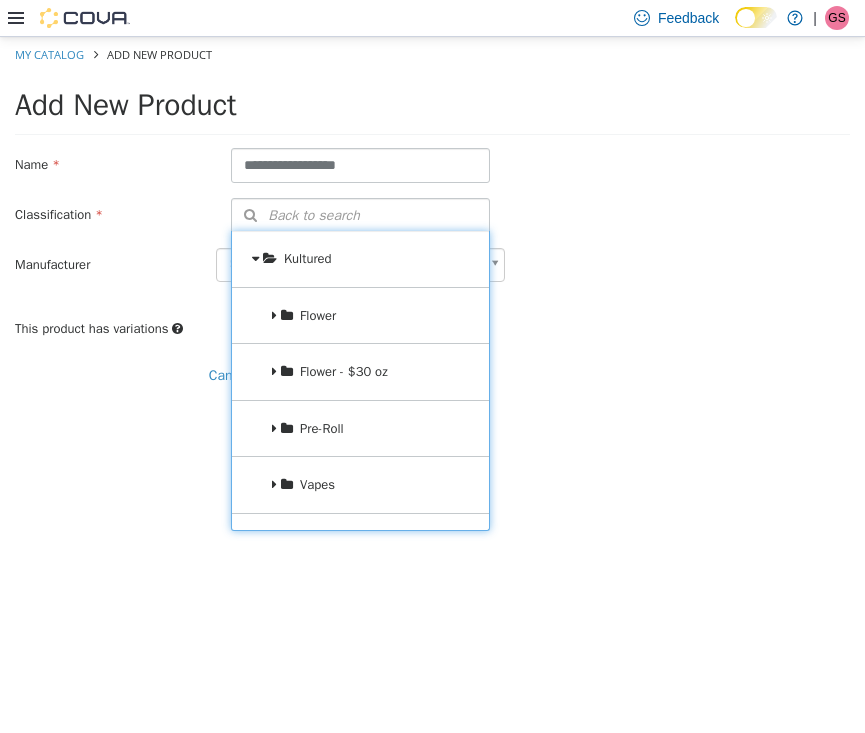 click on "Flower" at bounding box center [360, 315] 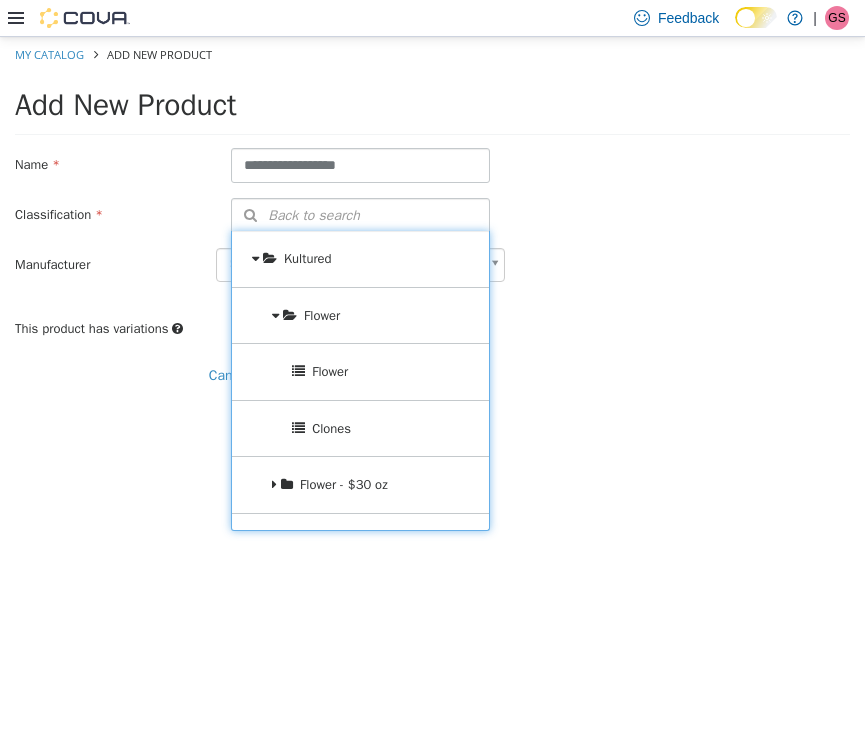 click on "Flower" at bounding box center (360, 315) 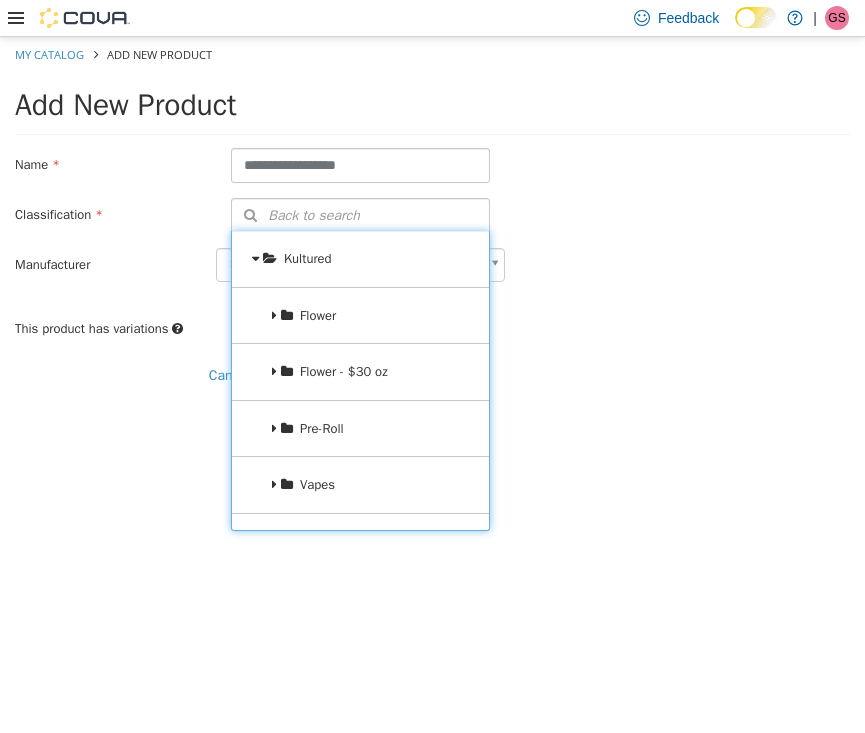 click on "Flower" at bounding box center (360, 315) 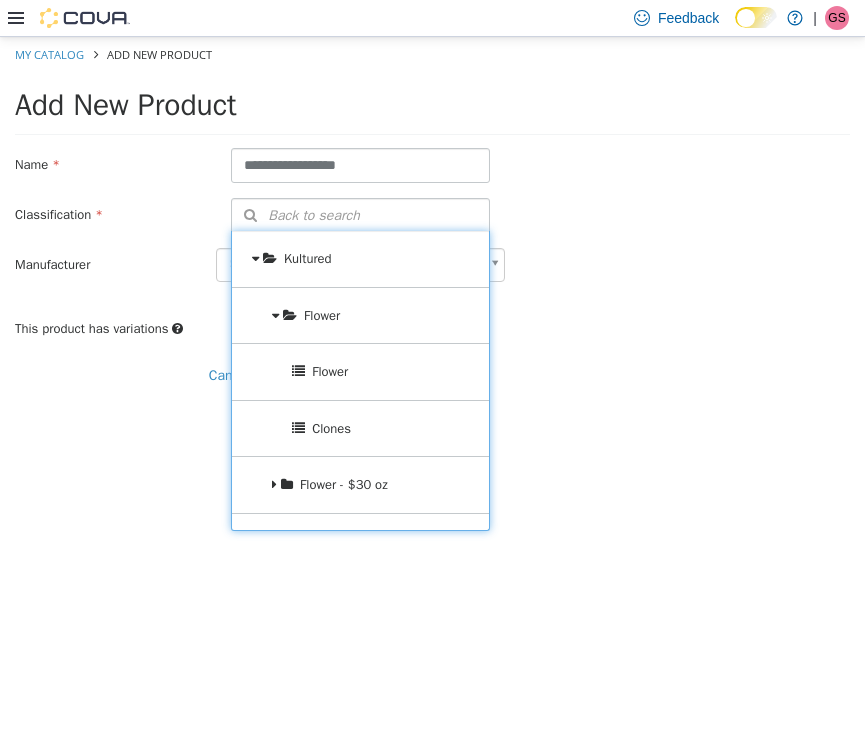 click on "Flower" at bounding box center [360, 371] 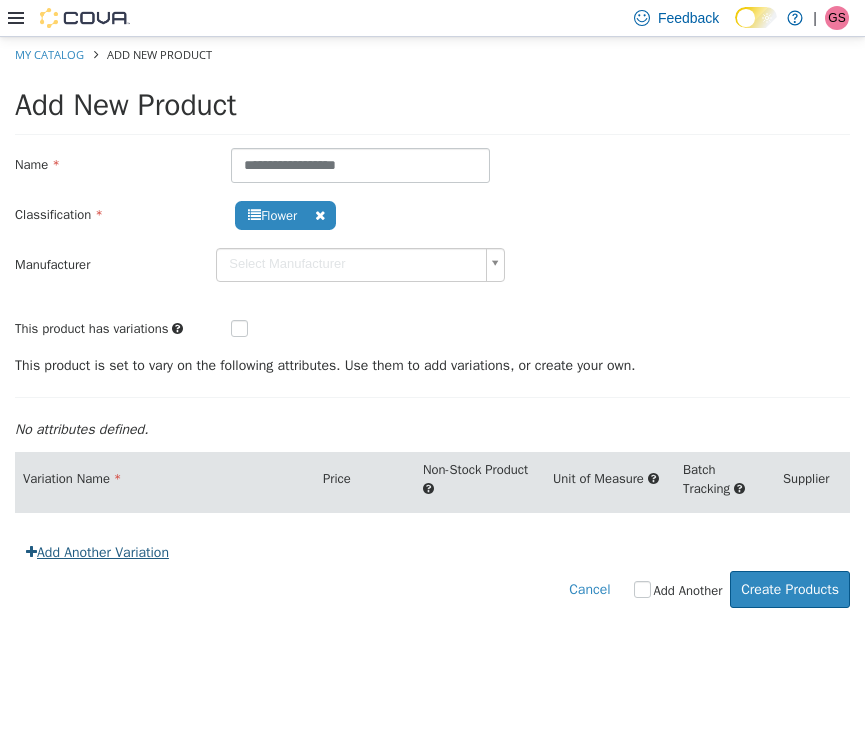 click on "Add Another Variation" at bounding box center (97, 551) 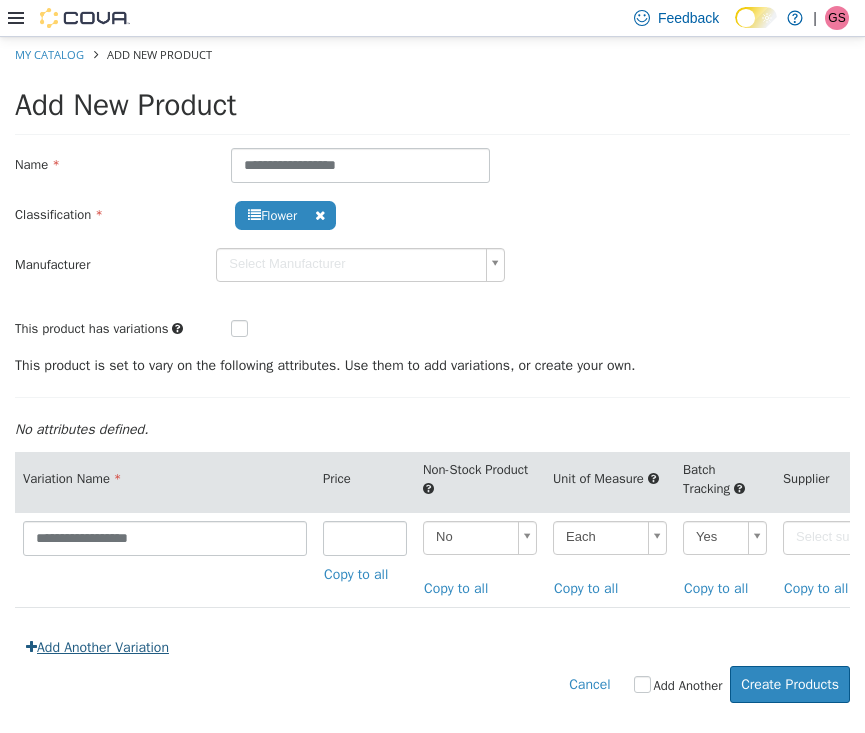 click on "Add Another Variation" at bounding box center [97, 646] 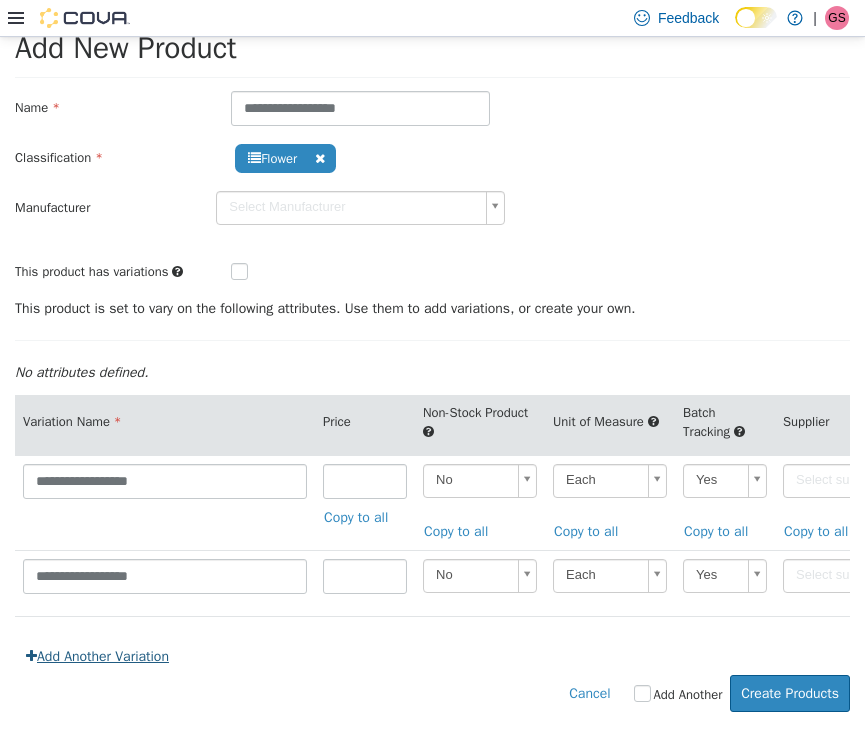 click on "Add Another Variation" at bounding box center [97, 655] 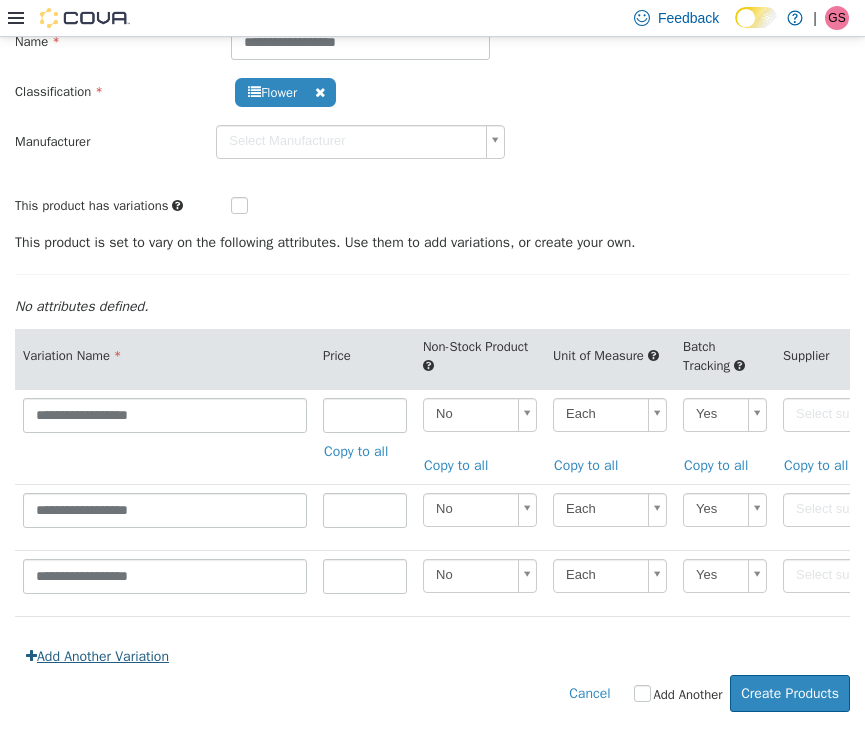 click on "Add Another Variation" at bounding box center (97, 655) 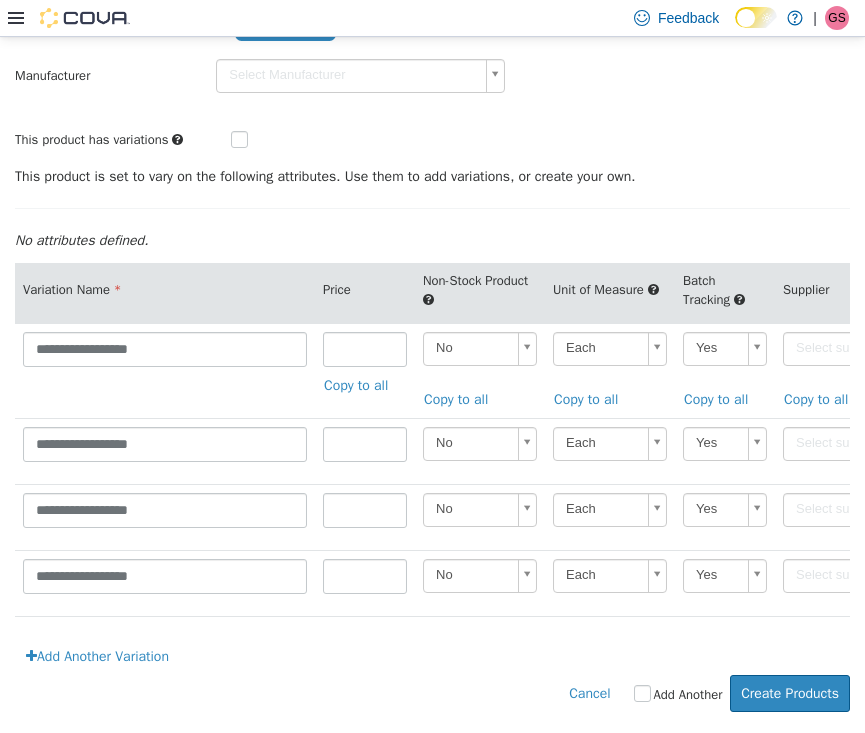 scroll, scrollTop: 204, scrollLeft: 0, axis: vertical 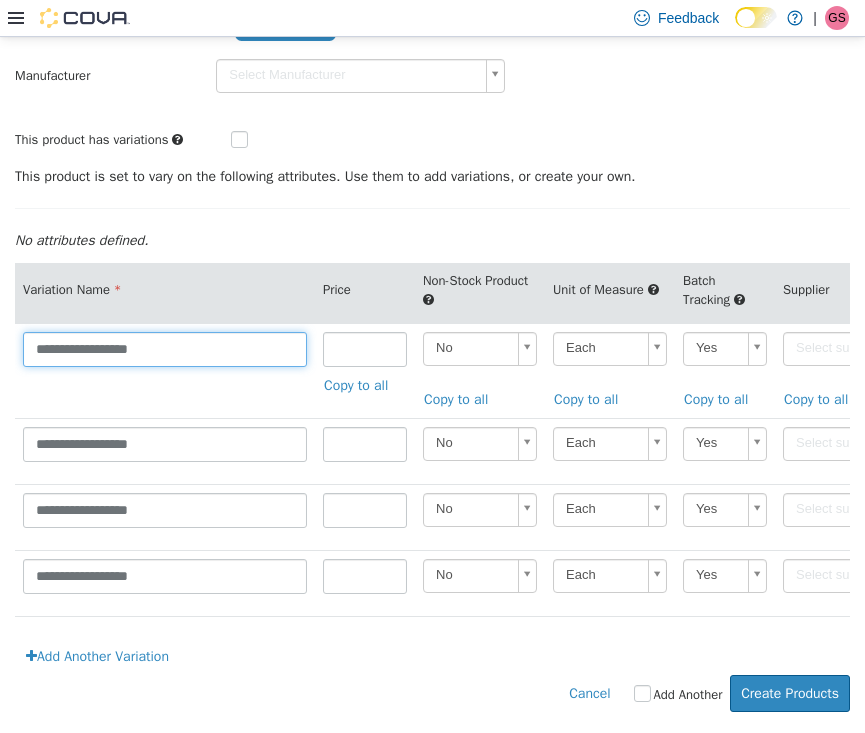click on "**********" at bounding box center (165, 348) 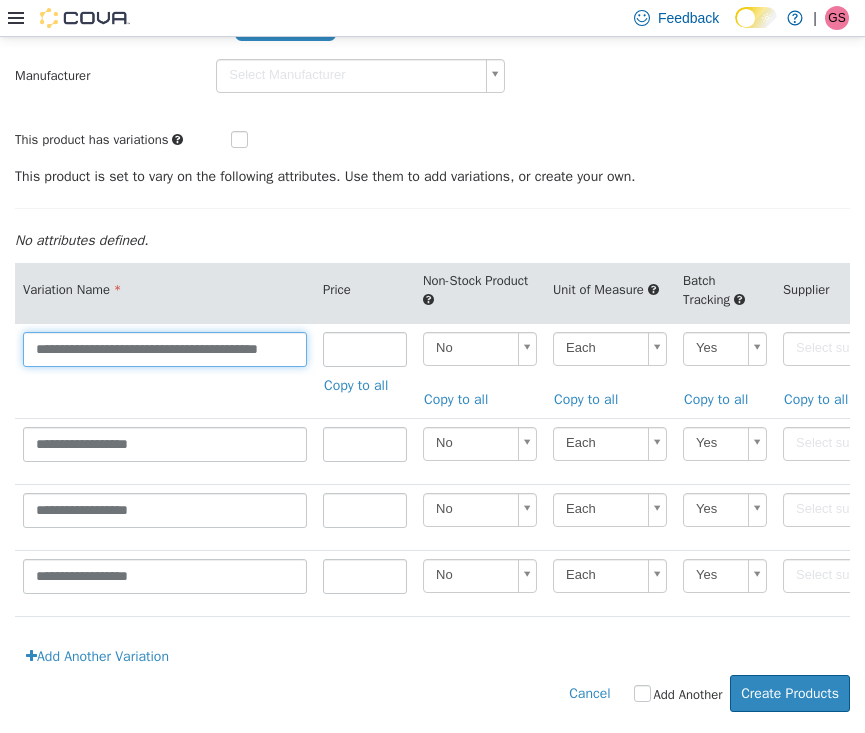 type on "**********" 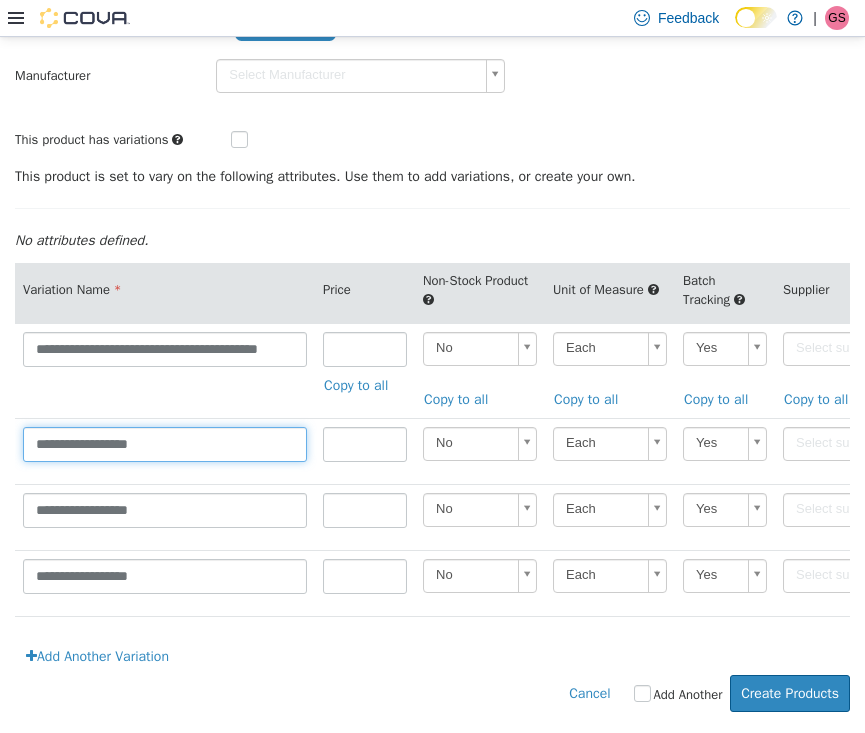 click on "**********" at bounding box center (165, 443) 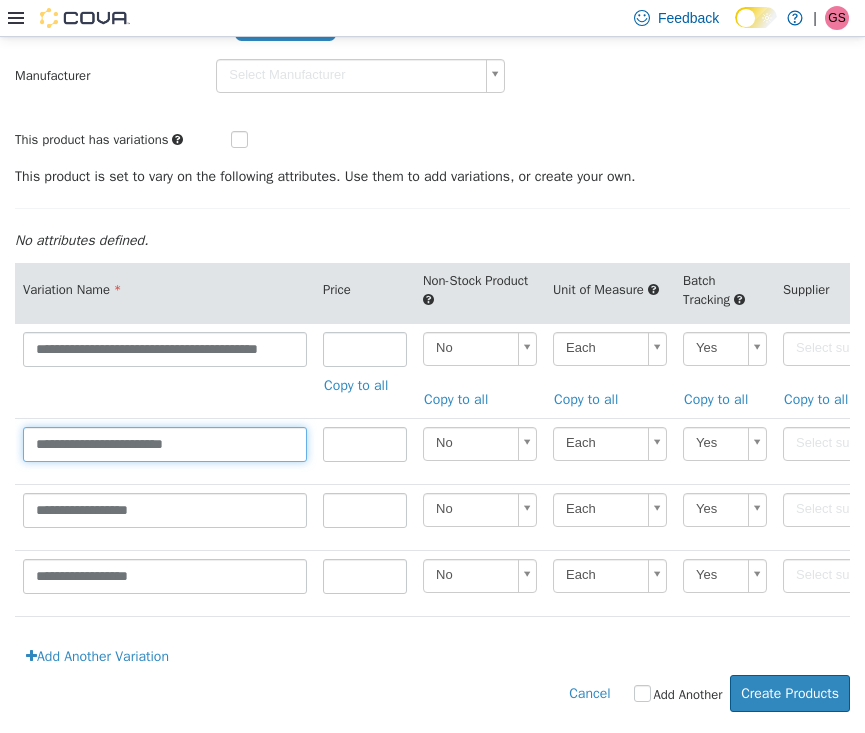 paste on "**********" 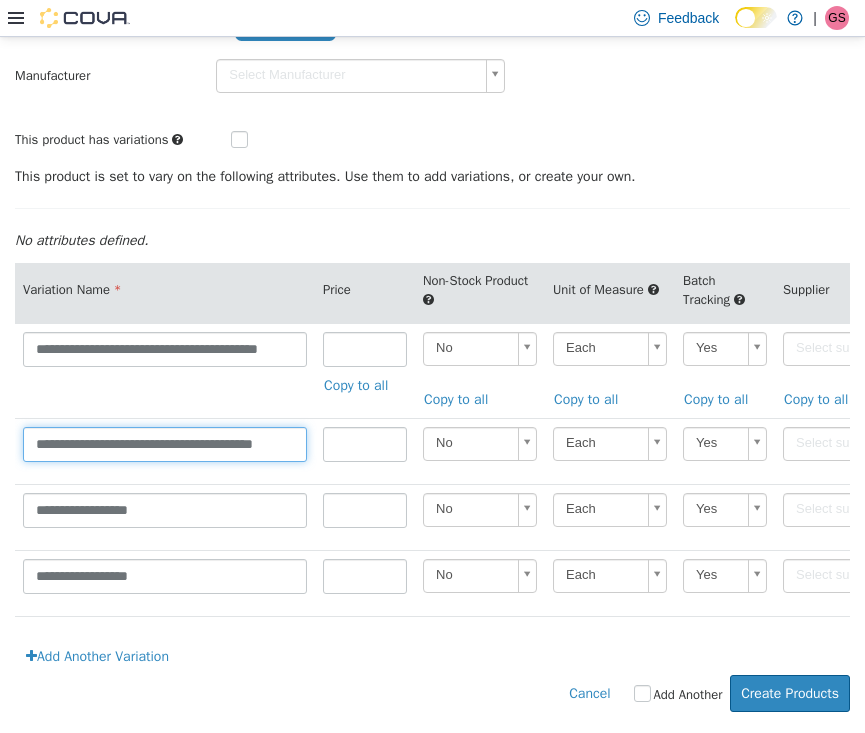 type on "**********" 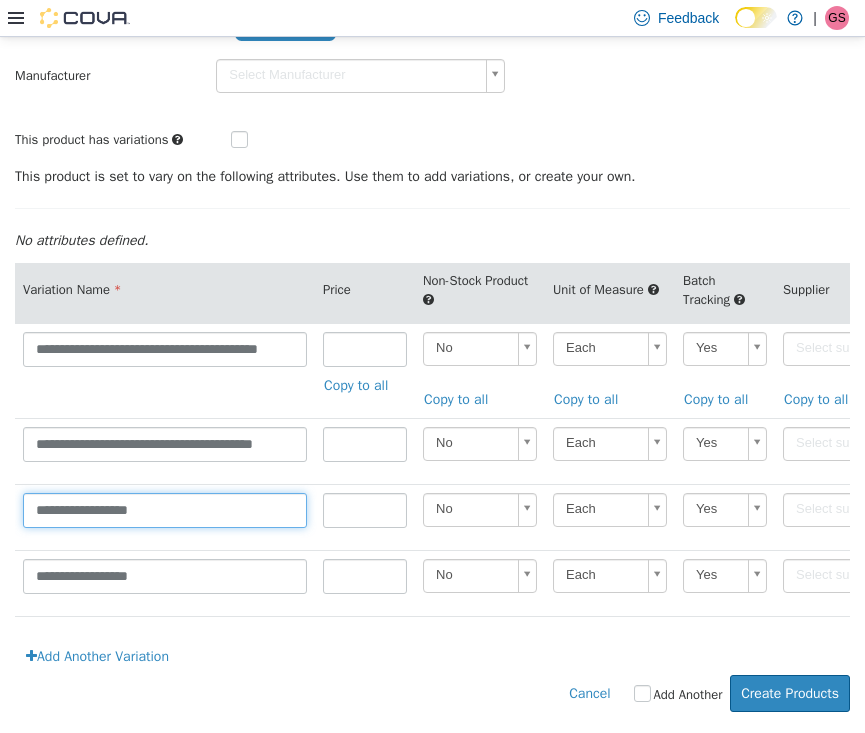 click on "**********" at bounding box center (165, 509) 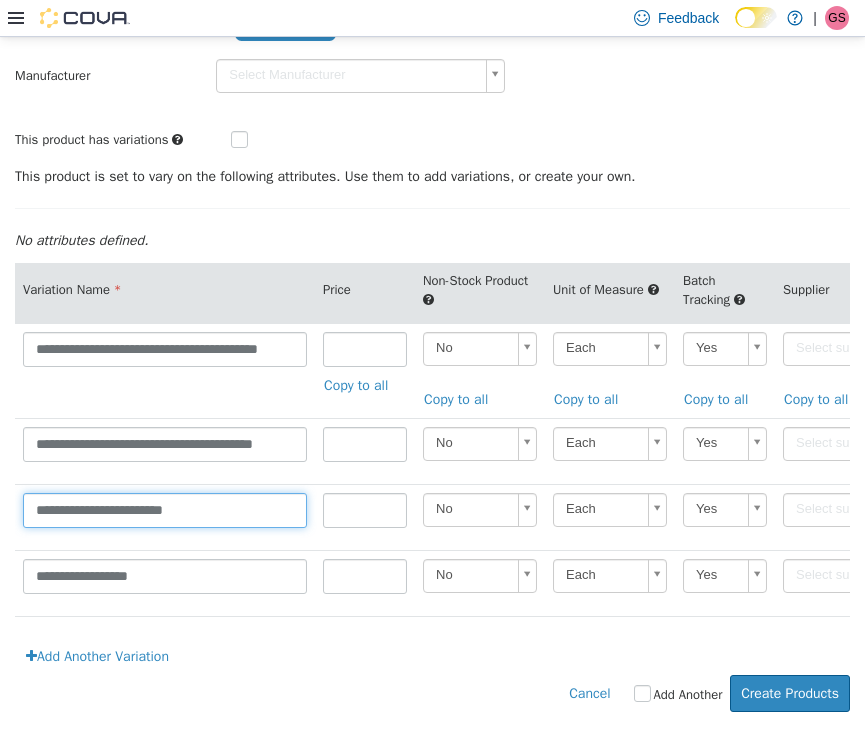 paste on "**********" 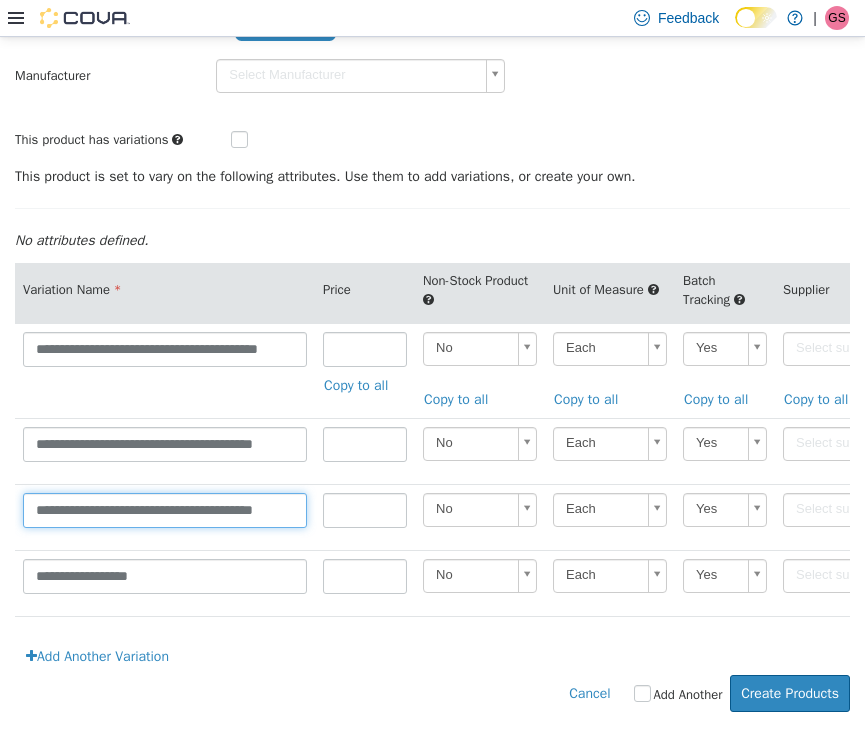 type on "**********" 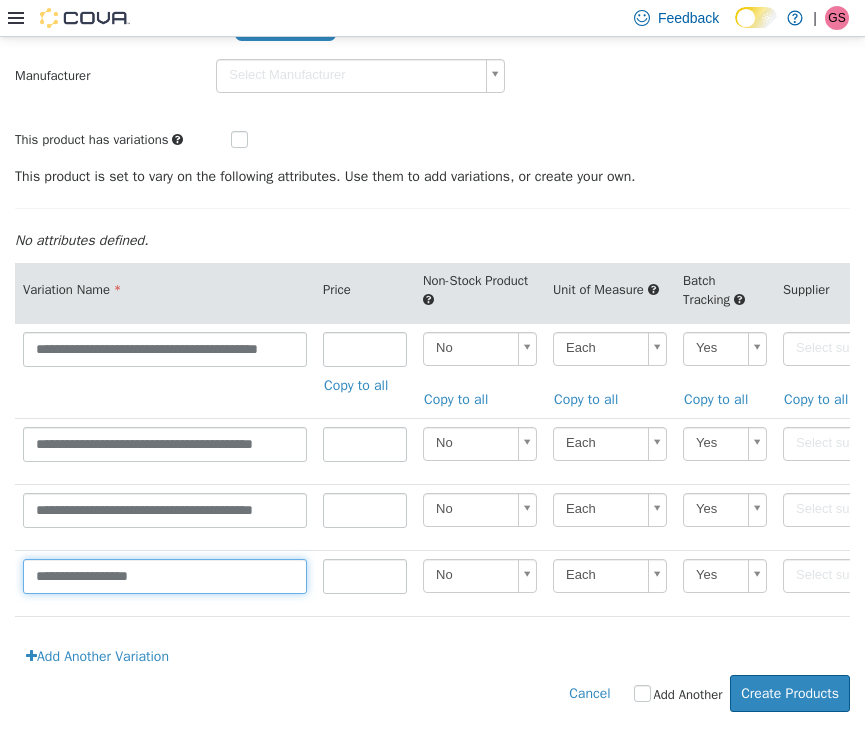 click on "**********" at bounding box center [165, 575] 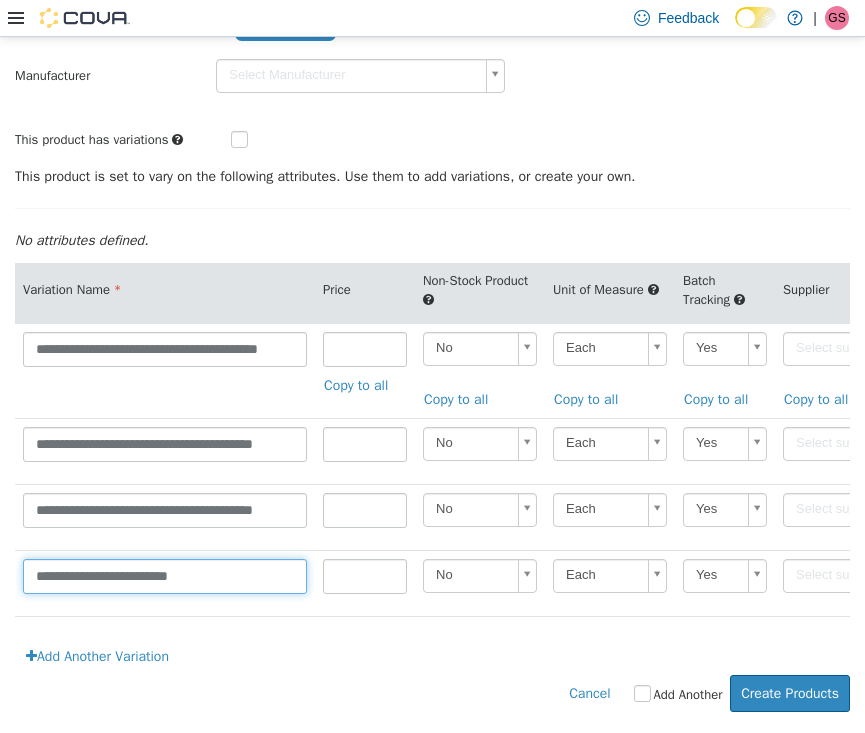 paste on "**********" 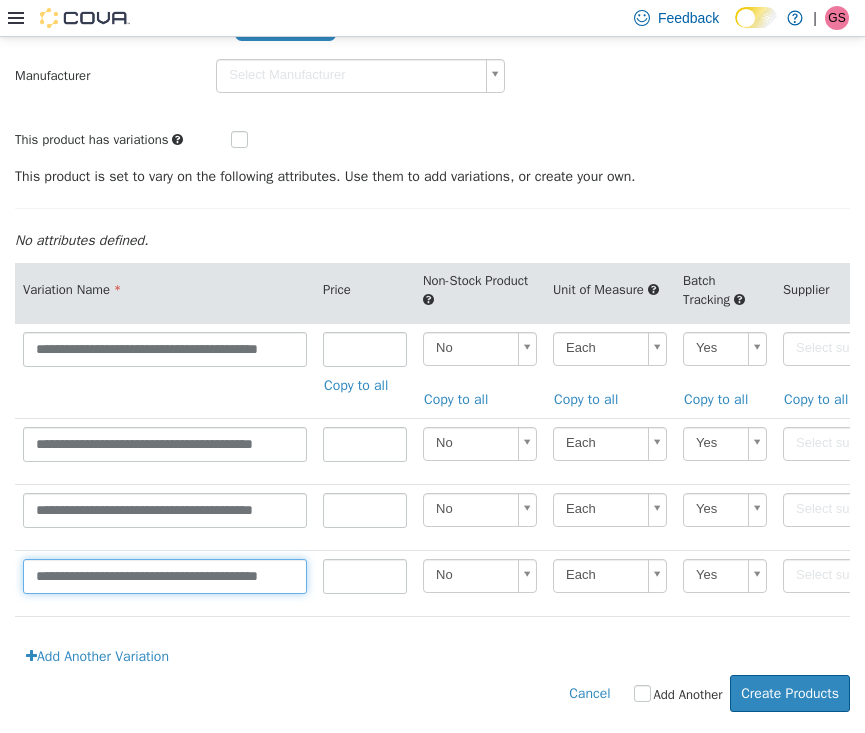 type on "**********" 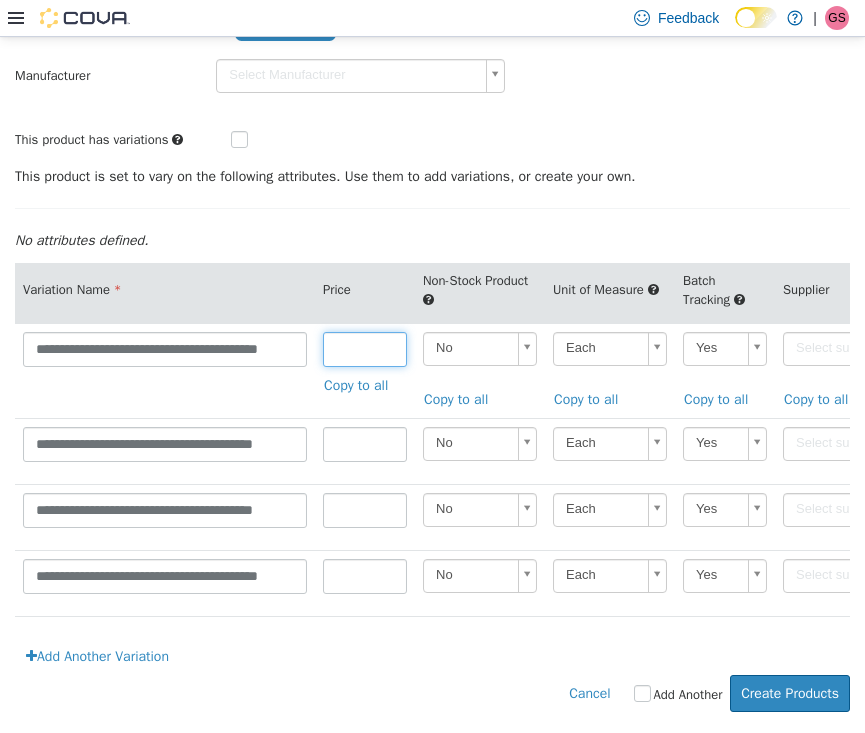 click at bounding box center (365, 348) 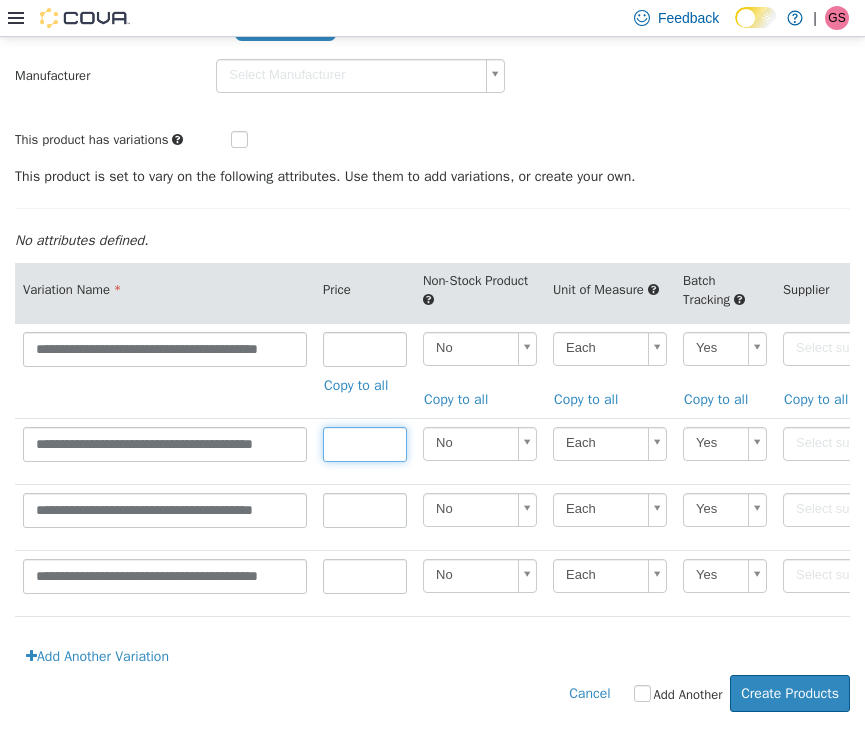 click at bounding box center [365, 443] 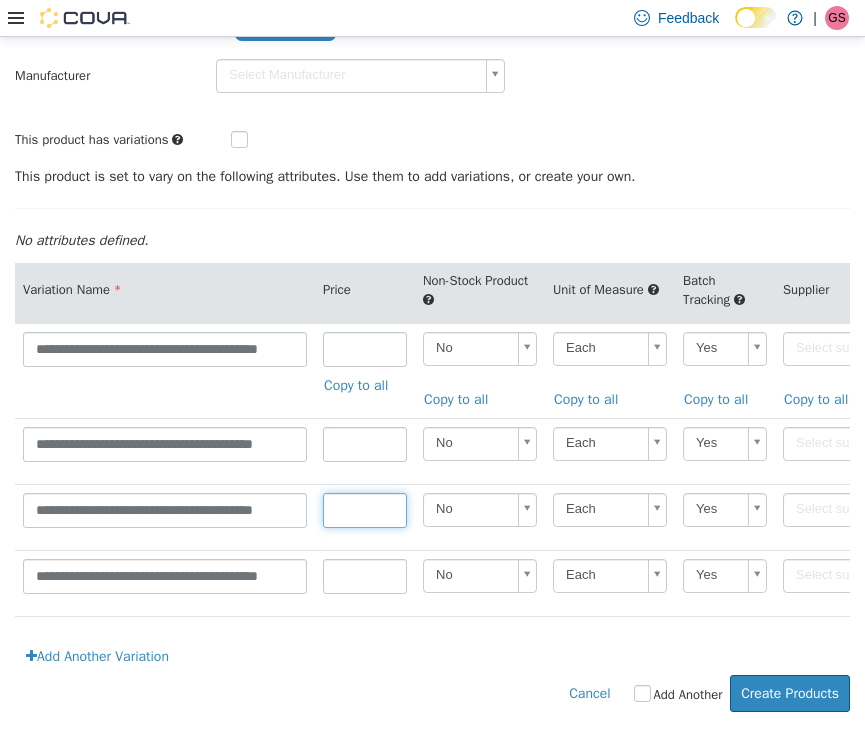 click at bounding box center (365, 509) 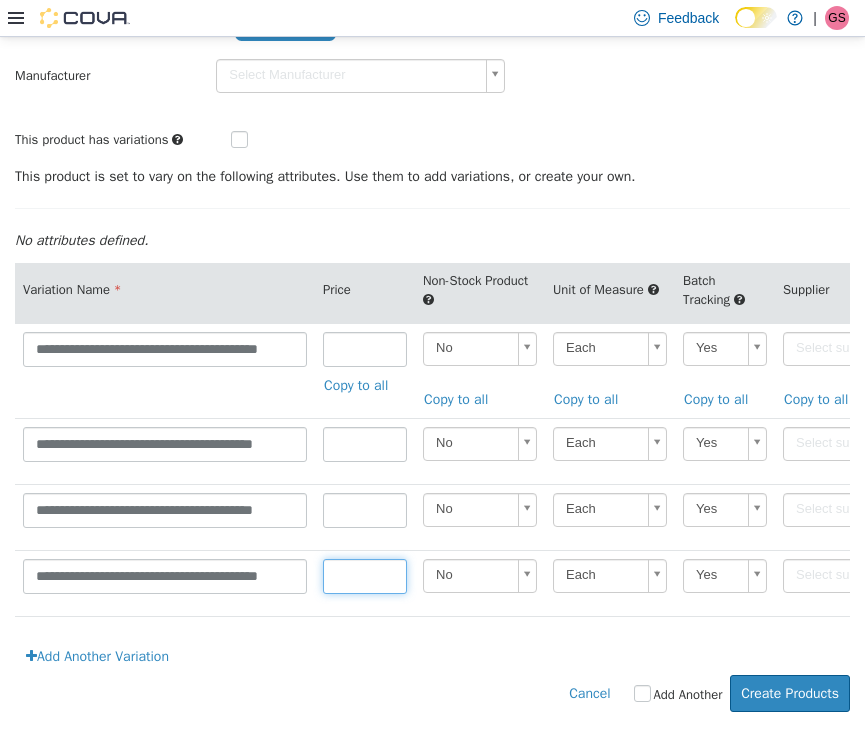 click at bounding box center (365, 575) 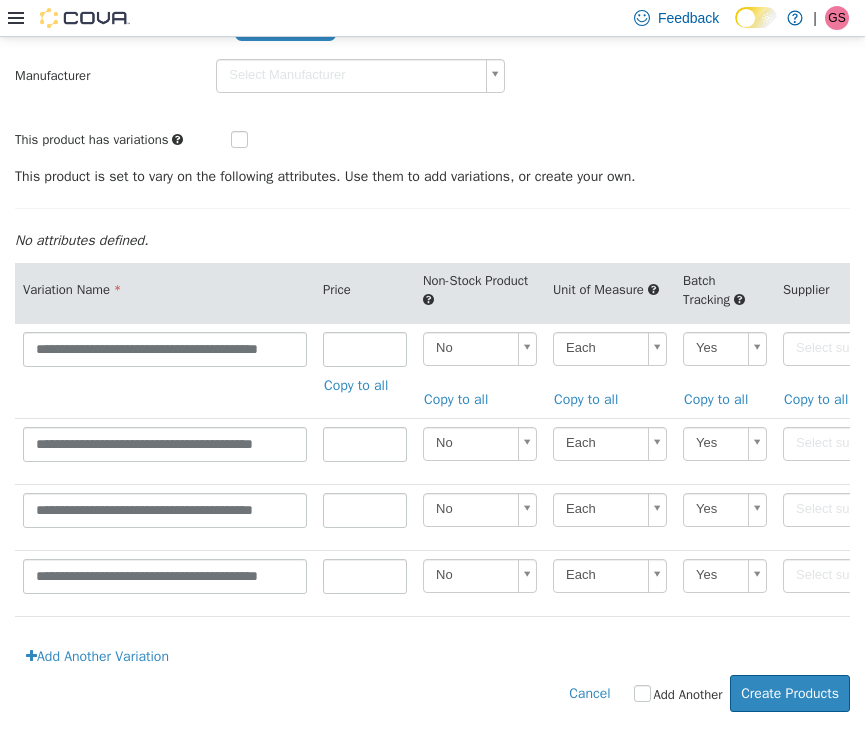 click on "Cancel Add Another    Create Products" at bounding box center (432, 692) 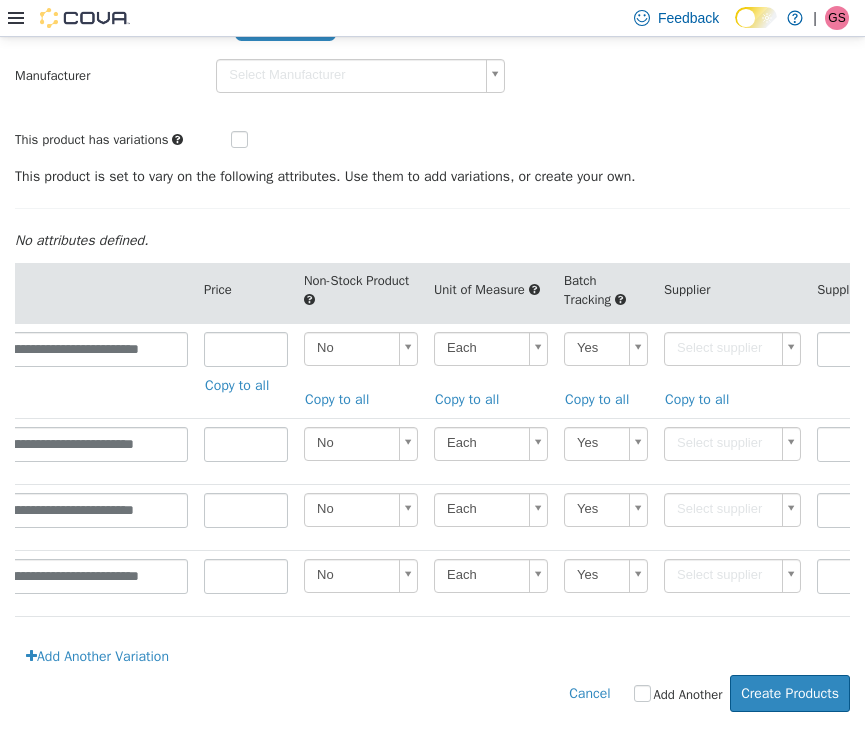 scroll, scrollTop: 0, scrollLeft: 146, axis: horizontal 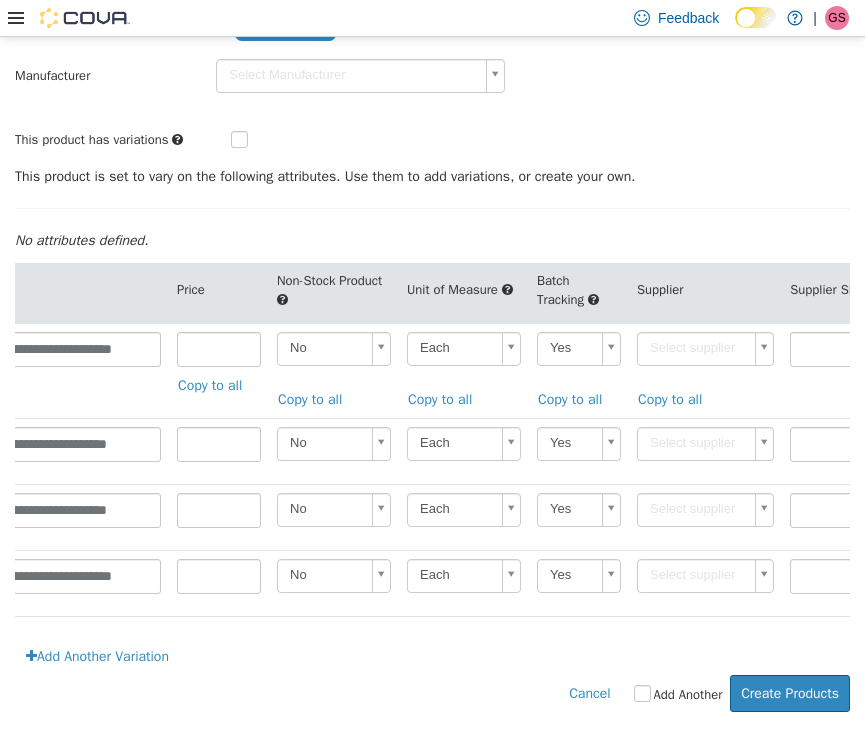 click on "**********" at bounding box center (432, 289) 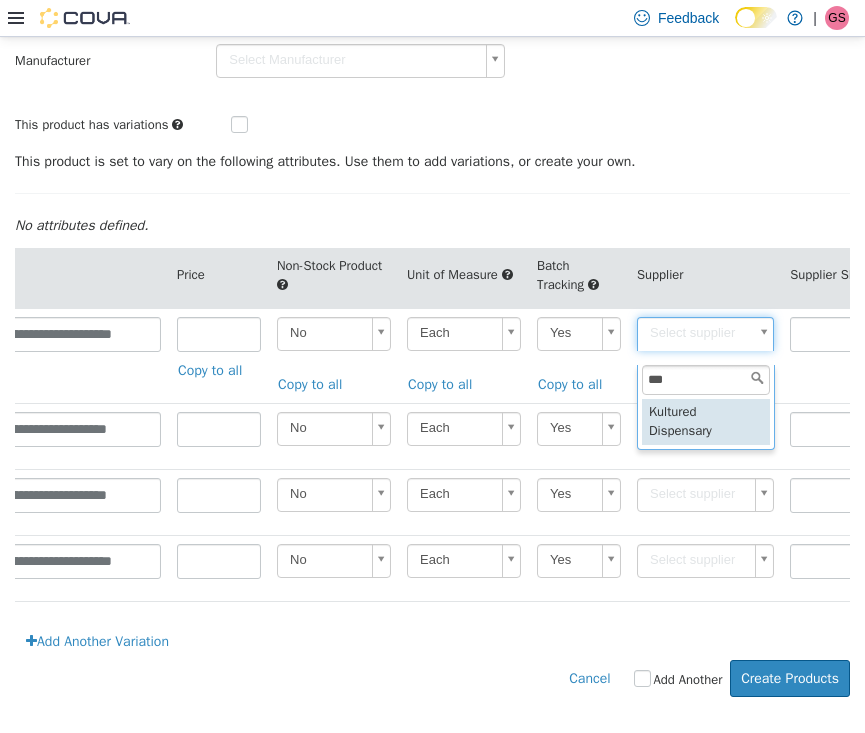 type on "***" 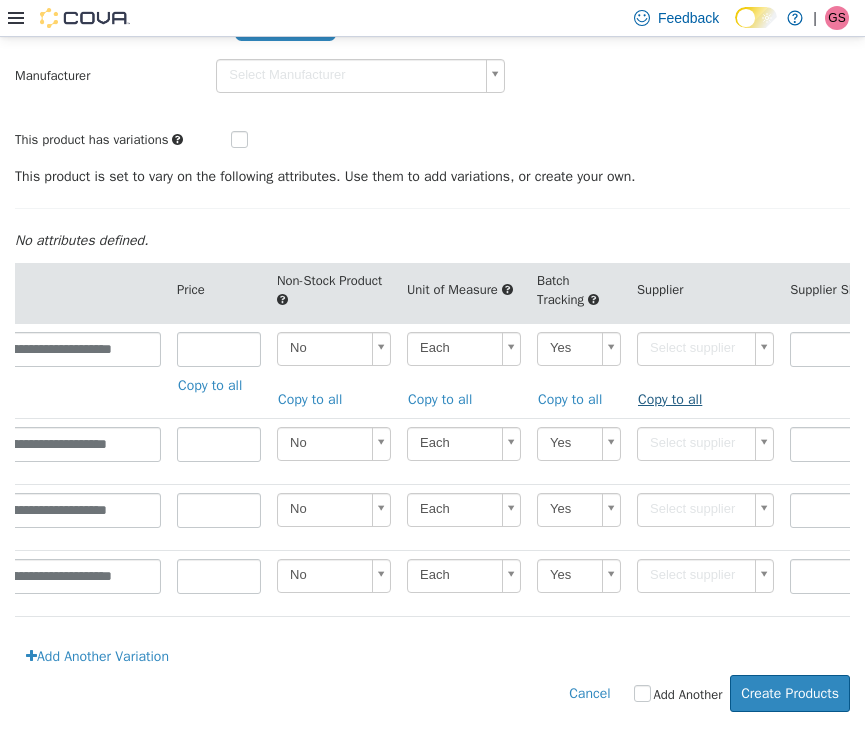 type on "******" 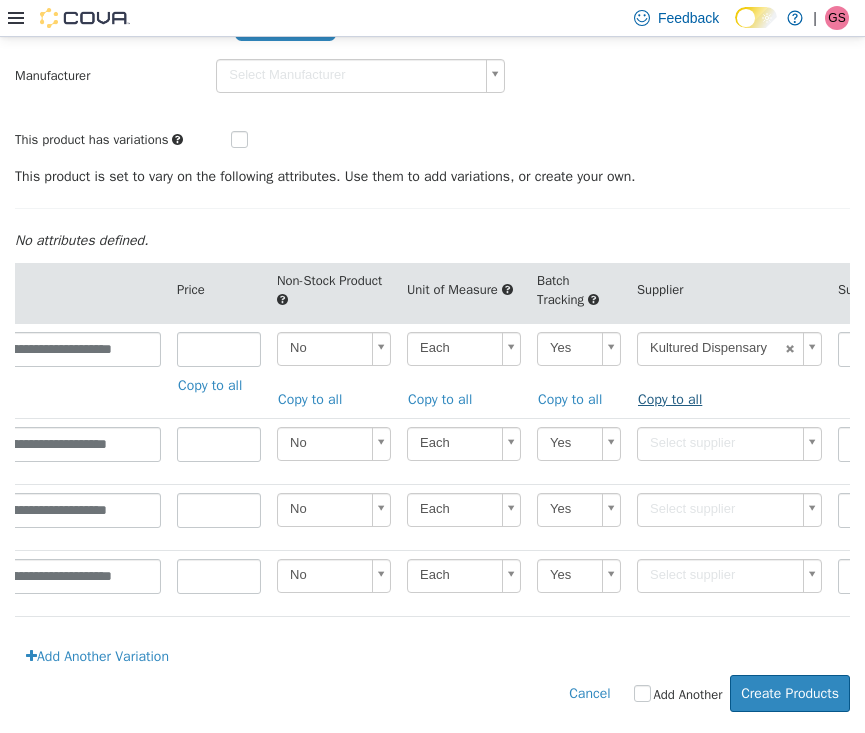 click on "Copy to all" at bounding box center (675, 398) 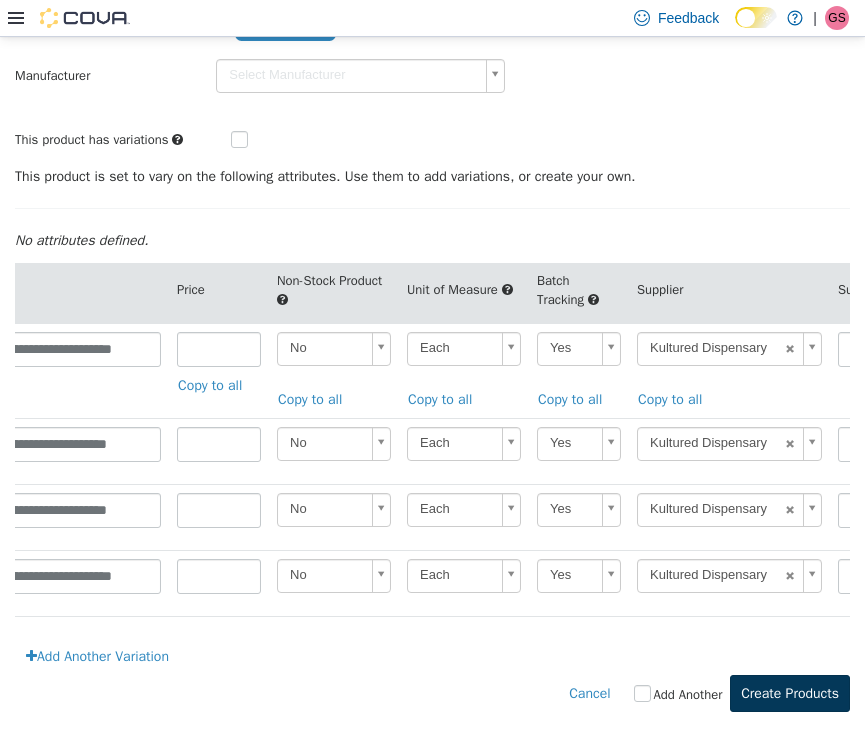 click on "Create Products" at bounding box center [790, 692] 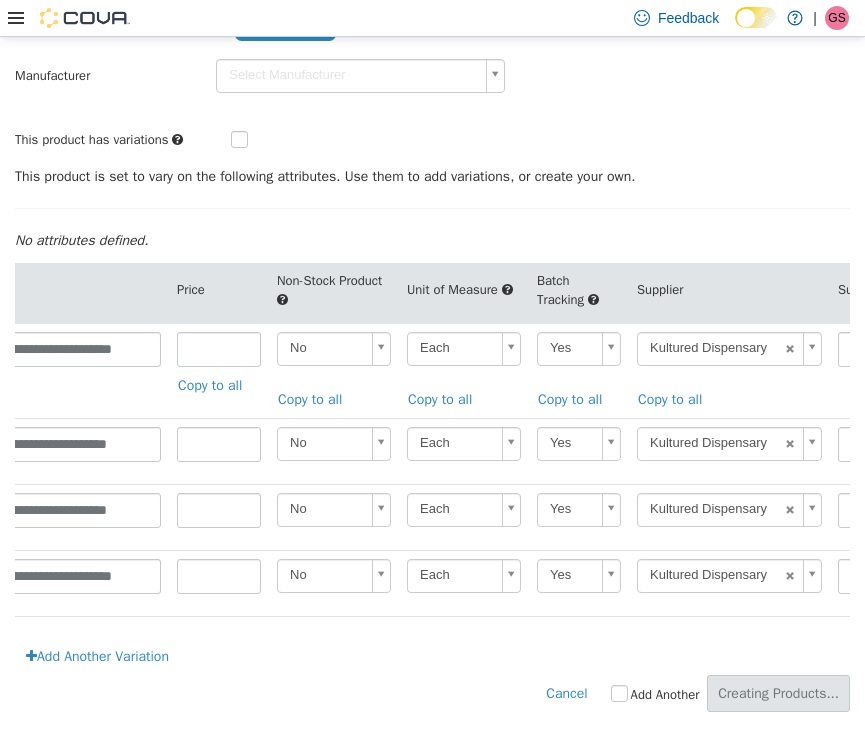 scroll, scrollTop: 0, scrollLeft: 0, axis: both 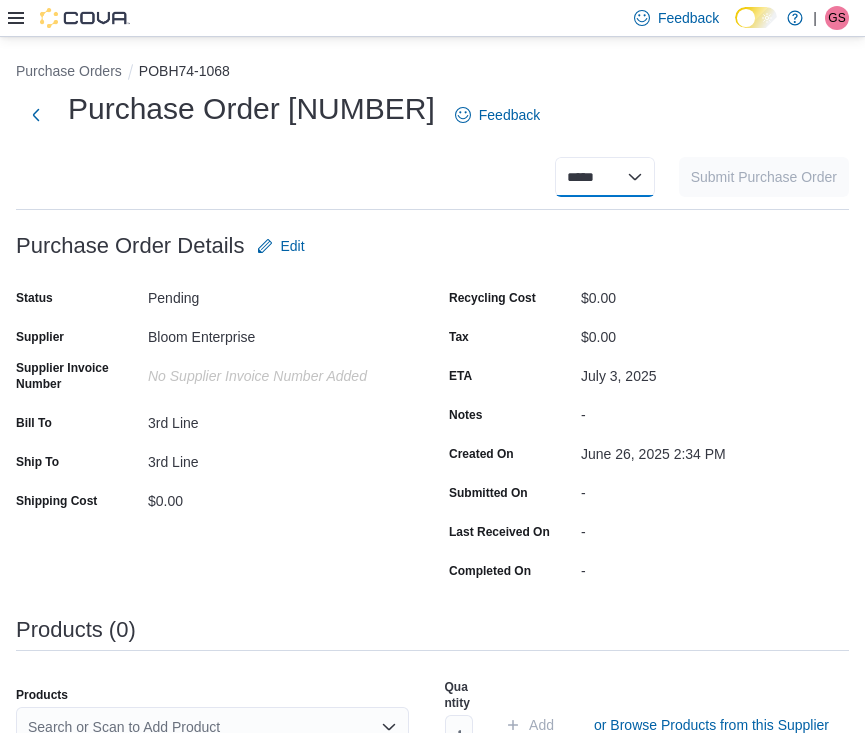 select on "**********" 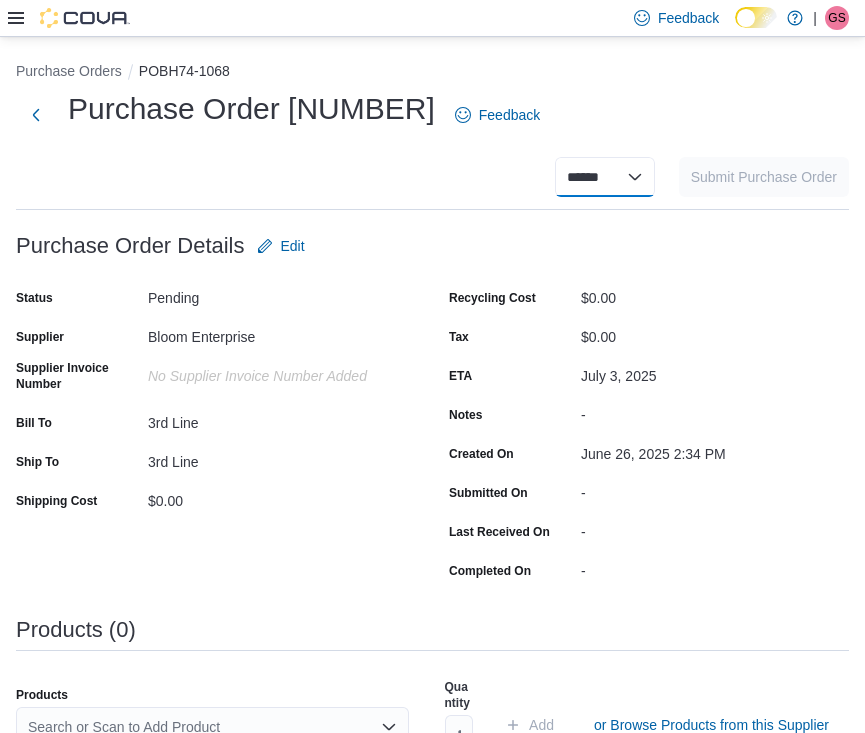 select 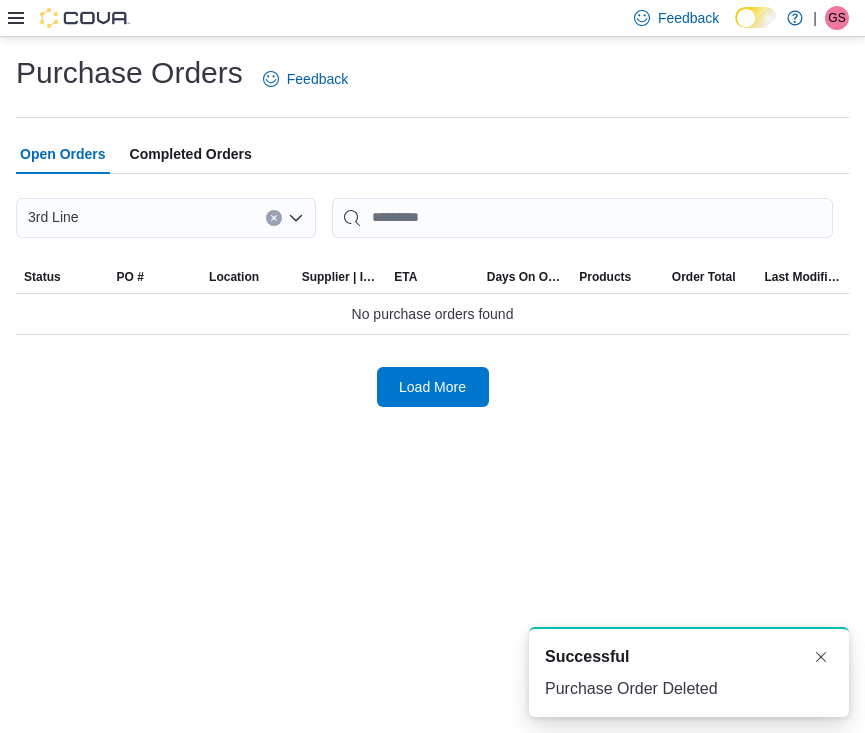scroll, scrollTop: 0, scrollLeft: 0, axis: both 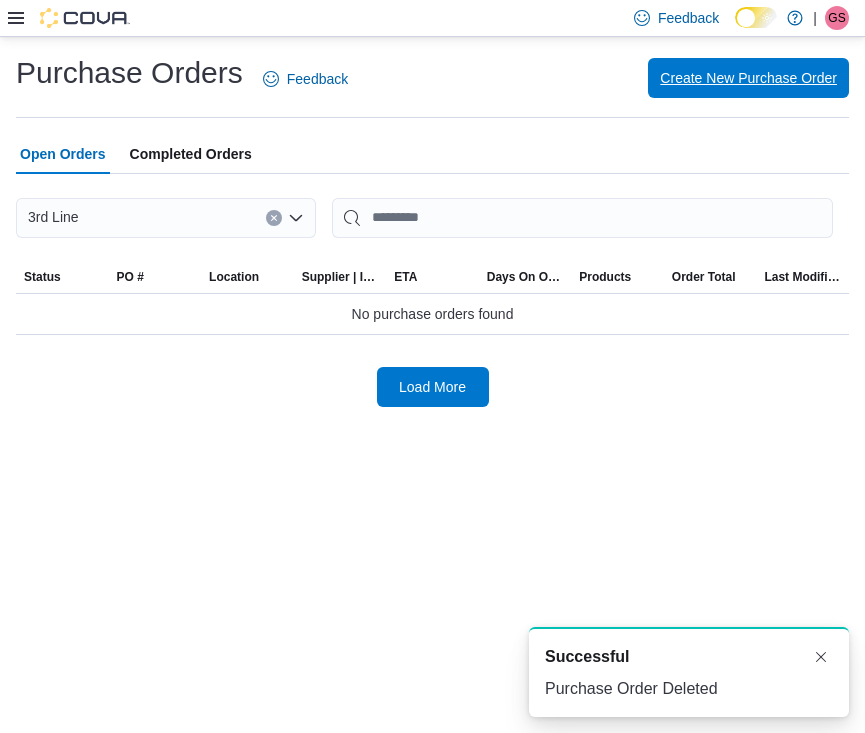 click on "Create New Purchase Order" at bounding box center [748, 78] 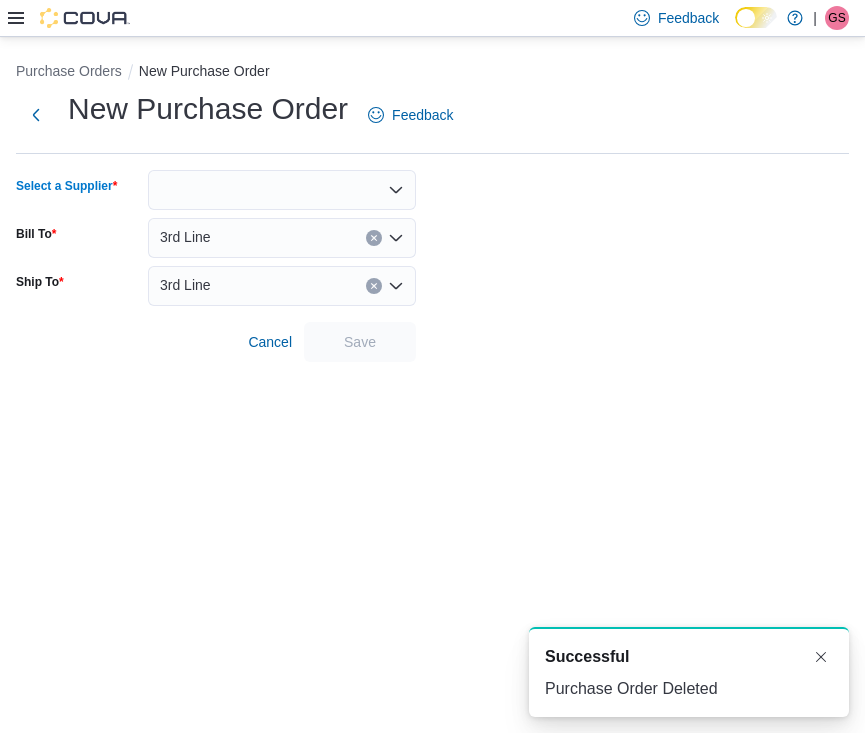 click at bounding box center (282, 190) 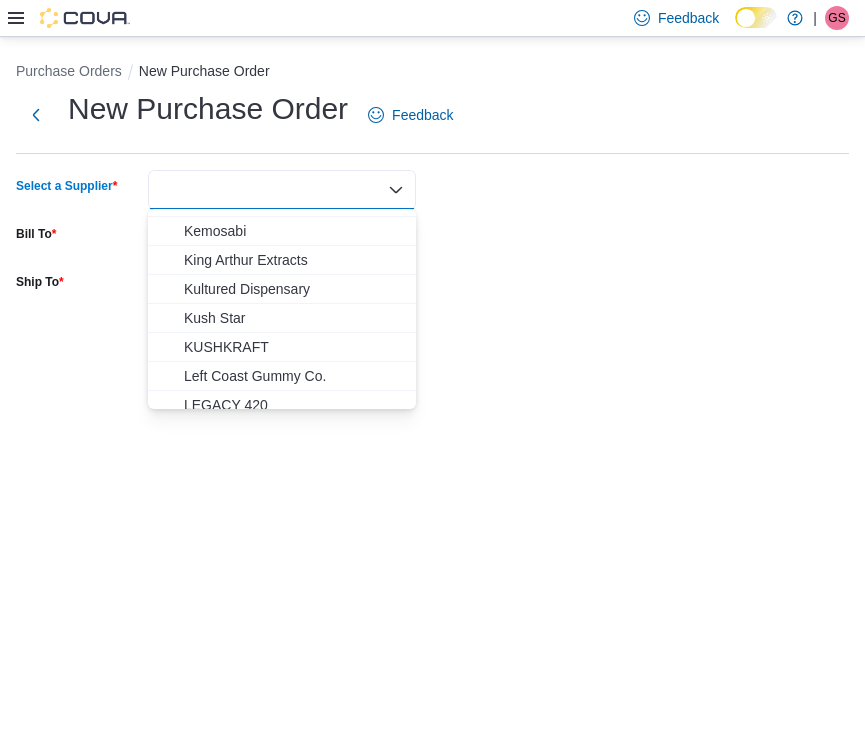 scroll, scrollTop: 689, scrollLeft: 0, axis: vertical 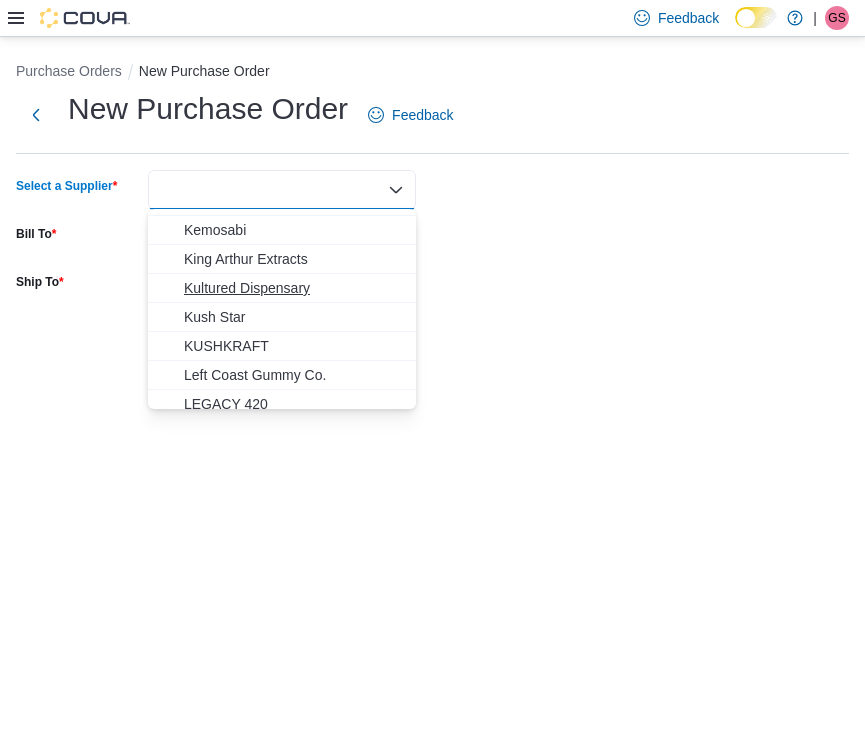 click on "Kultured Dispensary" at bounding box center (294, 288) 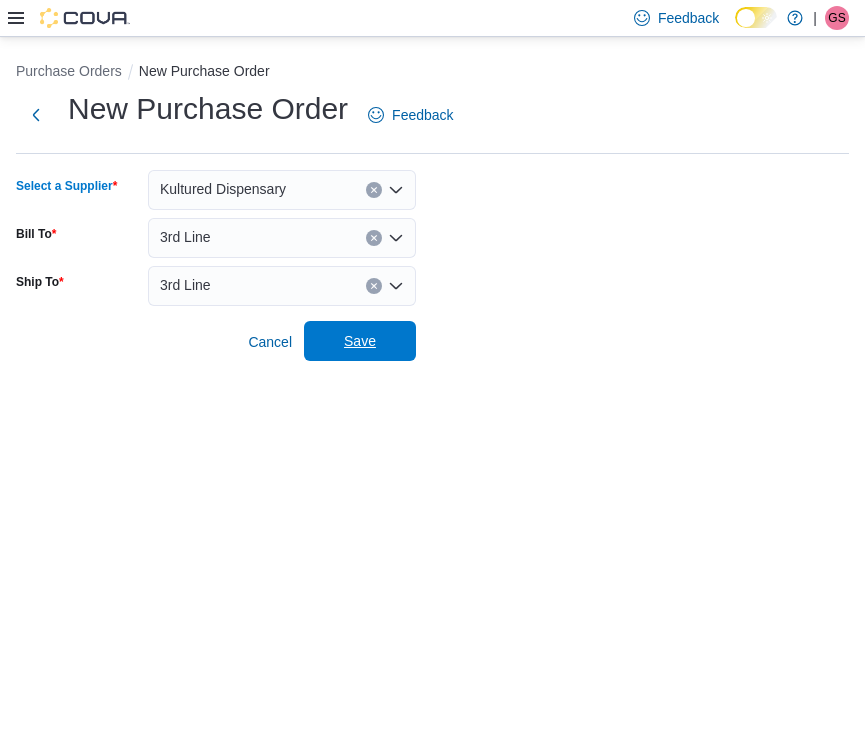 click on "Save" at bounding box center (360, 341) 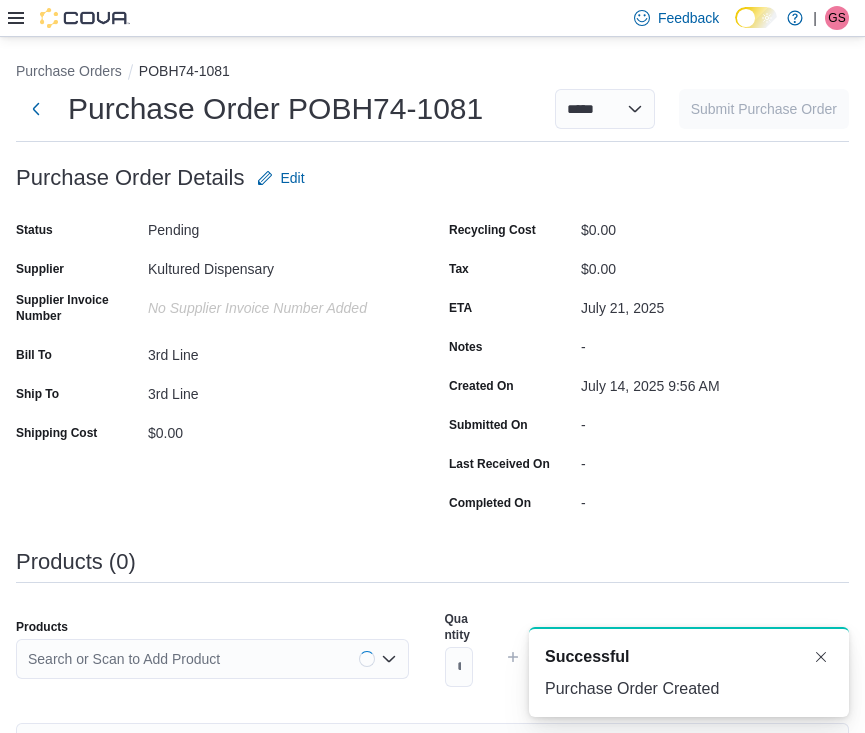 scroll, scrollTop: 0, scrollLeft: 0, axis: both 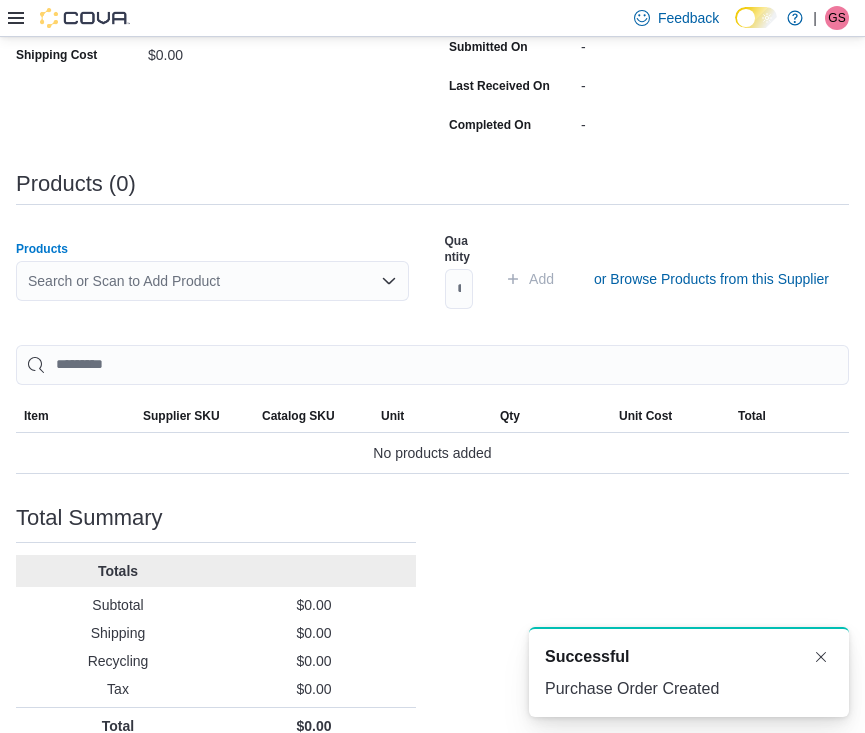 click on "Search or Scan to Add Product" at bounding box center [212, 281] 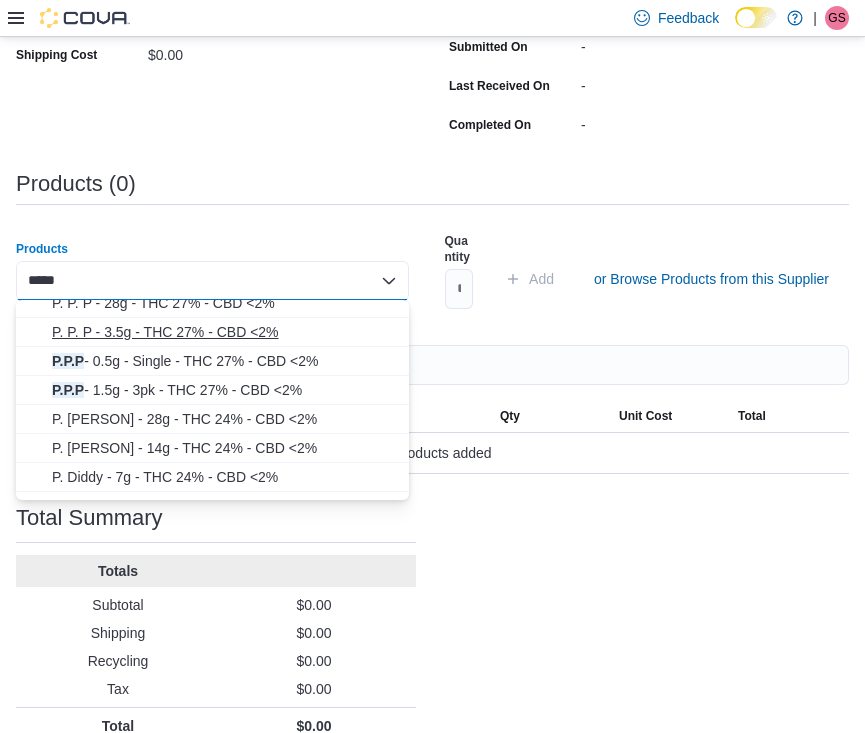 scroll, scrollTop: 109, scrollLeft: 0, axis: vertical 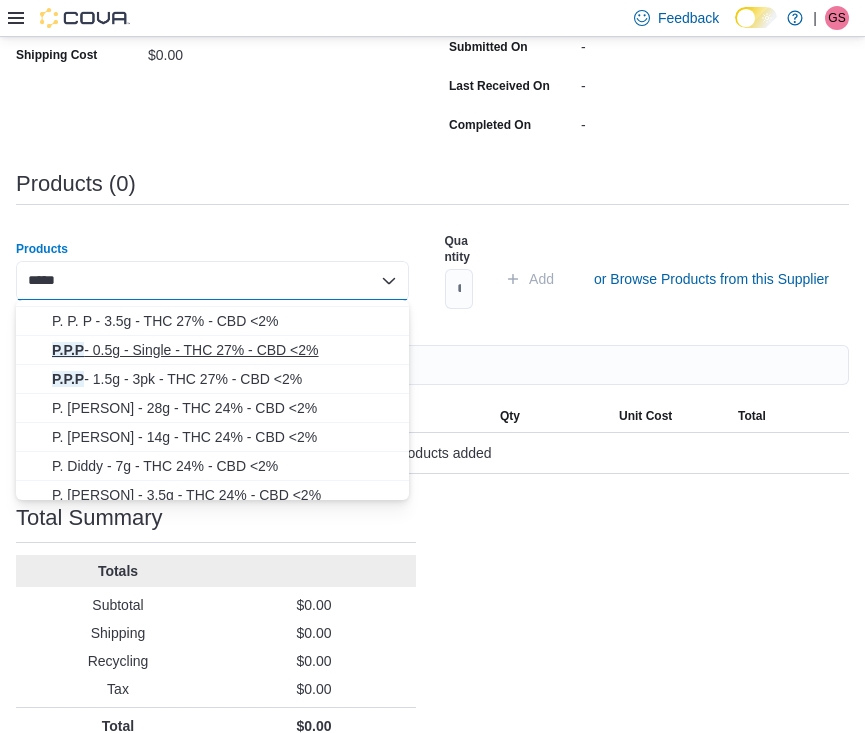 type on "*****" 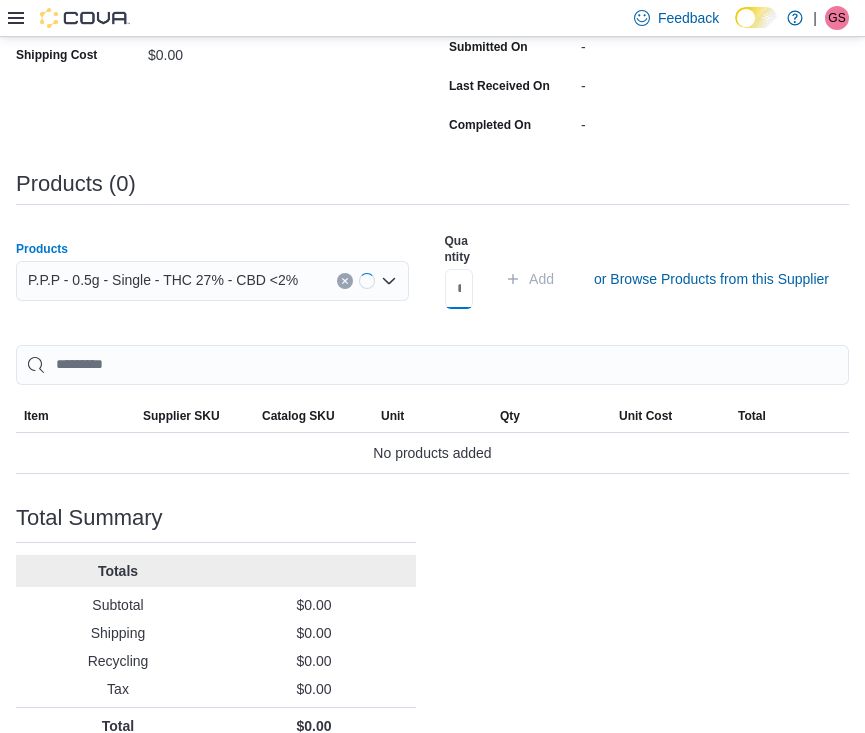 click at bounding box center [459, 289] 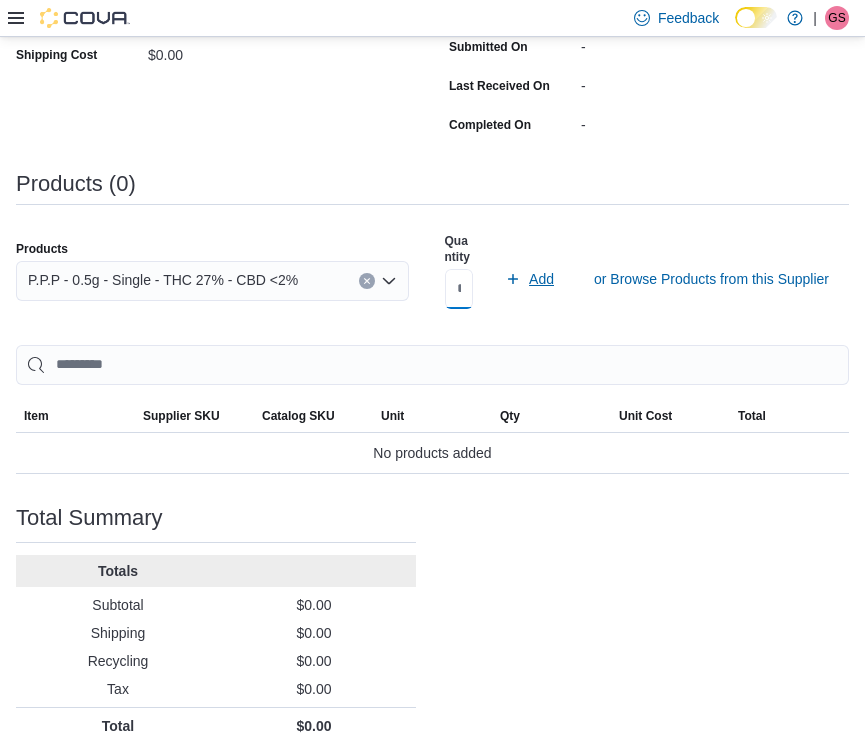type on "***" 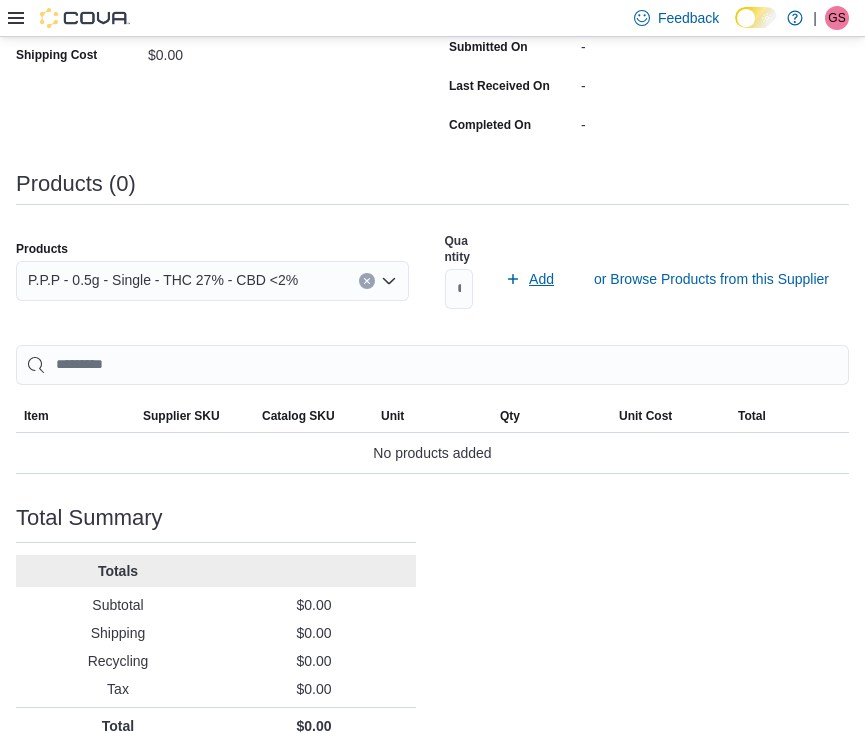 click on "Add" at bounding box center (541, 279) 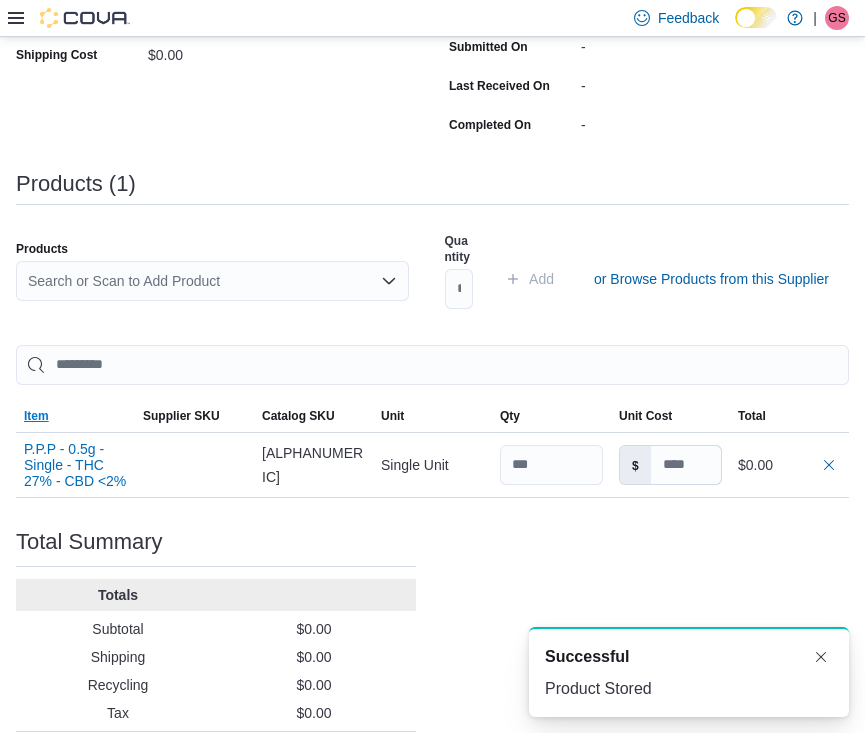 type 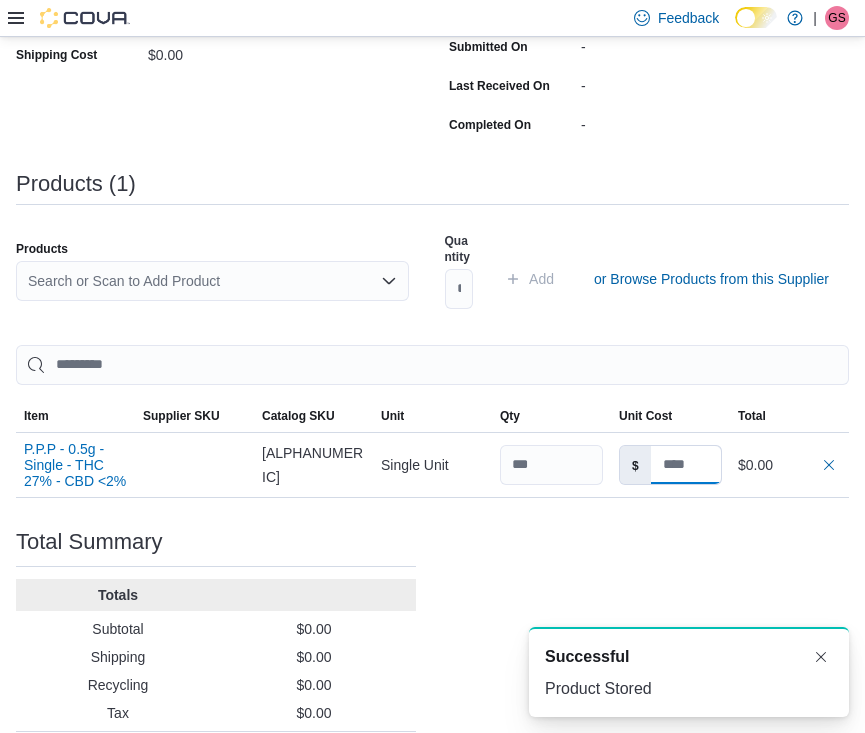 scroll, scrollTop: 0, scrollLeft: 0, axis: both 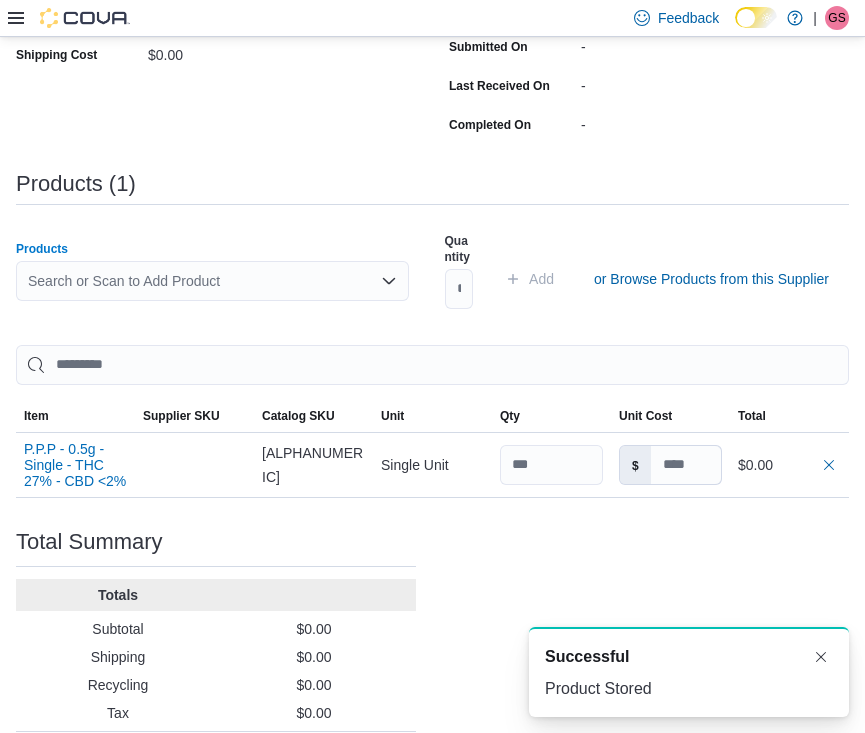 click on "Search or Scan to Add Product" at bounding box center [212, 281] 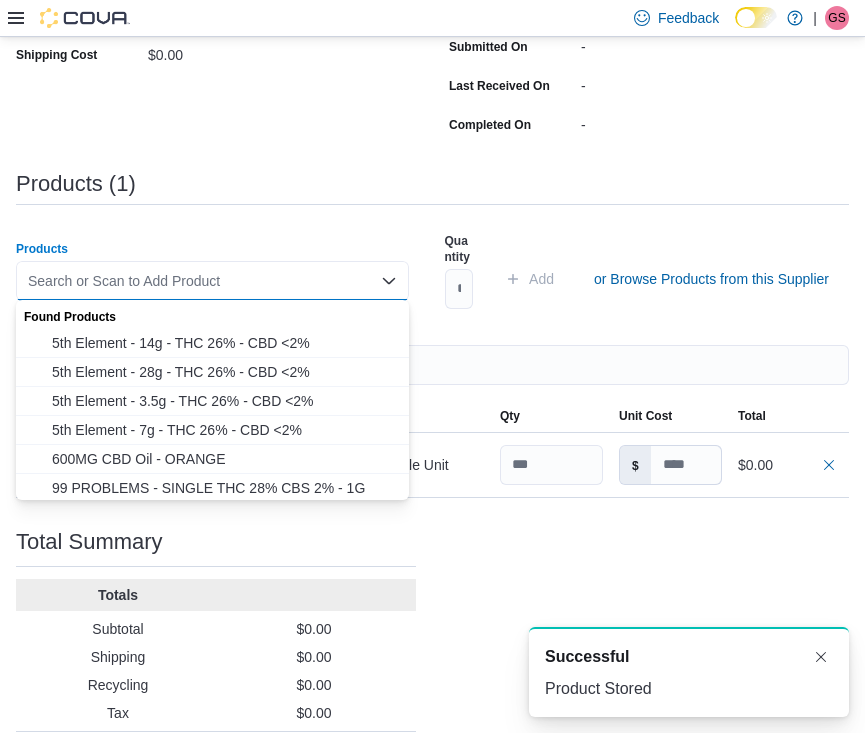 type 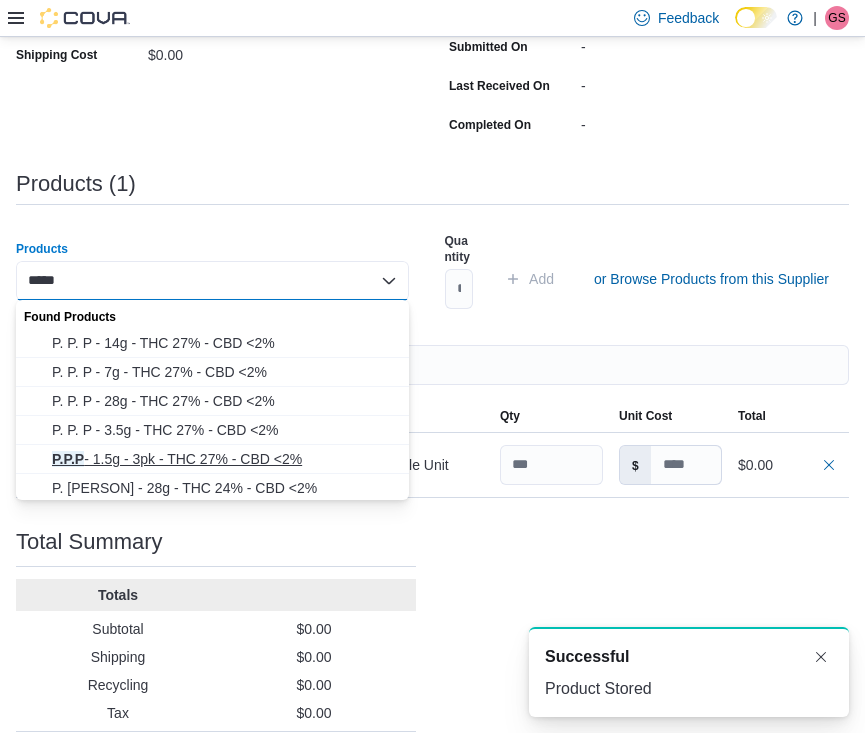type on "*****" 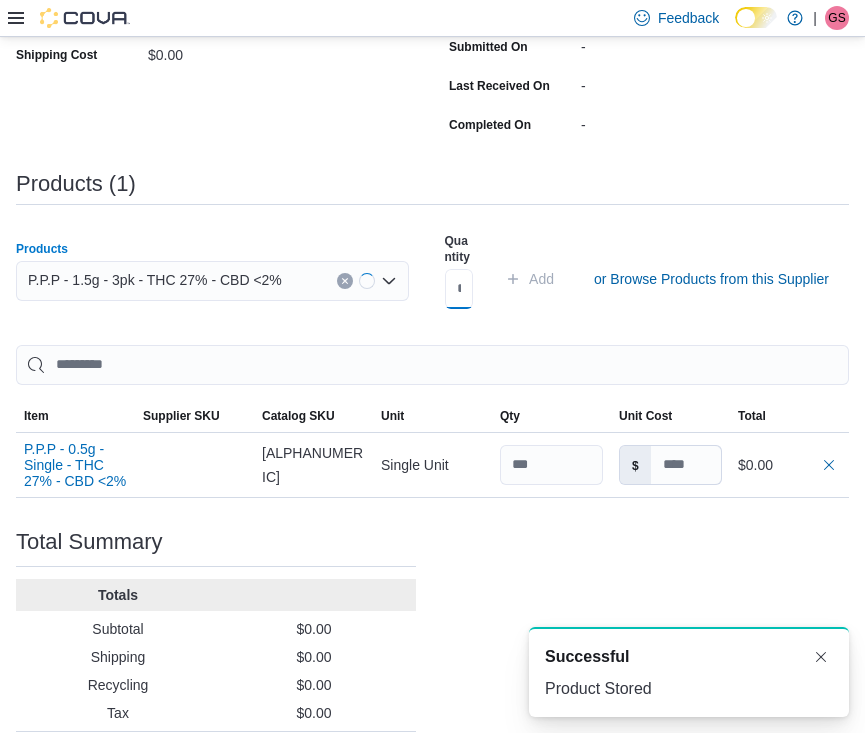 click at bounding box center [459, 289] 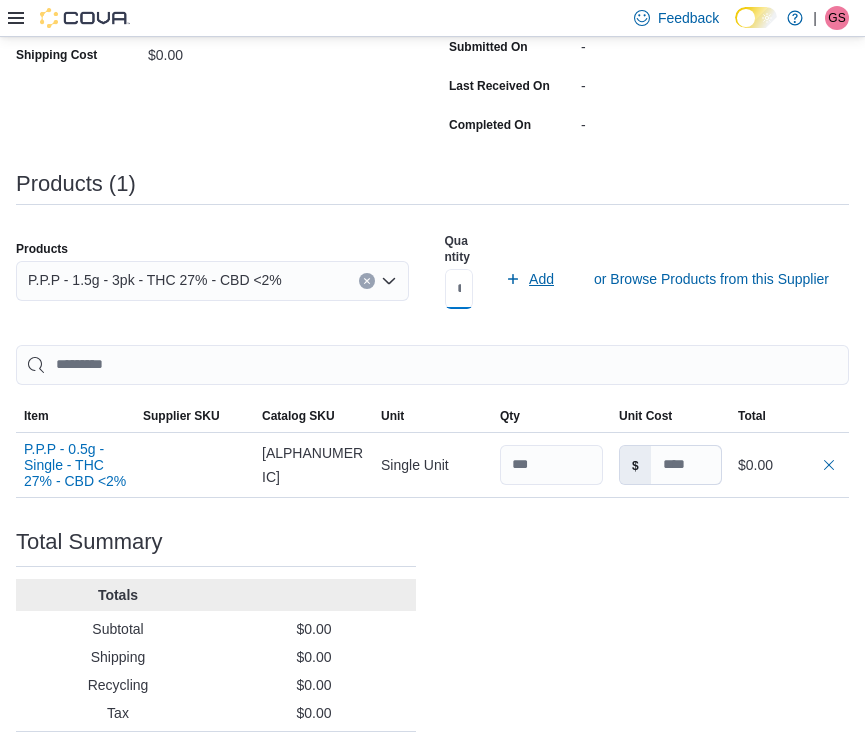 type on "*" 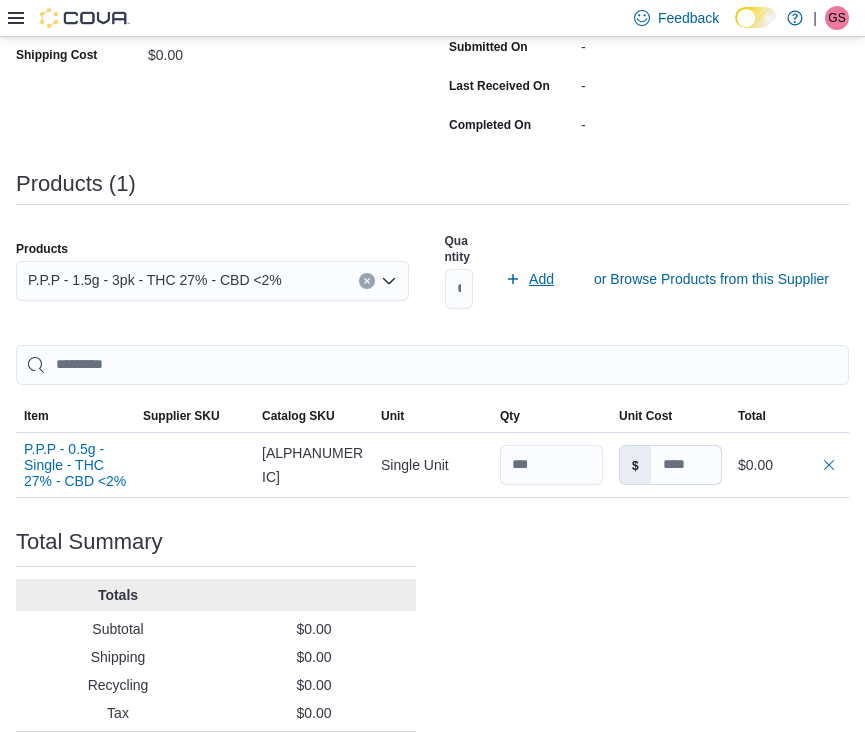 click on "Add" at bounding box center [541, 279] 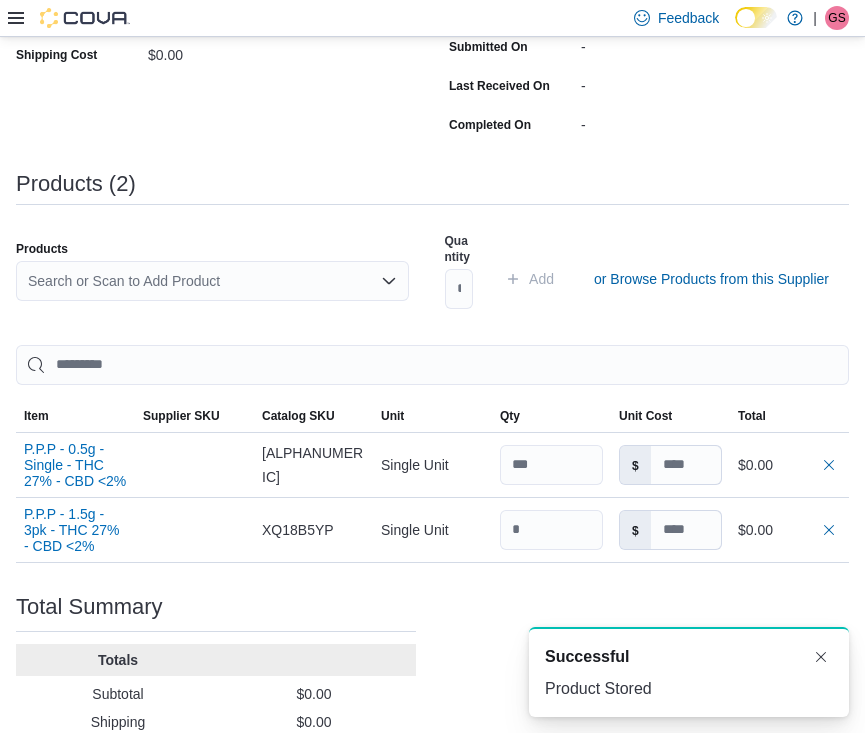 type 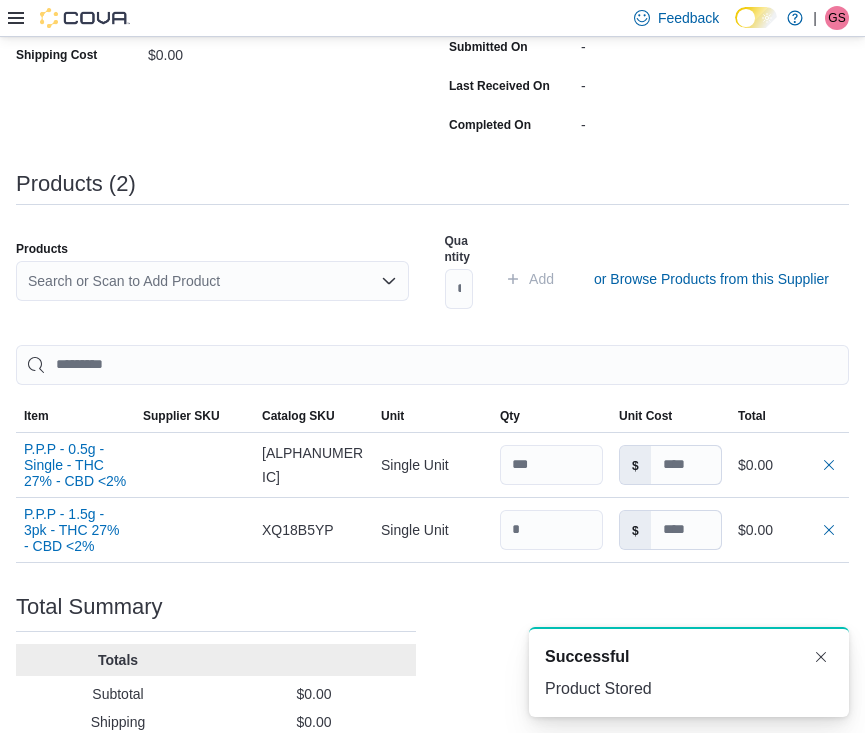 scroll, scrollTop: 0, scrollLeft: 0, axis: both 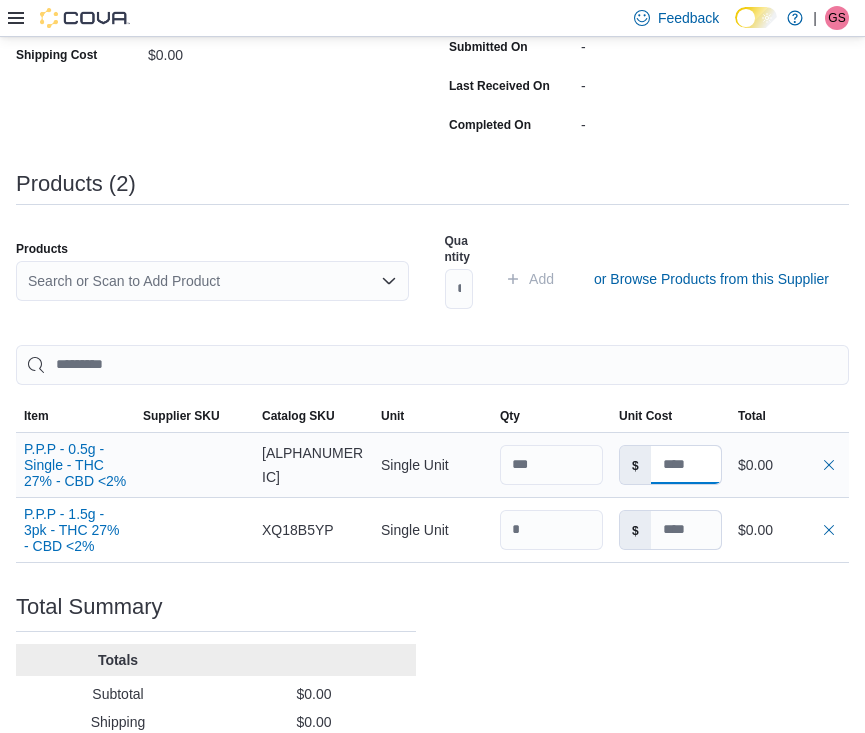 click at bounding box center (686, 465) 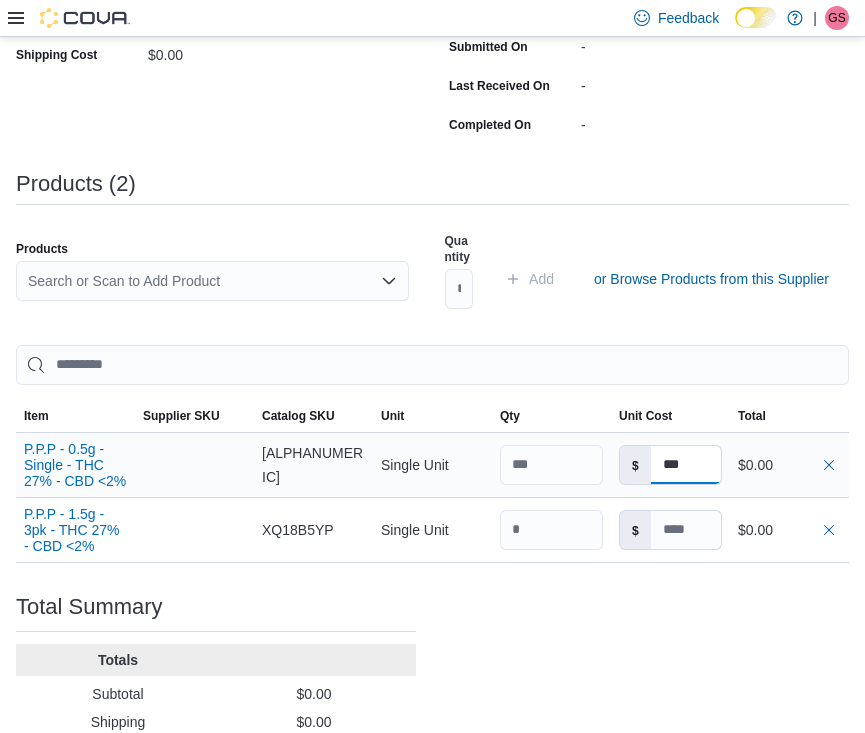 type on "****" 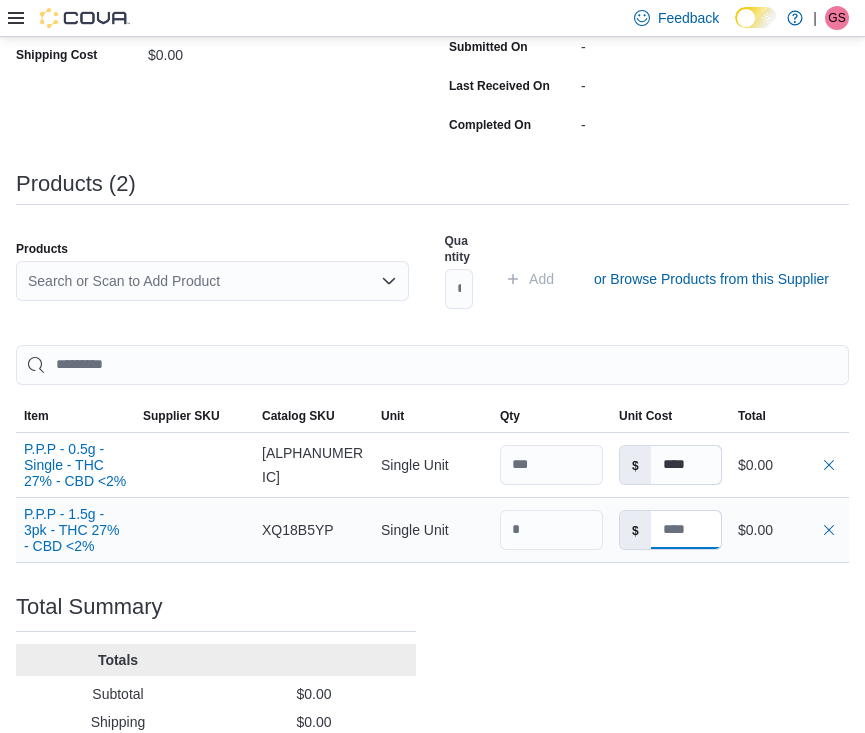 click at bounding box center [686, 530] 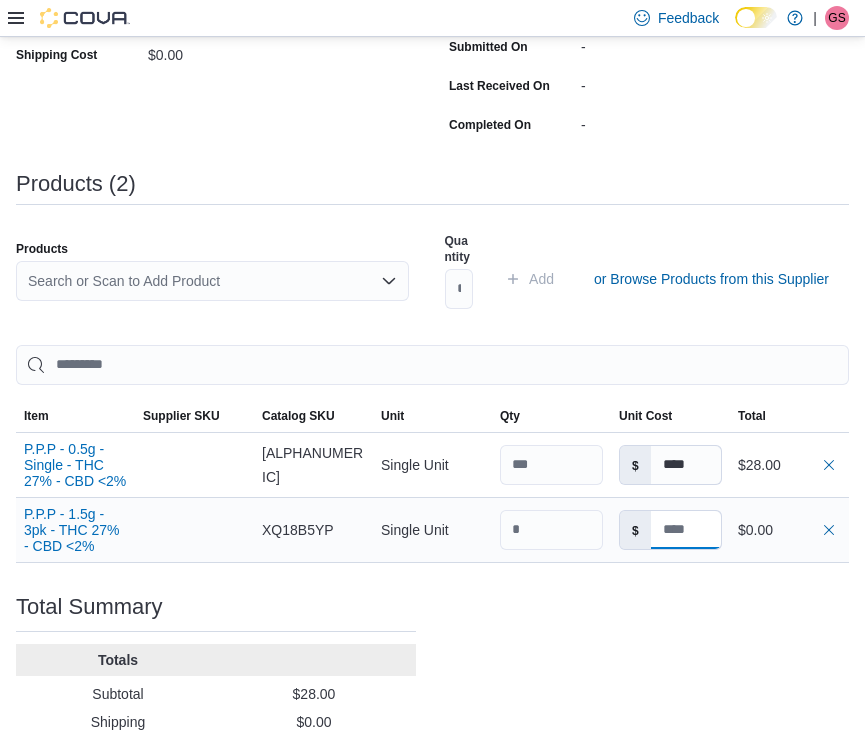type 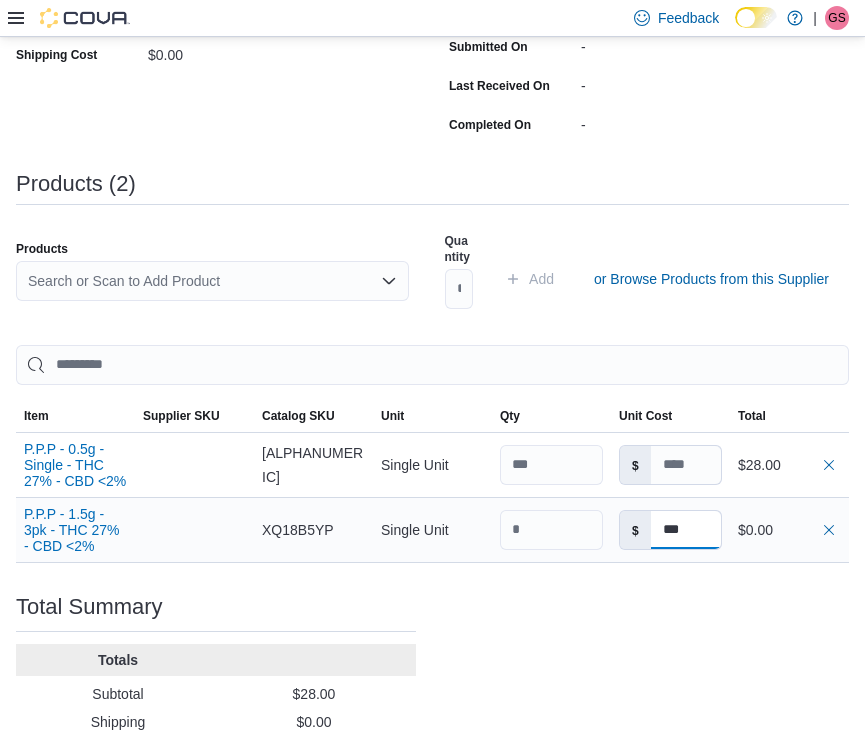 type on "****" 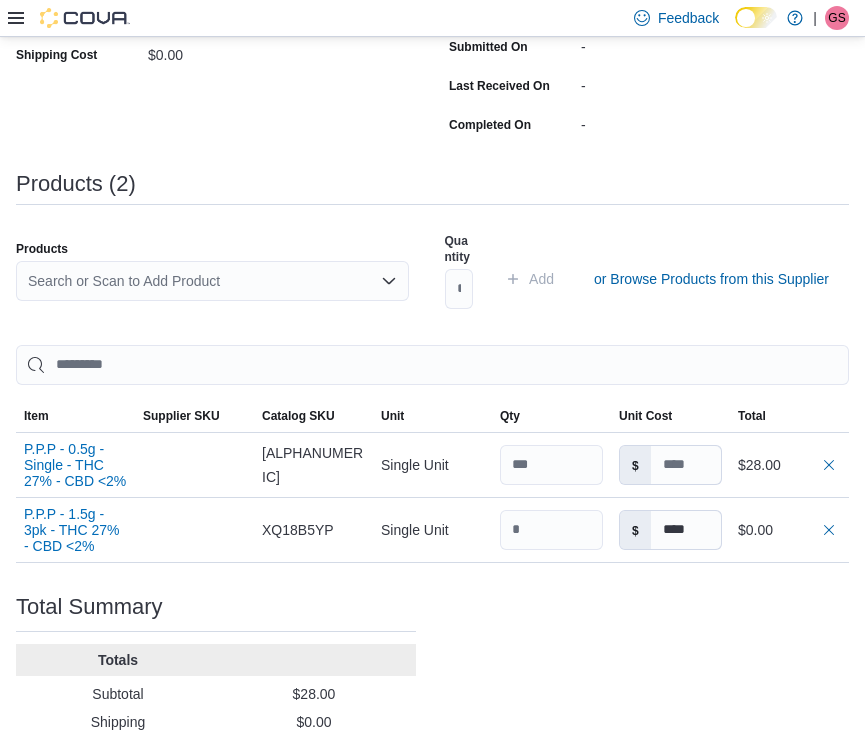 type on "****" 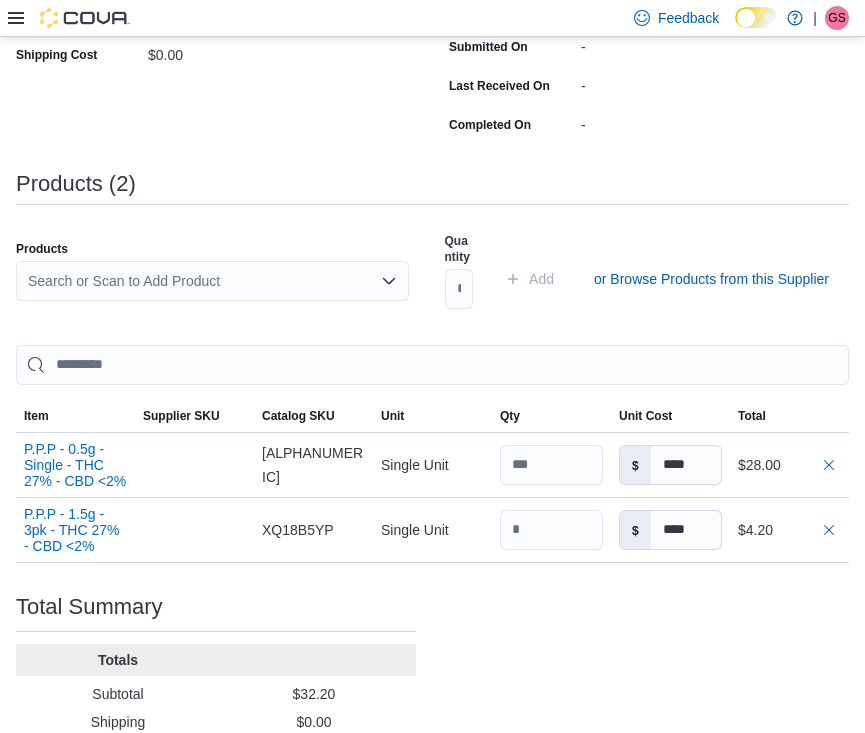 click on "Purchase Order: POBH74-1081 Feedback Purchase Order Details   Edit Status Pending Supplier Kultured Dispensary Supplier Invoice Number No Supplier Invoice Number added Bill To 3rd Line Ship To 3rd Line Shipping Cost $0.00 Recycling Cost $0.00 Tax $0.00 ETA July 21, 2025 Notes - Created On July 14, 2025 9:56 AM Submitted On - Last Received On - Completed On - Products (2)     Products Search or Scan to Add Product Quantity  Add or Browse Products from this Supplier Sorting Item Supplier SKU Catalog SKU Unit Qty Unit Cost Total P.P.P - 0.5g - Single - THC 27% - CBD <2% Supplier SKU Catalog SKU HRPCZT1Z Unit Single Unit Qty Unit Cost $ **** Total $28.00 P.P.P - 1.5g - 3pk - THC 27% - CBD <2% Supplier SKU Catalog SKU XQ18B5YP Unit Single Unit Qty Unit Cost $ **** Total $4.20  Total Summary   Totals Subtotal $32.20 Shipping $0.00 Recycling $0.00 Tax $0.00 Total $32.20" at bounding box center (432, 306) 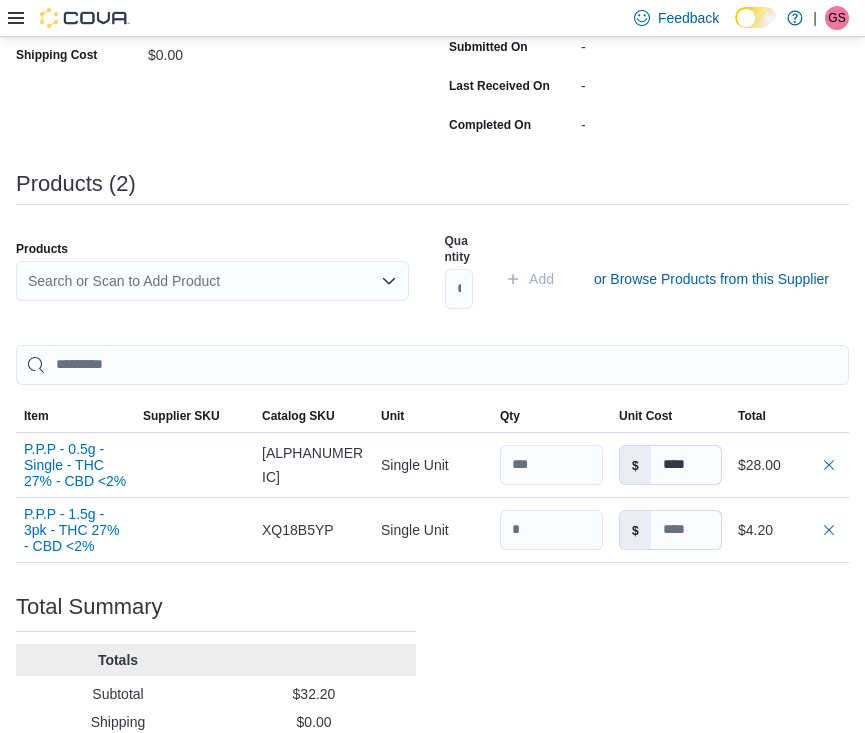 click on "Quantity  Add or Browse Products from this Supplier" at bounding box center (641, 279) 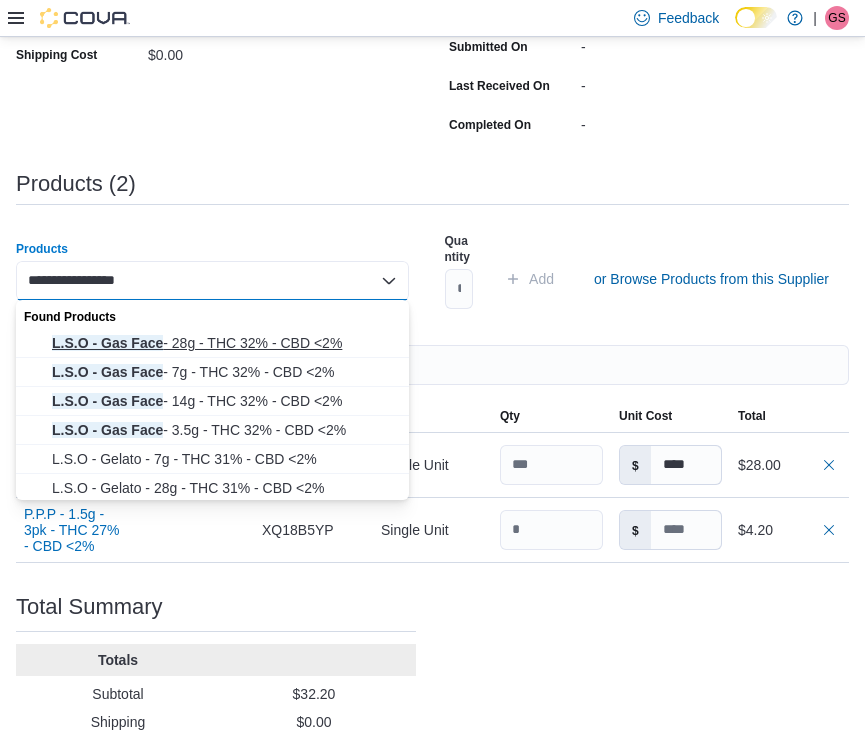 type on "**********" 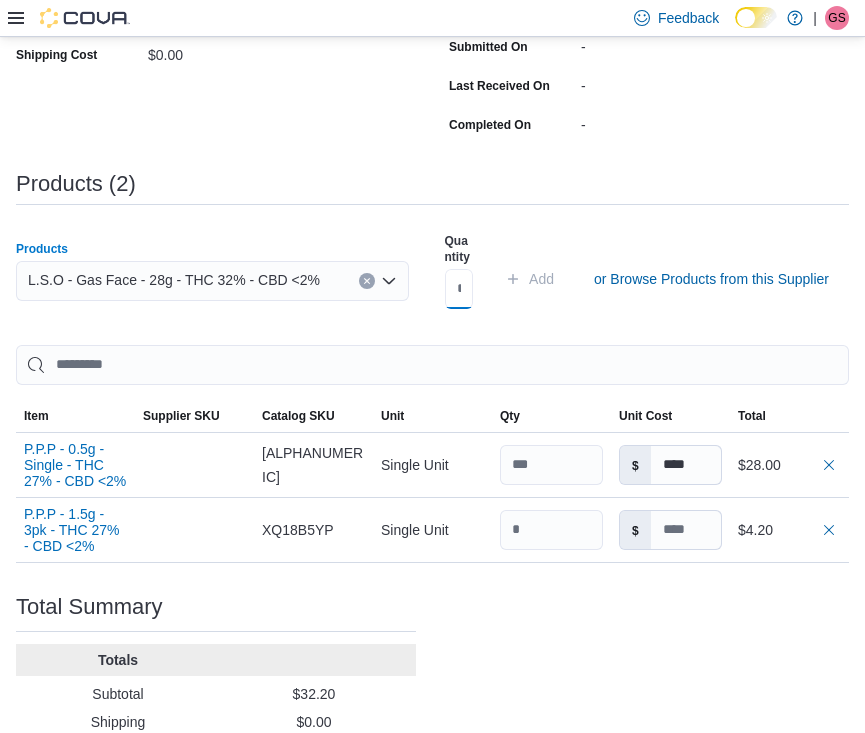 click at bounding box center [459, 289] 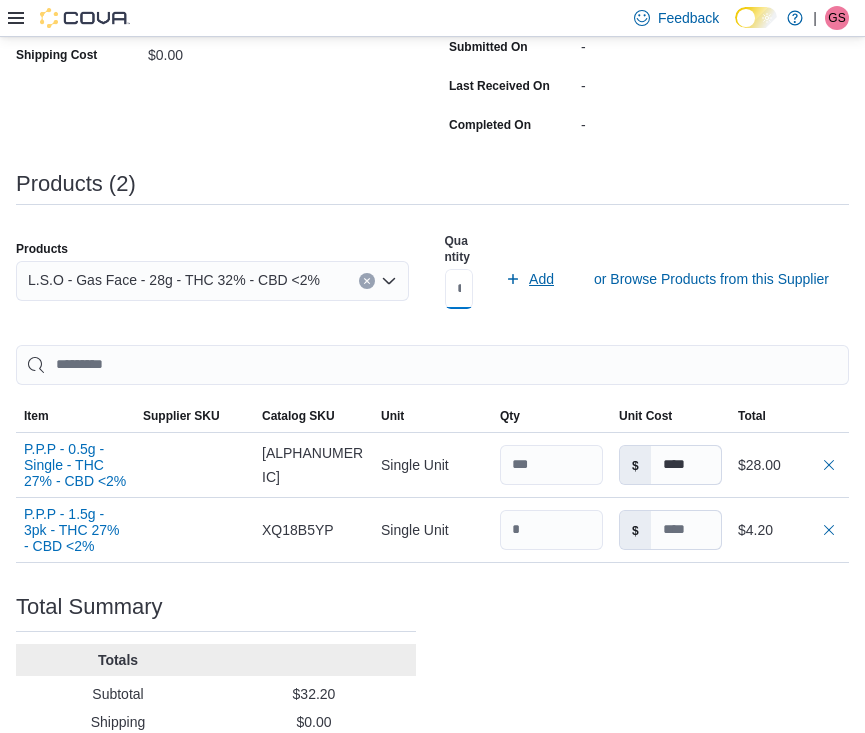 type on "*" 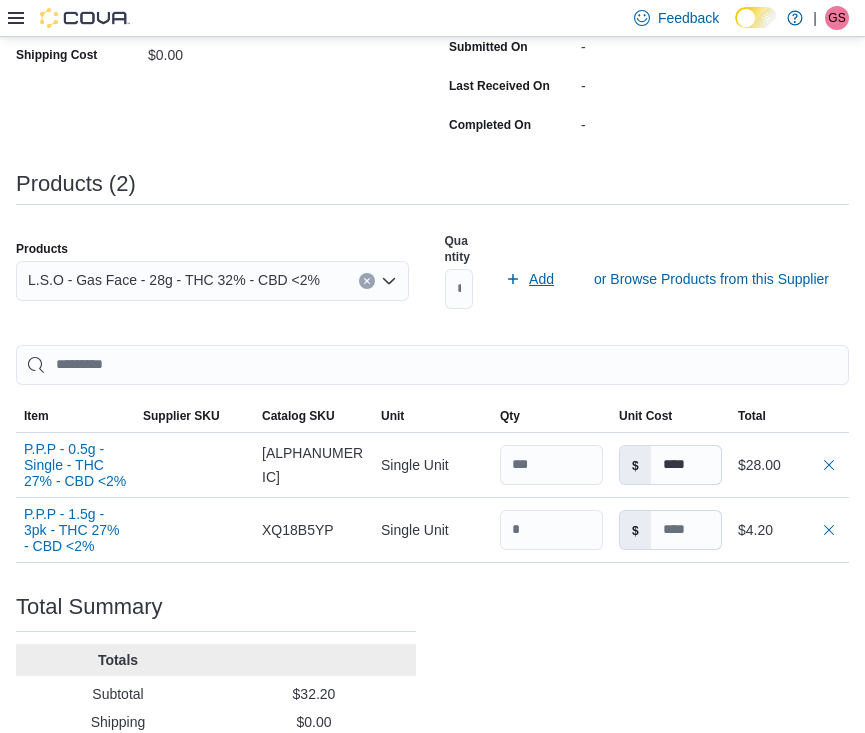 click on "Add" at bounding box center (541, 279) 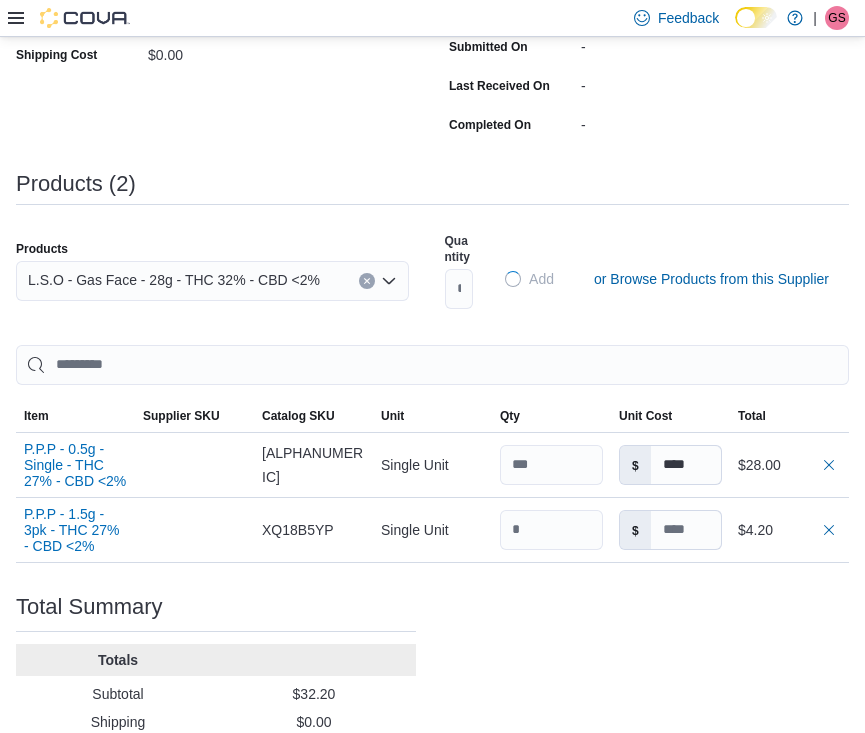 type on "****" 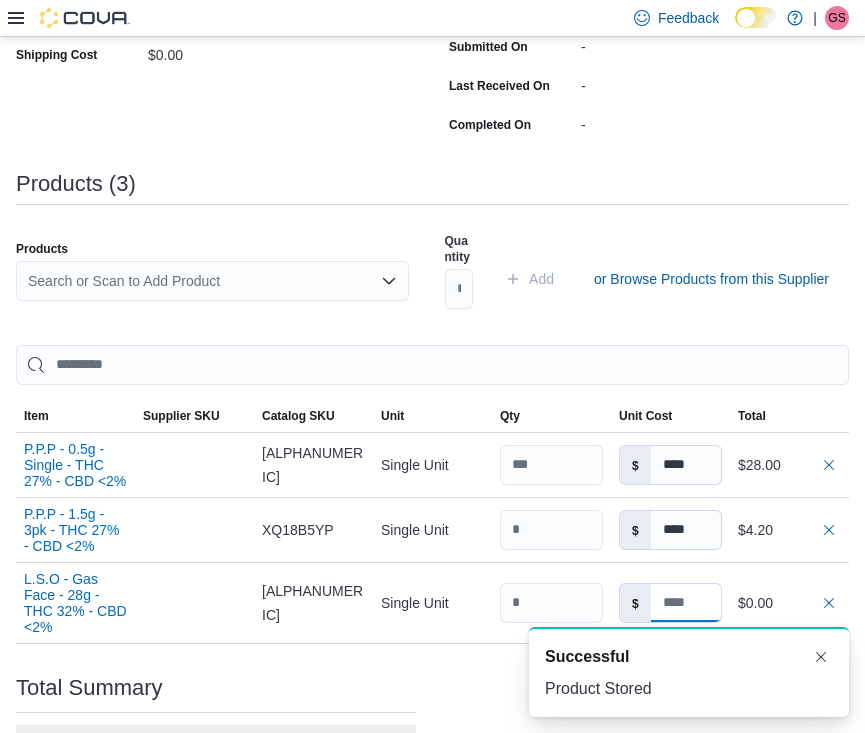 type 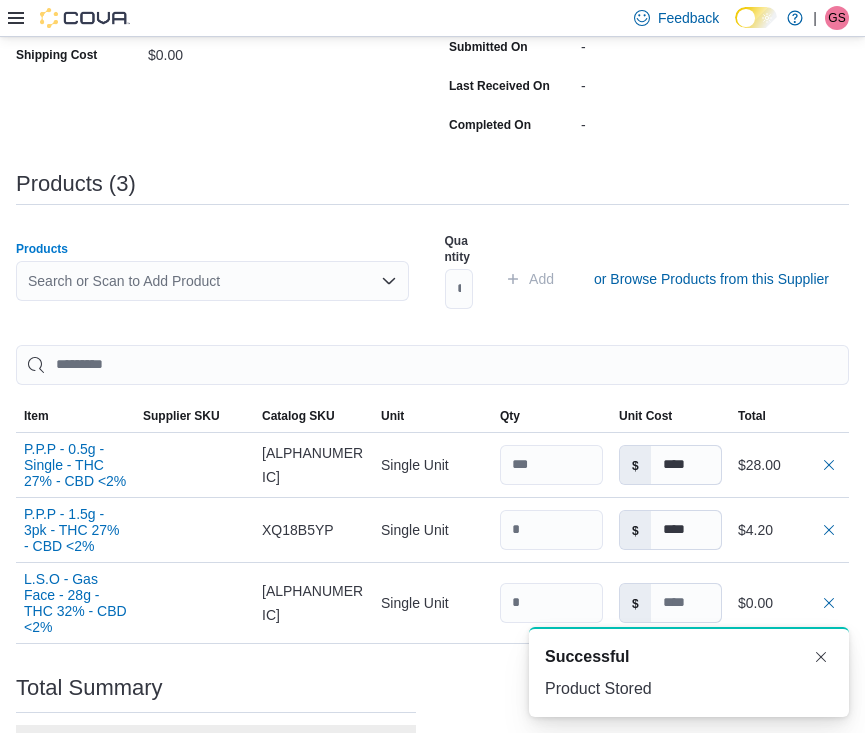 click on "Search or Scan to Add Product" at bounding box center [212, 281] 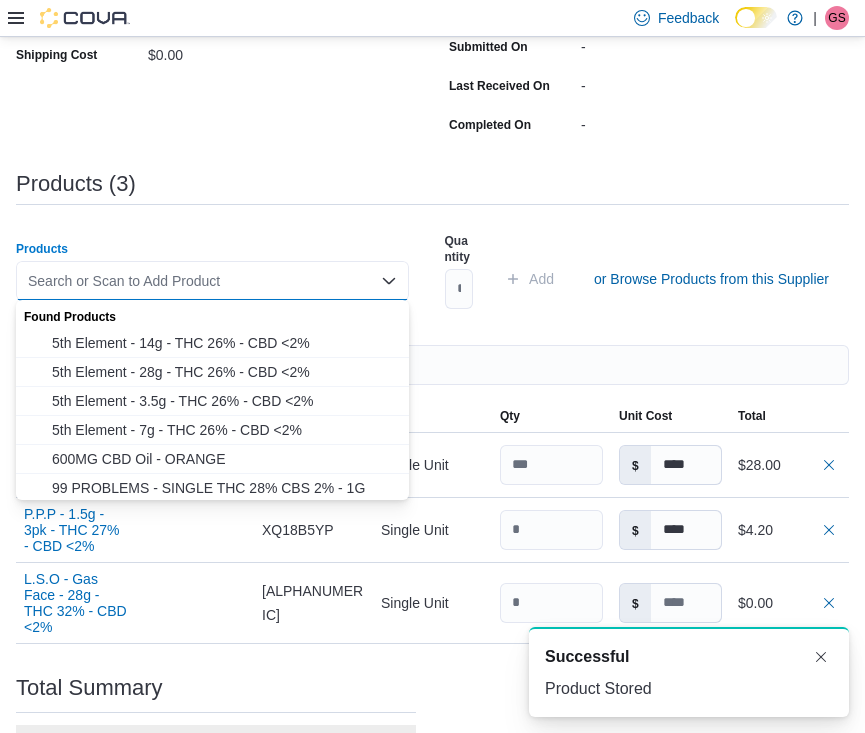 paste on "**********" 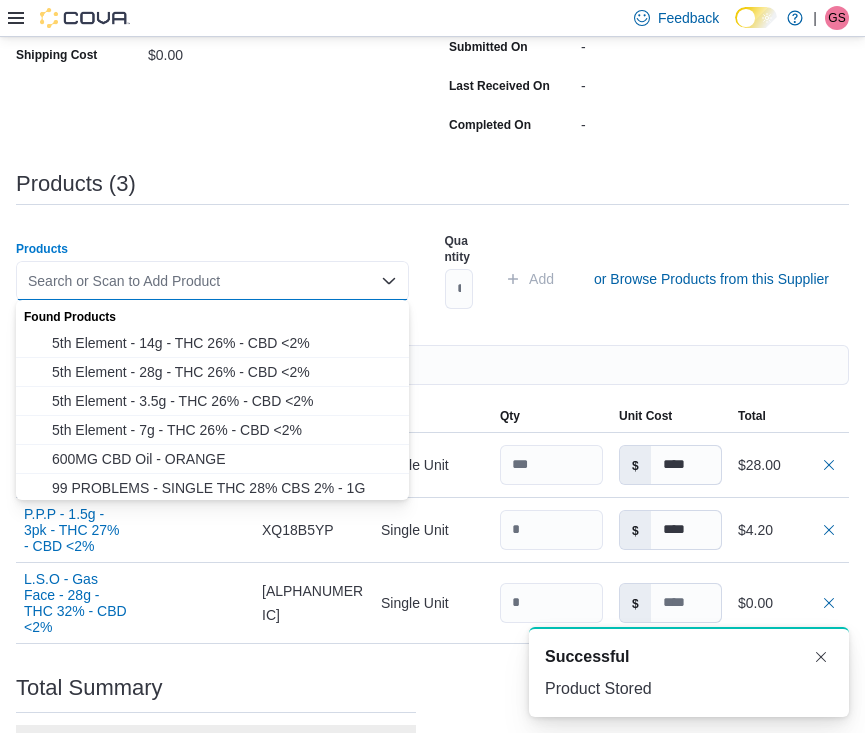type on "**********" 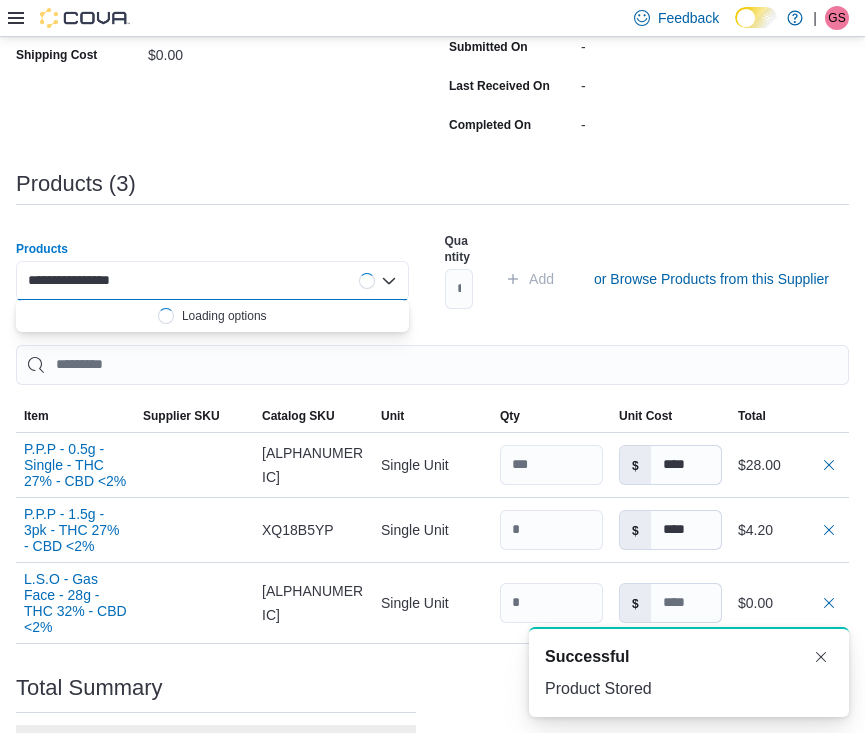 type 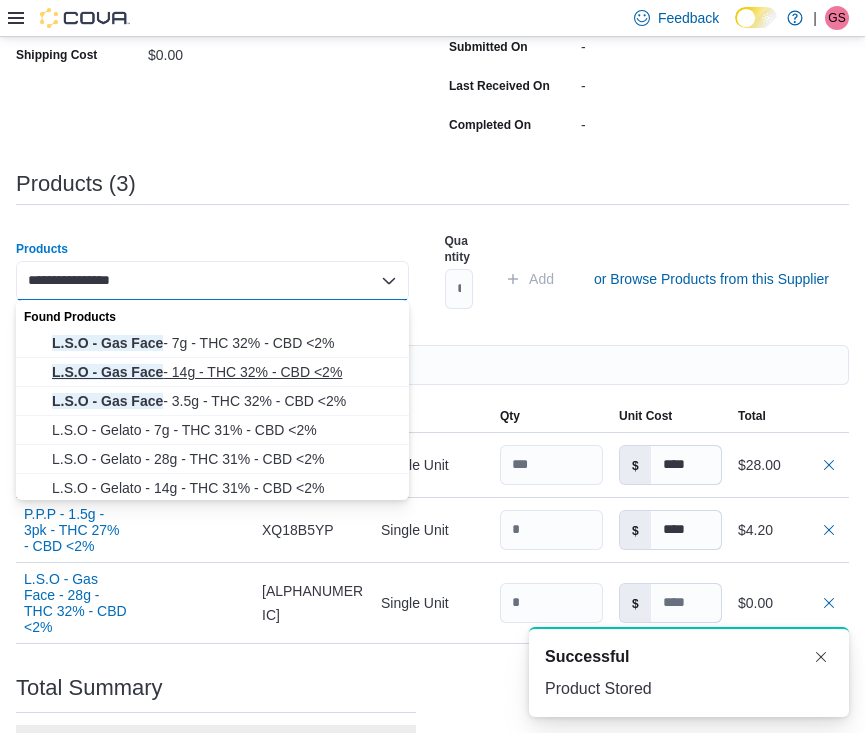 type on "**********" 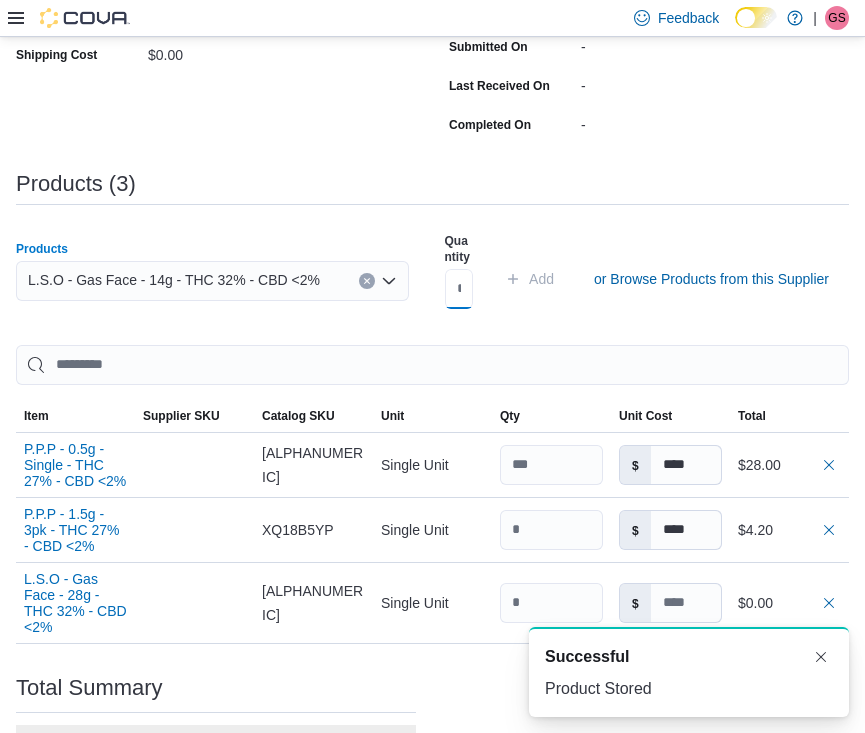 click at bounding box center (459, 289) 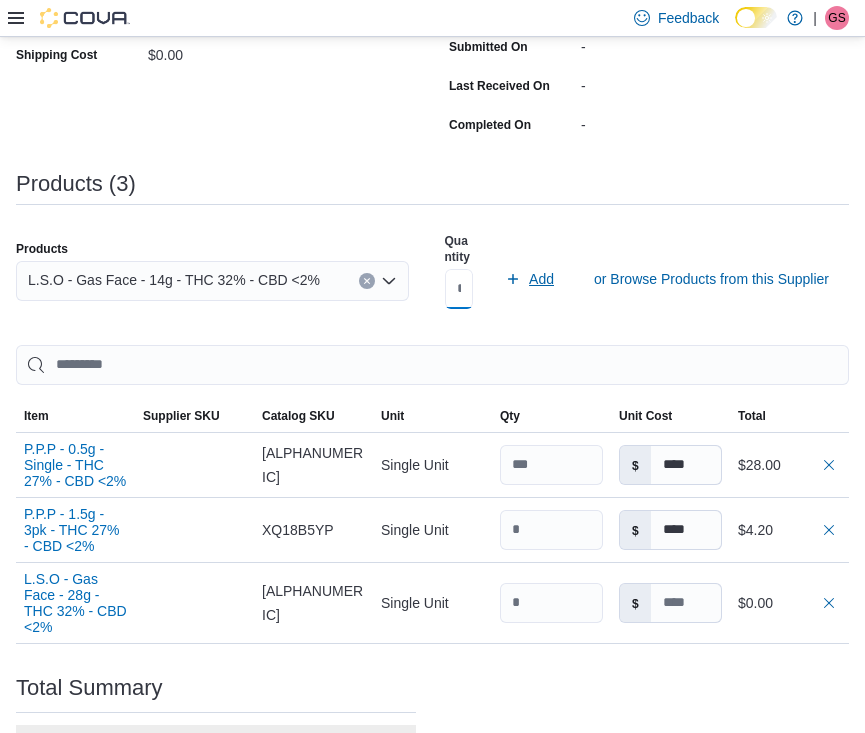 type on "*" 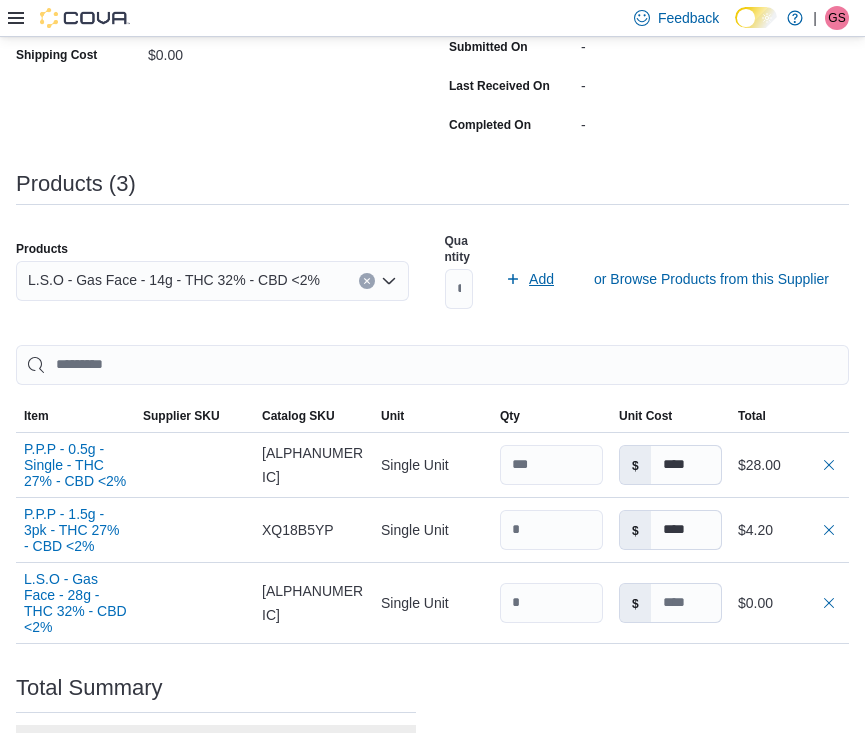 click on "Add" at bounding box center [541, 279] 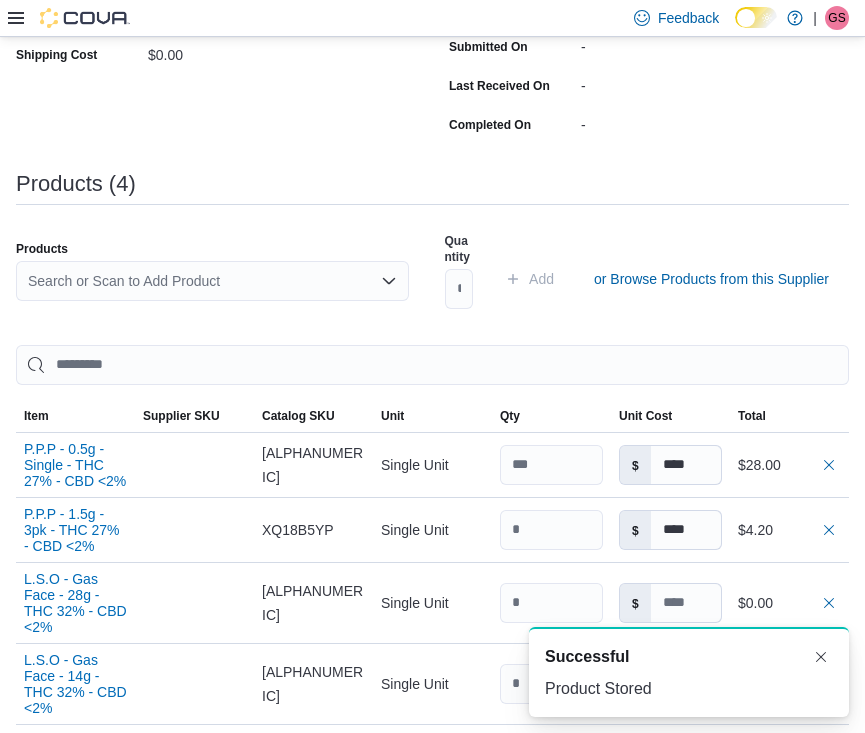 type 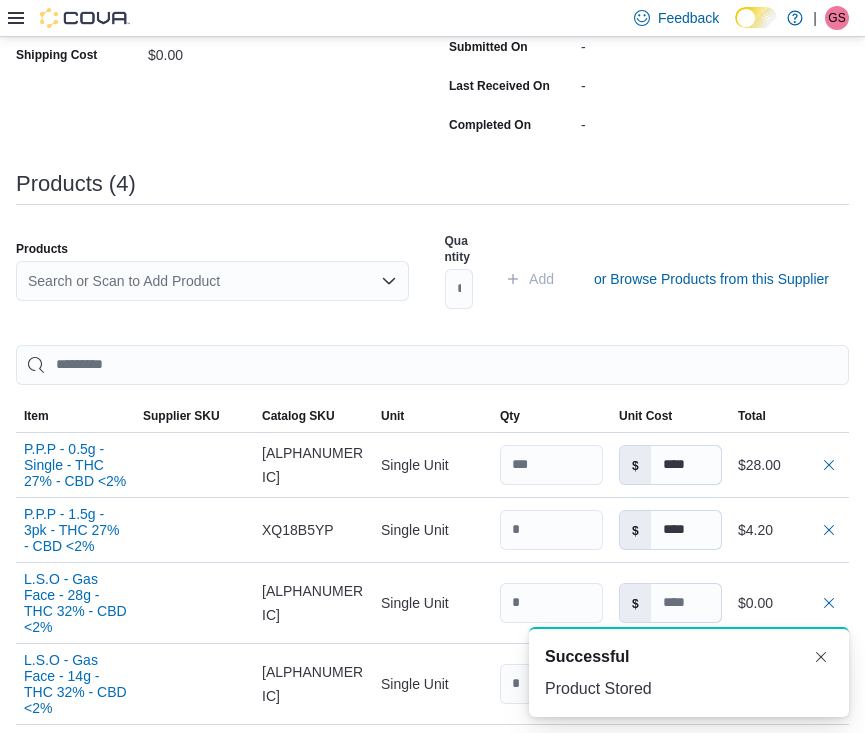 scroll, scrollTop: 0, scrollLeft: 0, axis: both 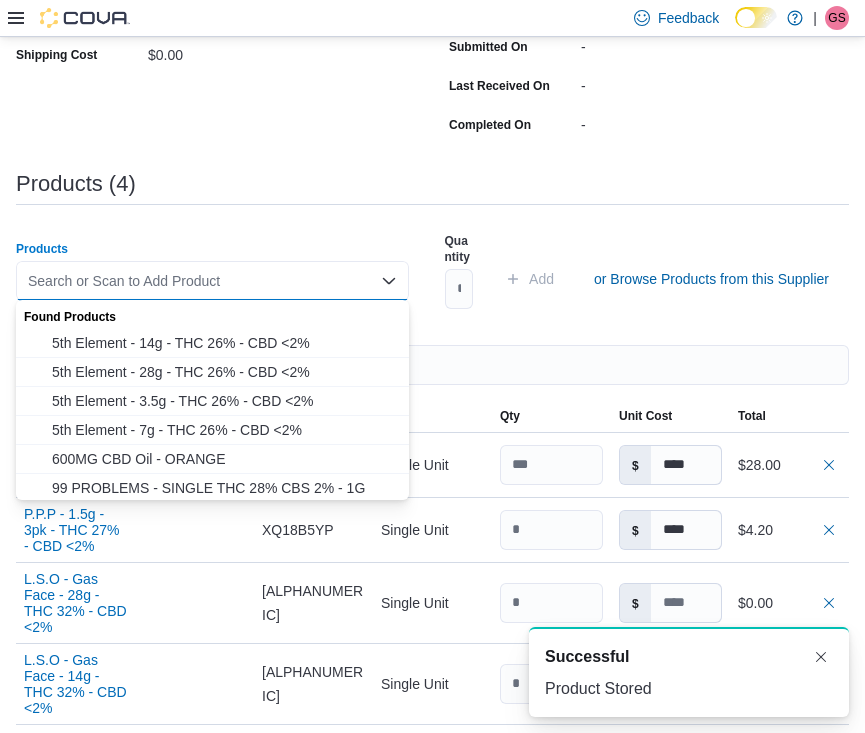 type 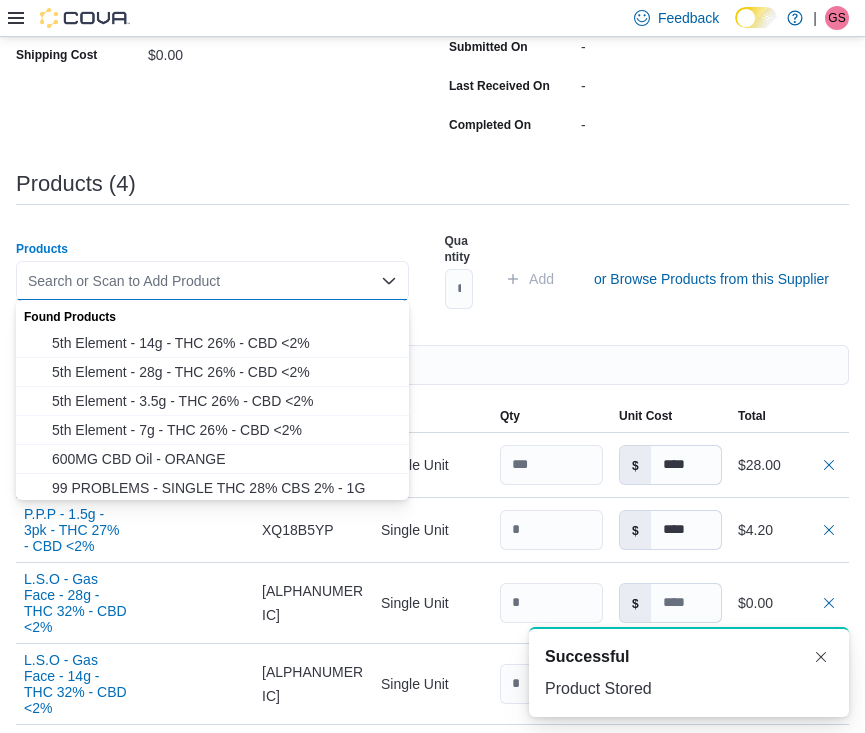 paste on "**********" 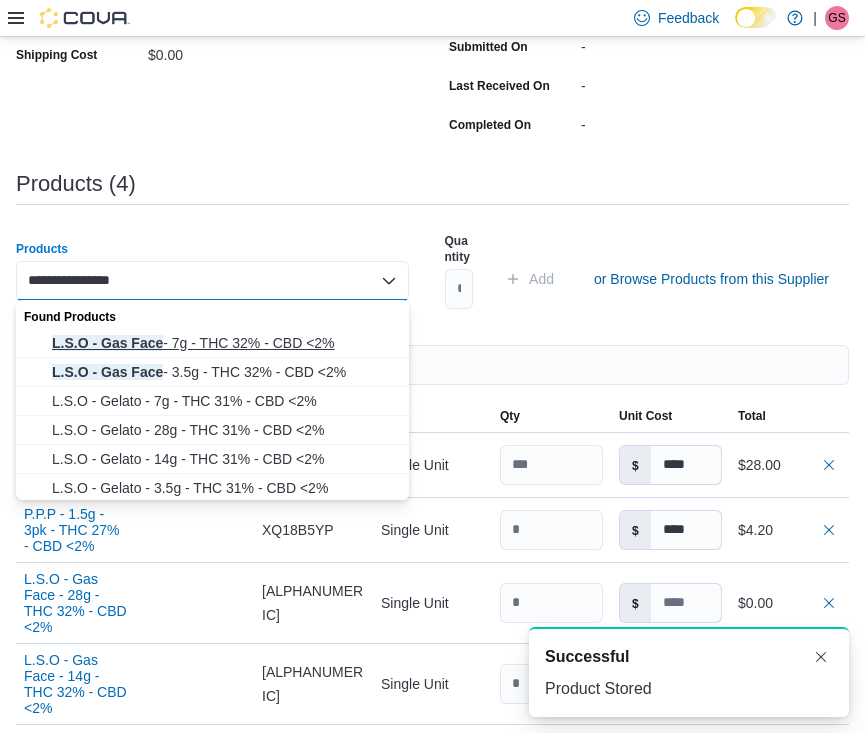type on "**********" 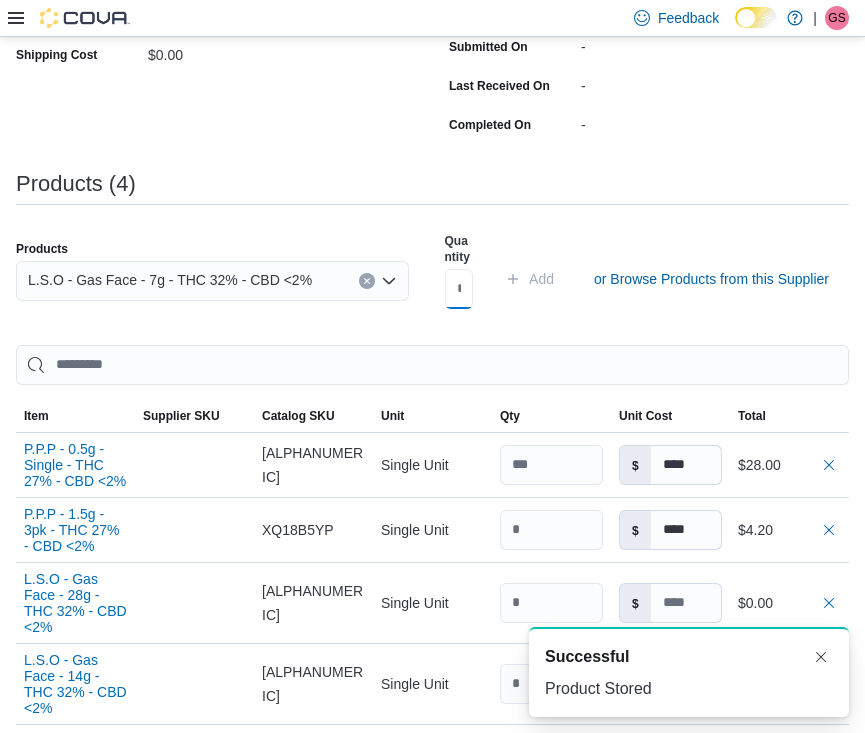 click at bounding box center (459, 289) 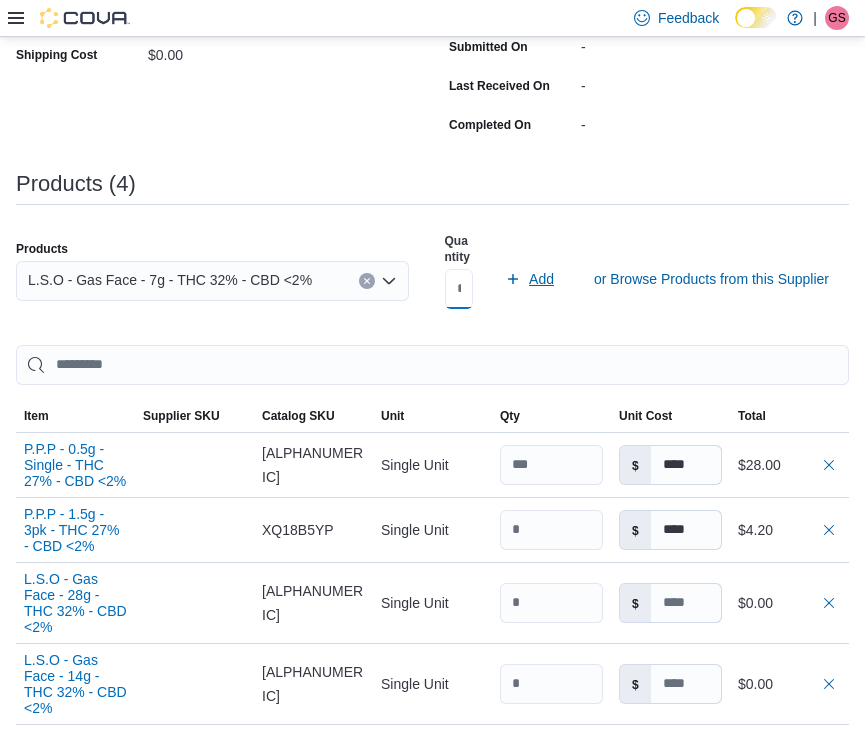 type on "**" 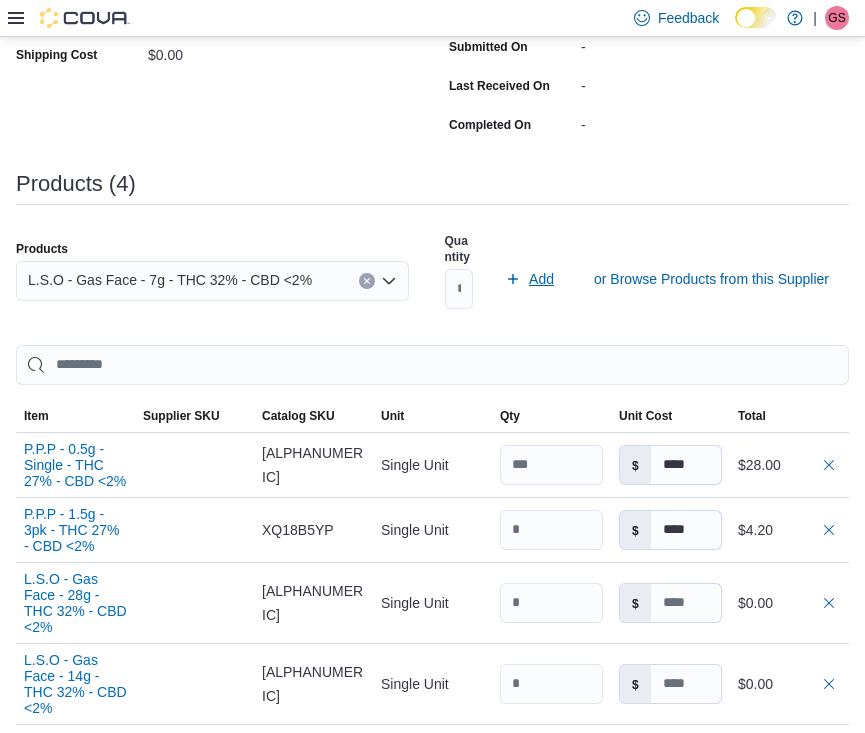 click on "Add" at bounding box center (541, 279) 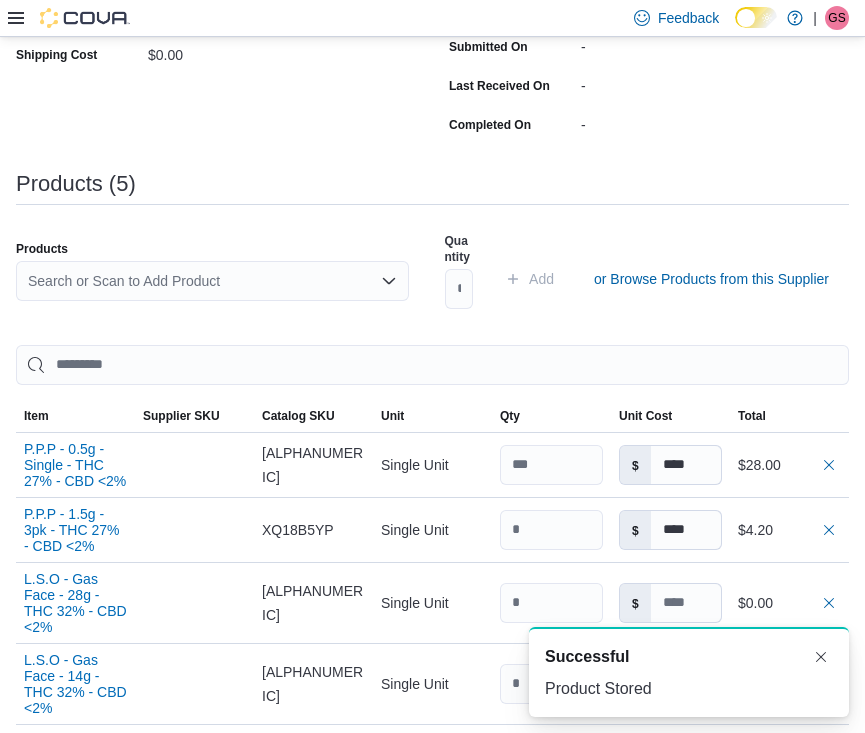 type 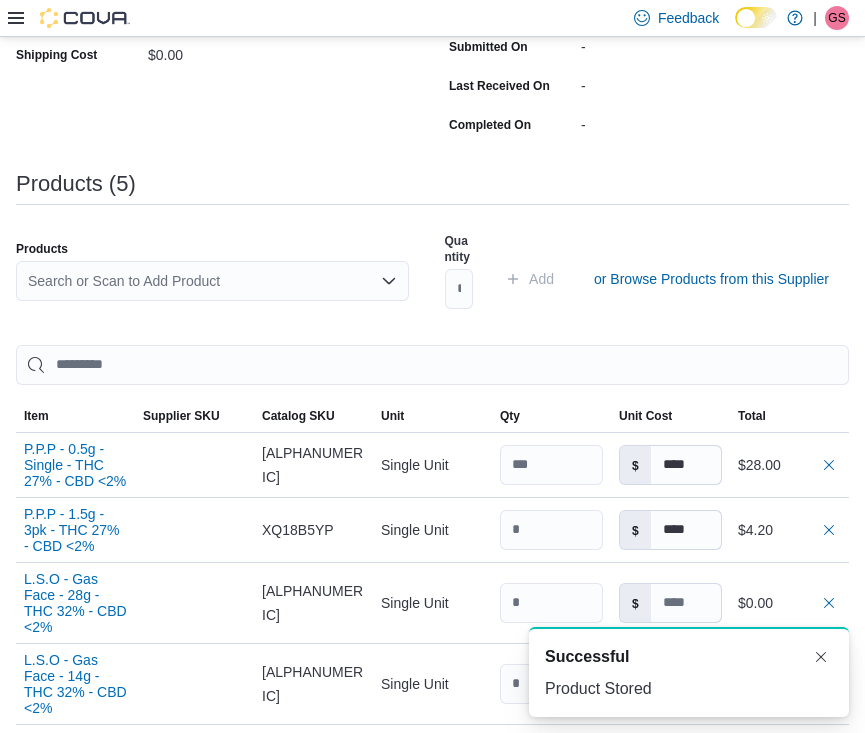 scroll, scrollTop: 0, scrollLeft: 0, axis: both 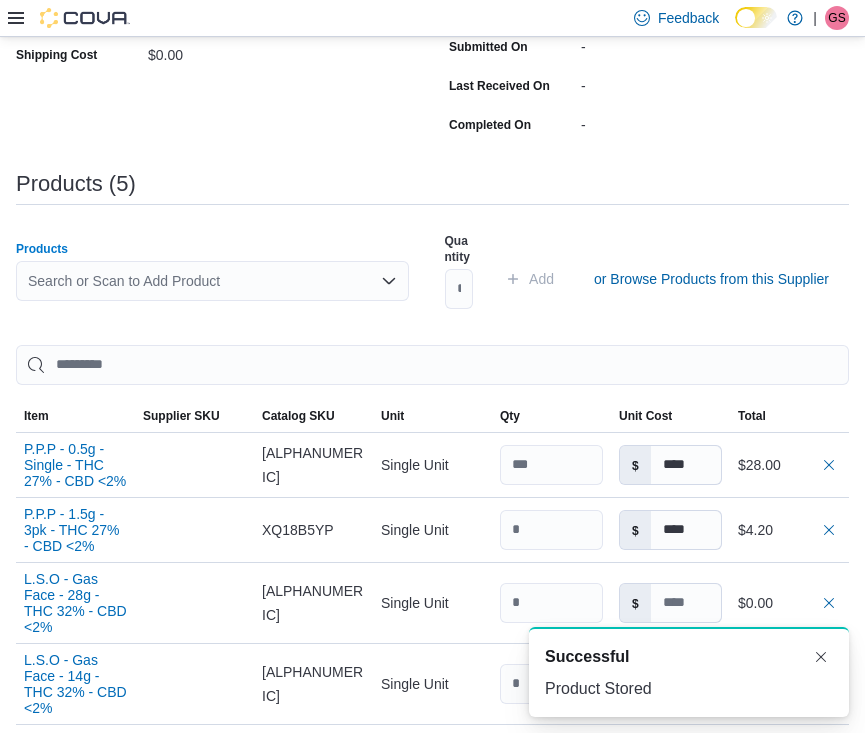 click on "Search or Scan to Add Product" at bounding box center (212, 281) 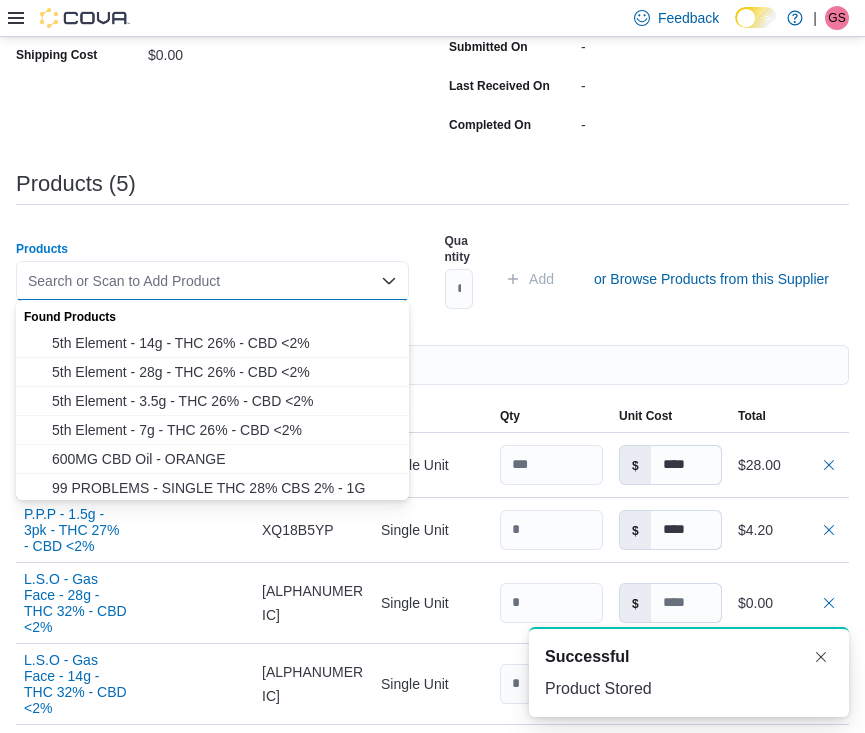 type 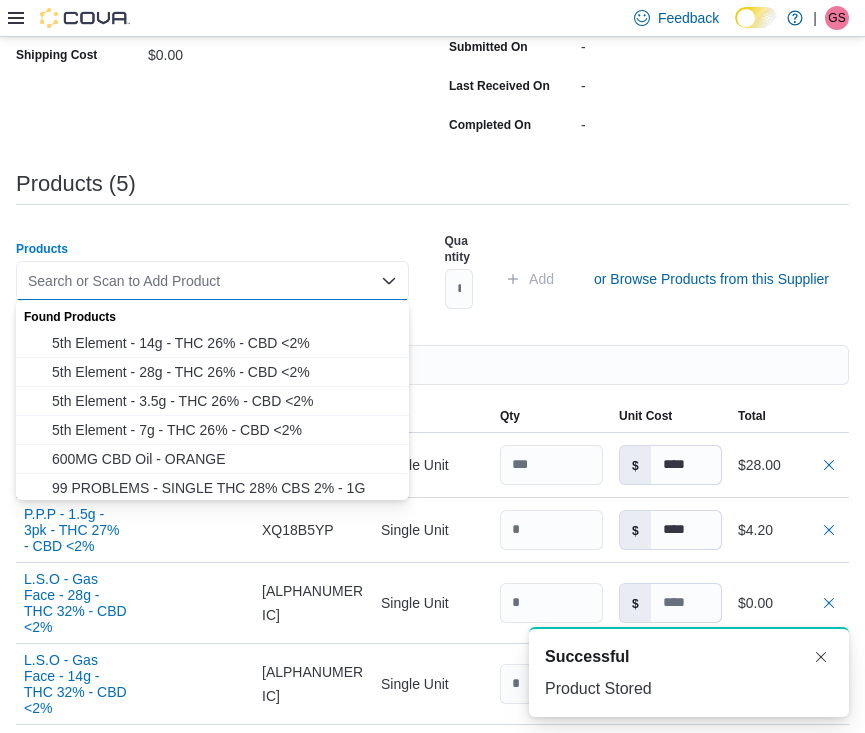 paste on "**********" 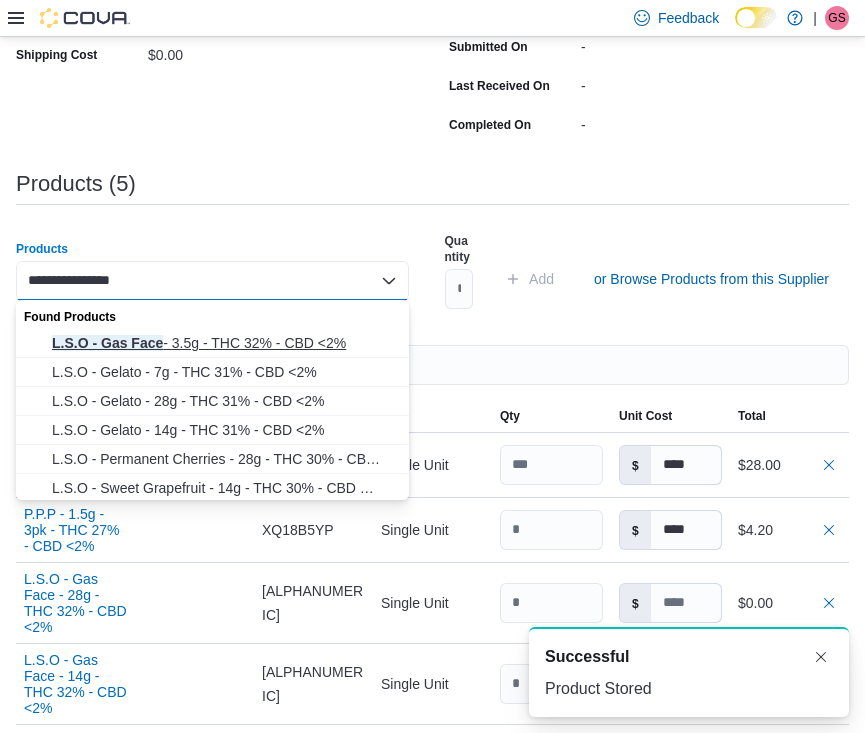 type on "**********" 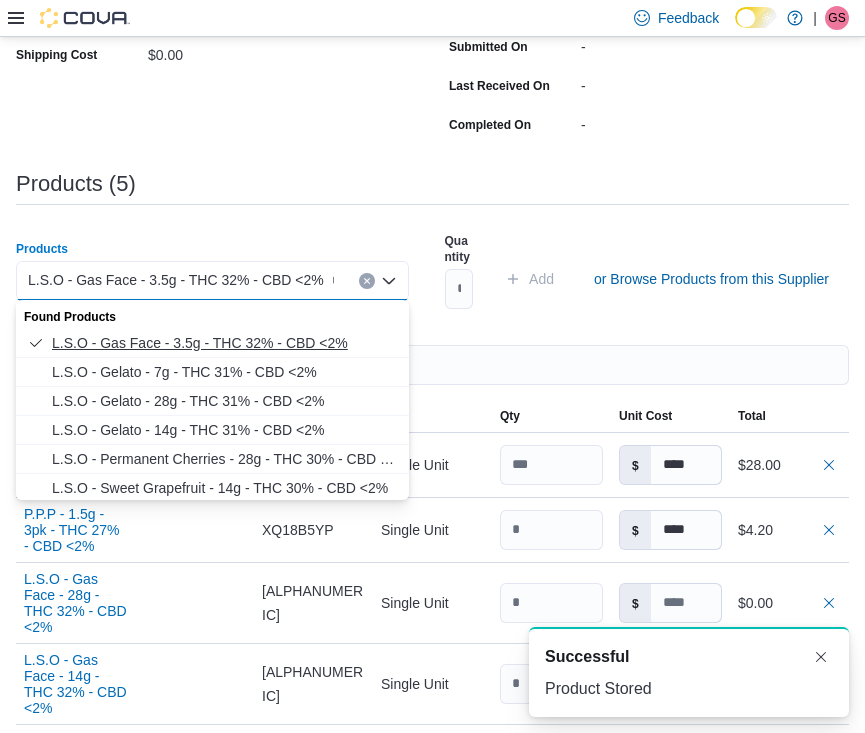 type 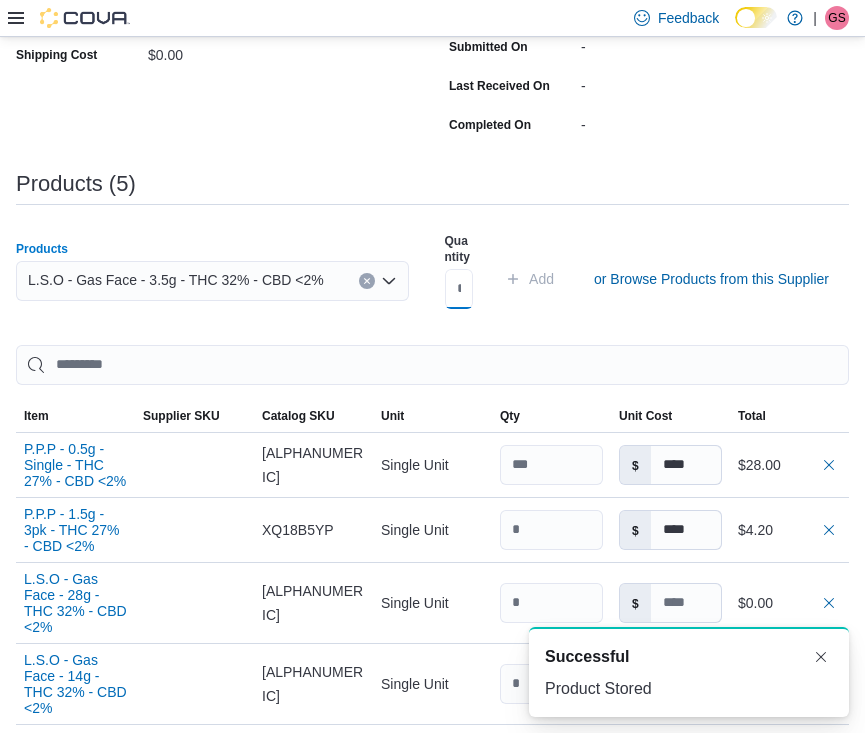 click at bounding box center [459, 289] 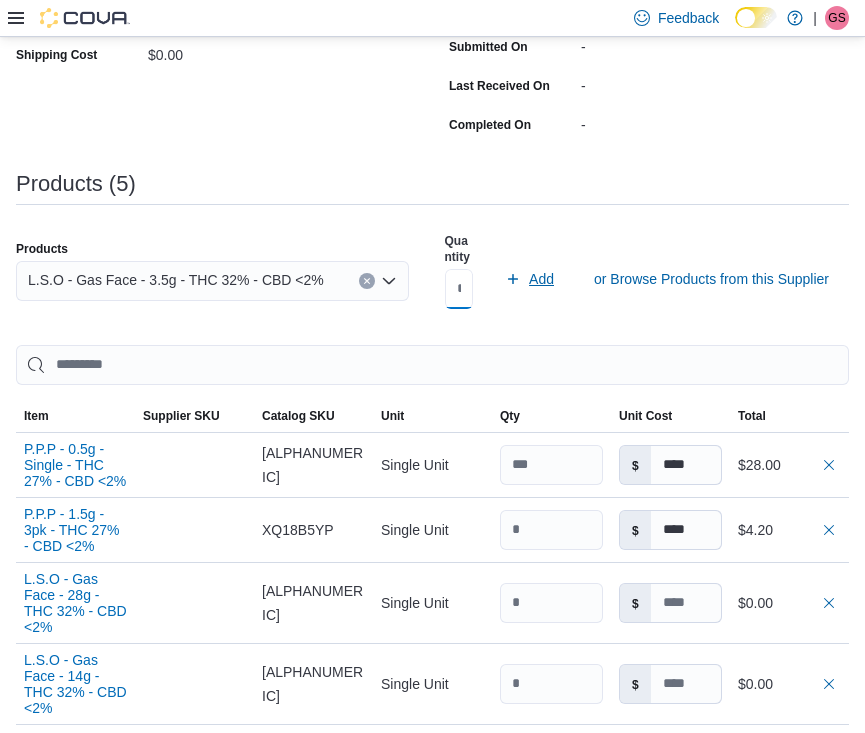 type on "**" 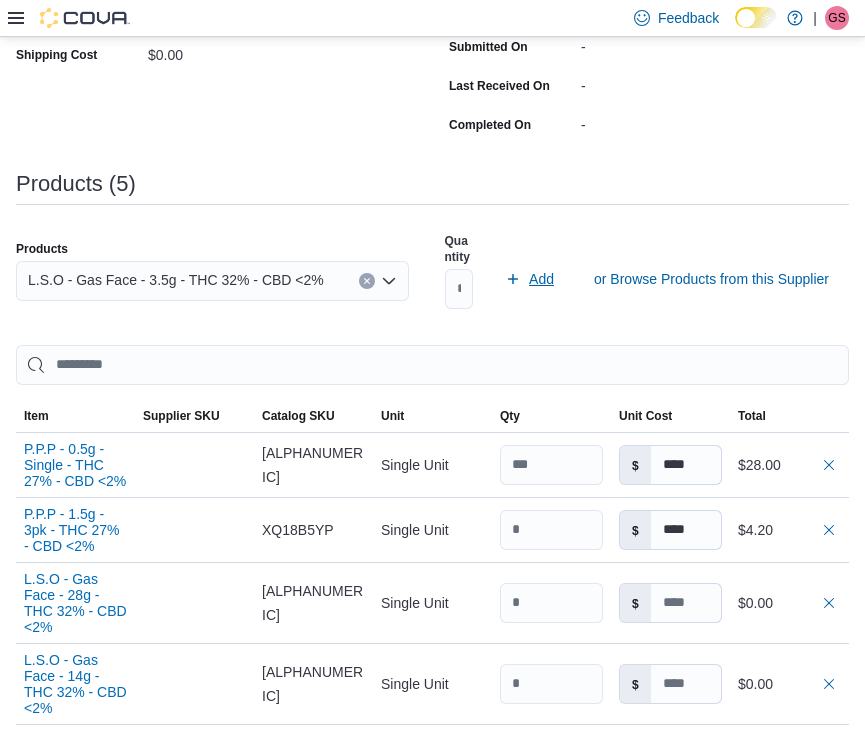 click on "Add" at bounding box center [541, 279] 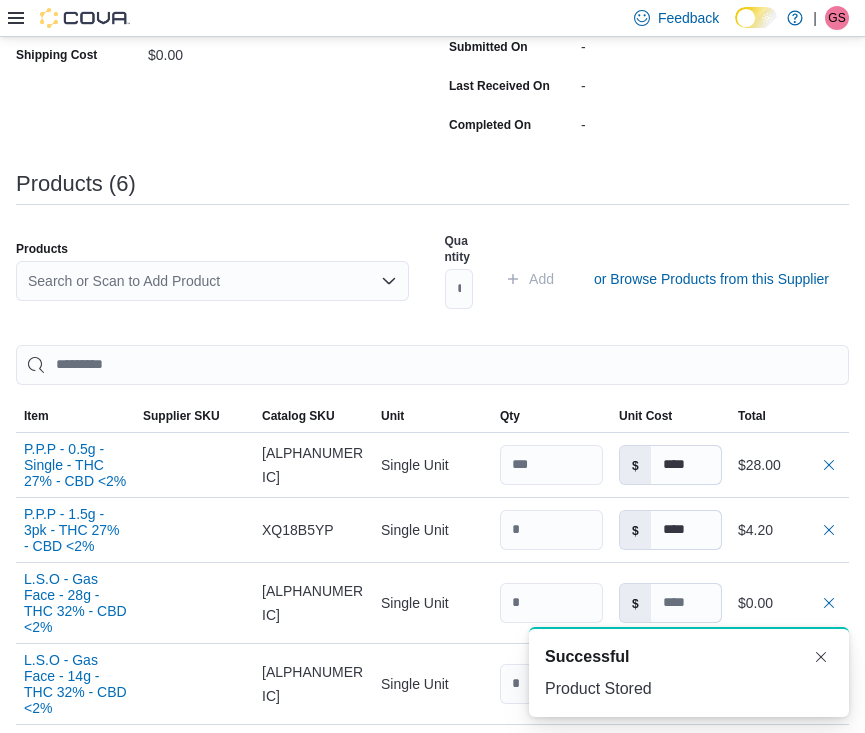 type 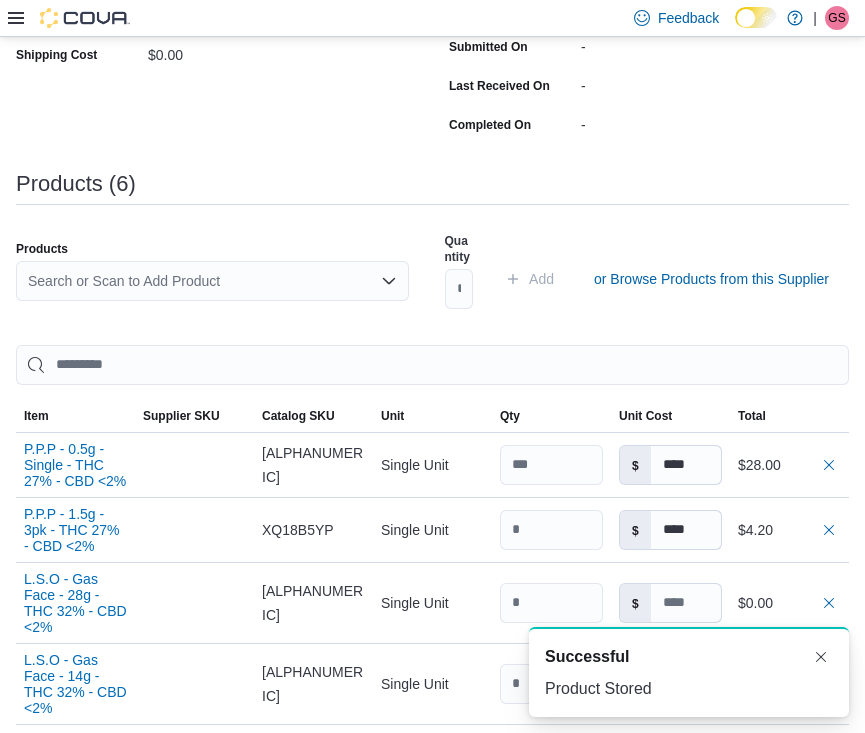 scroll, scrollTop: 0, scrollLeft: 0, axis: both 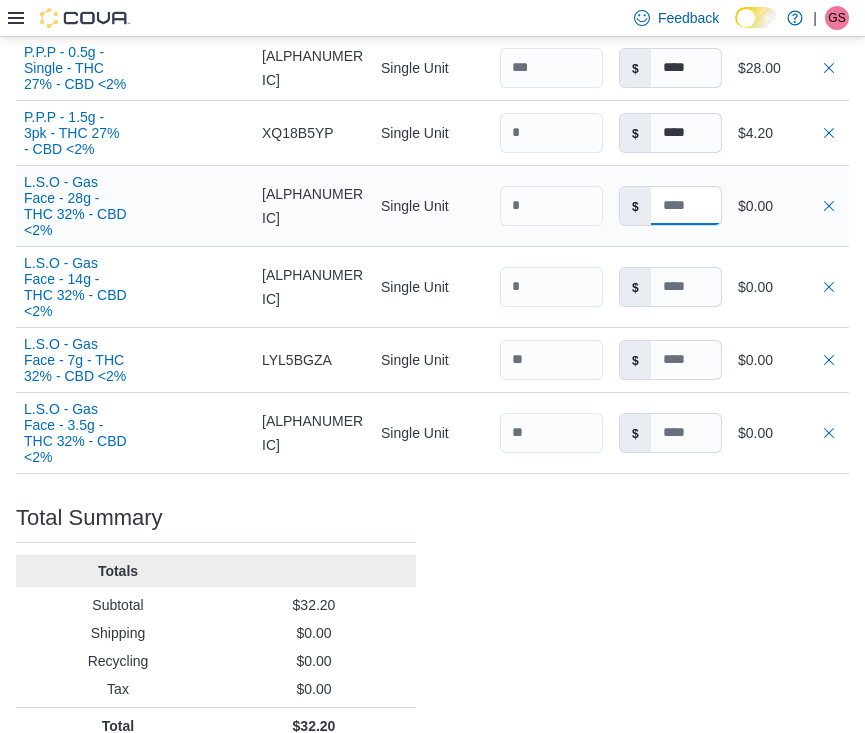 click at bounding box center [686, 206] 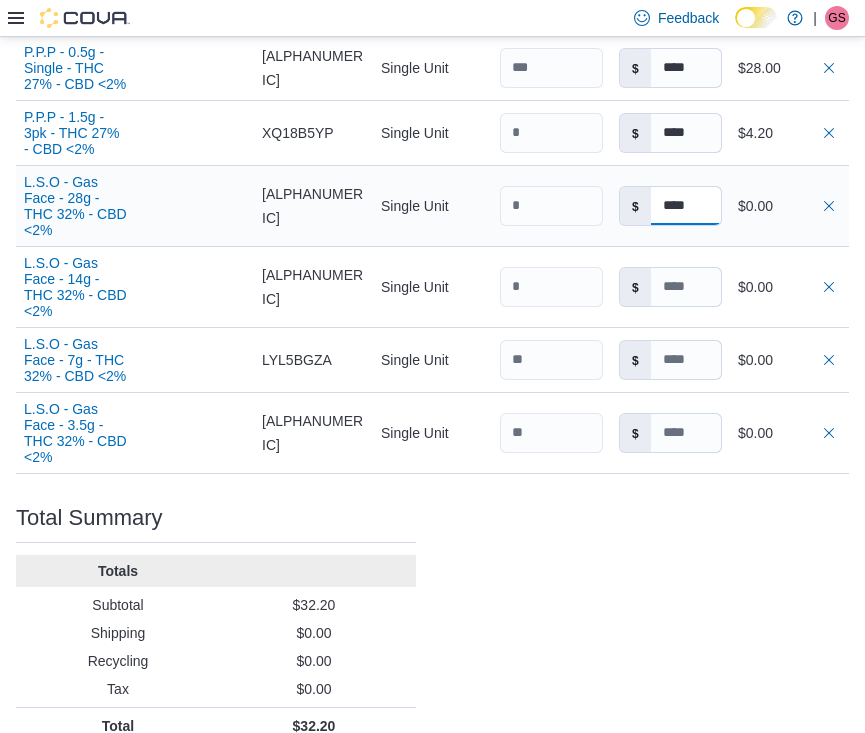 type on "*****" 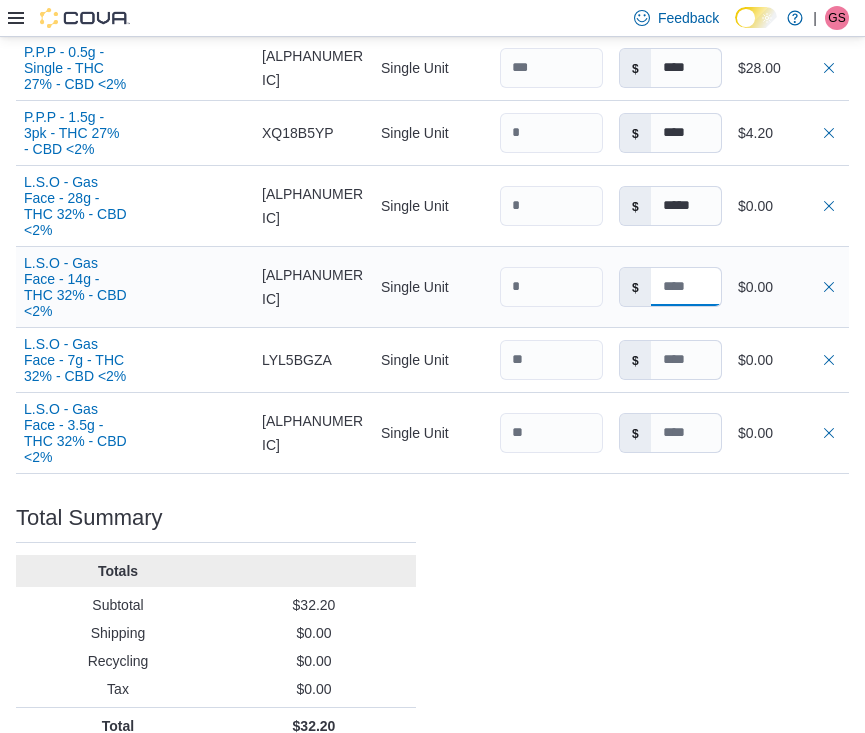 click at bounding box center [686, 287] 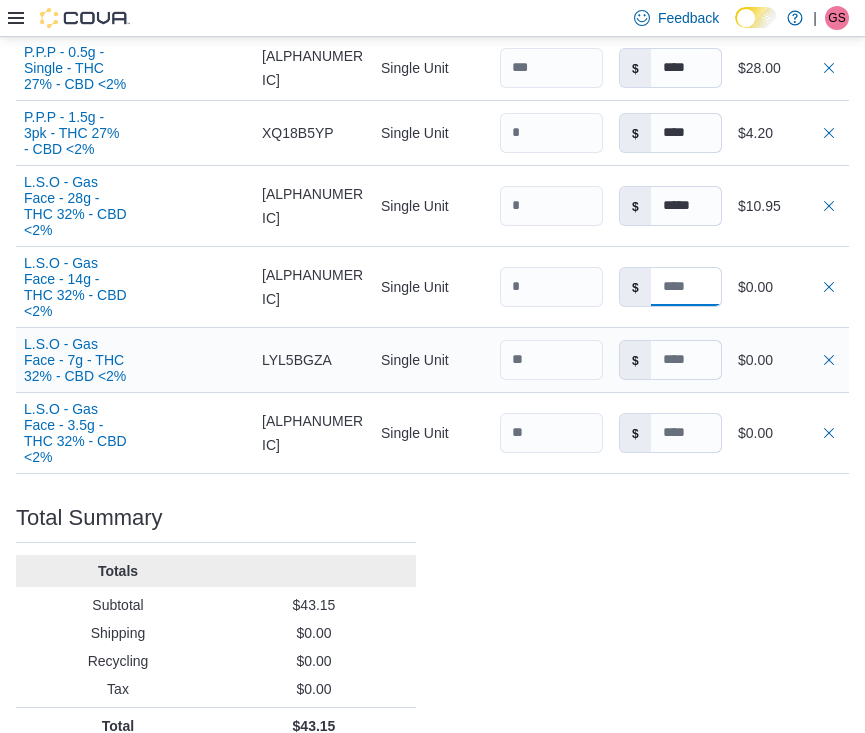 type 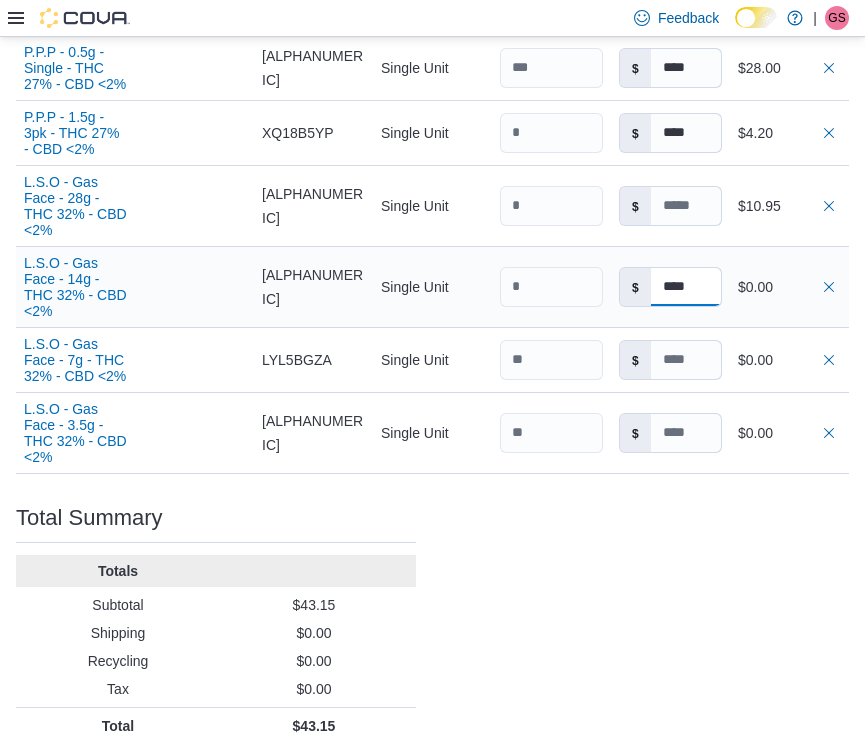 type on "*****" 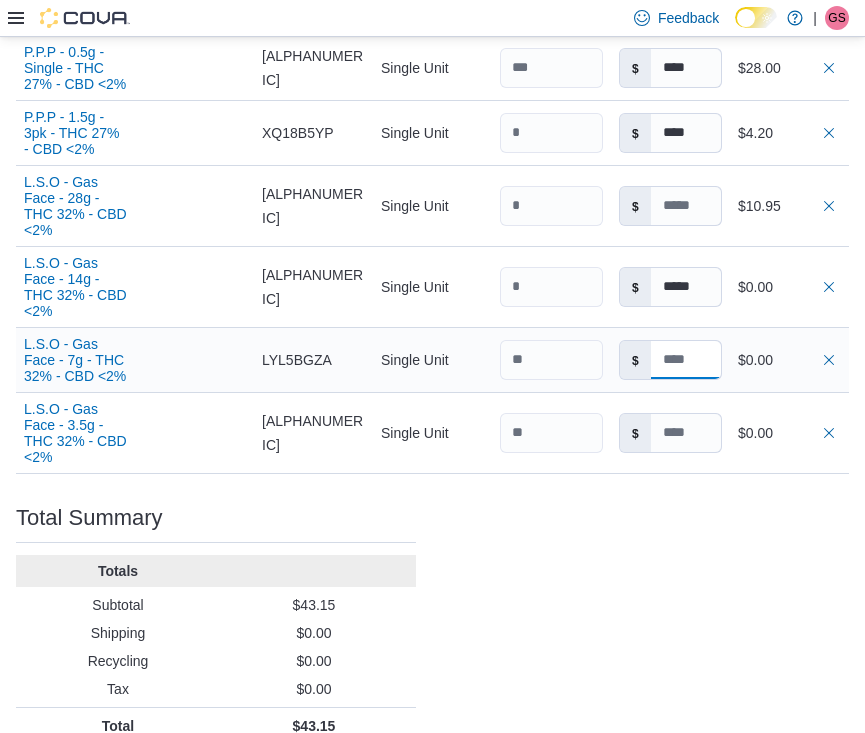 type on "*****" 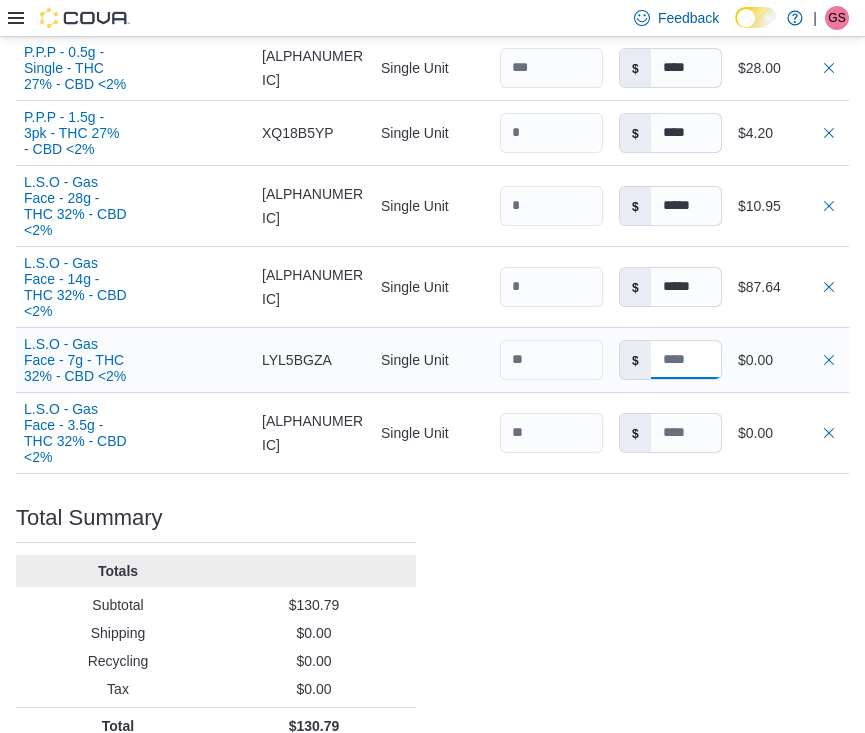 click at bounding box center [686, 360] 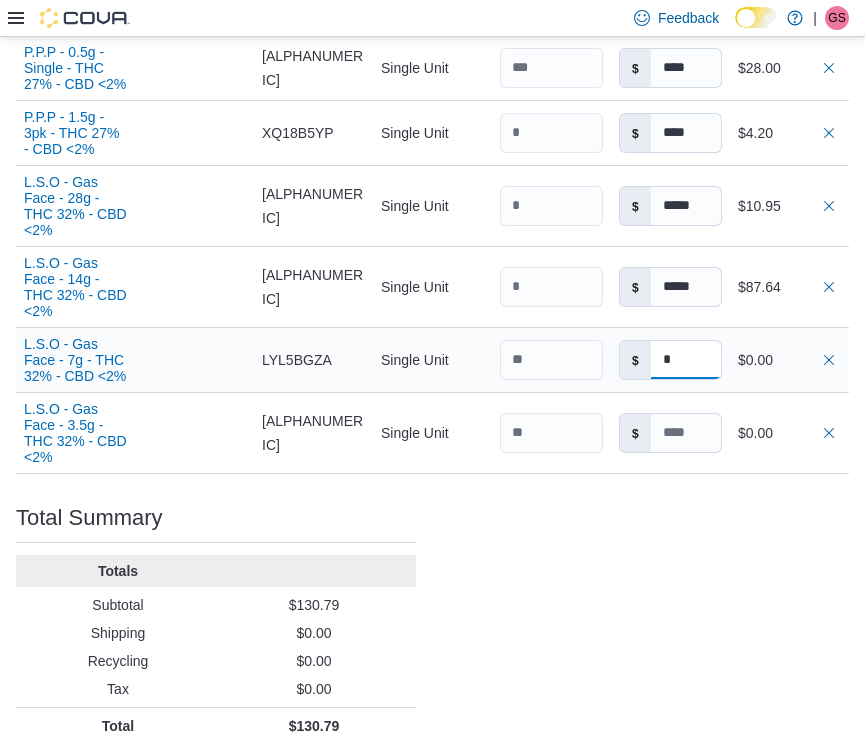 type 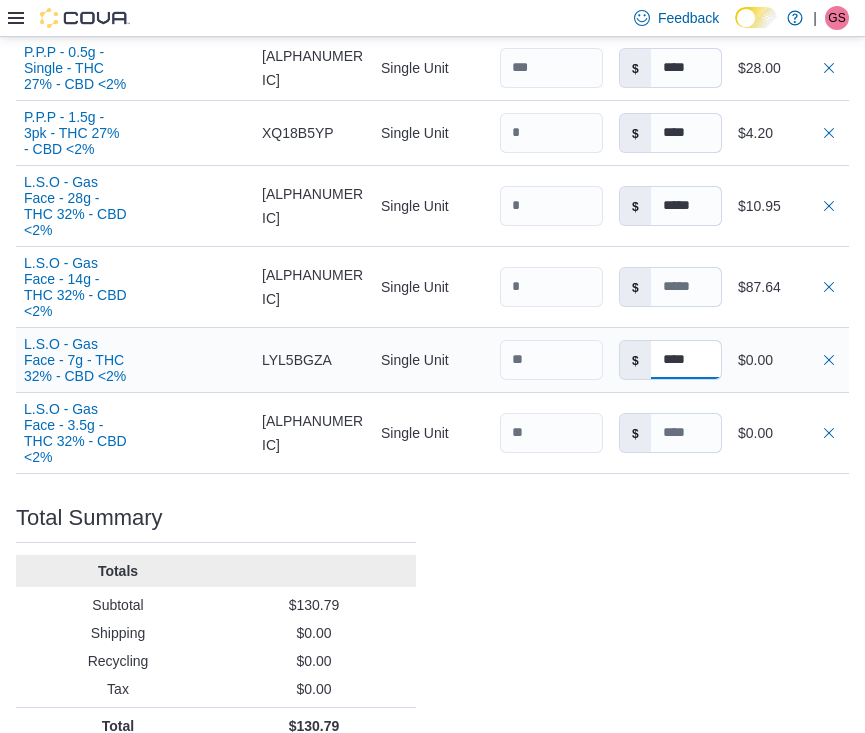 type on "*****" 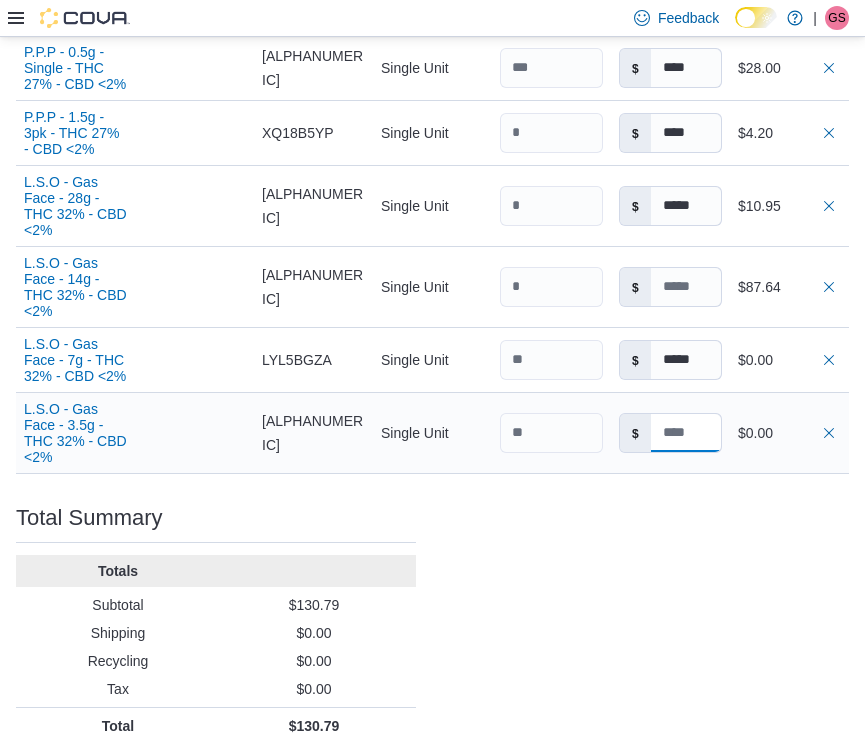 type on "*****" 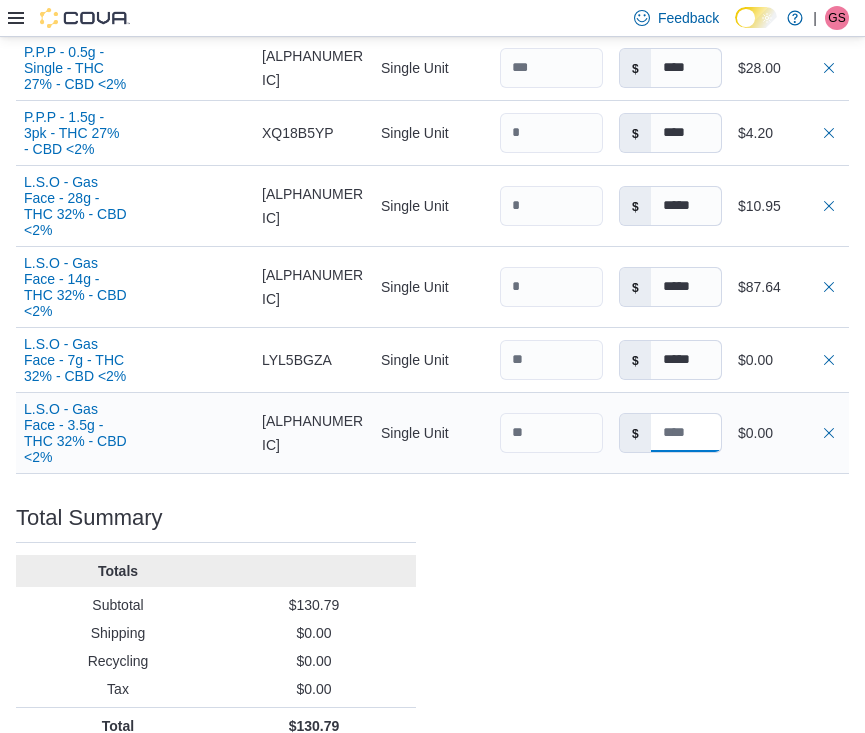 click at bounding box center [686, 433] 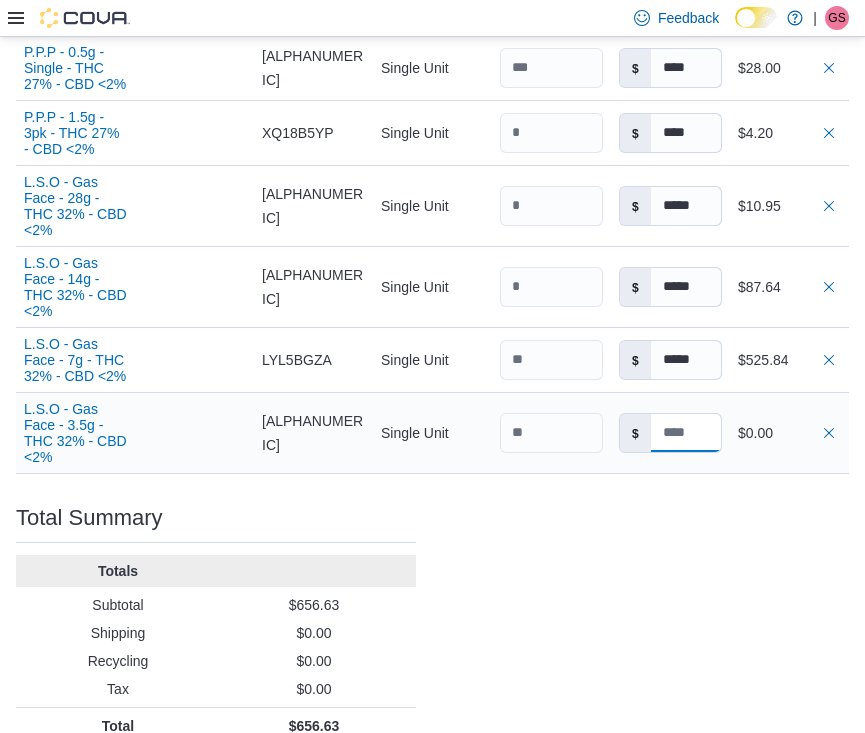 type 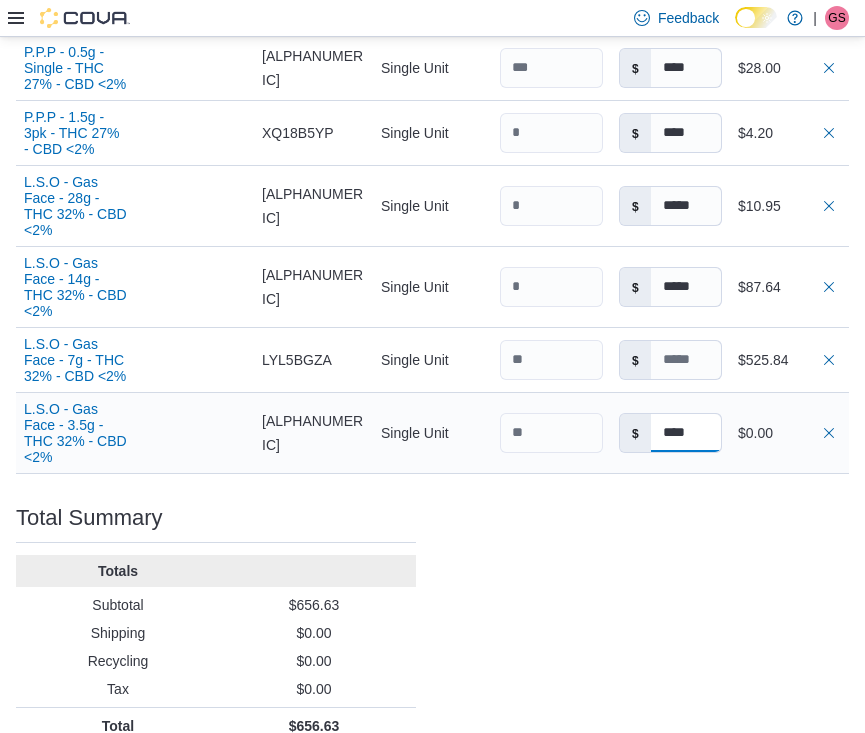 type on "*****" 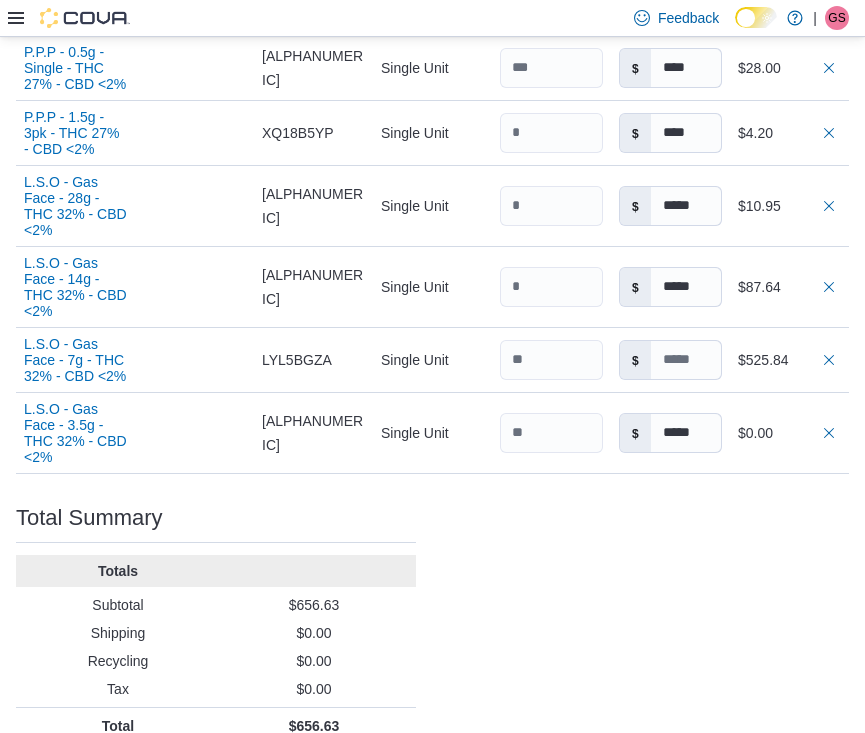 type on "*****" 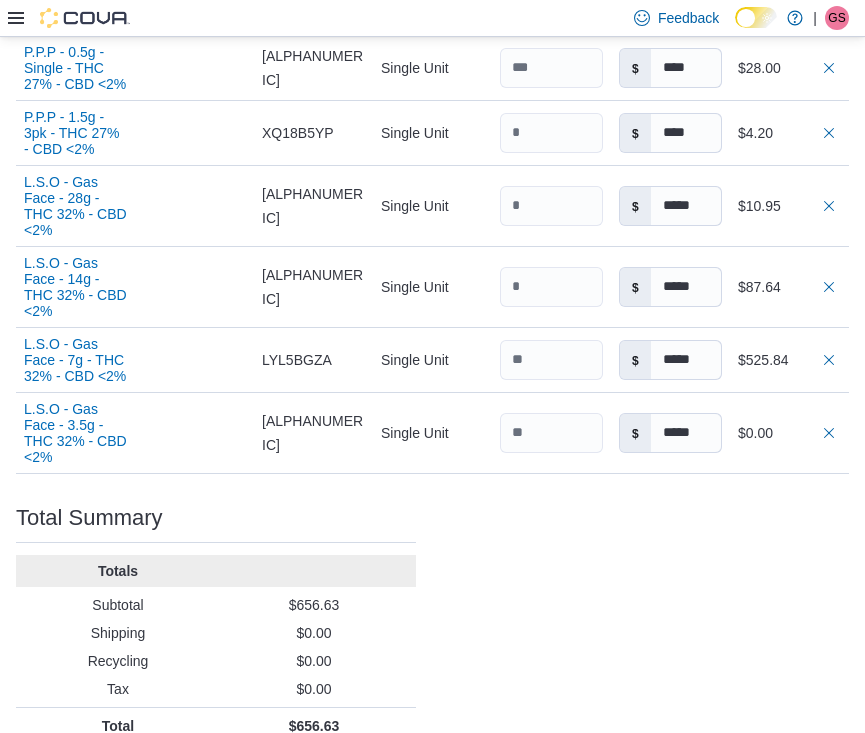 click on "Purchase Order: POBH74-1081 Feedback Purchase Order Details   Edit Status Pending Supplier Kultured Dispensary Supplier Invoice Number No Supplier Invoice Number added Bill To 3rd Line Ship To 3rd Line Shipping Cost $0.00 Recycling Cost $0.00 Tax $0.00 ETA July 21, 2025 Notes - Created On July 14, 2025 9:56 AM Submitted On - Last Received On - Completed On - Products (6)     Products Search or Scan to Add Product Quantity  Add or Browse Products from this Supplier Sorting EuiBasicTable with search callback Item Supplier SKU Catalog SKU Unit Qty Unit Cost Total P.P.P - 0.5g - Single - THC 27% - CBD <2% Supplier SKU Catalog SKU HRPCZT1Z Unit Single Unit Qty Unit Cost $ **** Total $28.00 P.P.P - 1.5g - 3pk - THC 27% - CBD <2% Supplier SKU Catalog SKU XQ18B5YP Unit Single Unit Qty Unit Cost $ **** Total $4.20 L.S.O - Gas Face - 28g - THC 32% - CBD <2% Supplier SKU Catalog SKU 4CC266HE Unit Single Unit Qty Unit Cost $ ***** Total $10.95 L.S.O - Gas Face - 14g - THC 32% - CBD <2% Supplier SKU Catalog SKU ZNC0TA5X $" at bounding box center (432, 63) 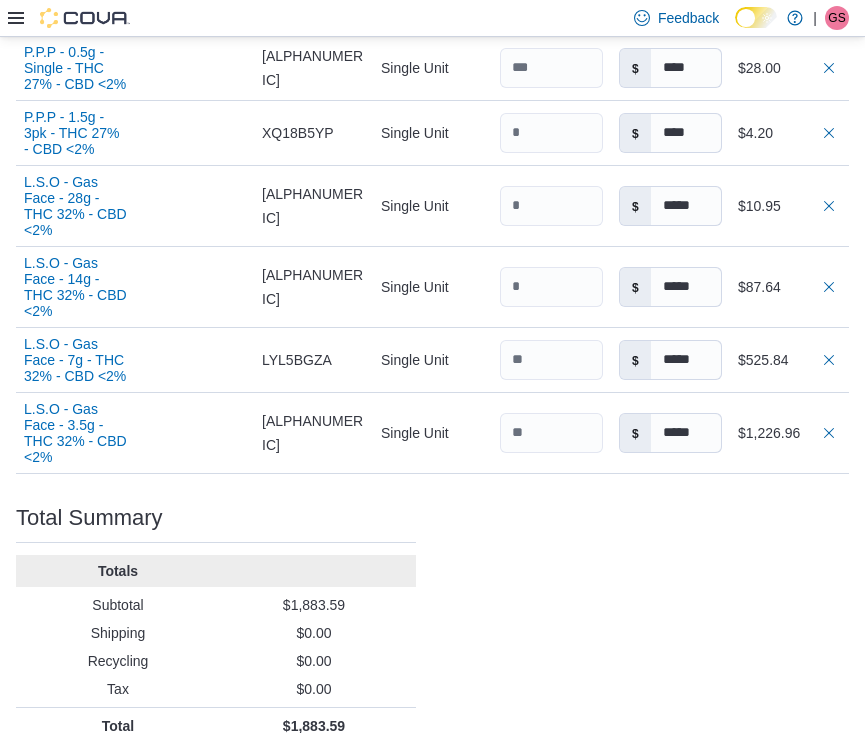 type 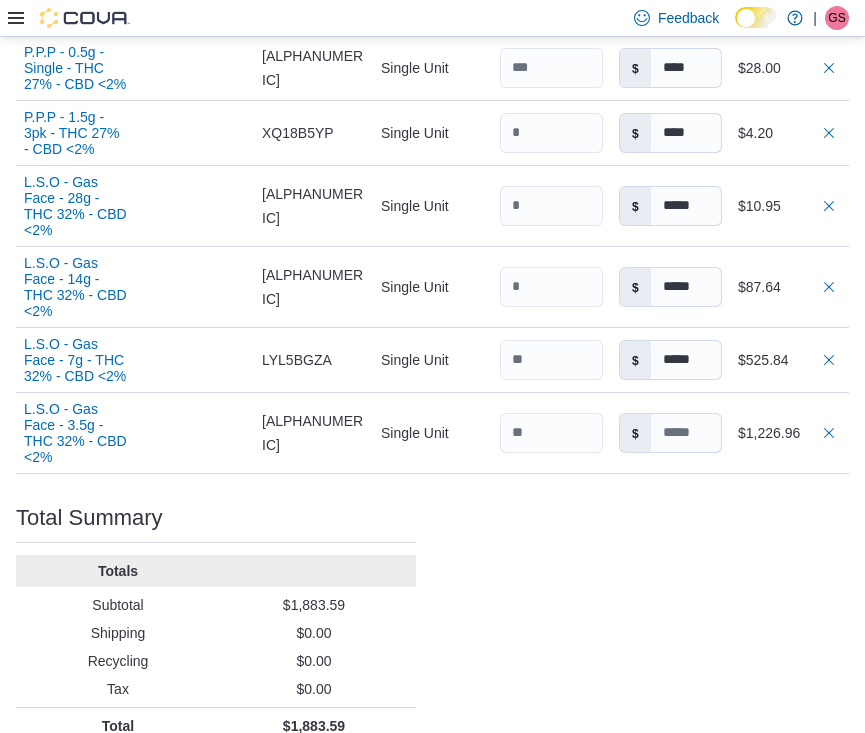 click on "Purchase Order: POBH74-1081 Feedback Purchase Order Details   Edit Status Pending Supplier Kultured Dispensary Supplier Invoice Number No Supplier Invoice Number added Bill To 3rd Line Ship To 3rd Line Shipping Cost $0.00 Recycling Cost $0.00 Tax $0.00 ETA July 21, 2025 Notes - Created On July 14, 2025 9:56 AM Submitted On - Last Received On - Completed On - Products (6)     Products Search or Scan to Add Product Quantity  Add or Browse Products from this Supplier Sorting EuiBasicTable with search callback Item Supplier SKU Catalog SKU Unit Qty Unit Cost Total P.P.P - 0.5g - Single - THC 27% - CBD <2% Supplier SKU Catalog SKU HRPCZT1Z Unit Single Unit Qty Unit Cost $ **** Total $28.00 P.P.P - 1.5g - 3pk - THC 27% - CBD <2% Supplier SKU Catalog SKU XQ18B5YP Unit Single Unit Qty Unit Cost $ **** Total $4.20 L.S.O - Gas Face - 28g - THC 32% - CBD <2% Supplier SKU Catalog SKU 4CC266HE Unit Single Unit Qty Unit Cost $ ***** Total $10.95 L.S.O - Gas Face - 14g - THC 32% - CBD <2% Supplier SKU Catalog SKU ZNC0TA5X $" at bounding box center (432, 63) 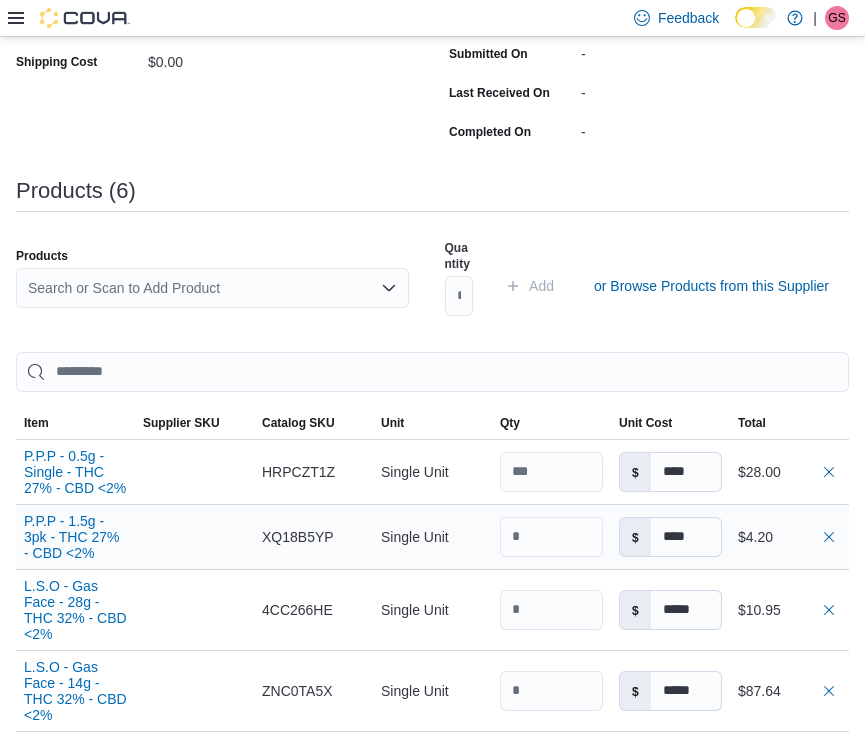 scroll, scrollTop: 261, scrollLeft: 0, axis: vertical 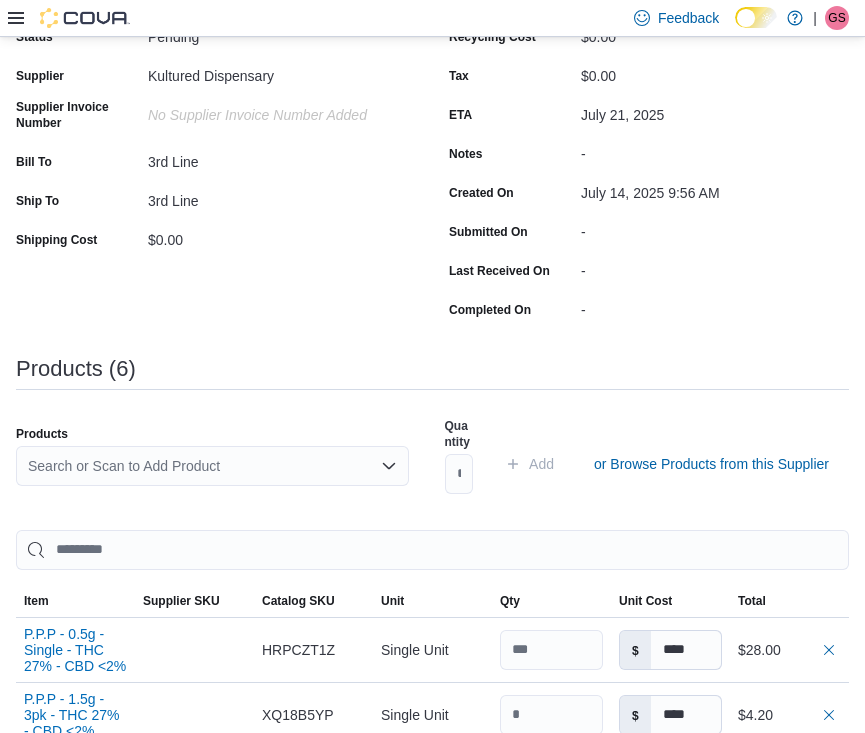 click on "Search or Scan to Add Product" at bounding box center [212, 466] 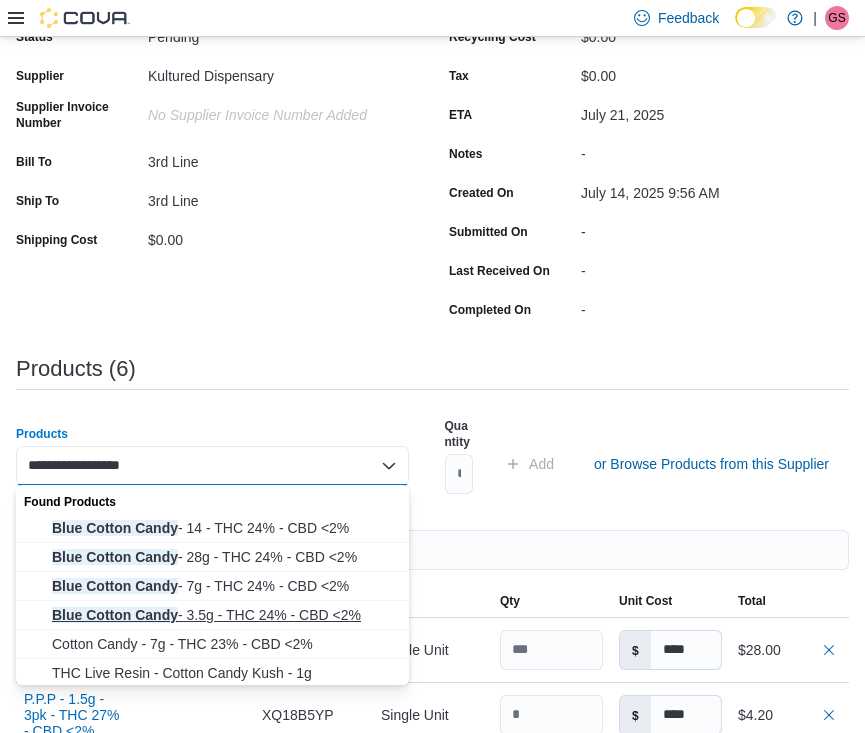 type on "**********" 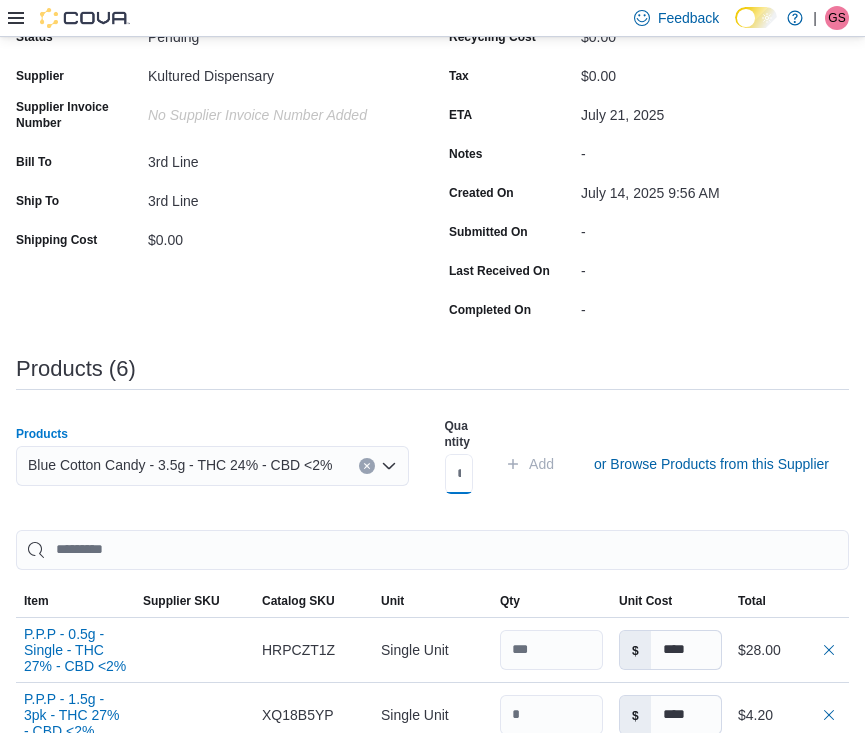 click at bounding box center [459, 474] 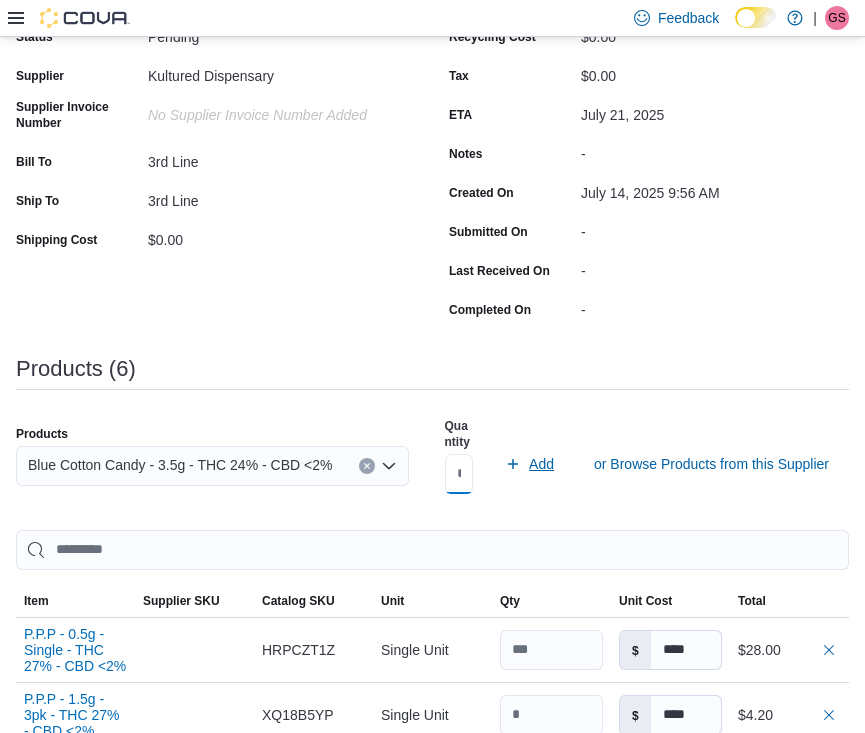 type on "**" 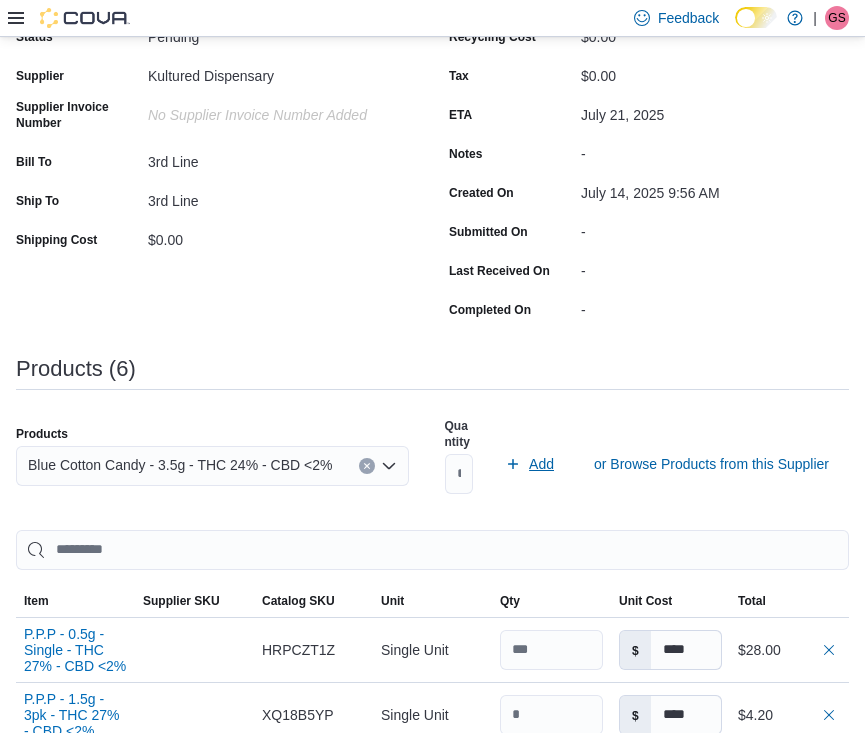 click on "Add" at bounding box center [541, 464] 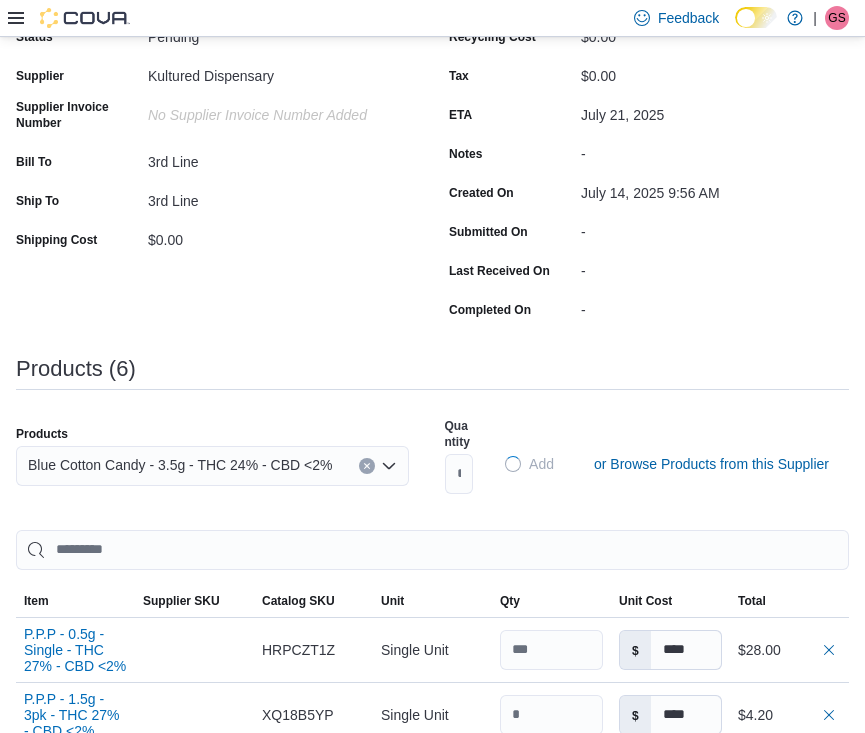 type on "*****" 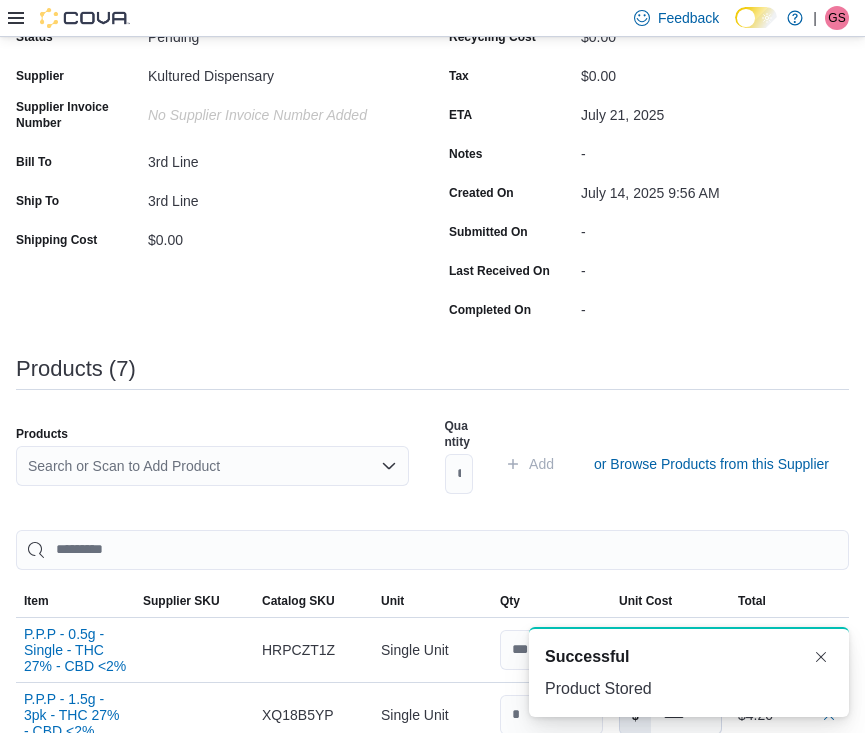 type 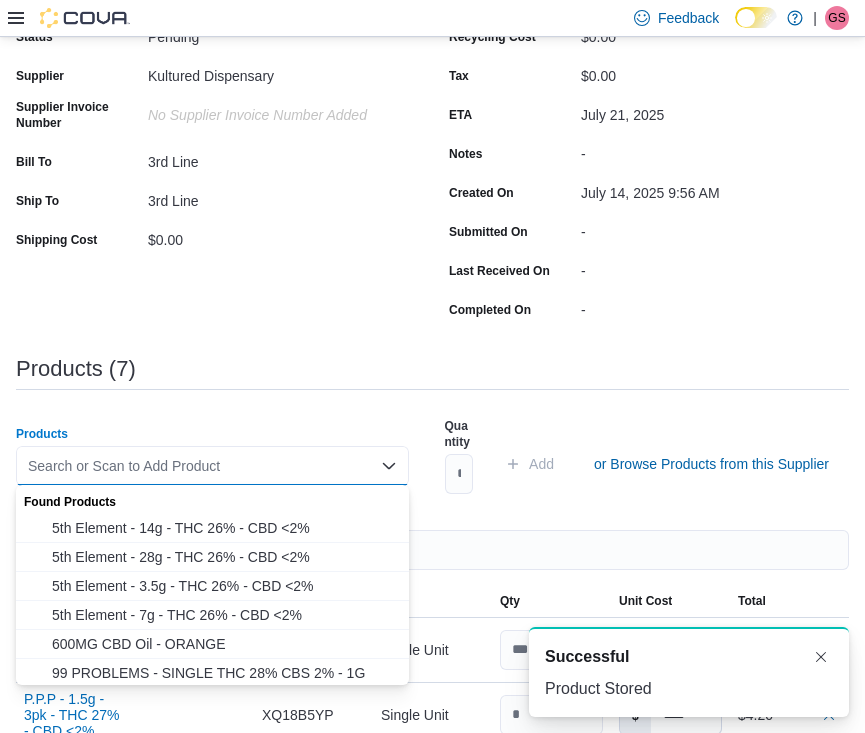 type 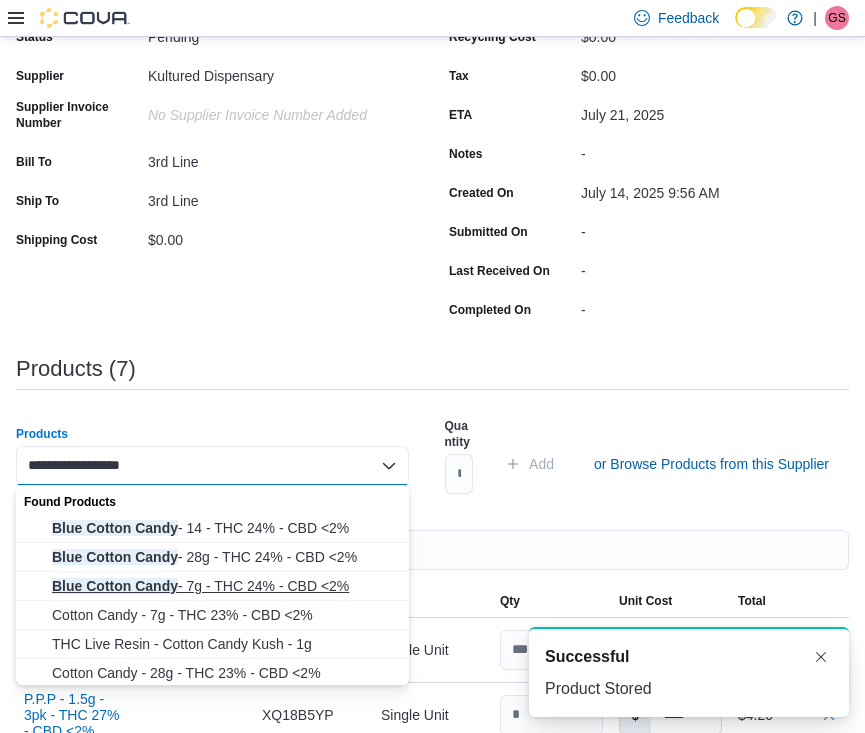 type on "**********" 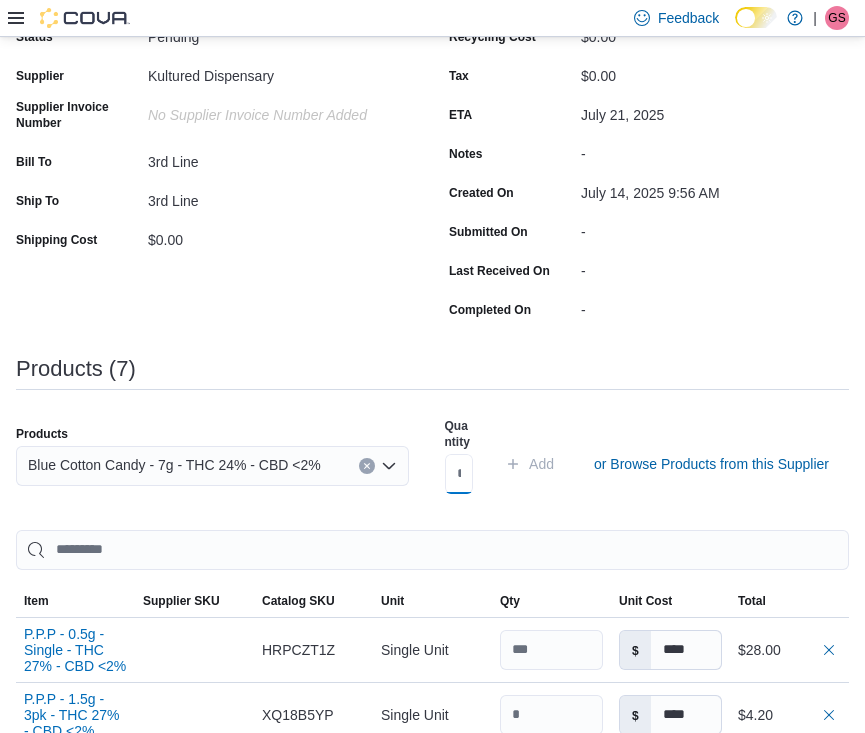 click at bounding box center (459, 474) 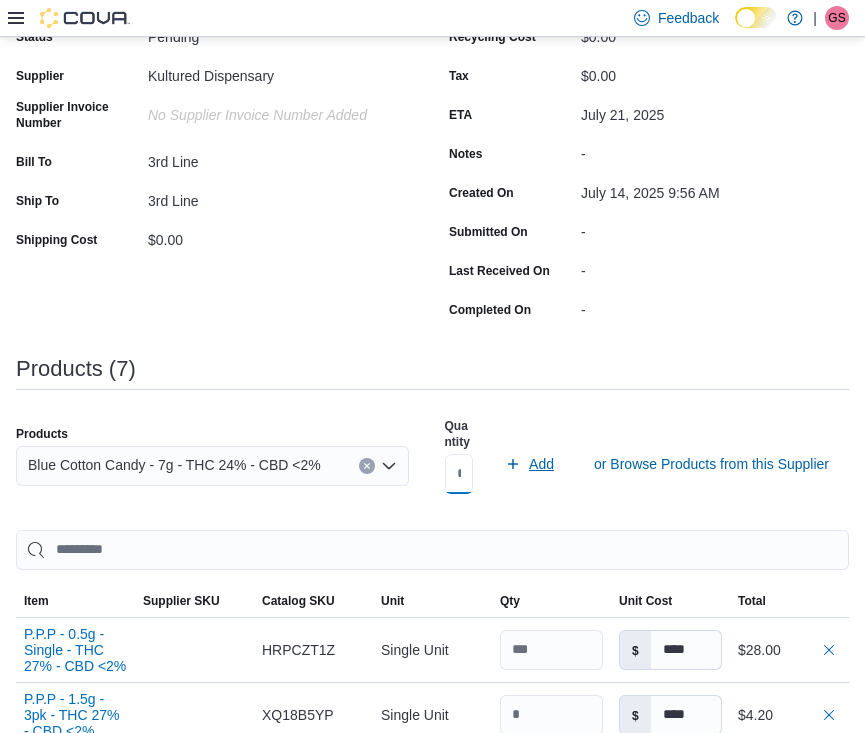 type on "*" 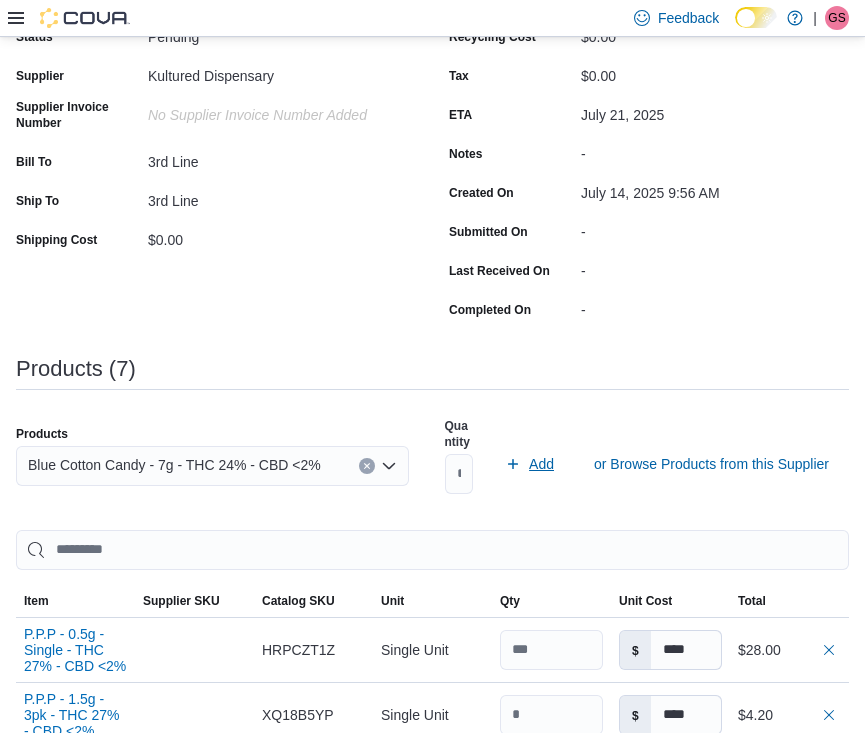 click on "Add" at bounding box center [541, 464] 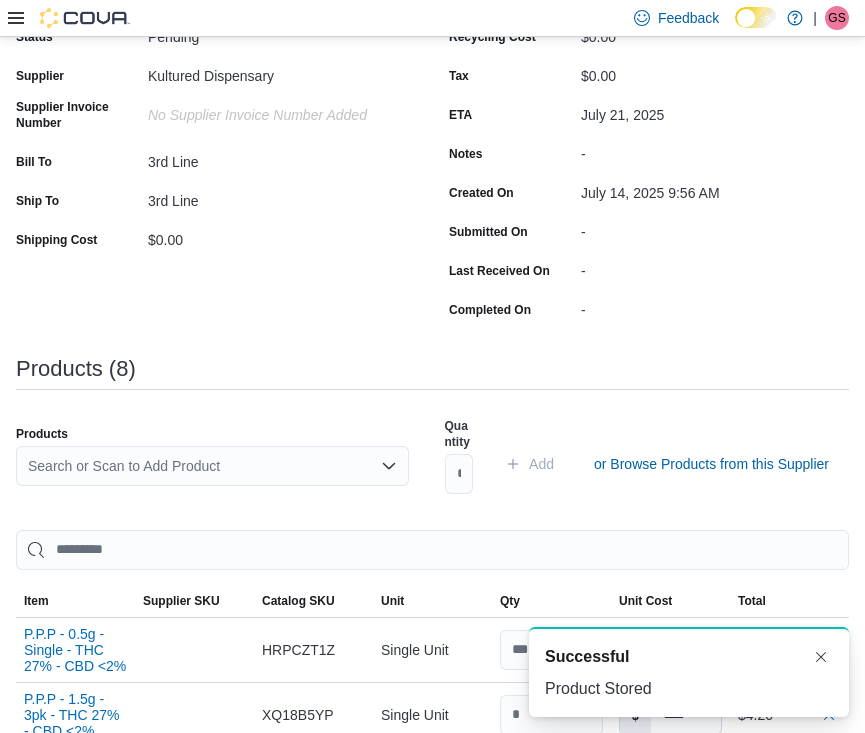 type 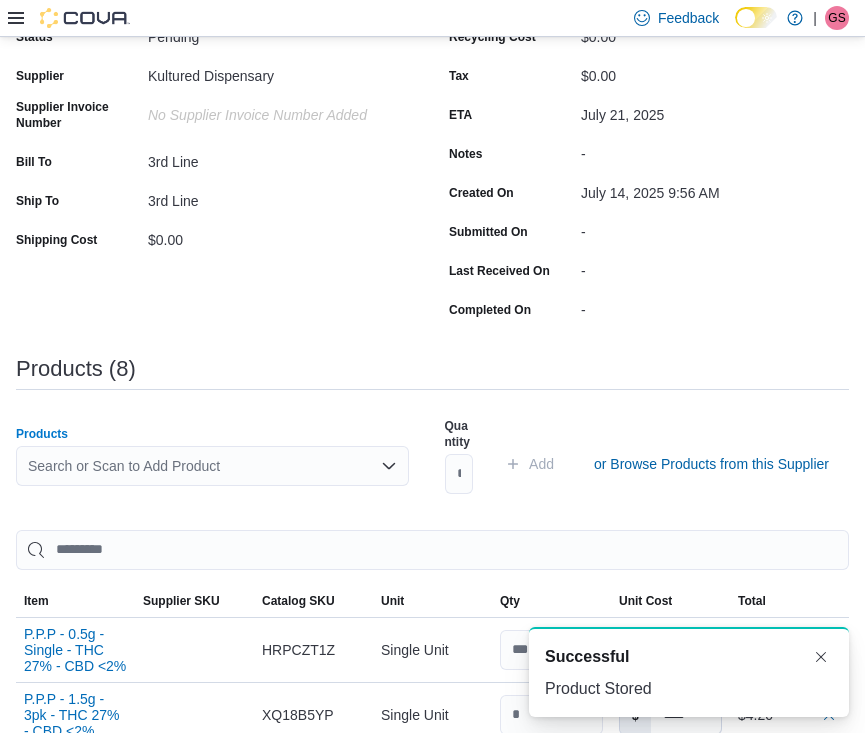 click on "Search or Scan to Add Product" at bounding box center (212, 466) 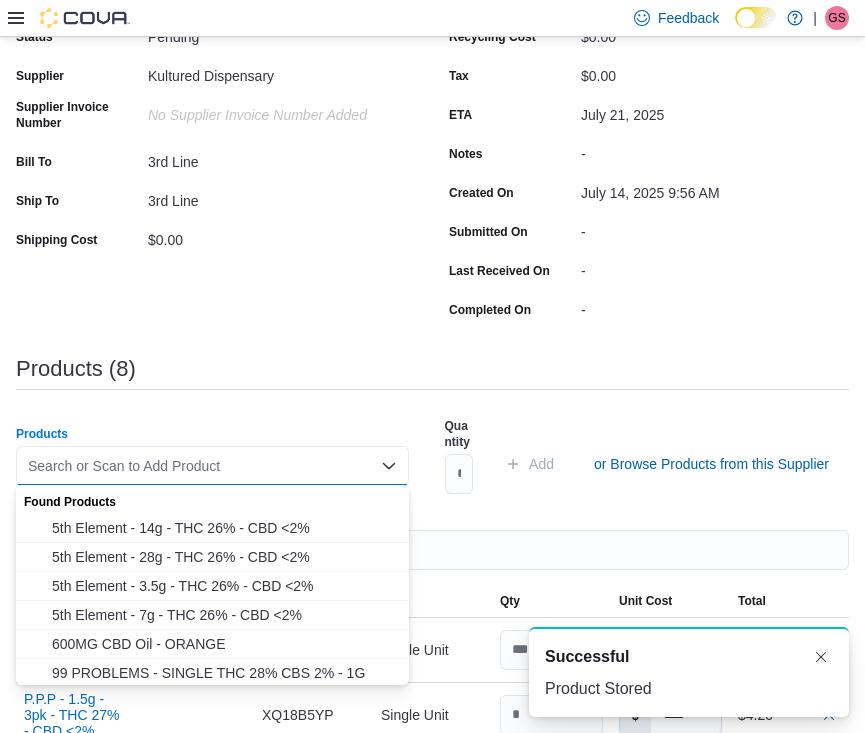type 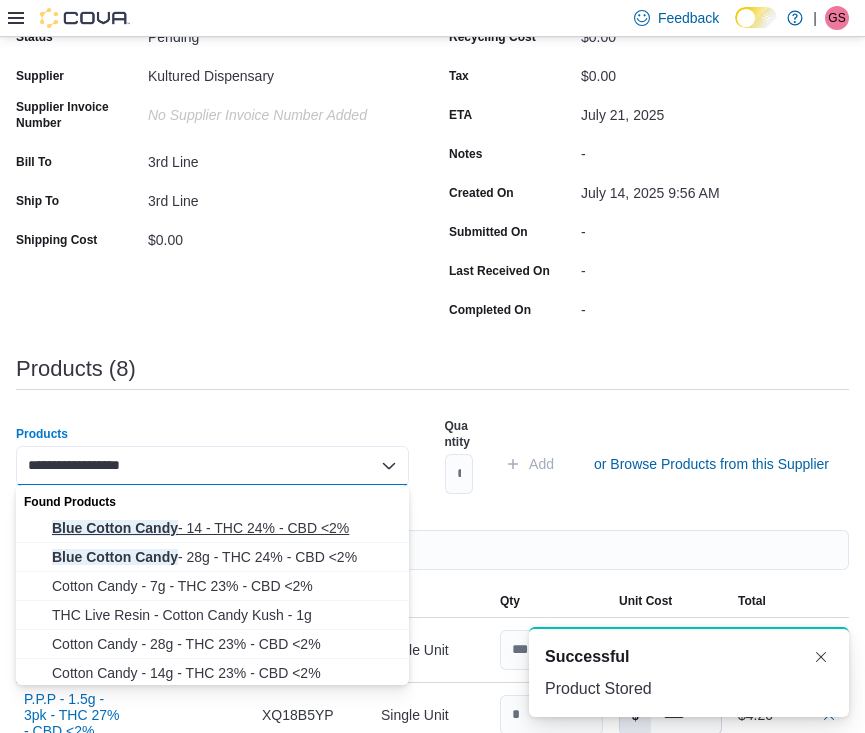 type on "**********" 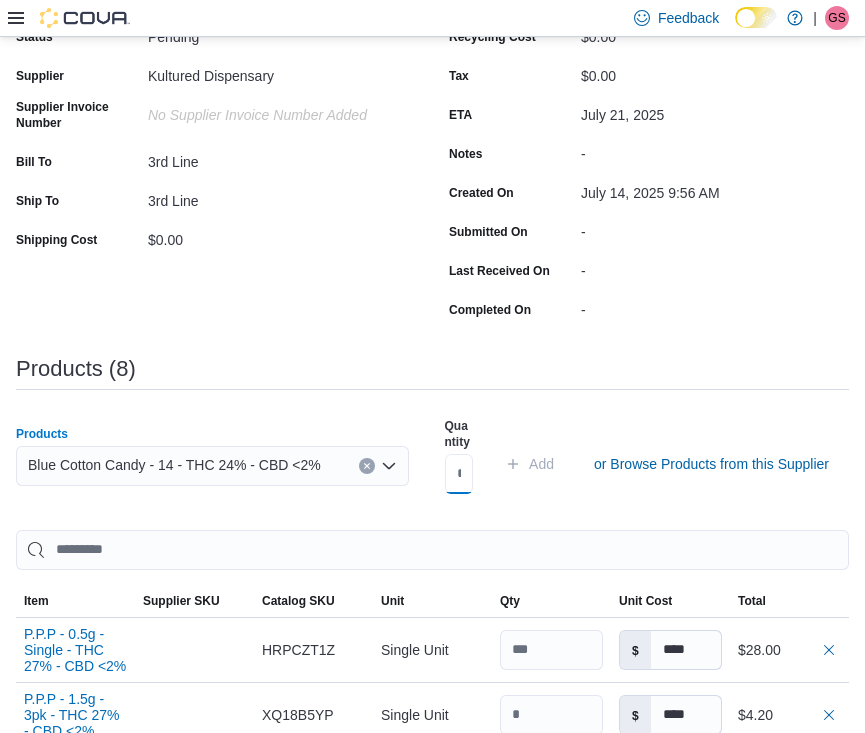 click at bounding box center (459, 474) 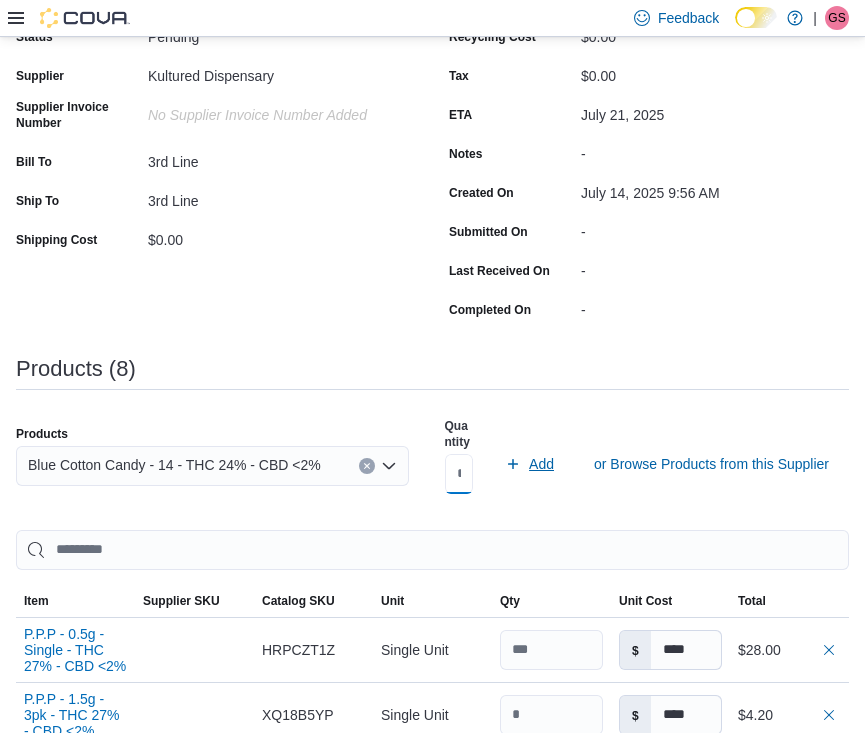 type on "*" 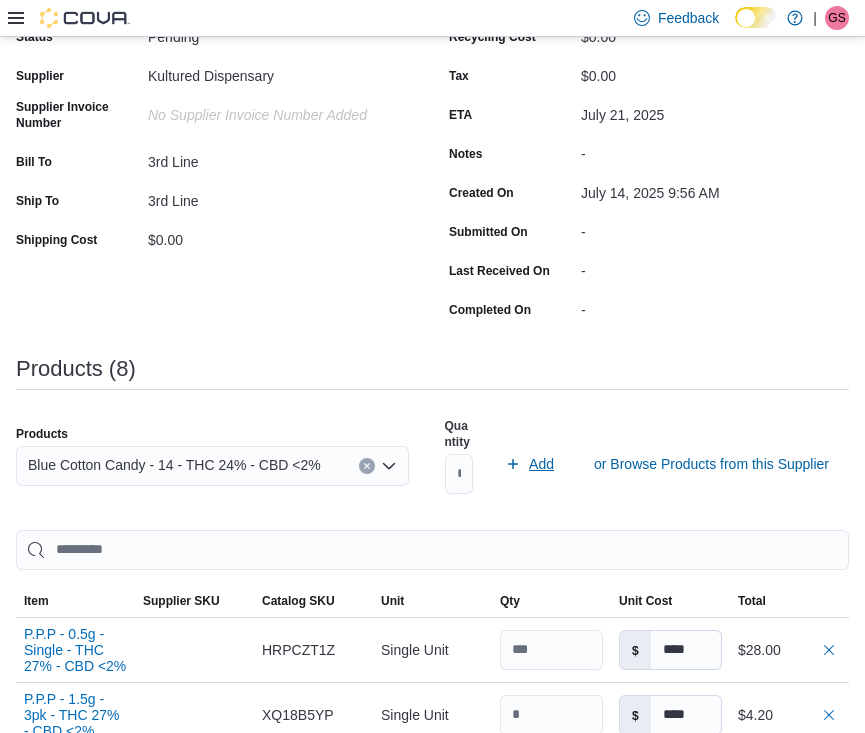click on "Add" at bounding box center [541, 464] 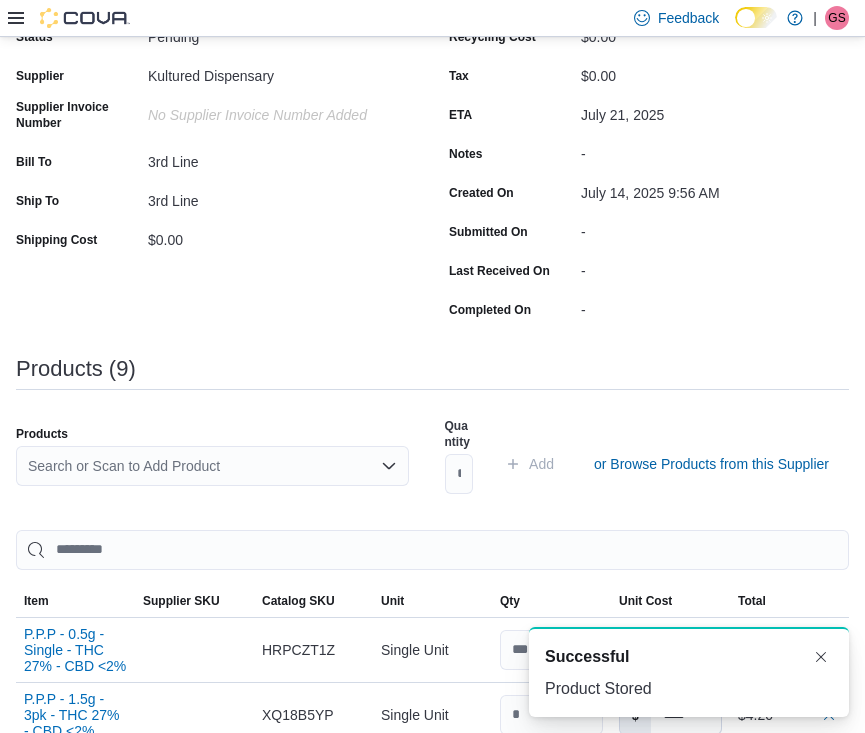 type 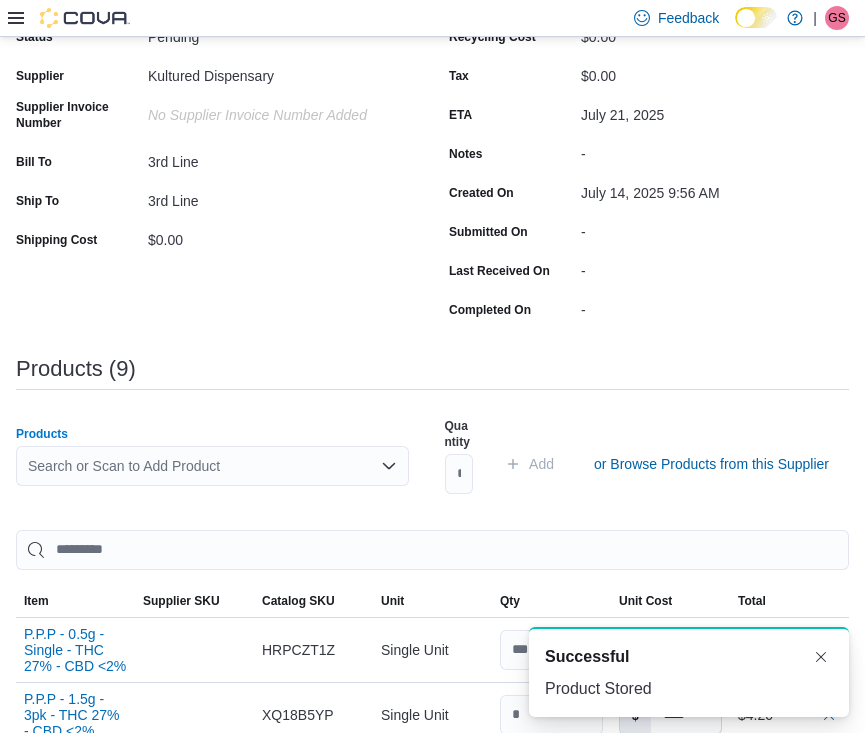 click on "Search or Scan to Add Product" at bounding box center (212, 466) 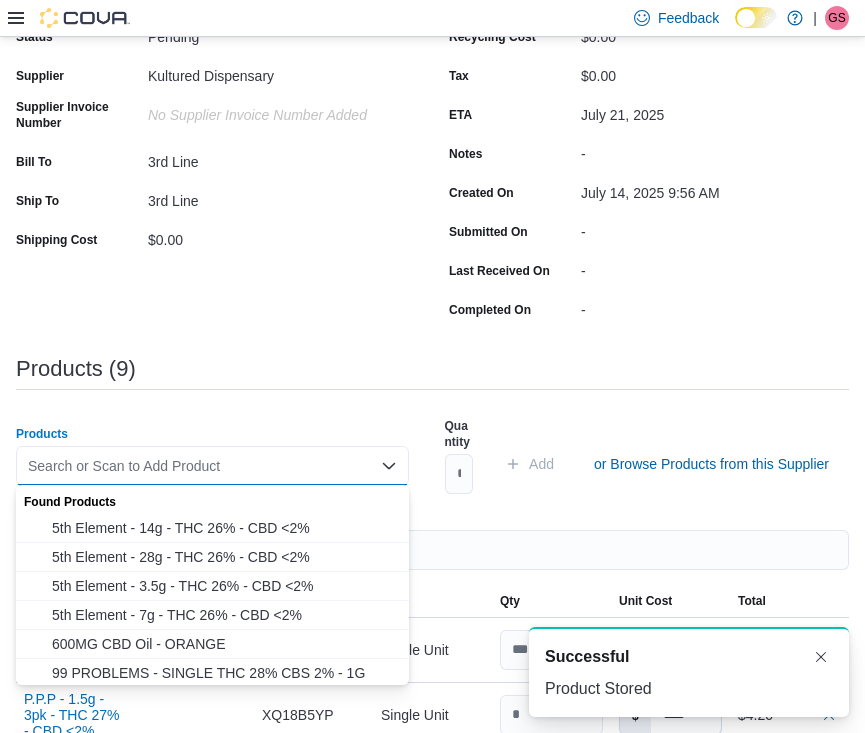 paste on "**********" 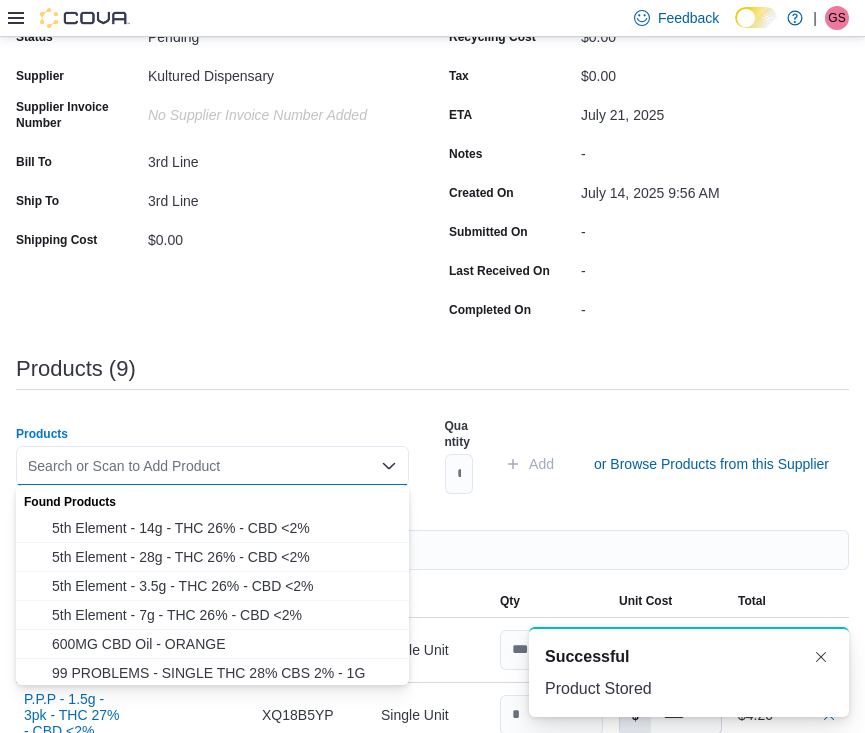 type 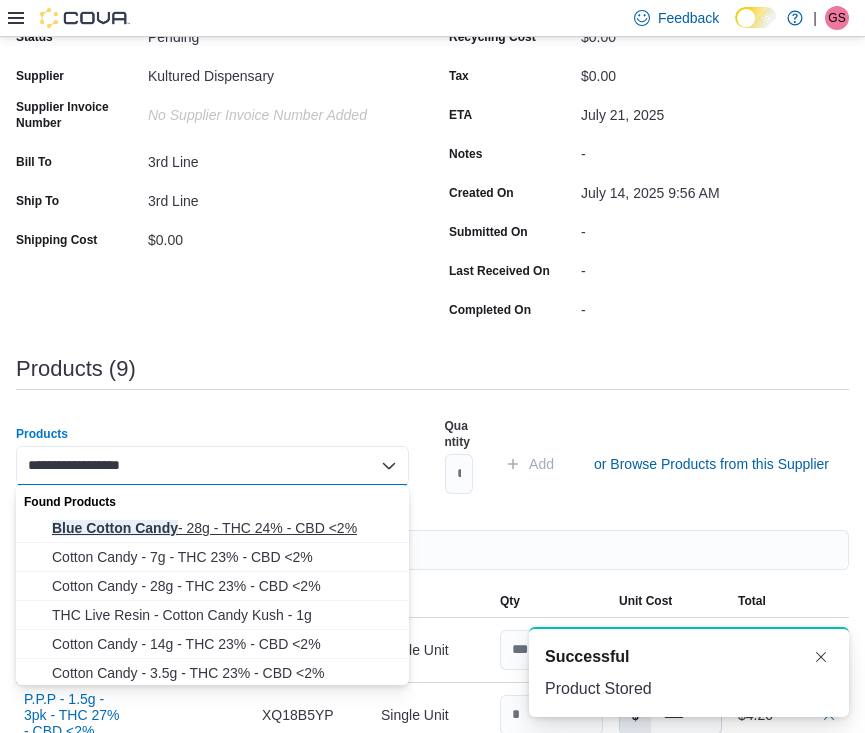 type on "**********" 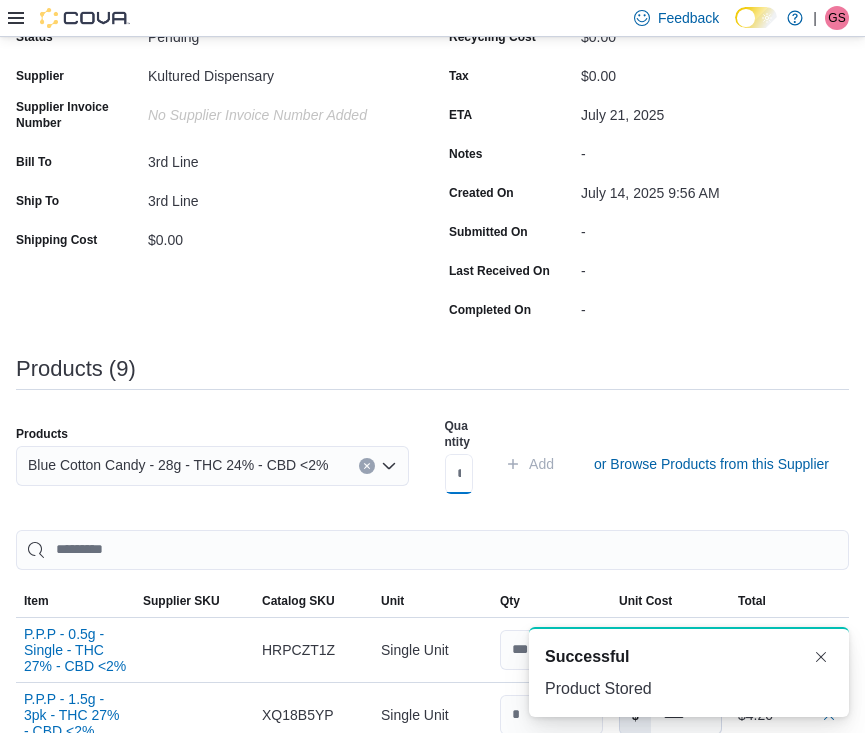 click at bounding box center [459, 474] 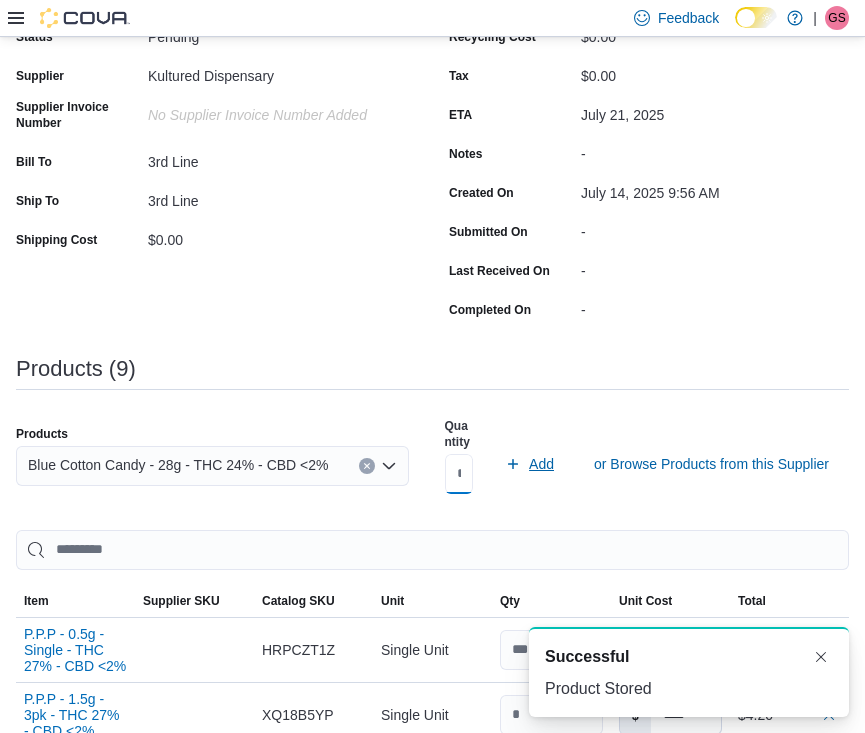 type on "*" 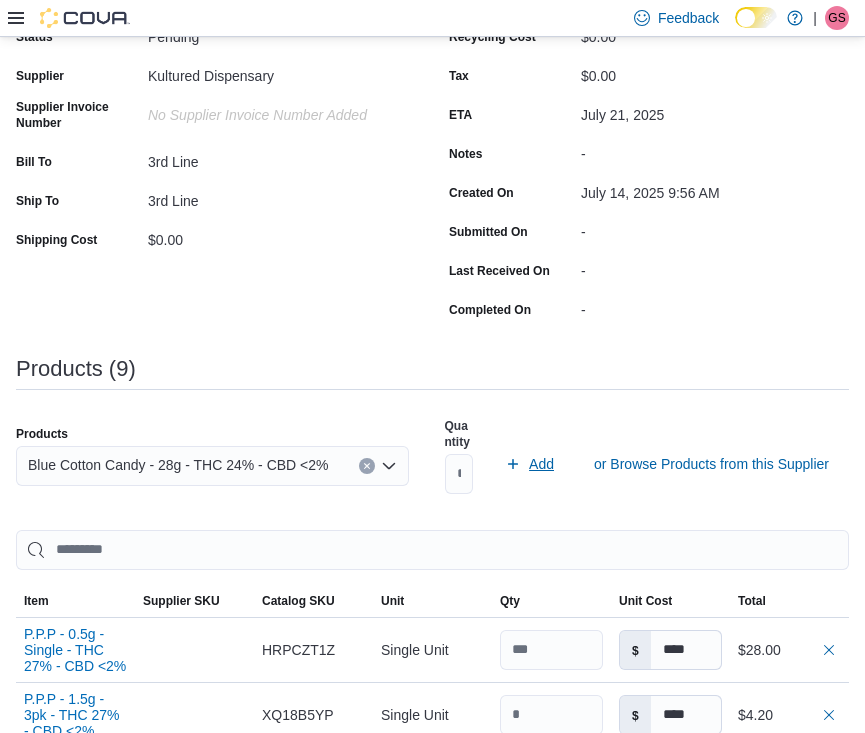 click on "Add" at bounding box center (541, 464) 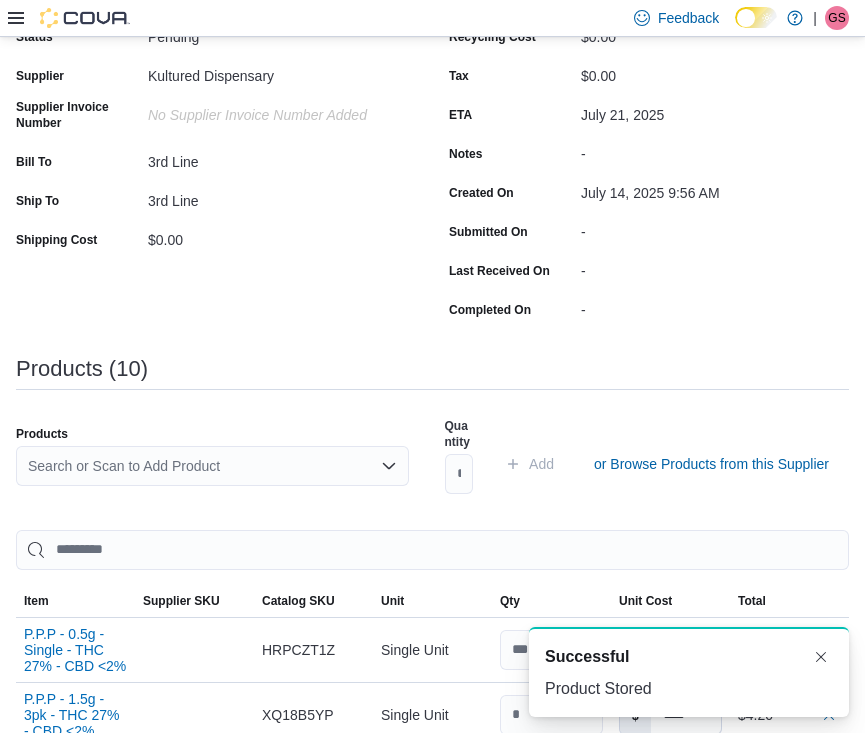 type 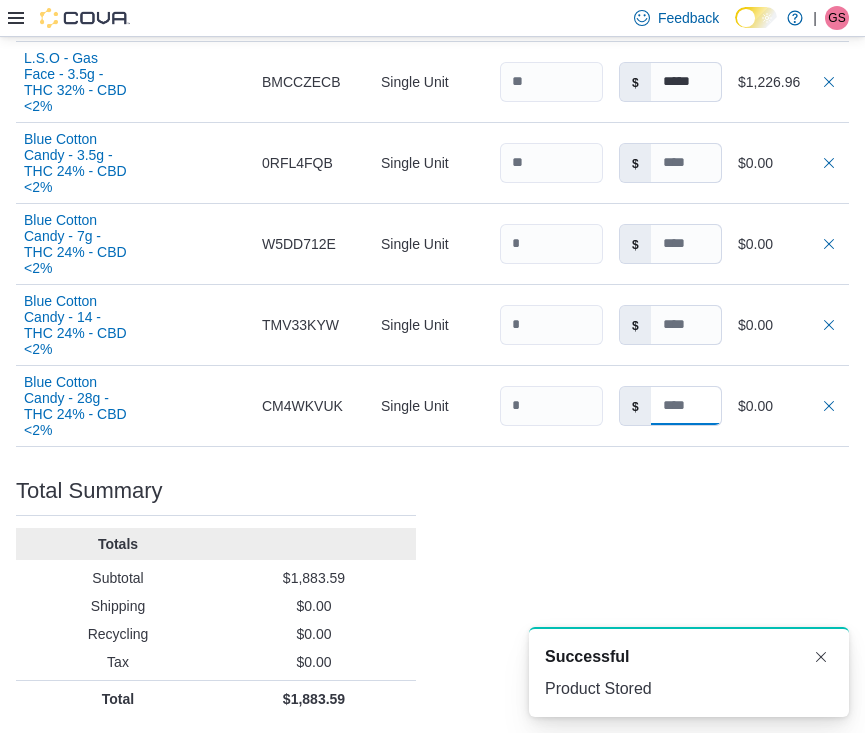 scroll, scrollTop: 1193, scrollLeft: 0, axis: vertical 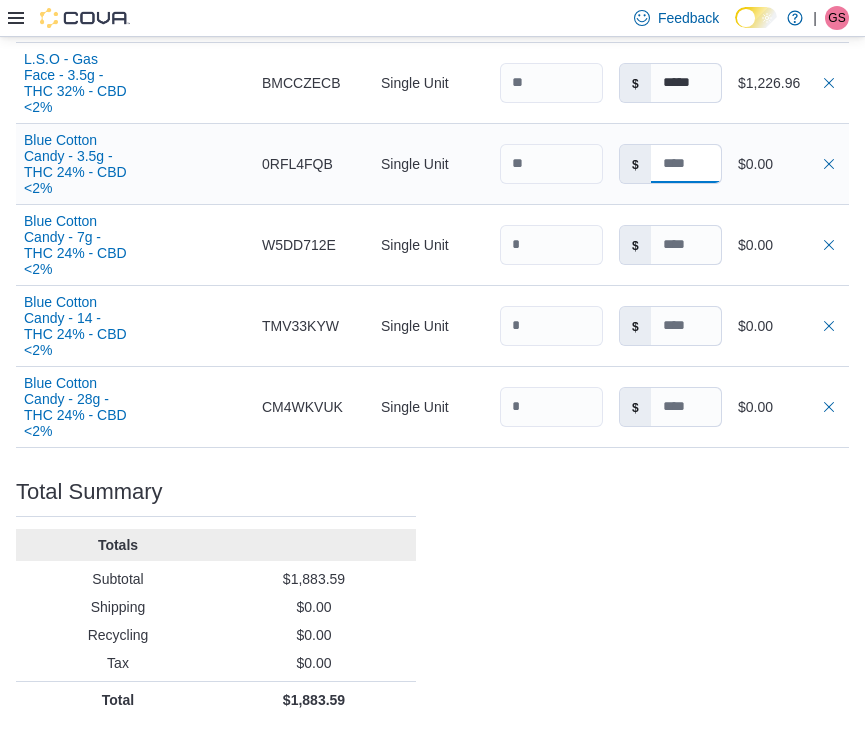 click at bounding box center [686, 164] 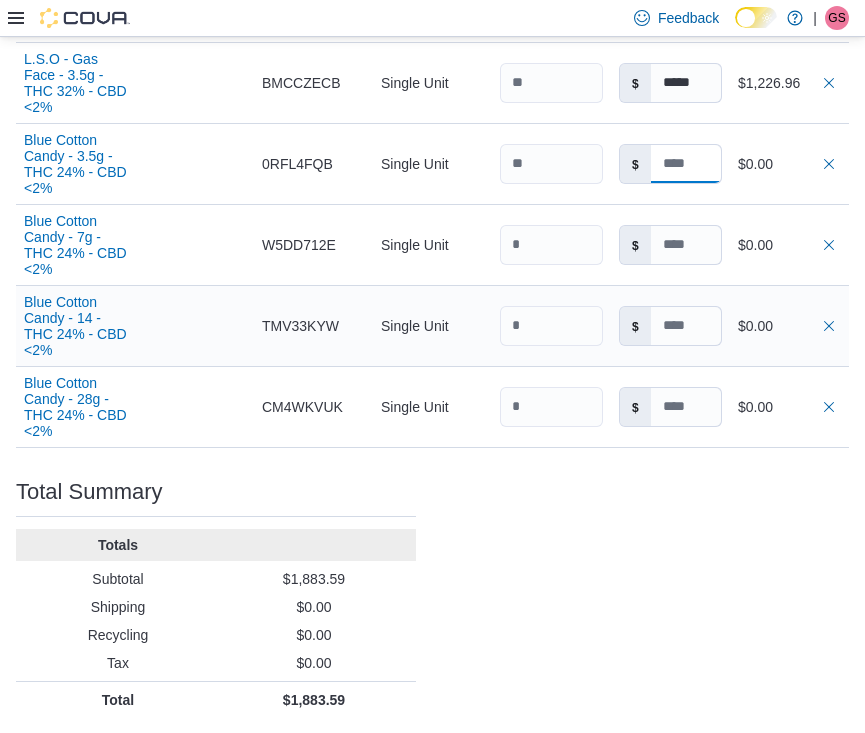 type 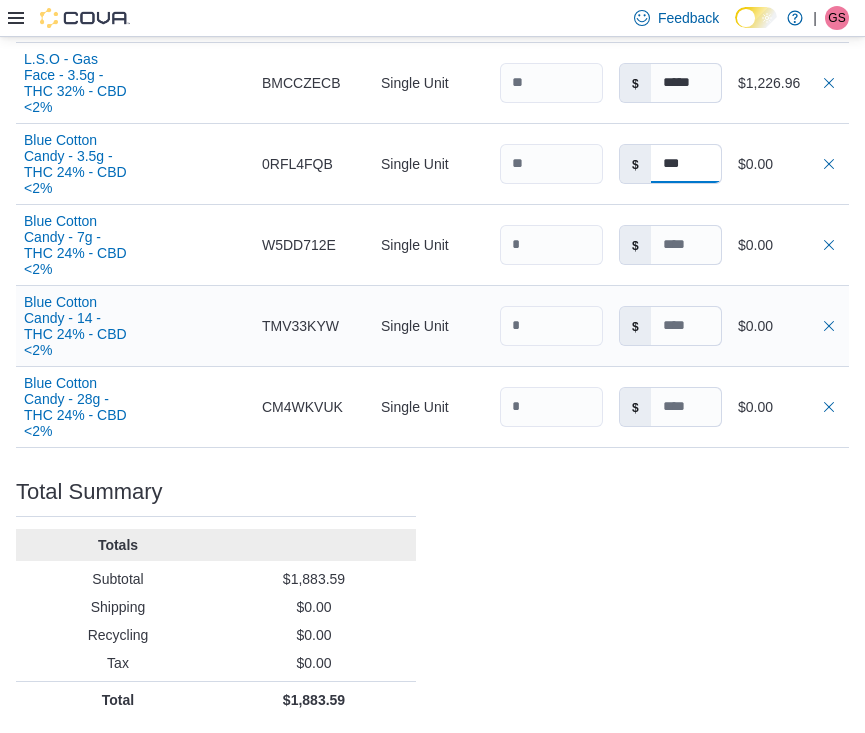 type on "****" 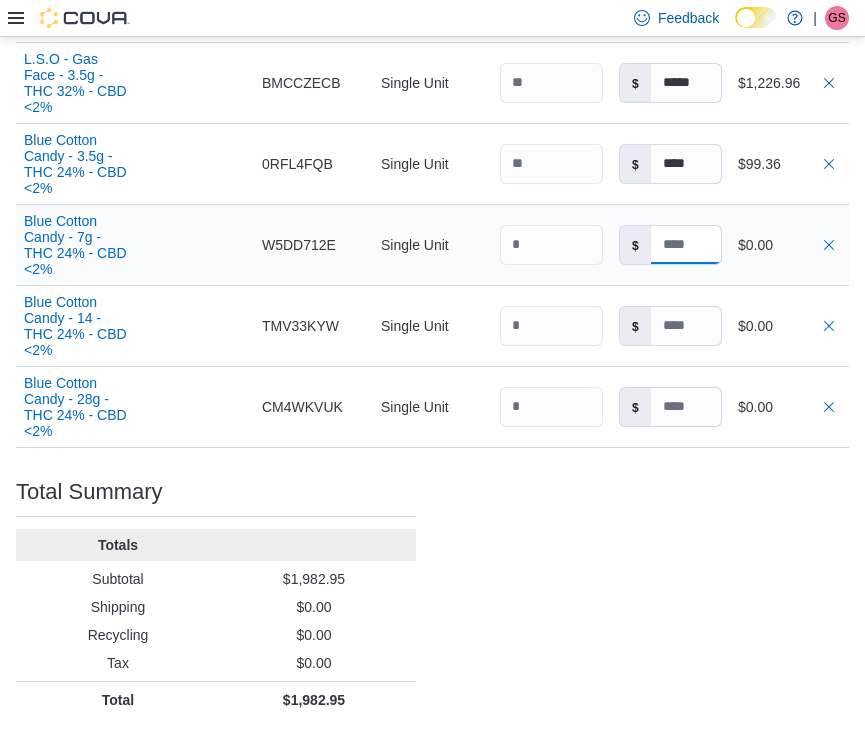 click at bounding box center [686, 245] 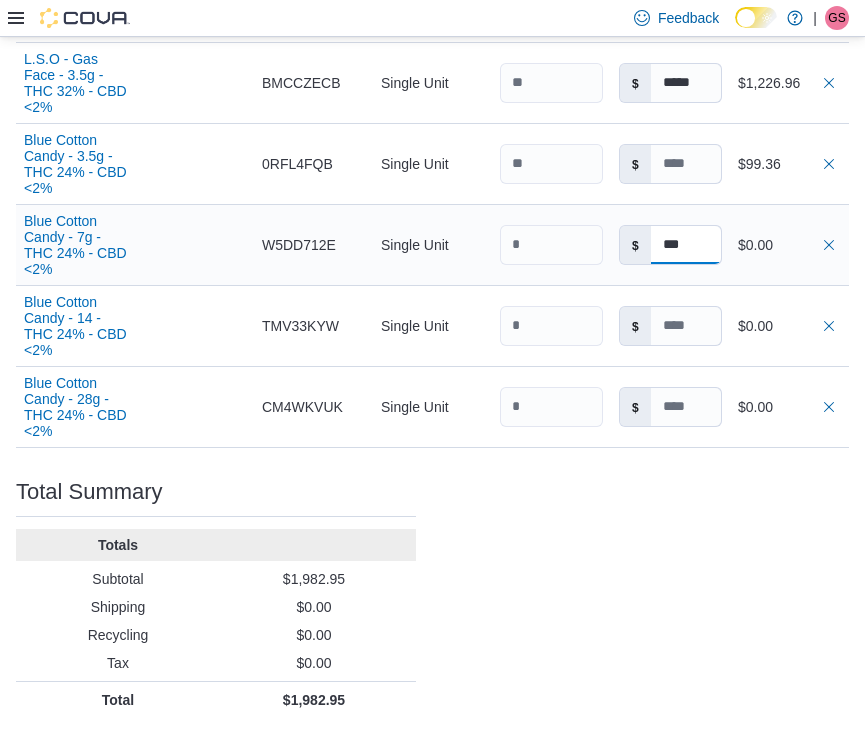 type on "****" 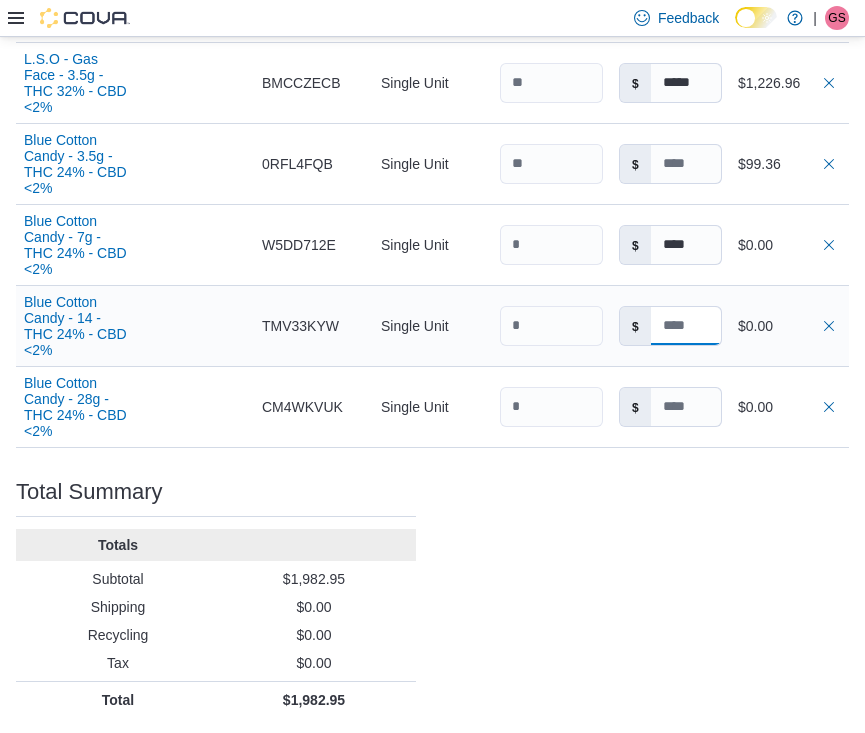 type on "****" 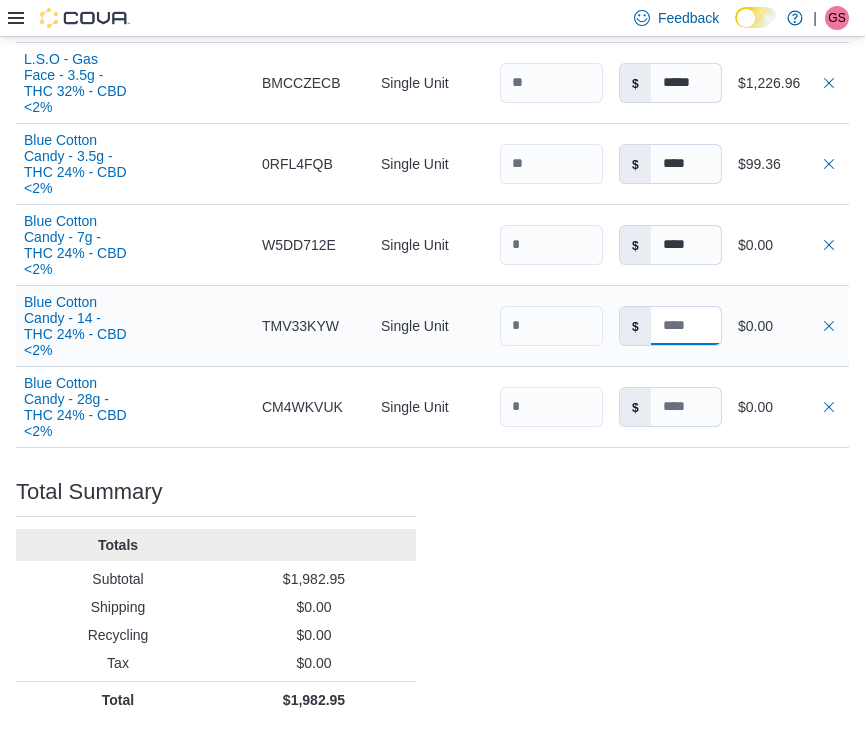 click at bounding box center (686, 326) 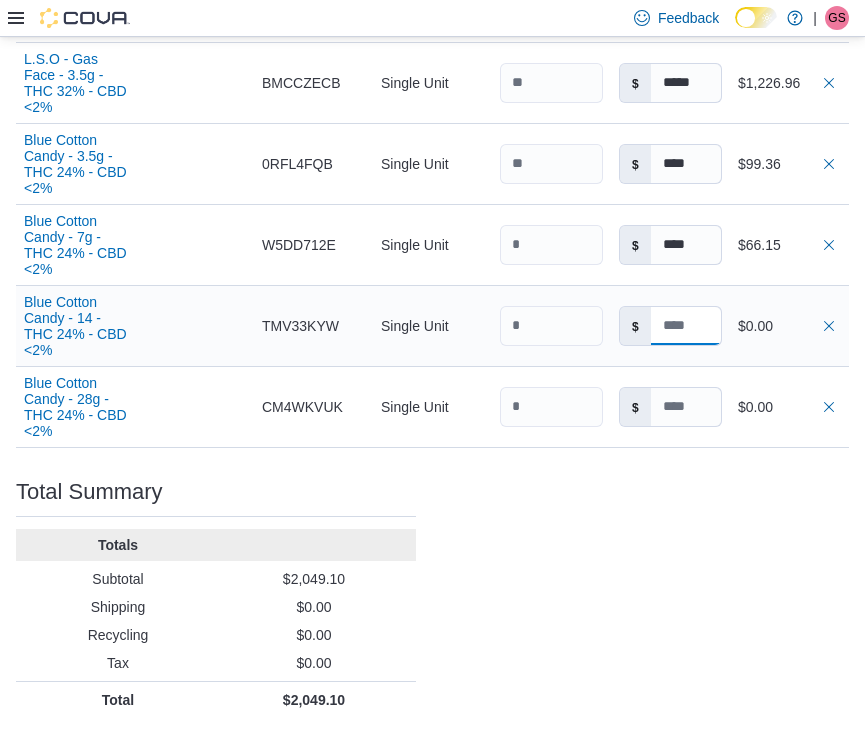 type 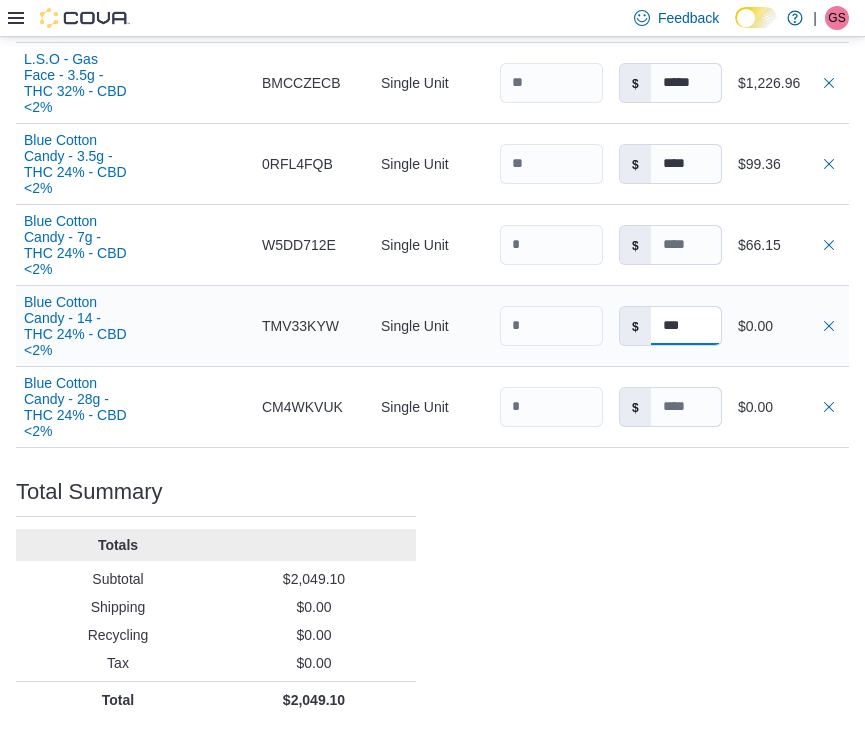 type on "****" 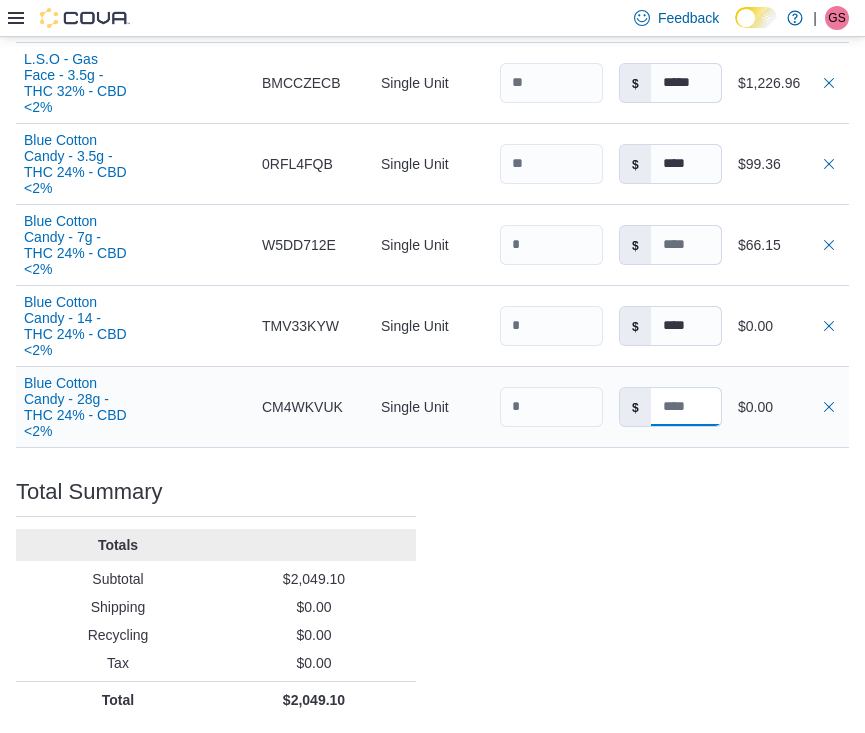 type on "****" 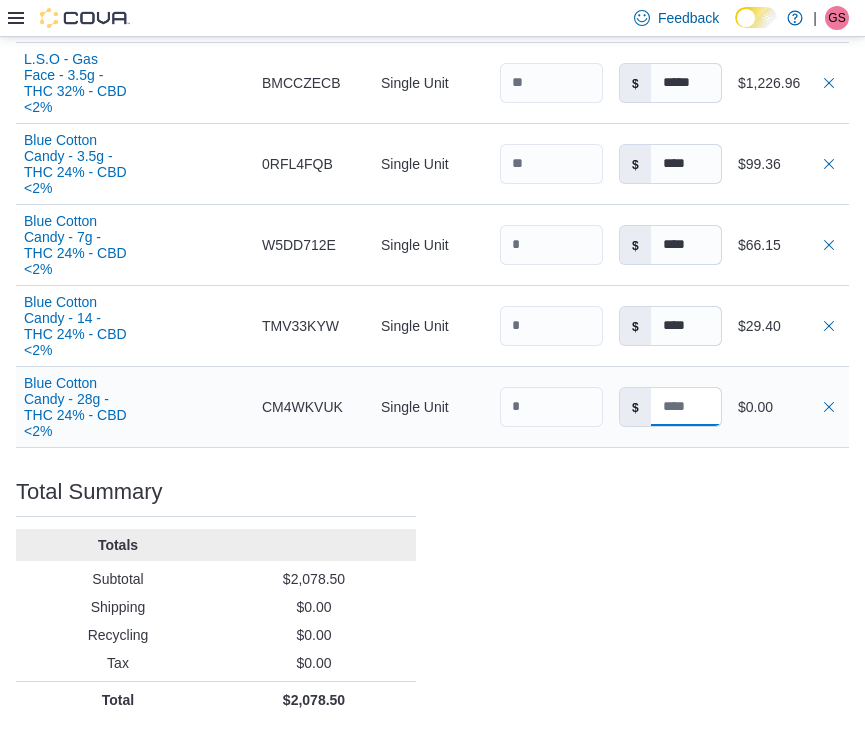 click at bounding box center [686, 407] 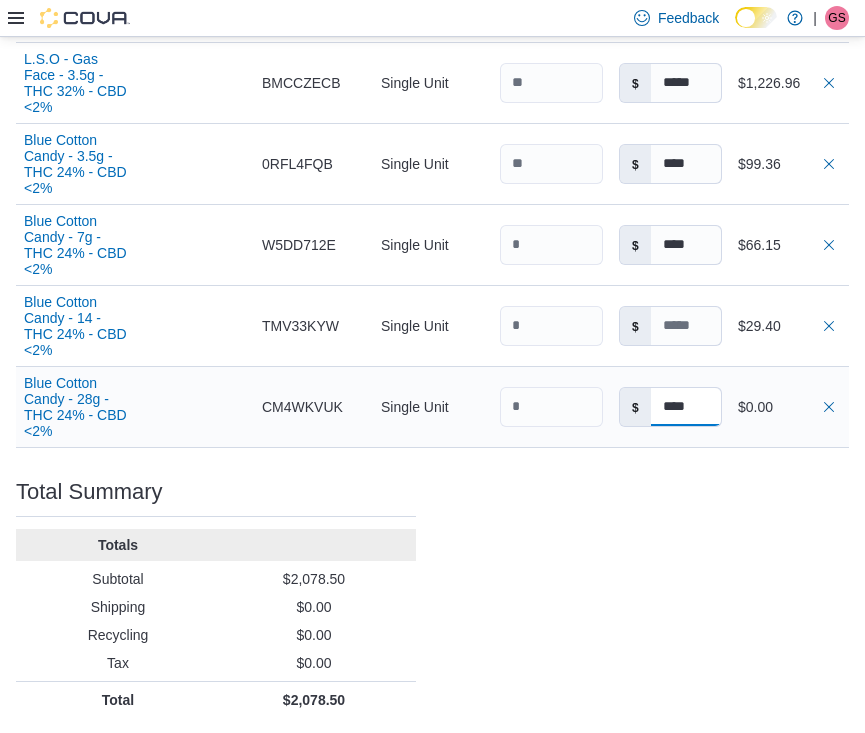 type on "*****" 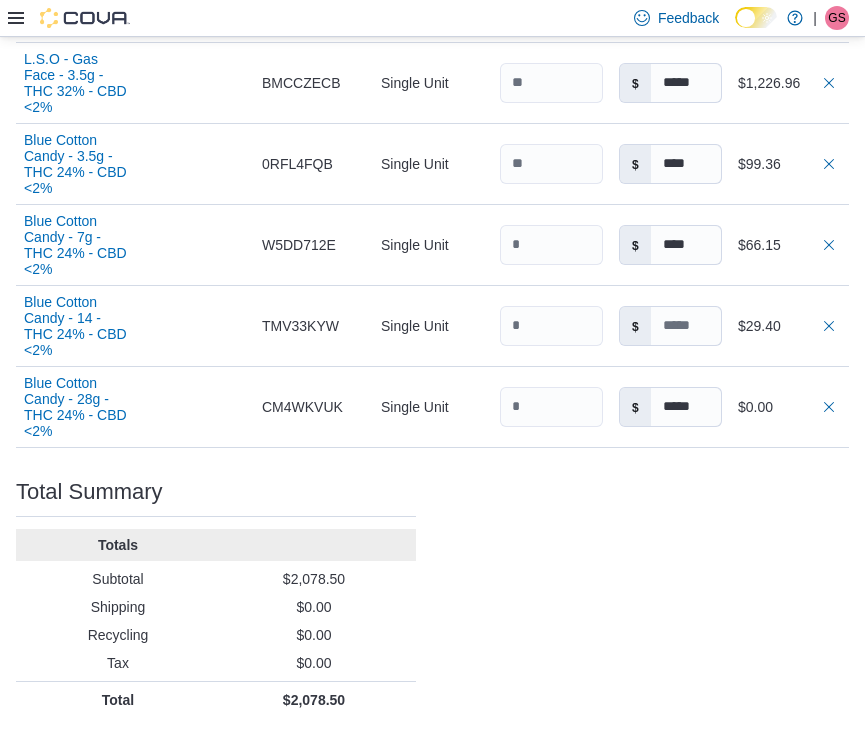 type on "****" 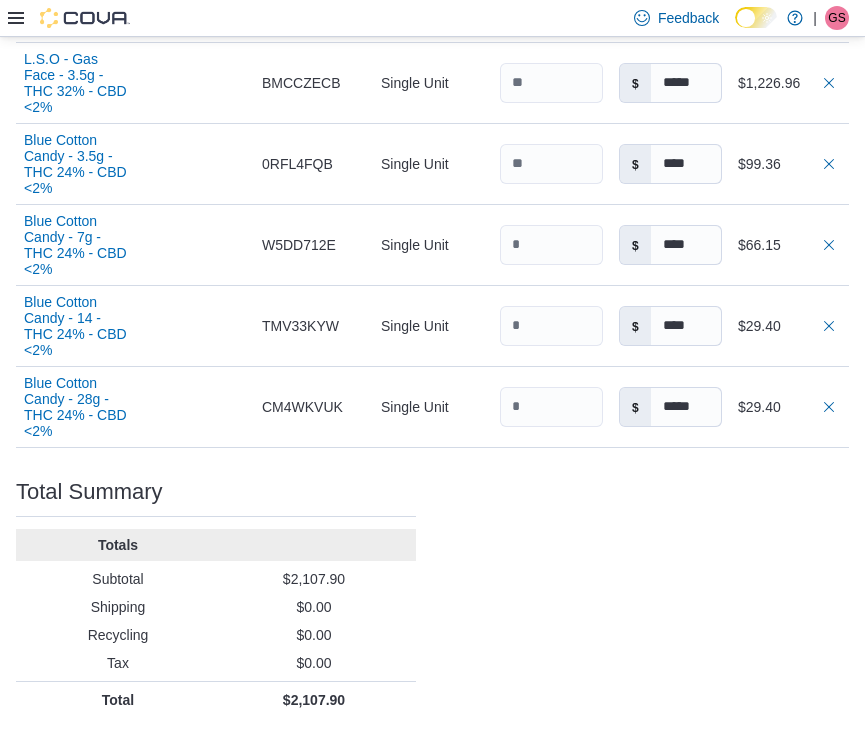 click on "Purchase Order: POBH74-1081 Feedback Purchase Order Details   Edit Status Pending Supplier Kultured Dispensary Supplier Invoice Number No Supplier Invoice Number added Bill To 3rd Line Ship To 3rd Line Shipping Cost $0.00 Recycling Cost $0.00 Tax $0.00 ETA July 21, 2025 Notes - Created On July 14, 2025 9:56 AM Submitted On - Last Received On - Completed On - Products (10)     Products Search or Scan to Add Product Quantity  Add or Browse Products from this Supplier Sorting Item Supplier SKU Catalog SKU Unit Qty Unit Cost Total P.P.P - 0.5g - Single - THC 27% - CBD <2% Supplier SKU Catalog SKU HRPCZT1Z Unit Single Unit Qty Unit Cost $ **** Total $28.00 P.P.P - 1.5g - 3pk - THC 27% - CBD <2% Supplier SKU Catalog SKU XQ18B5YP Unit Single Unit Qty Unit Cost $ **** Total $4.20 L.S.O - Gas Face - 28g - THC 32% - CBD <2% Supplier SKU Catalog SKU 4CC266HE Unit Single Unit Qty Unit Cost $ ***** Total $10.95 L.S.O - Gas Face - 14g - THC 32% - CBD <2% Supplier SKU Catalog SKU ZNC0TA5X Unit Single Unit Qty Unit Cost $ $" at bounding box center (432, -125) 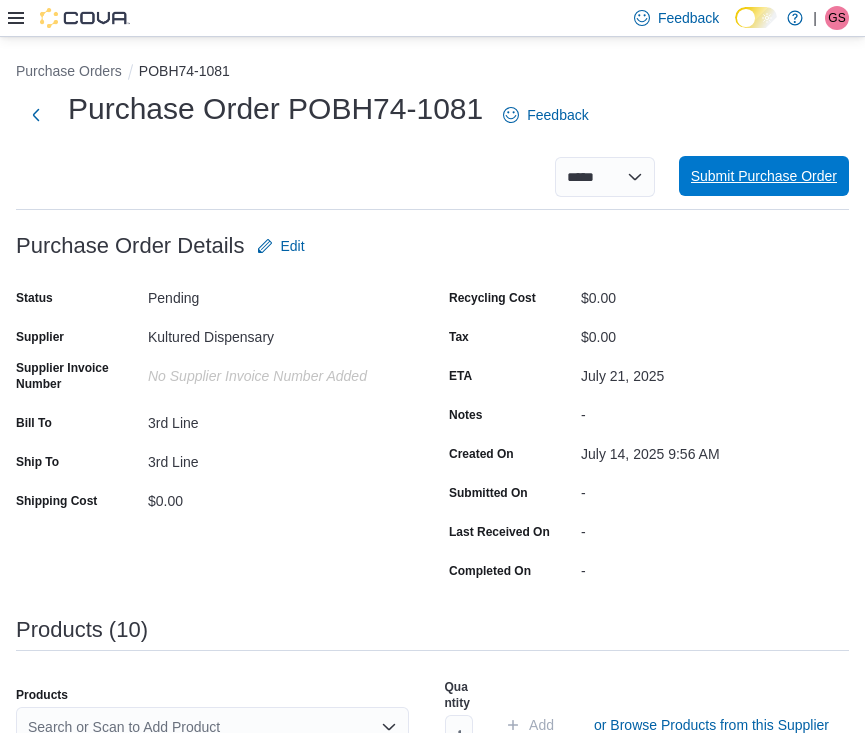 scroll, scrollTop: 0, scrollLeft: 0, axis: both 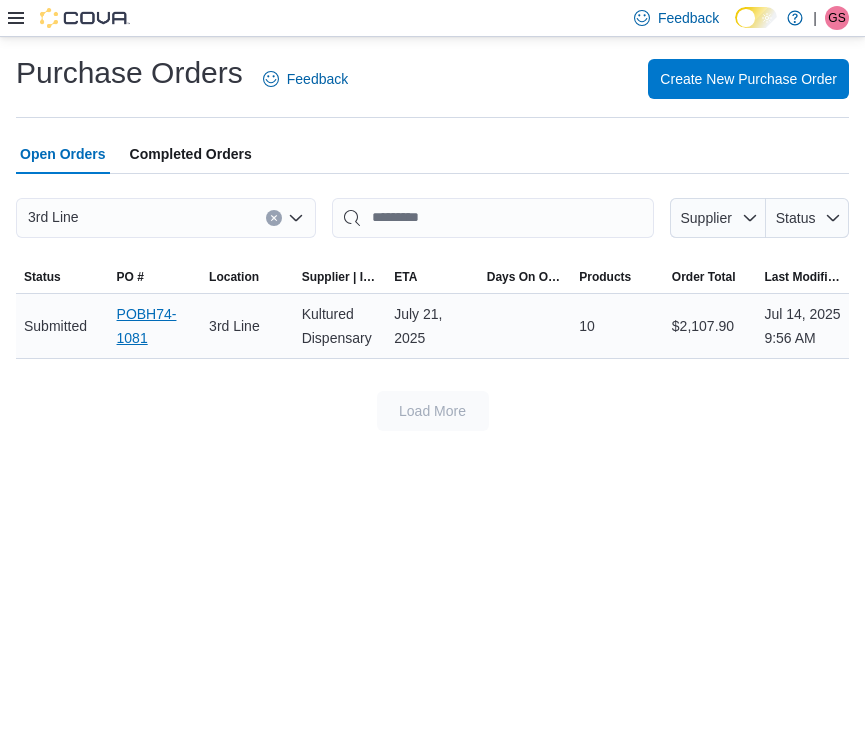 click on "POBH74-1081" at bounding box center [155, 326] 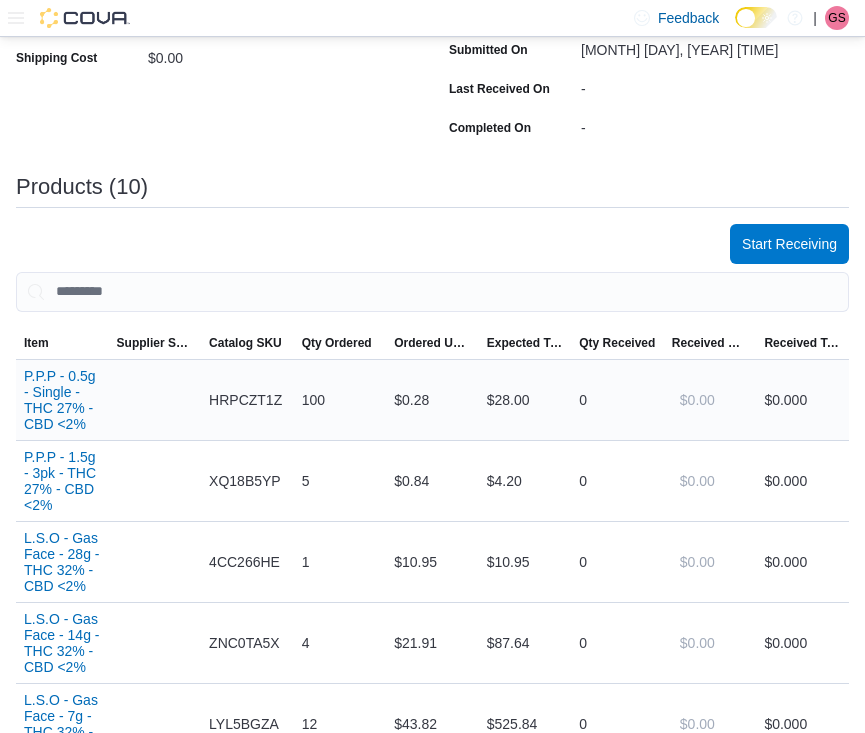 scroll, scrollTop: 446, scrollLeft: 0, axis: vertical 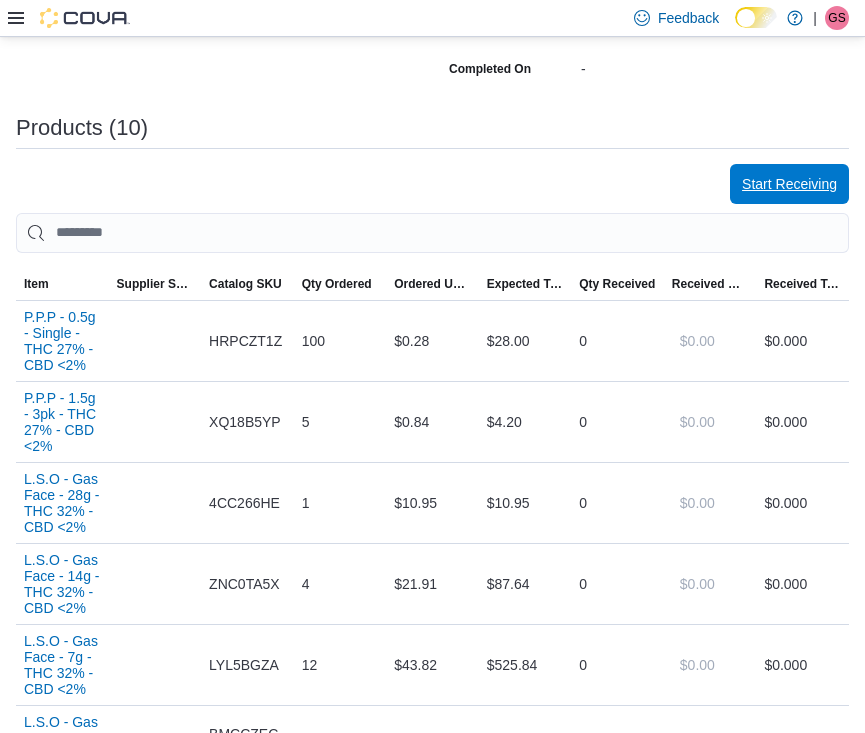 click on "Start Receiving" at bounding box center [789, 184] 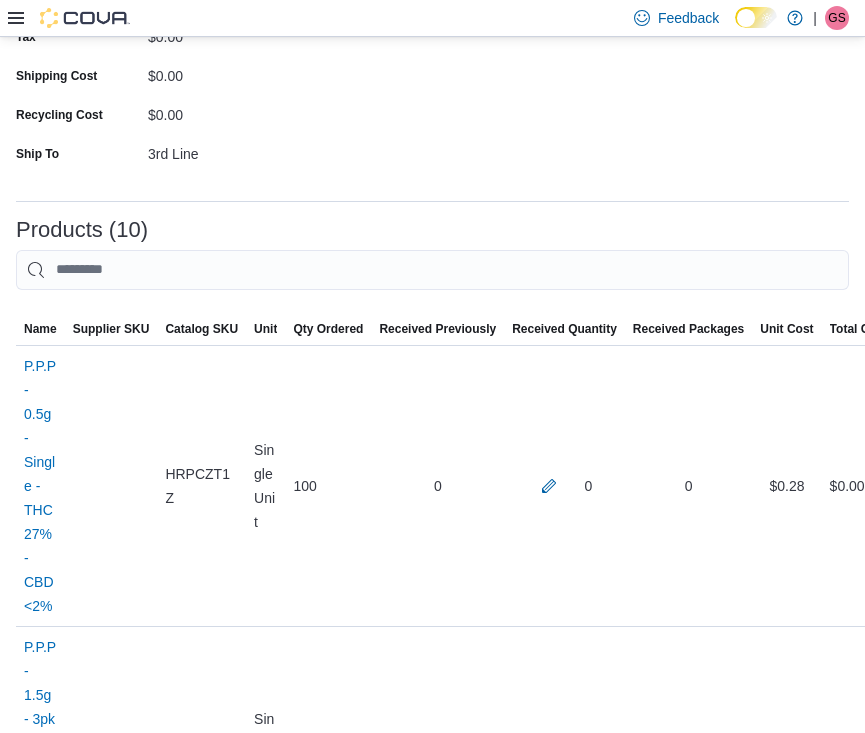 scroll, scrollTop: 311, scrollLeft: 0, axis: vertical 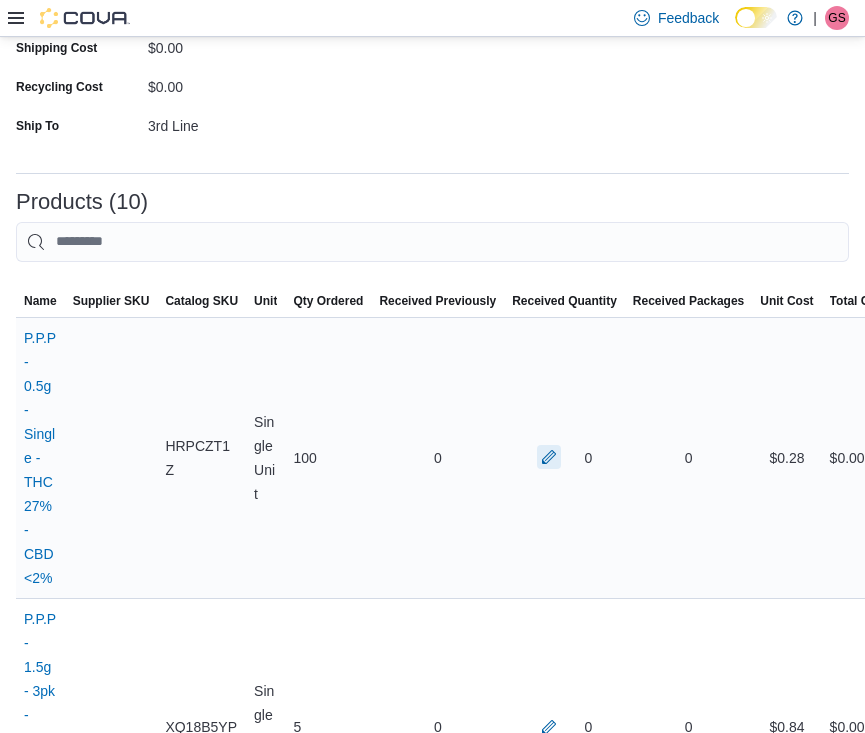 click at bounding box center (549, 457) 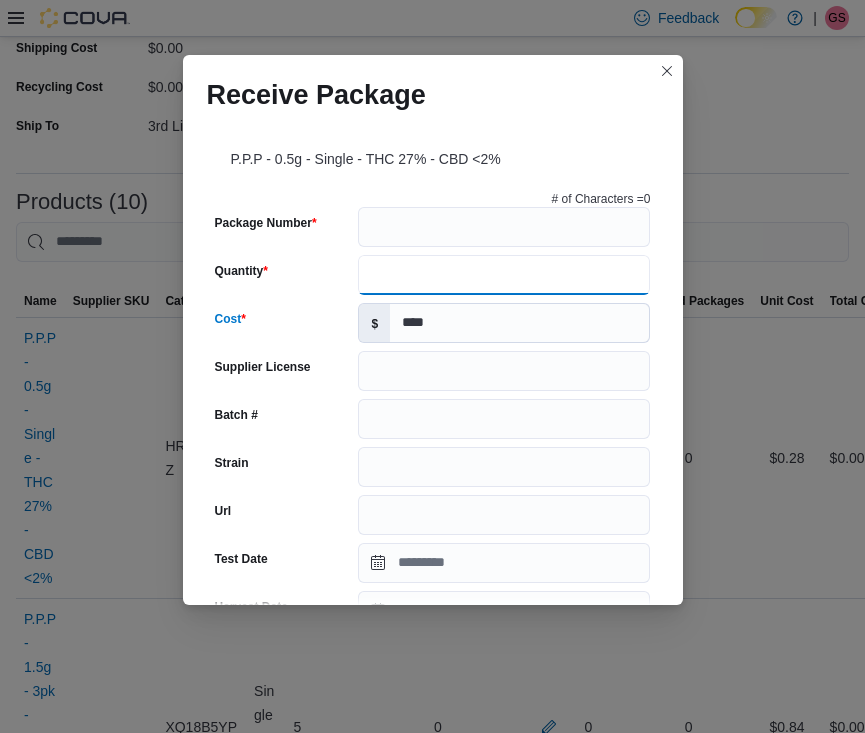click on "# of Characters =  0 Package Number Quantity Cost $ **** Supplier License Batch # Strain Url Test Date Harvest Date Production Date Packaged Date Testing Facility Test Batch # Terpene Profile Expiration Date Use By Date Cannabinoids Add Cannabinoid Add unit THC % CBD %" at bounding box center (433, 683) 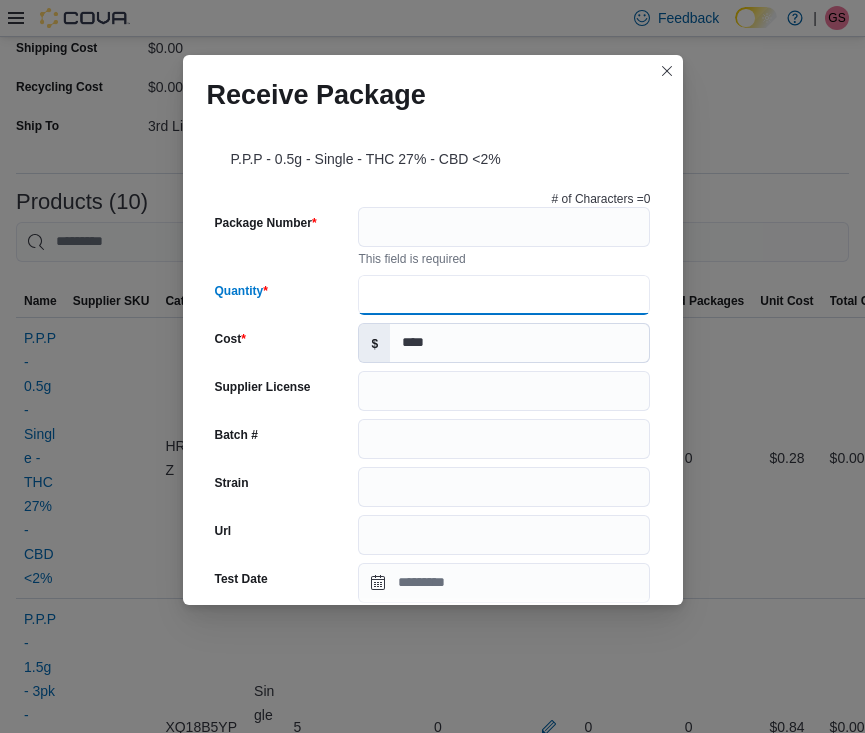 type on "***" 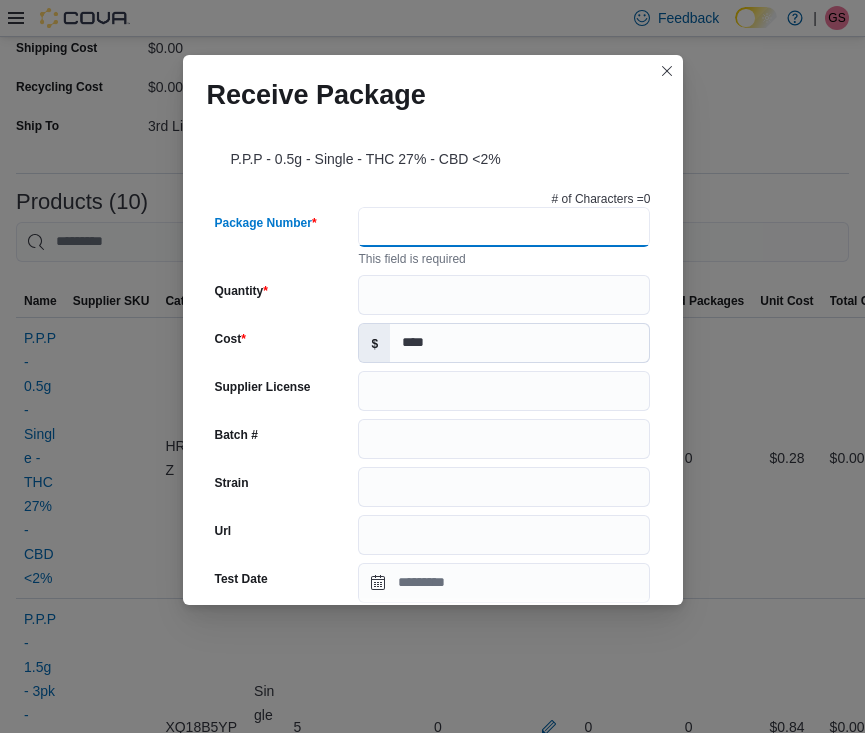 click on "Package Number" at bounding box center [504, 227] 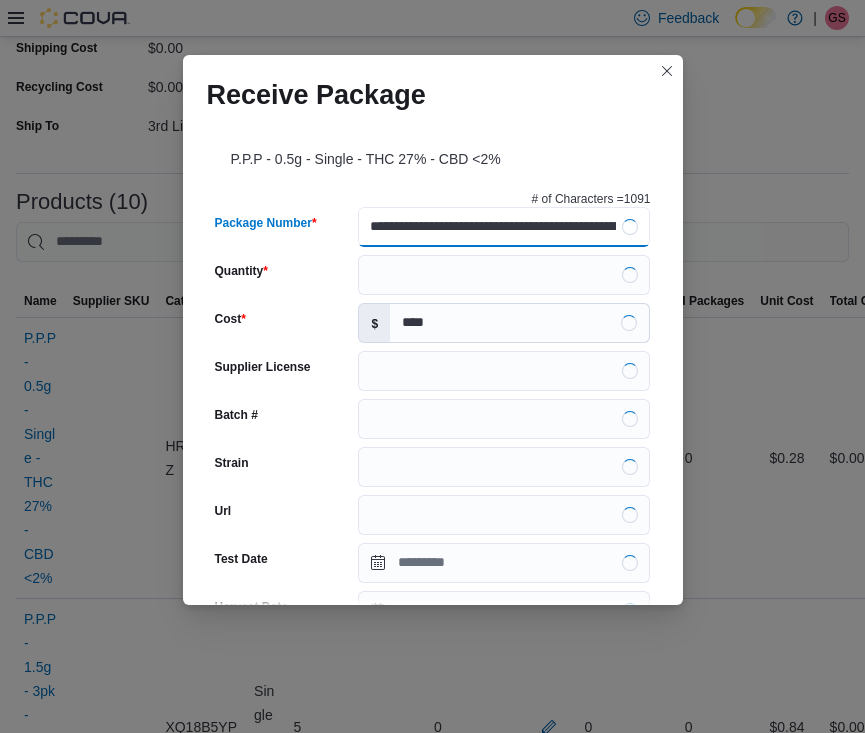 drag, startPoint x: 606, startPoint y: 231, endPoint x: 303, endPoint y: 241, distance: 303.16498 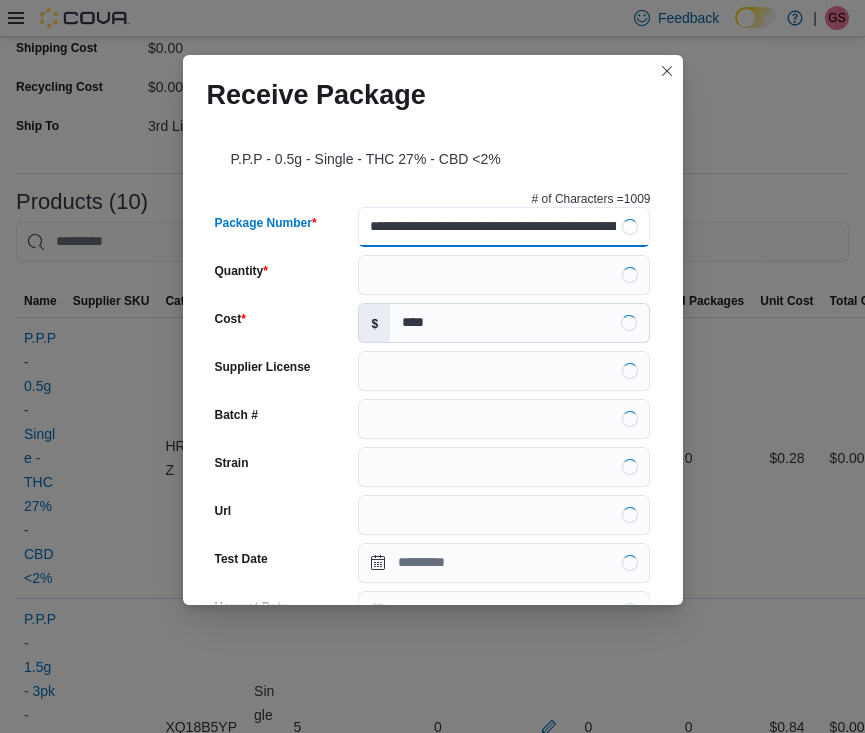 type on "**********" 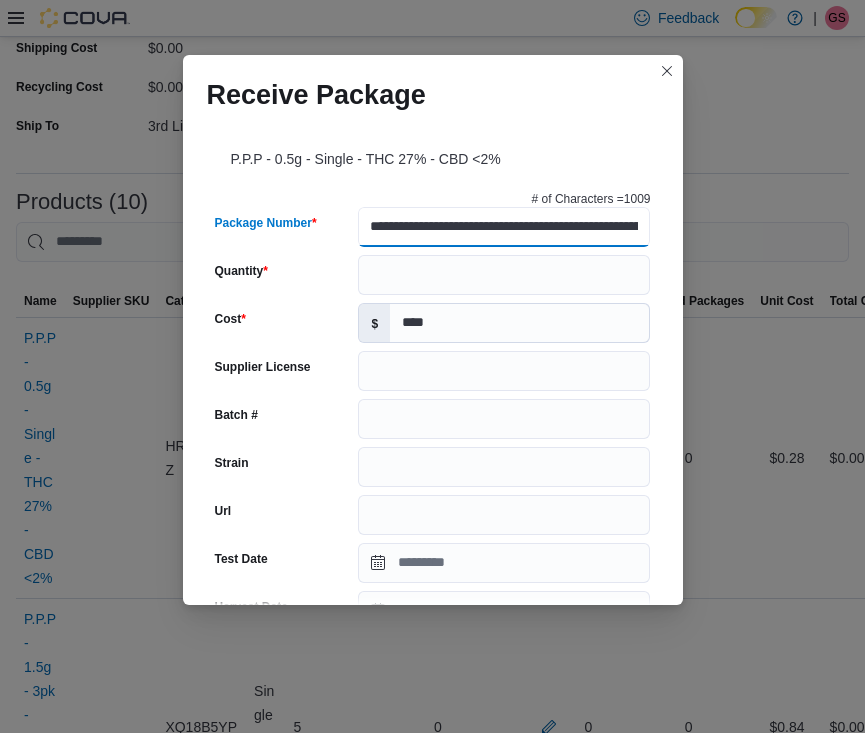 drag, startPoint x: 626, startPoint y: 231, endPoint x: 347, endPoint y: 221, distance: 279.17917 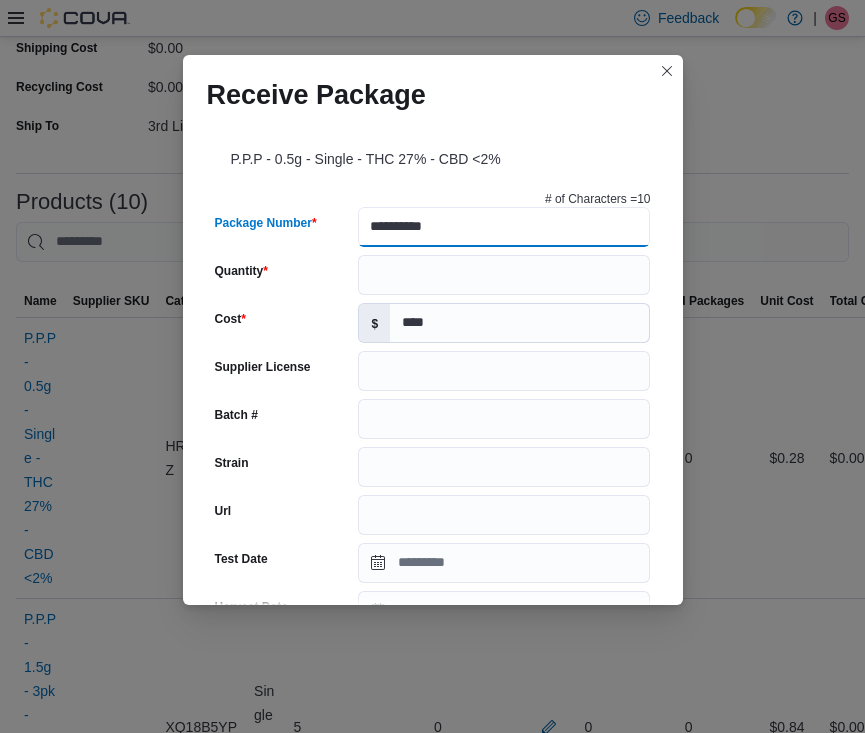 click on "**********" at bounding box center [504, 227] 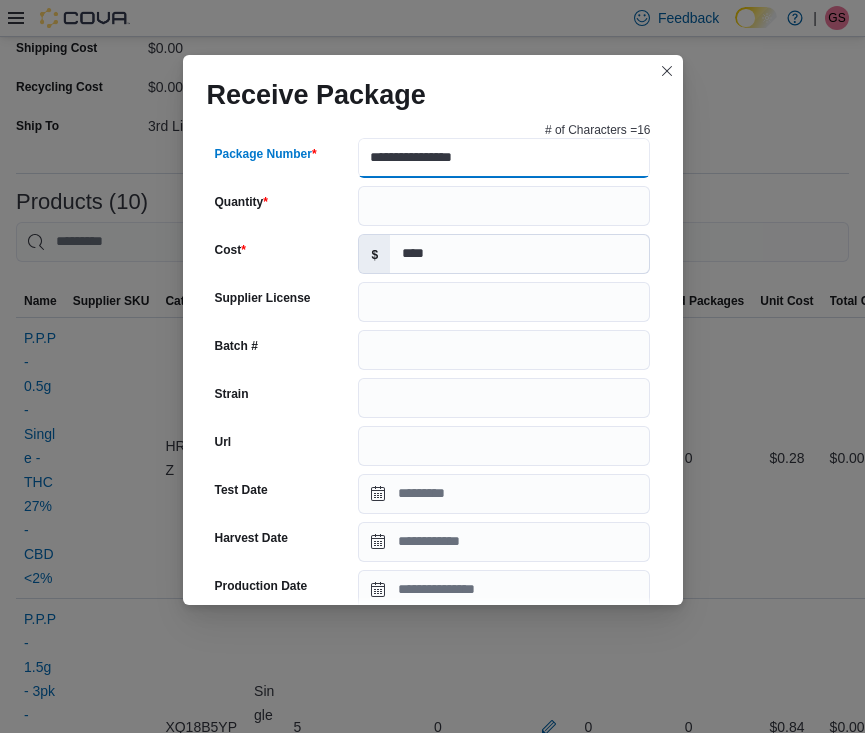 scroll, scrollTop: 72, scrollLeft: 0, axis: vertical 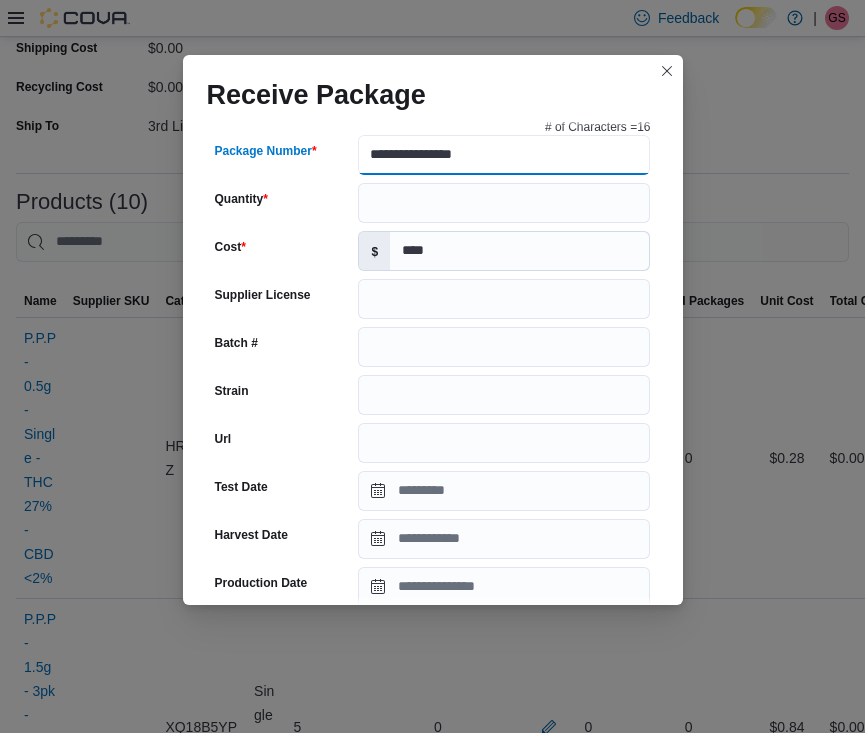 type on "**********" 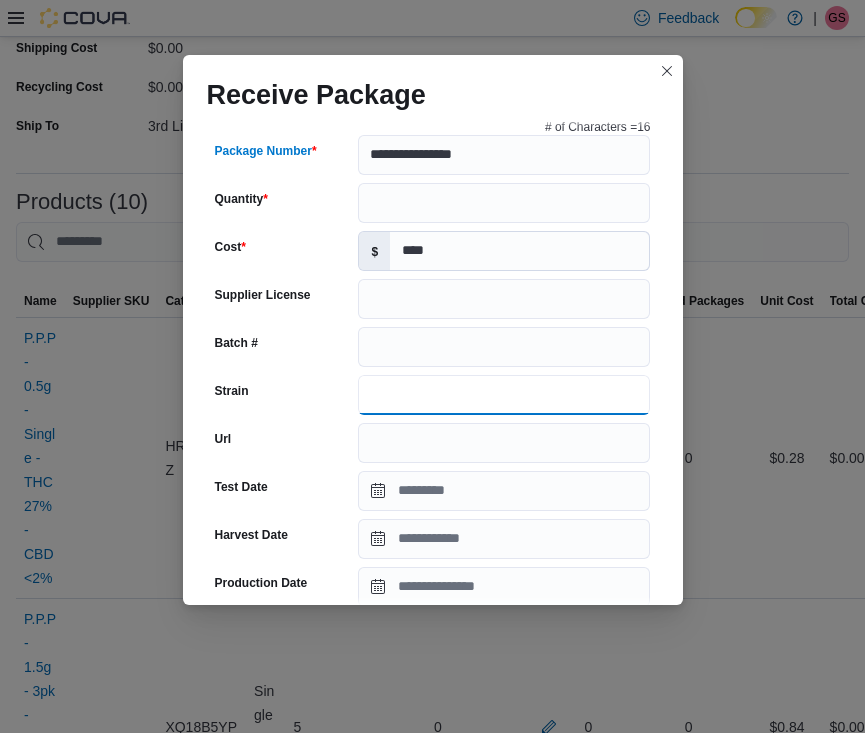 click on "Strain" at bounding box center [504, 395] 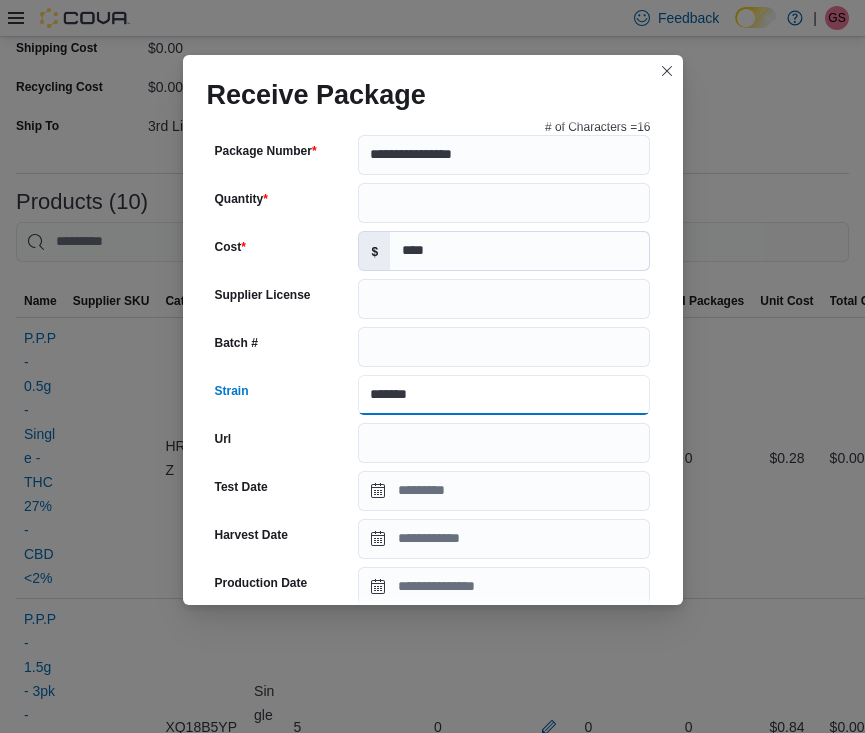 type on "******" 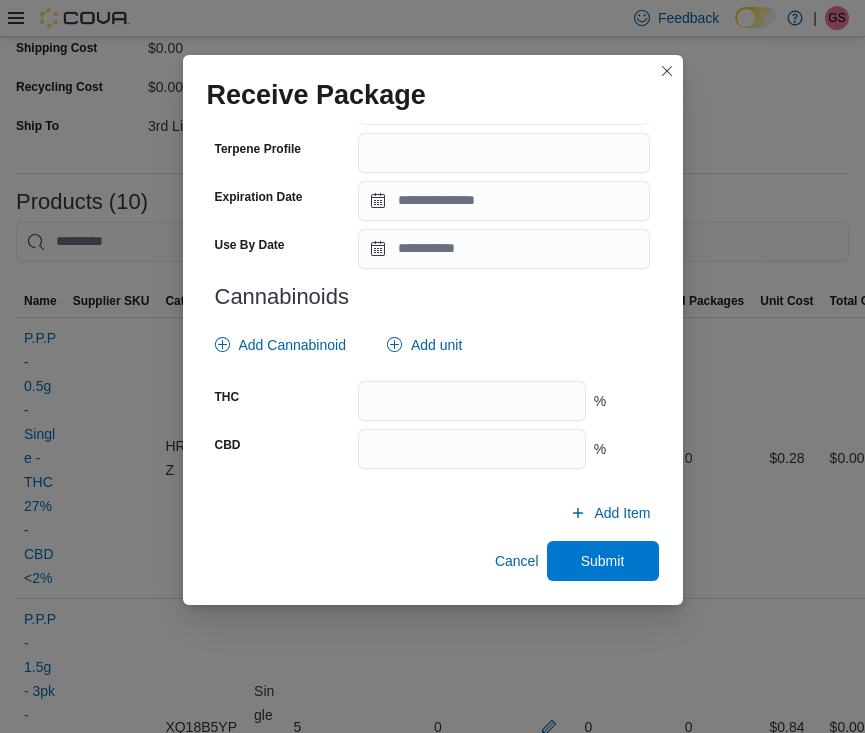 scroll, scrollTop: 697, scrollLeft: 0, axis: vertical 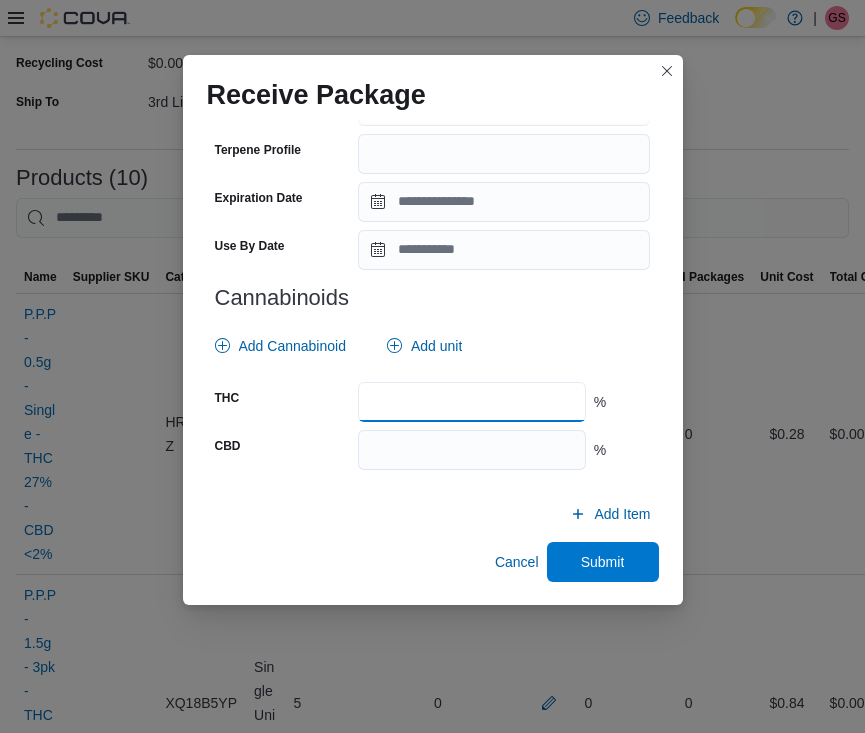 click at bounding box center [471, 402] 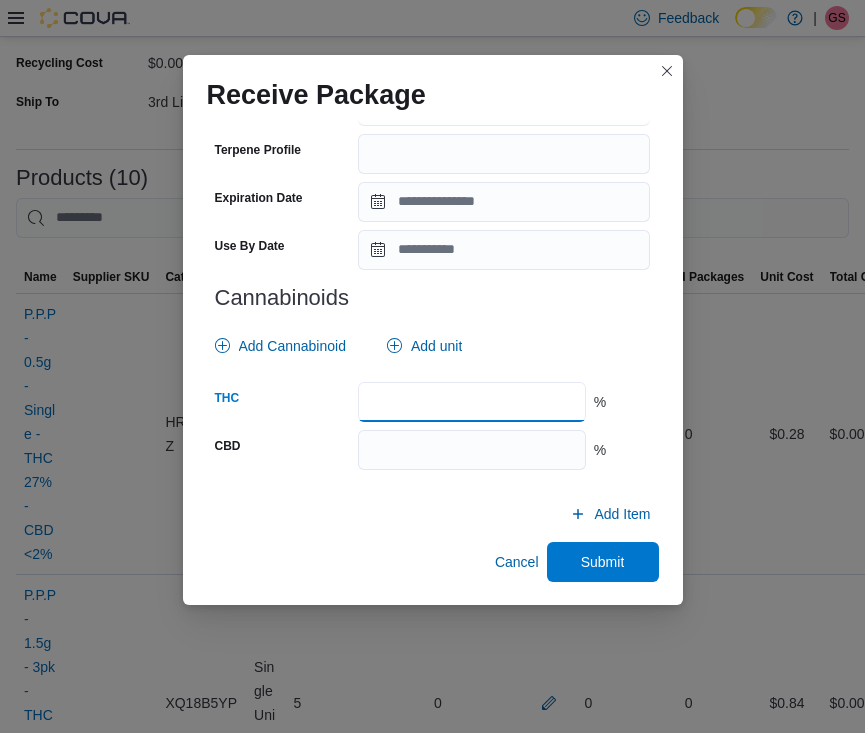 type on "**" 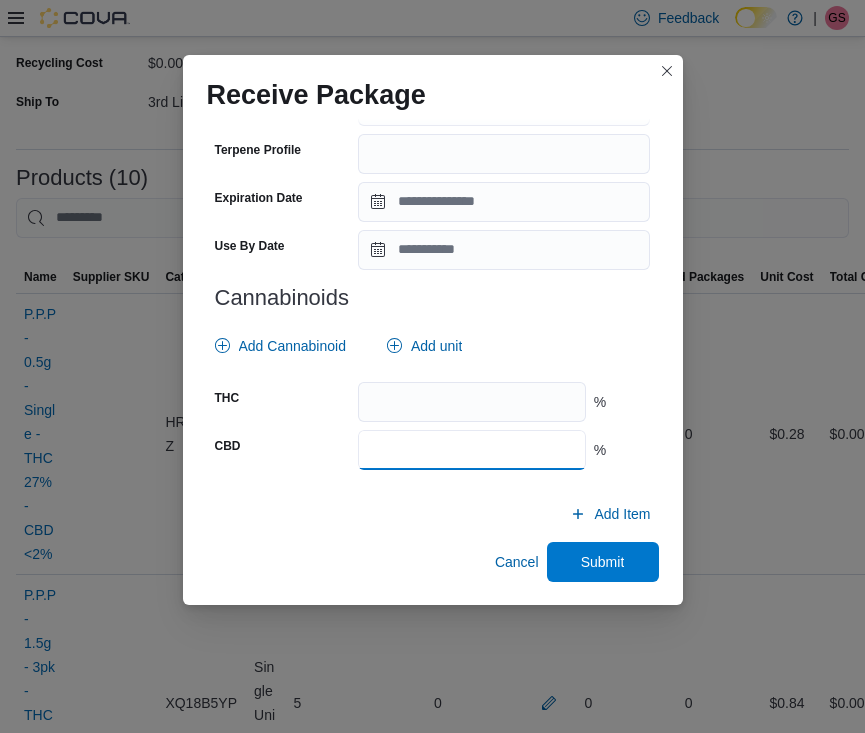 click at bounding box center (471, 450) 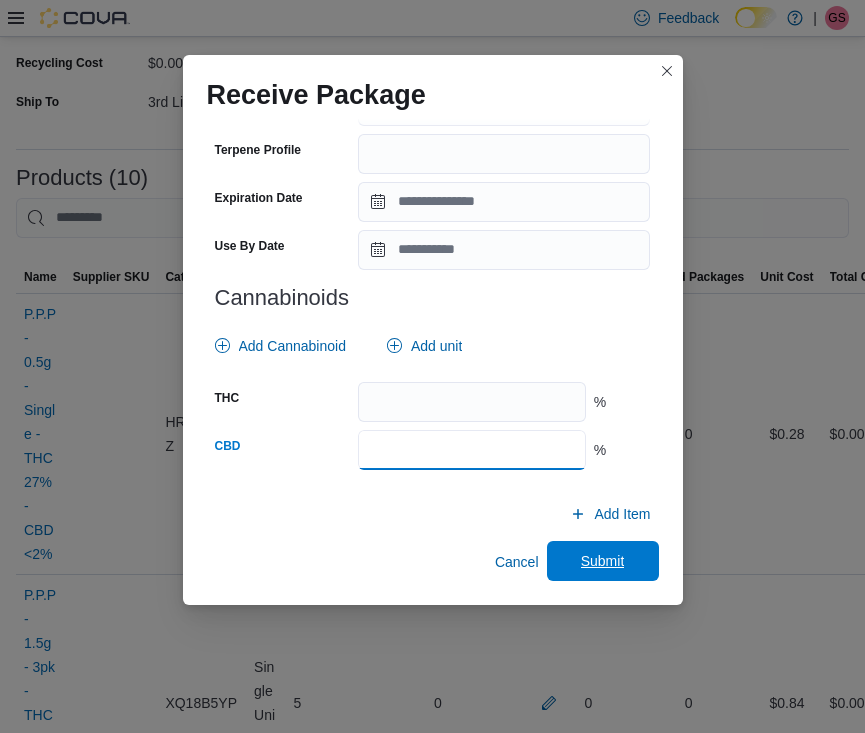 type on "*" 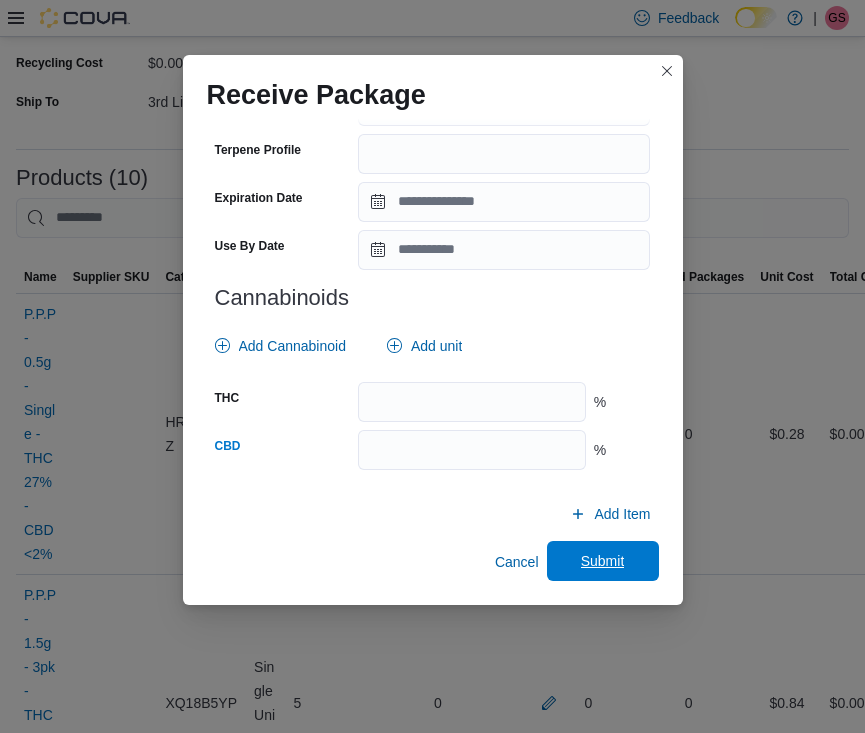 click on "Submit" at bounding box center [603, 561] 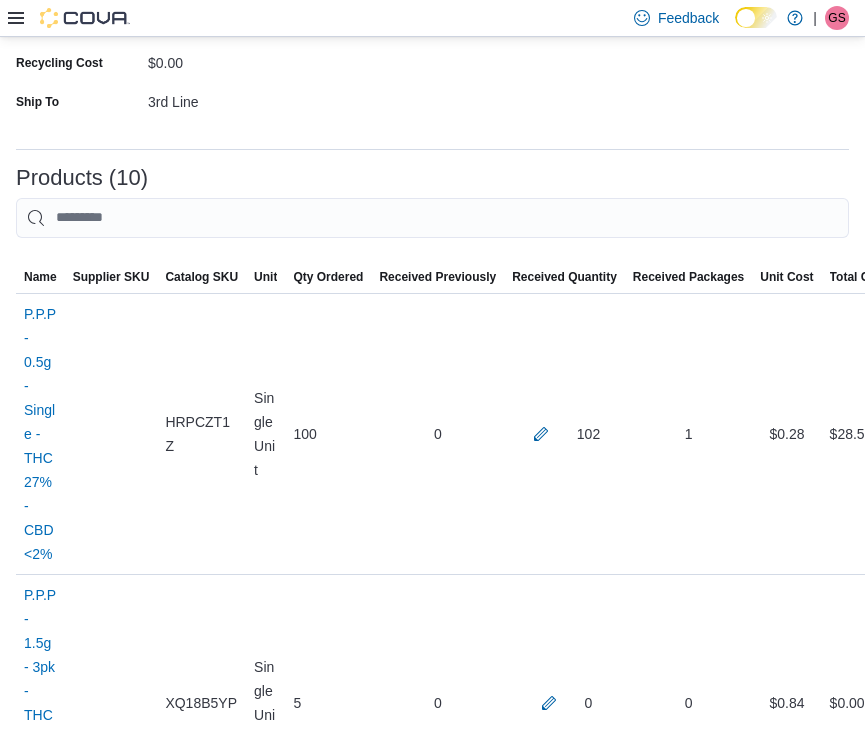 scroll, scrollTop: 596, scrollLeft: 0, axis: vertical 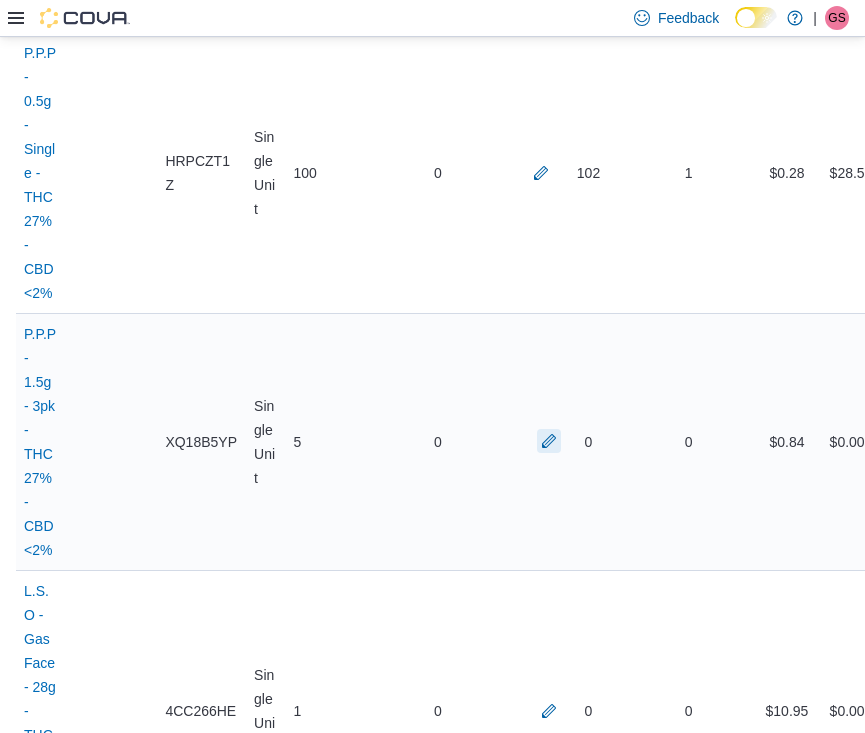 click at bounding box center [549, 441] 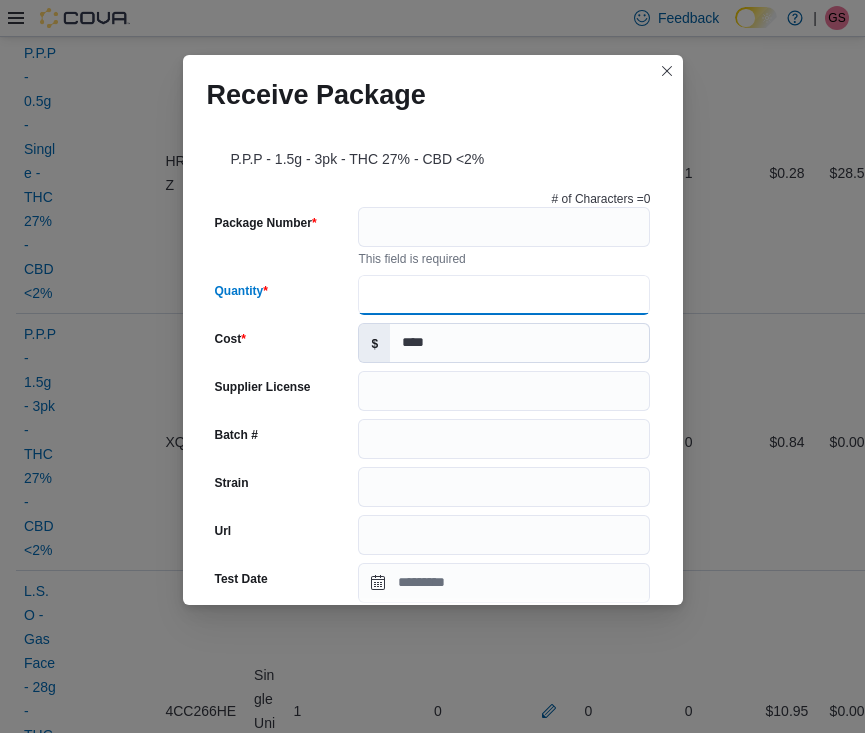 click on "Quantity" at bounding box center (504, 295) 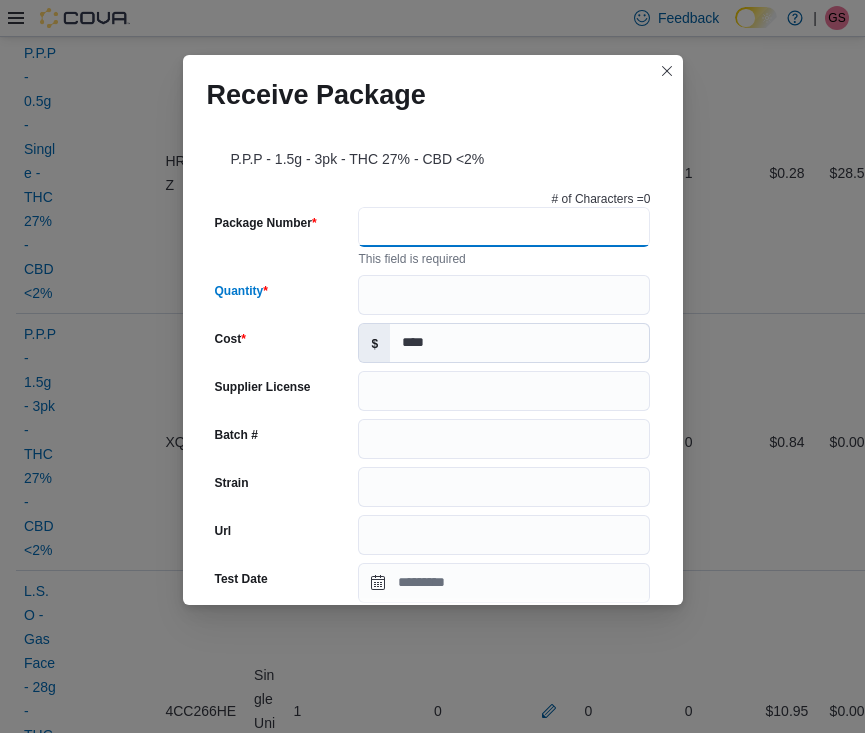 click on "Package Number" at bounding box center (504, 227) 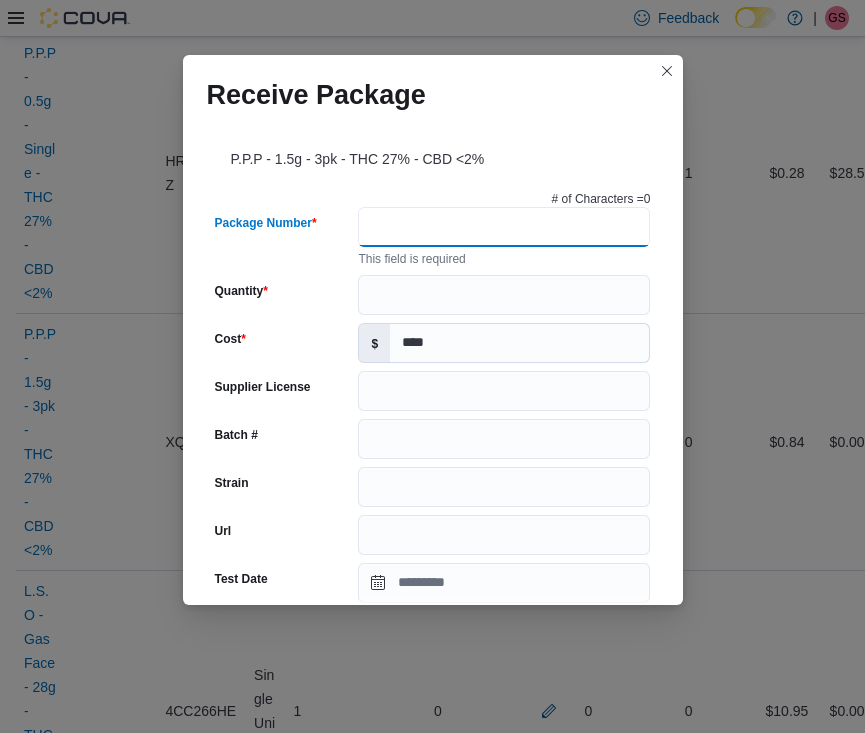 paste on "**********" 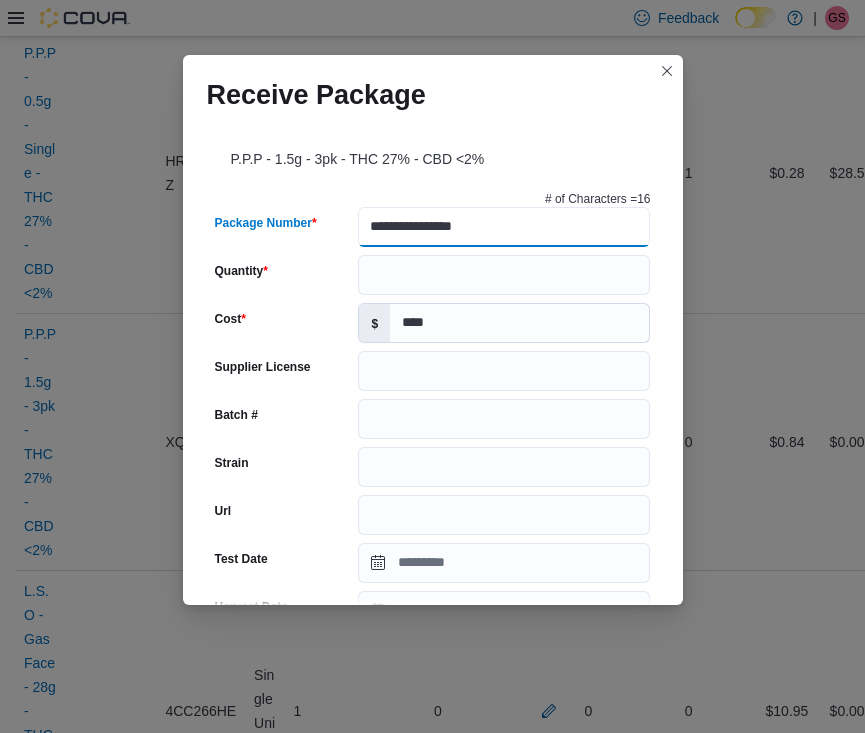 type on "**********" 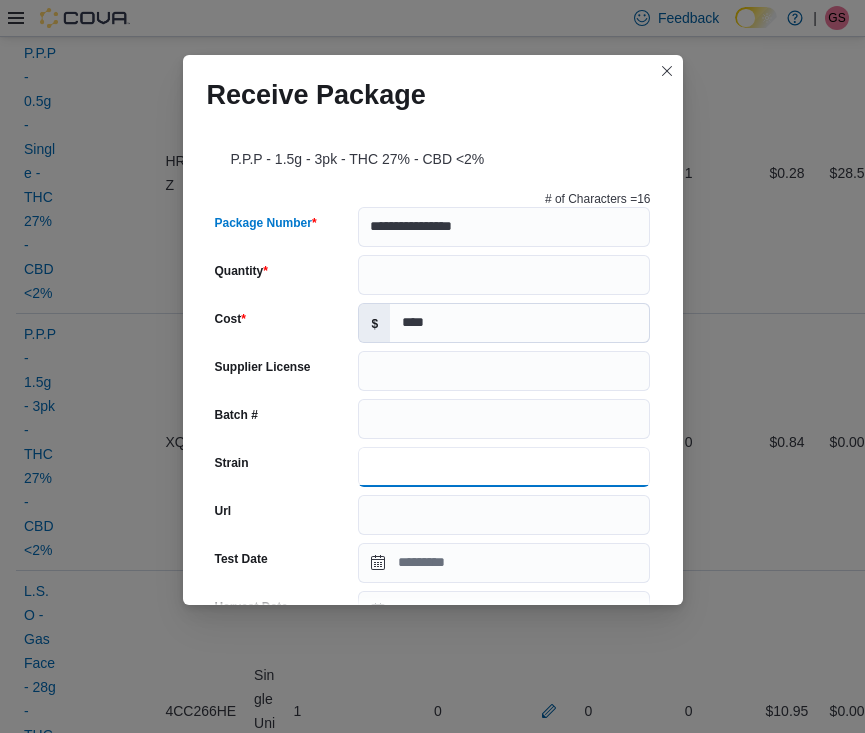 click on "Strain" at bounding box center [504, 467] 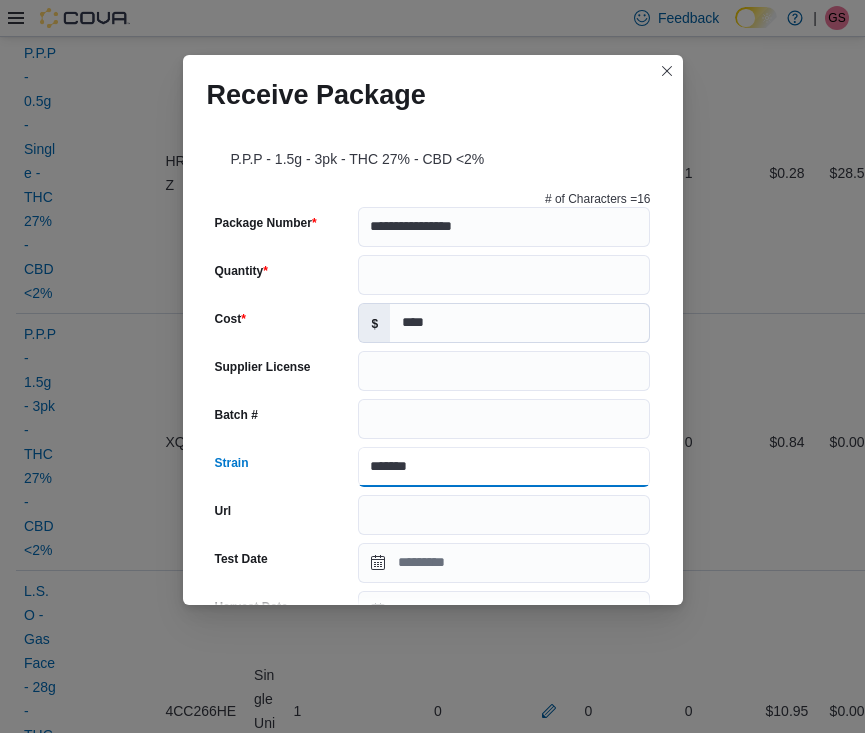 type on "******" 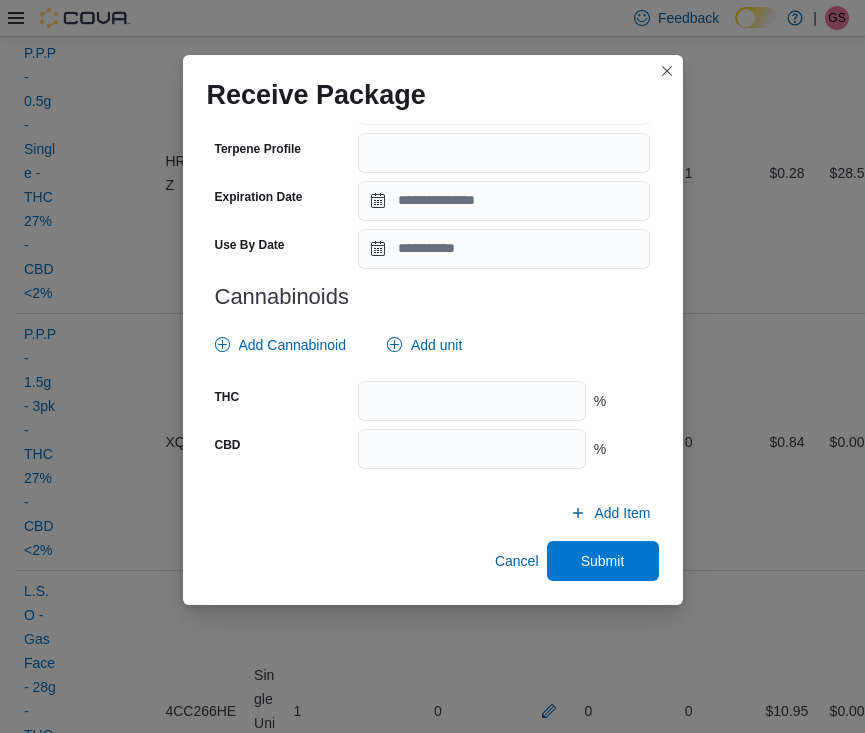scroll, scrollTop: 697, scrollLeft: 0, axis: vertical 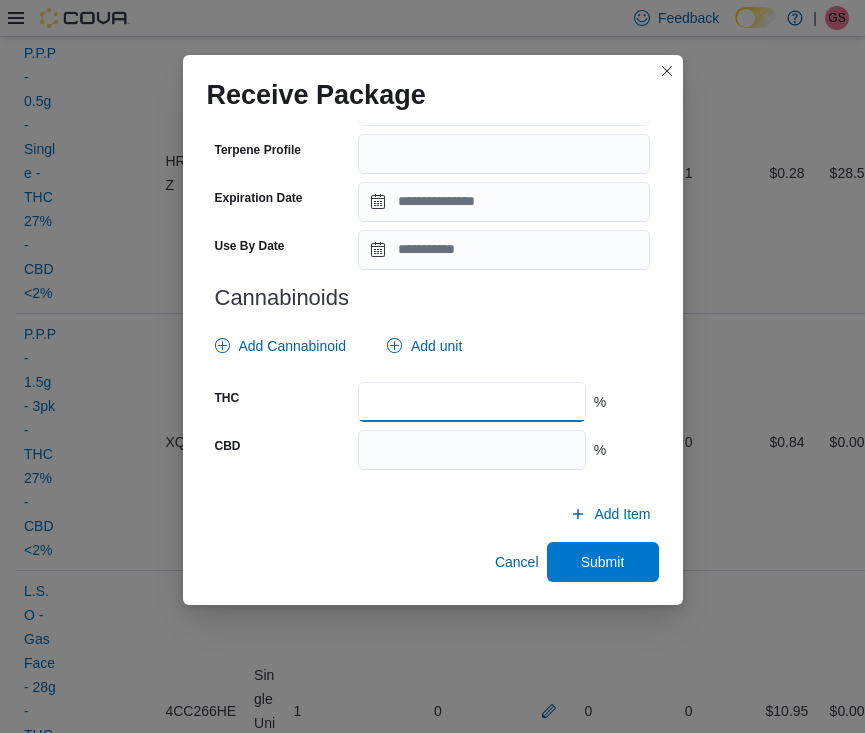 click at bounding box center (471, 402) 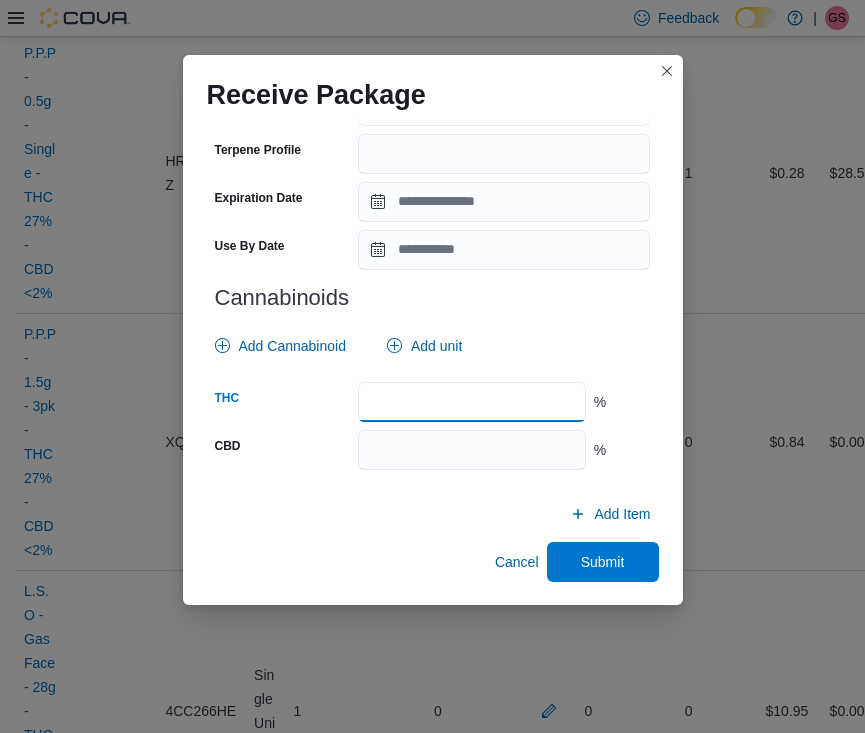 type on "**" 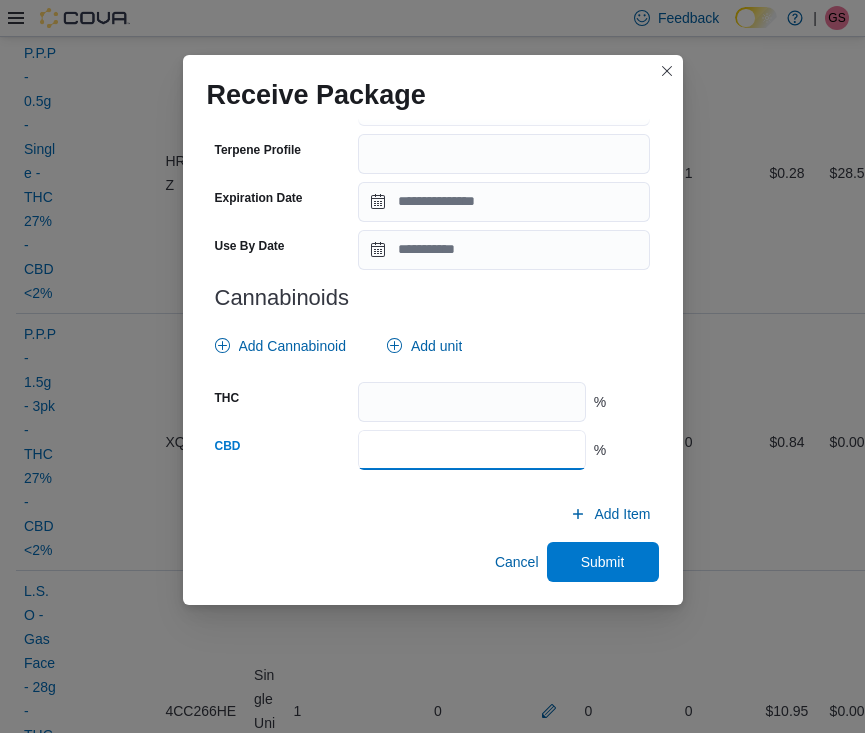 type on "*" 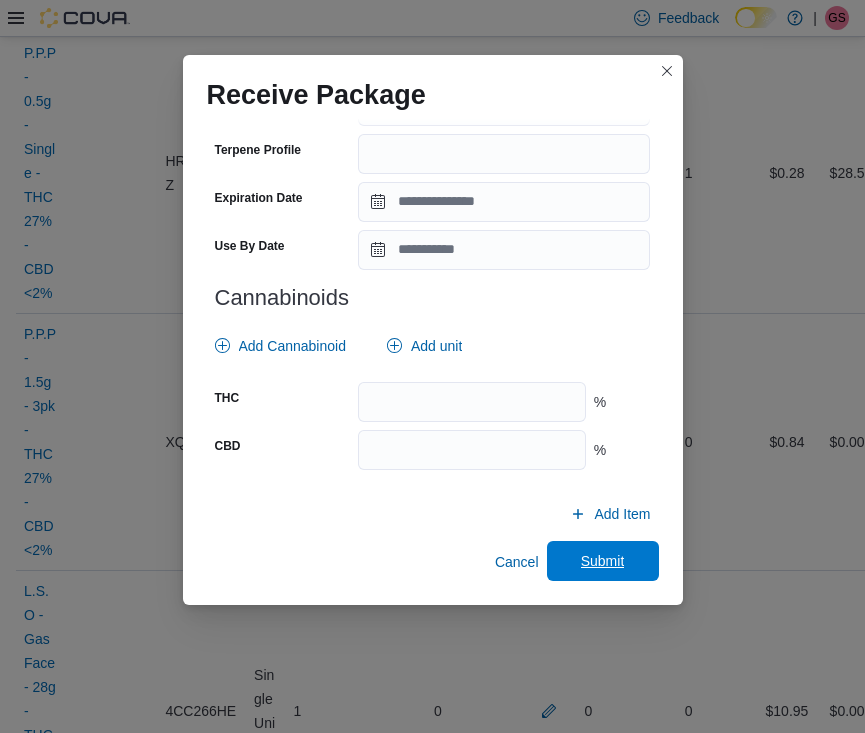 click on "Submit" at bounding box center (603, 561) 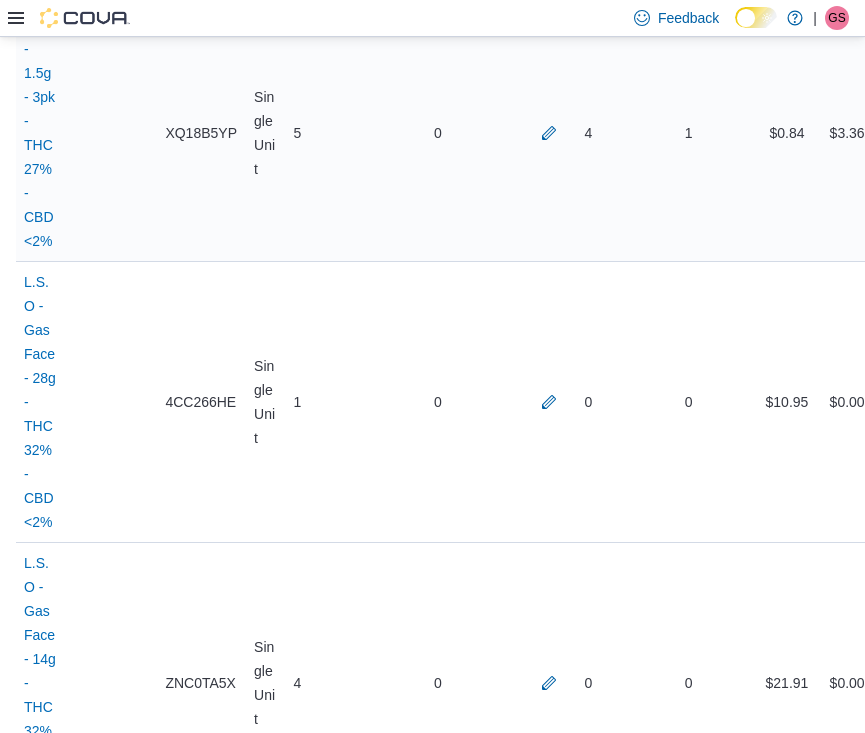 scroll, scrollTop: 912, scrollLeft: 0, axis: vertical 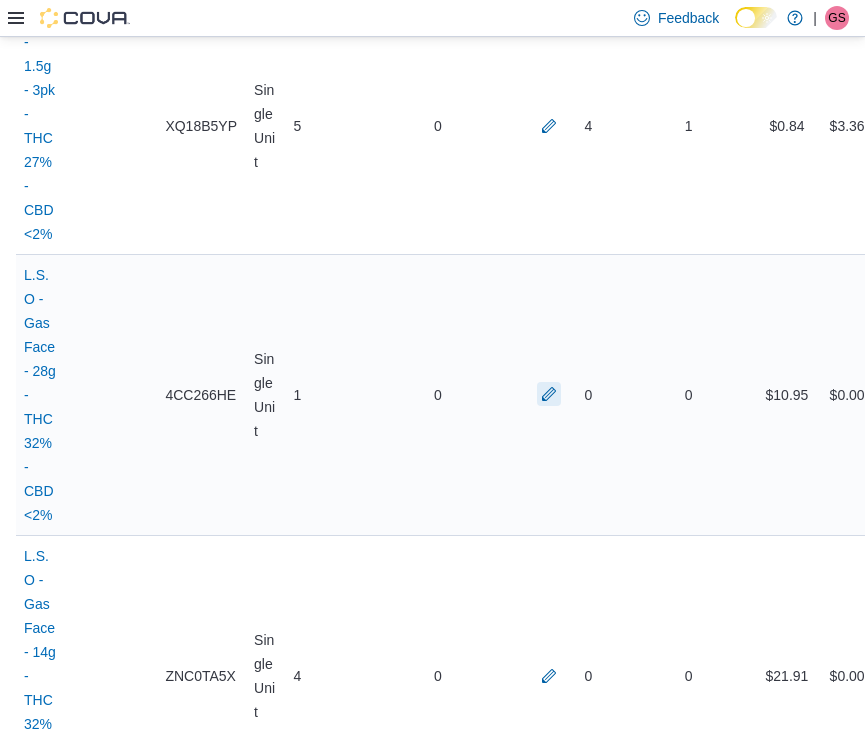 click at bounding box center (549, 394) 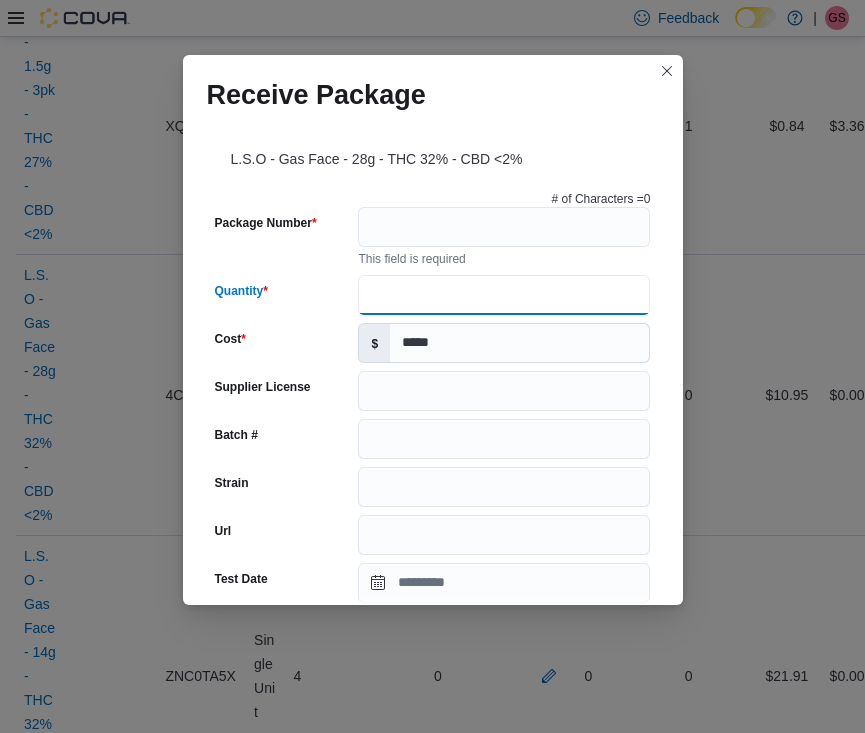 click on "Quantity" at bounding box center [504, 295] 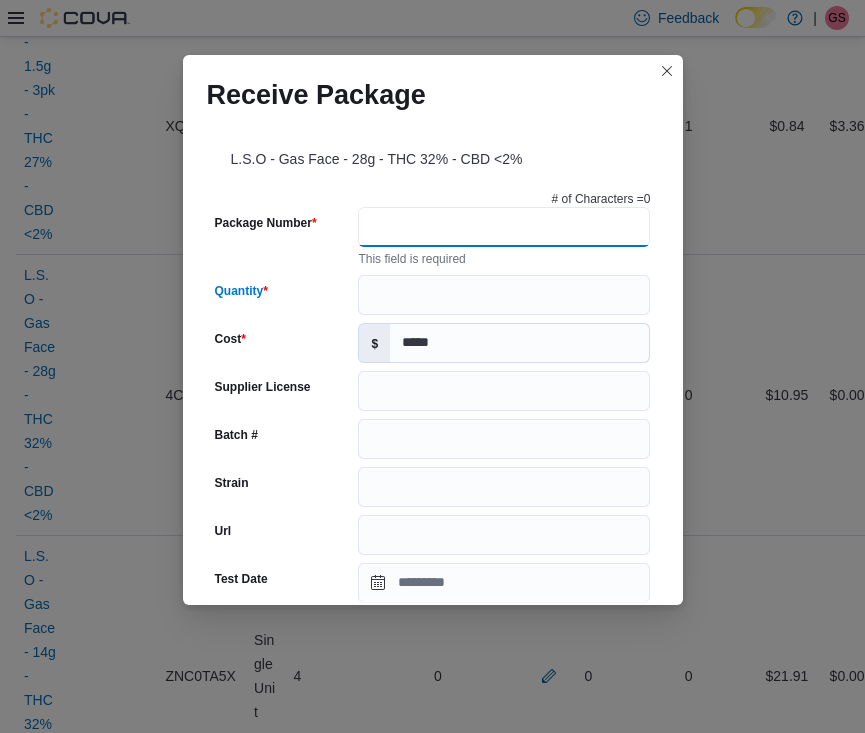 click on "Package Number" at bounding box center [504, 227] 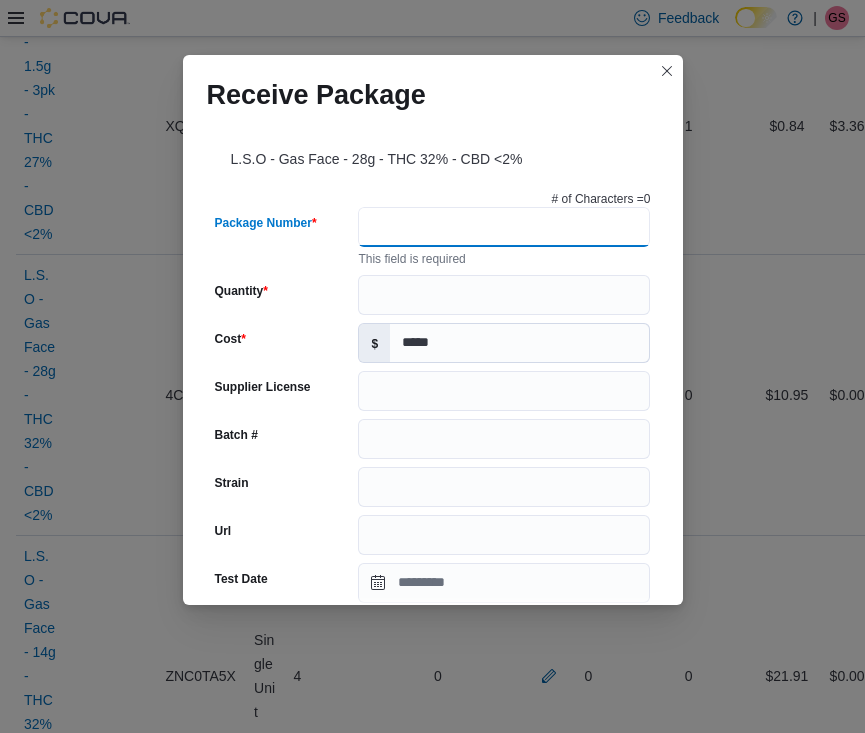 paste on "**********" 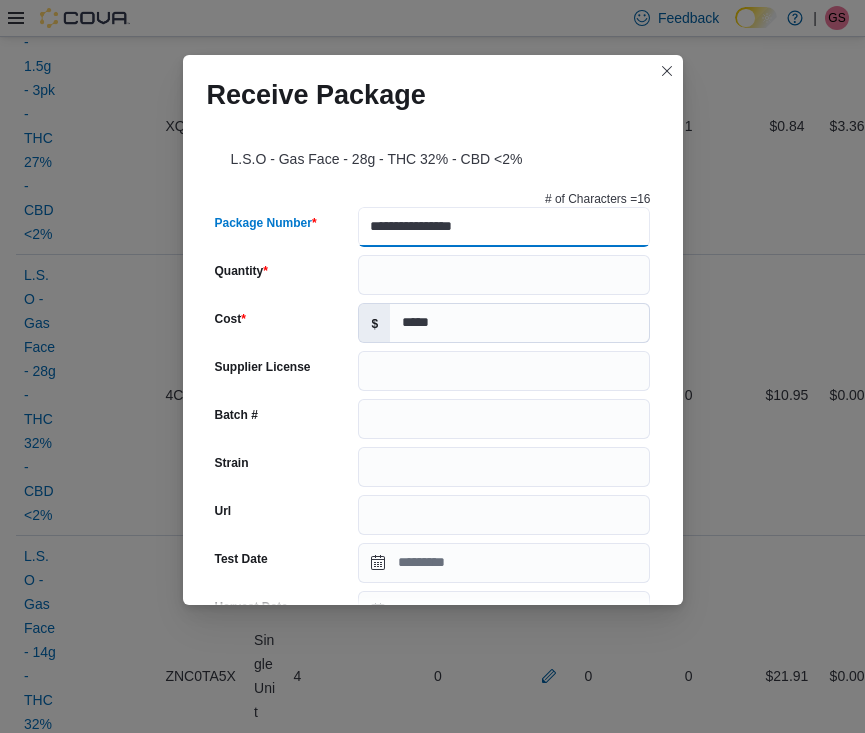 type on "**********" 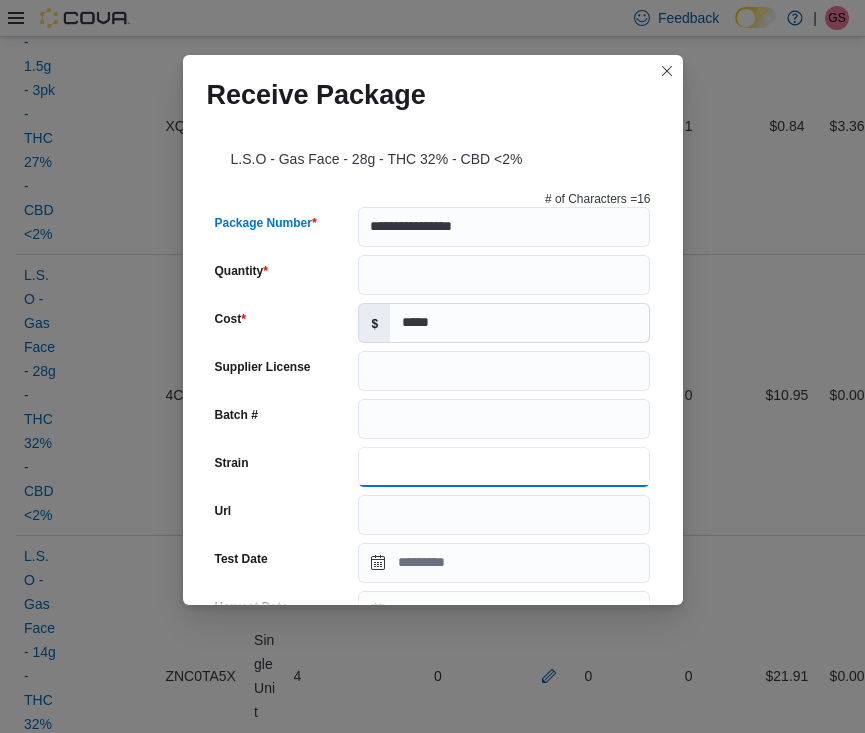 click on "Strain" at bounding box center [504, 467] 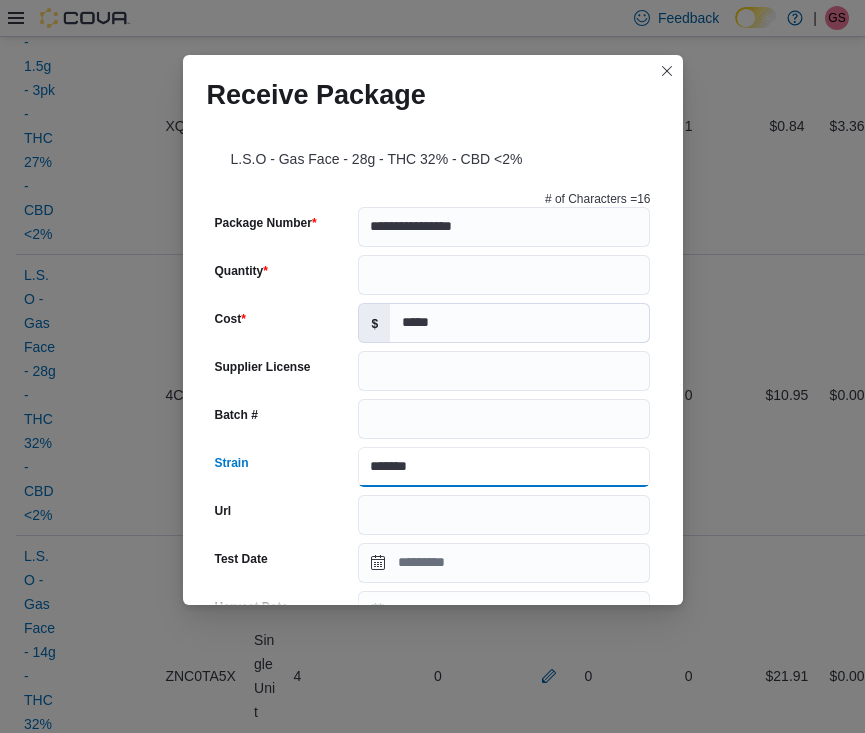 type on "******" 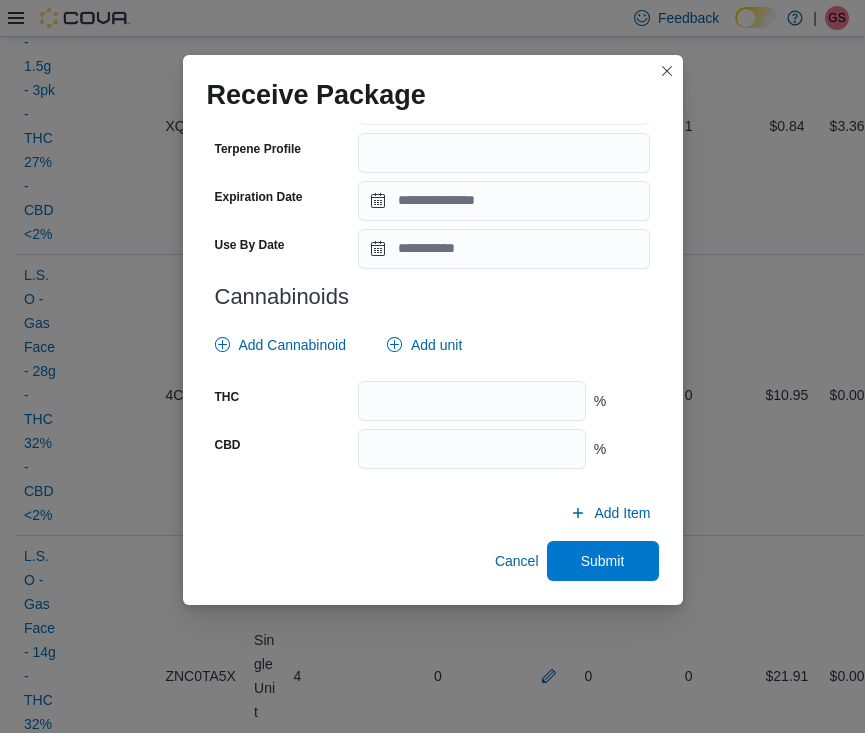 scroll, scrollTop: 697, scrollLeft: 0, axis: vertical 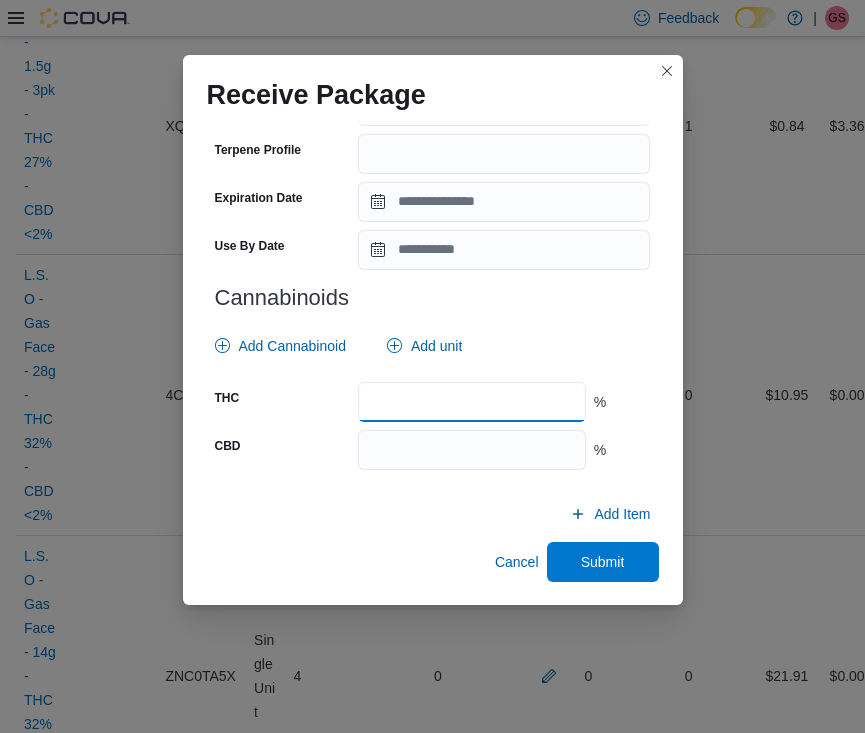 click at bounding box center [471, 402] 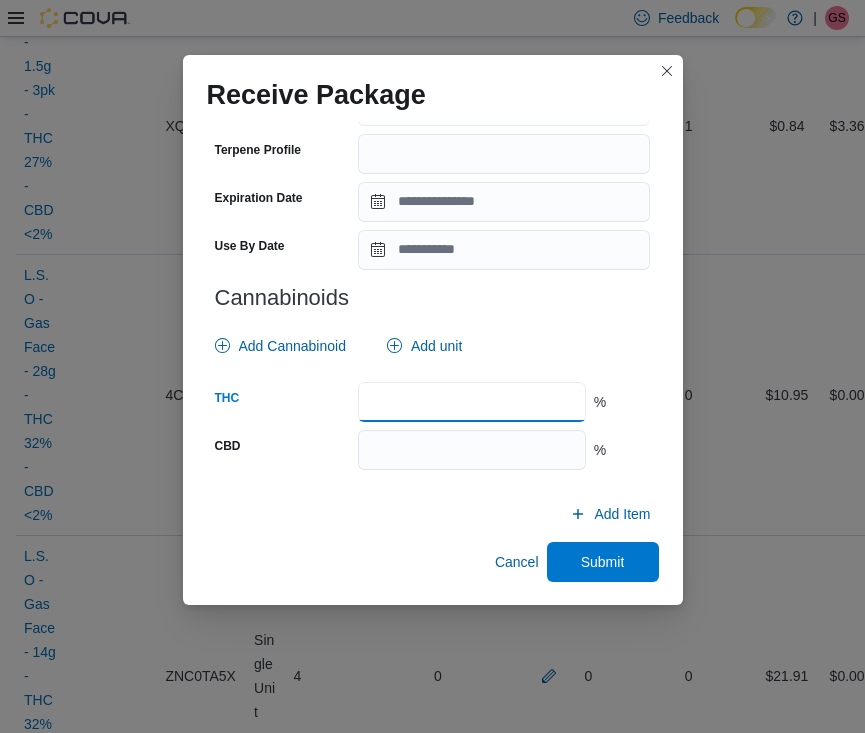 type on "**" 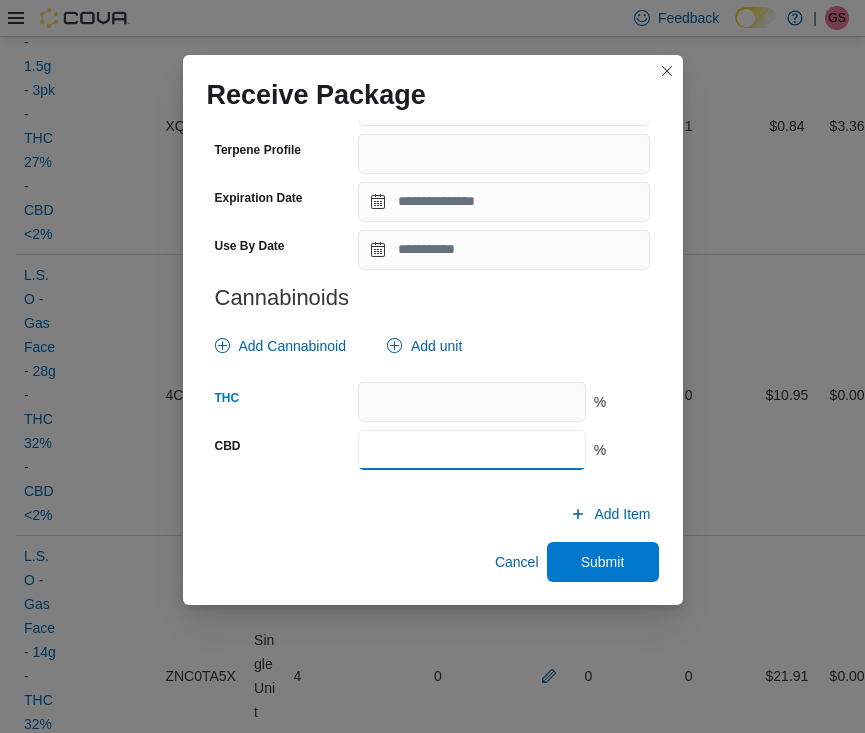 click at bounding box center [471, 450] 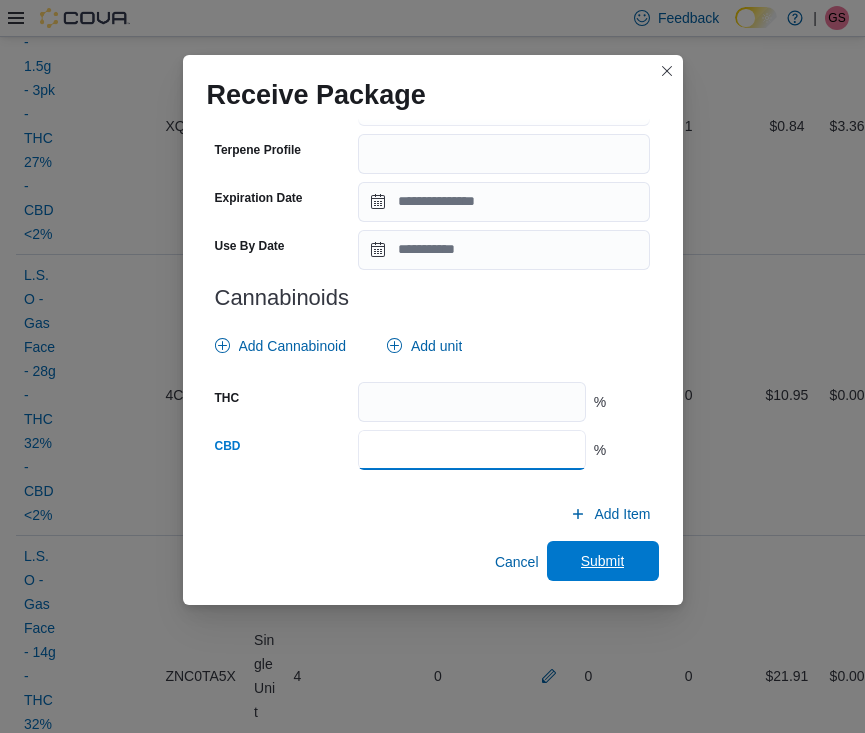 type on "*" 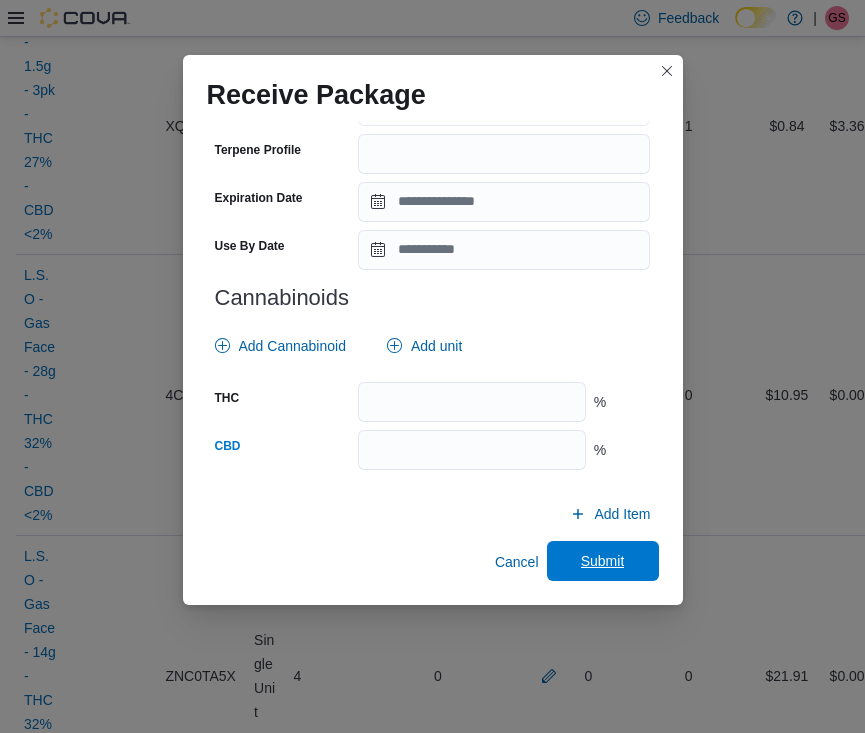 click on "Submit" at bounding box center (603, 561) 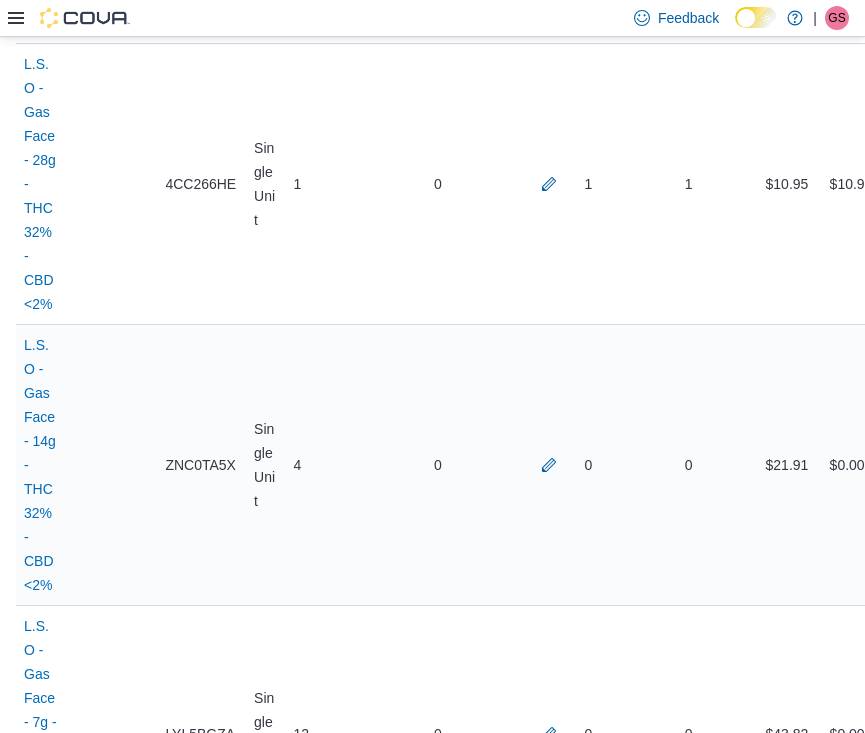scroll, scrollTop: 1132, scrollLeft: 0, axis: vertical 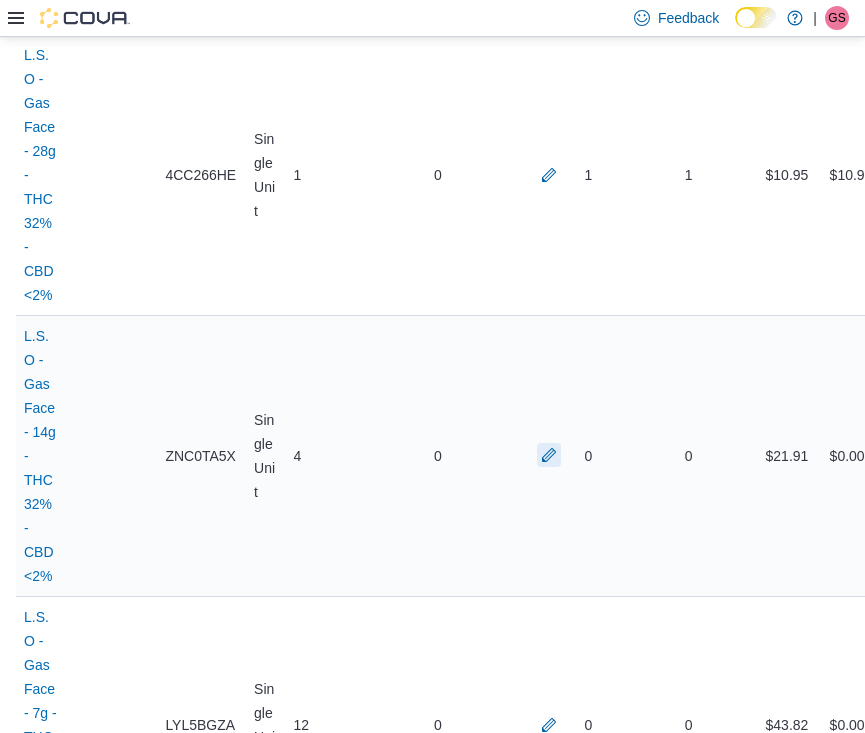 click at bounding box center [549, 455] 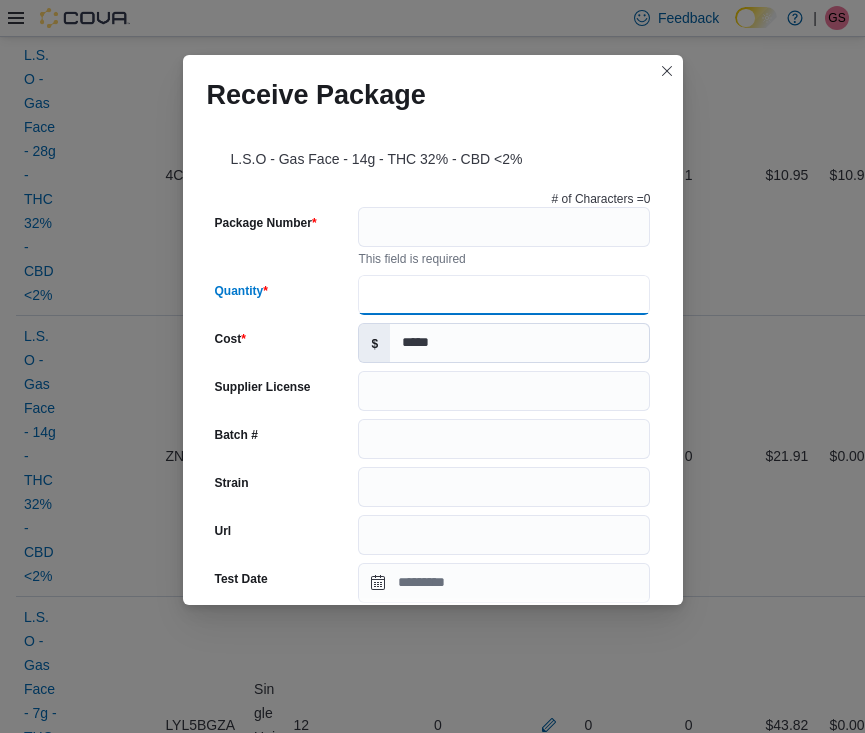 click on "Quantity" at bounding box center (504, 295) 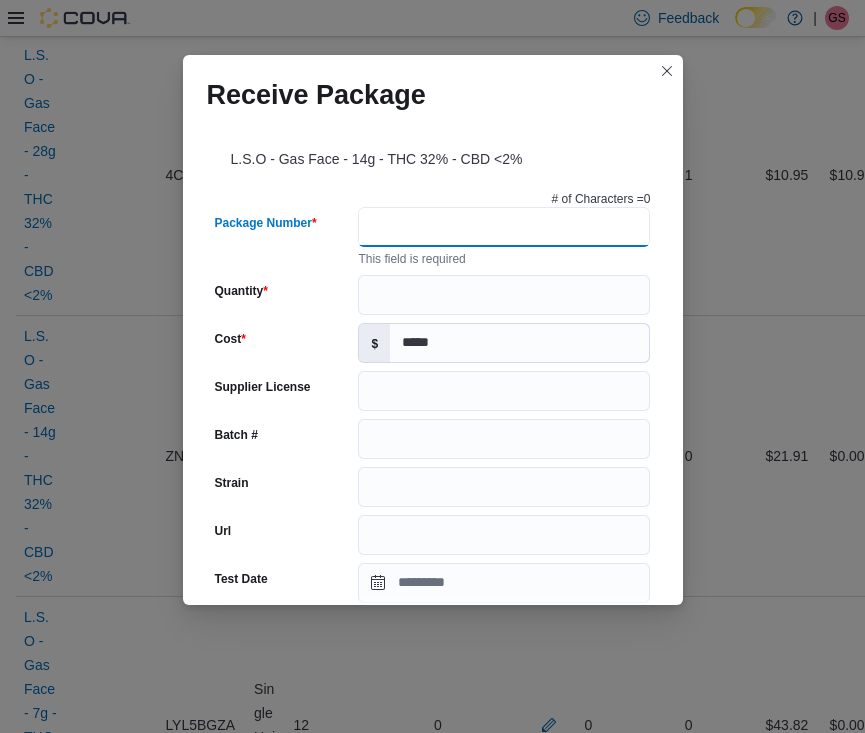 click on "Package Number" at bounding box center [504, 227] 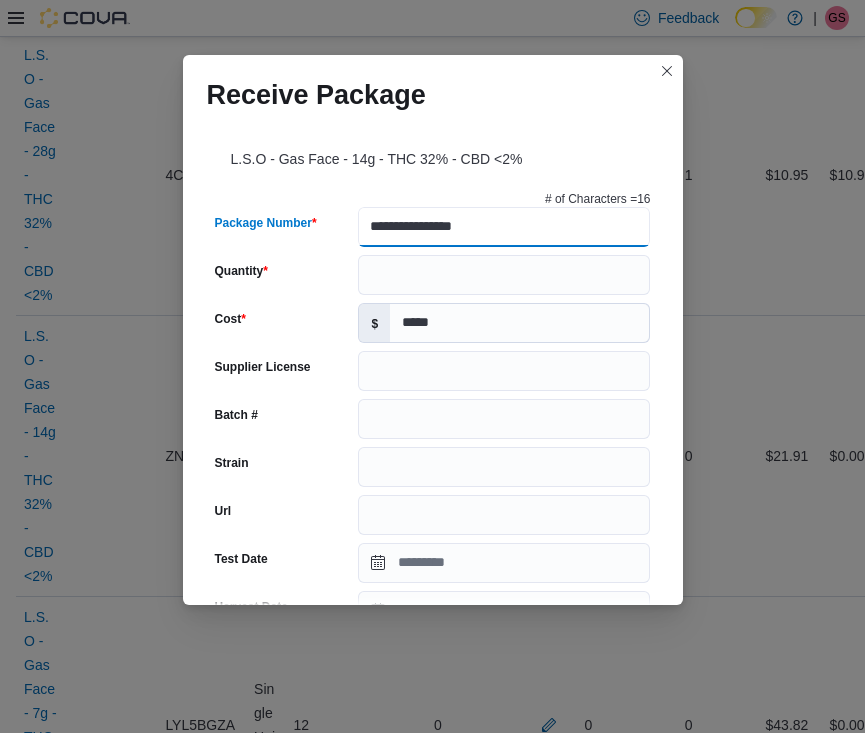 scroll, scrollTop: 39, scrollLeft: 0, axis: vertical 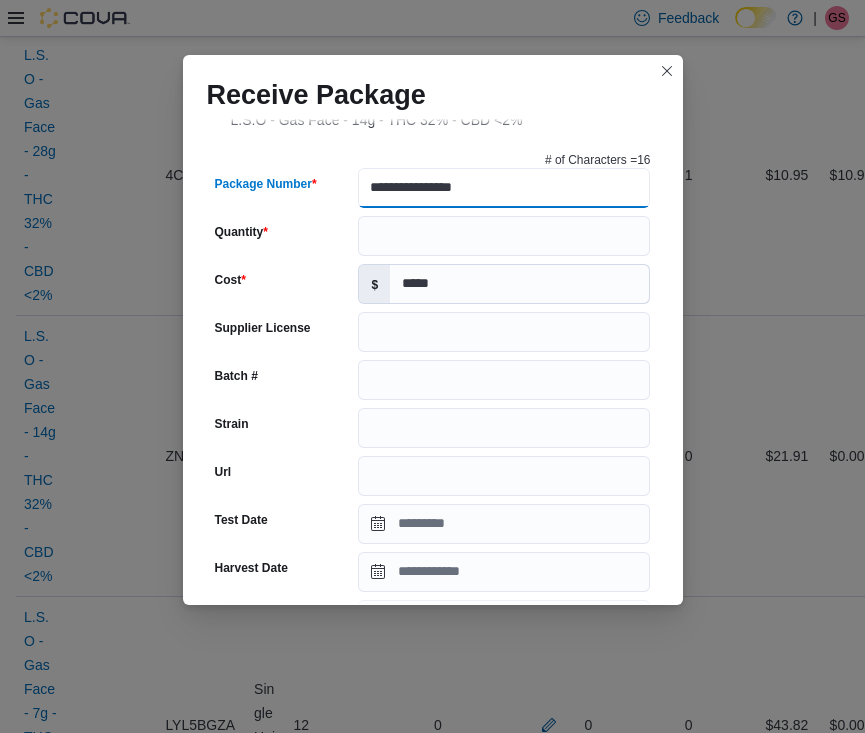 type on "**********" 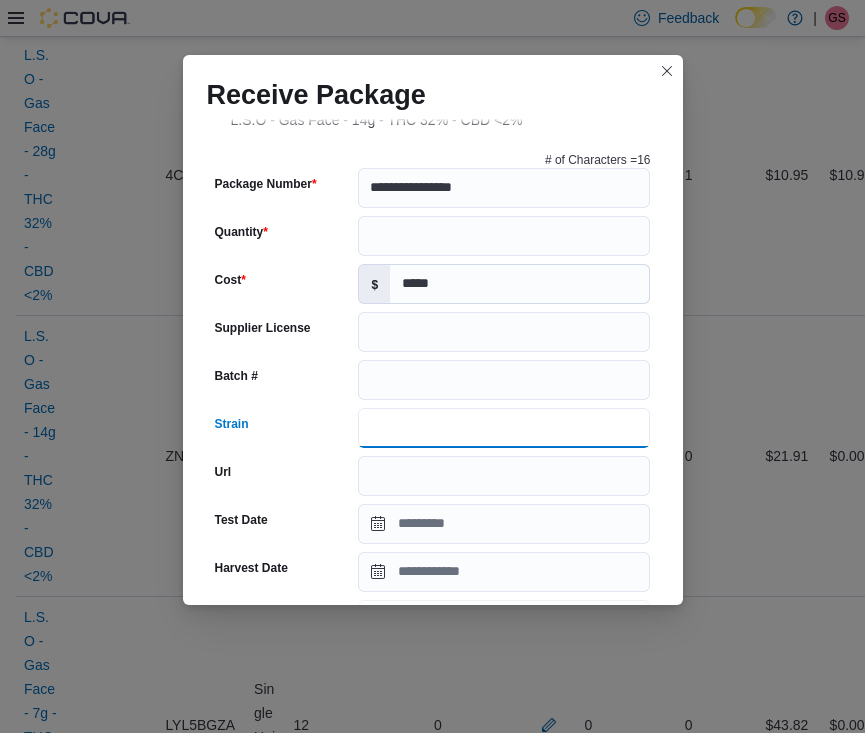 click on "Strain" at bounding box center [504, 428] 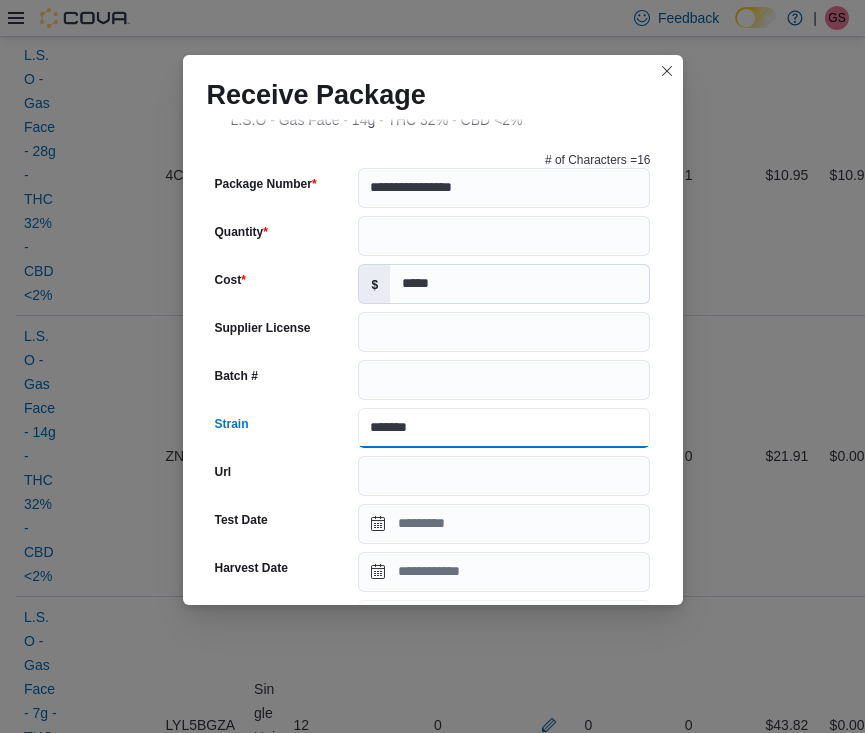 type on "******" 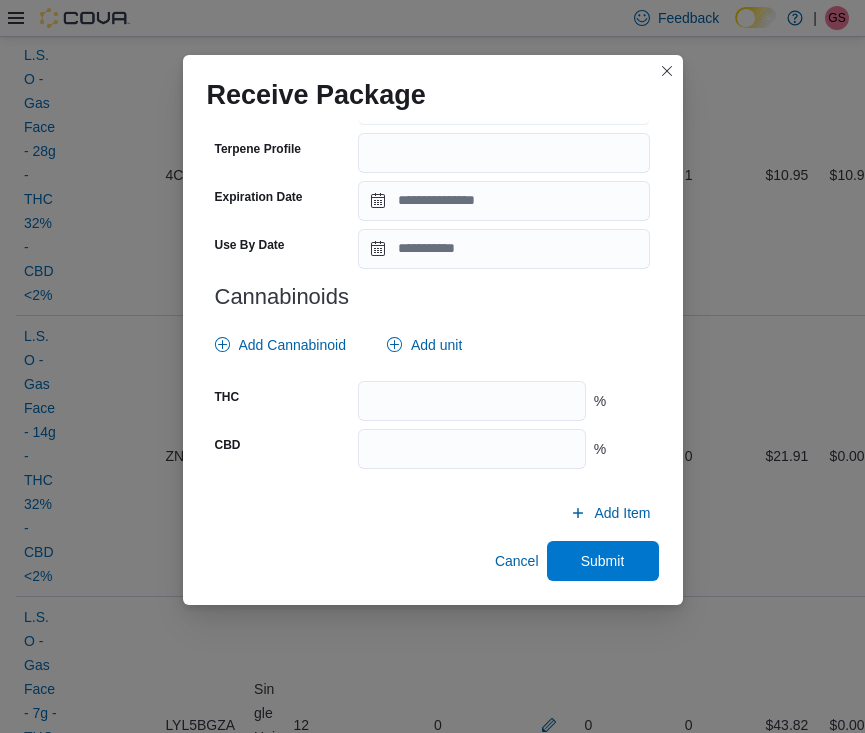 scroll, scrollTop: 697, scrollLeft: 0, axis: vertical 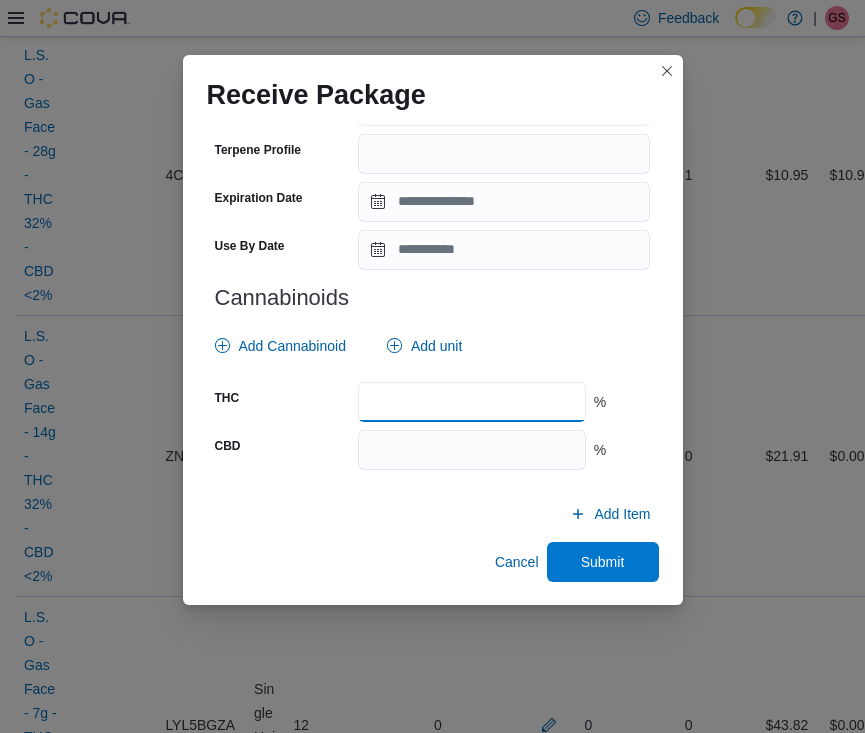 click at bounding box center (471, 402) 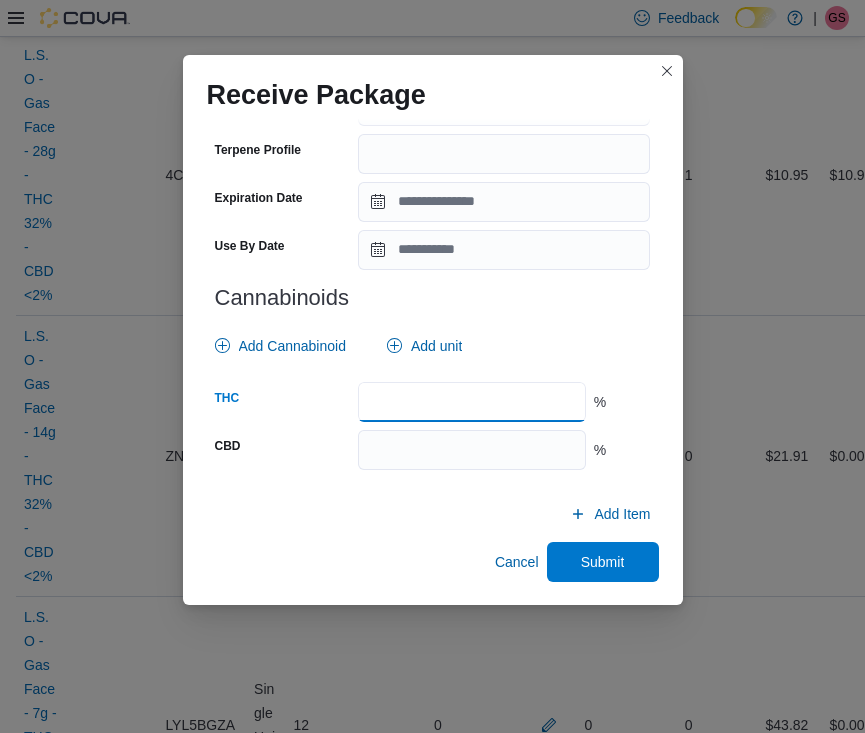 type on "**" 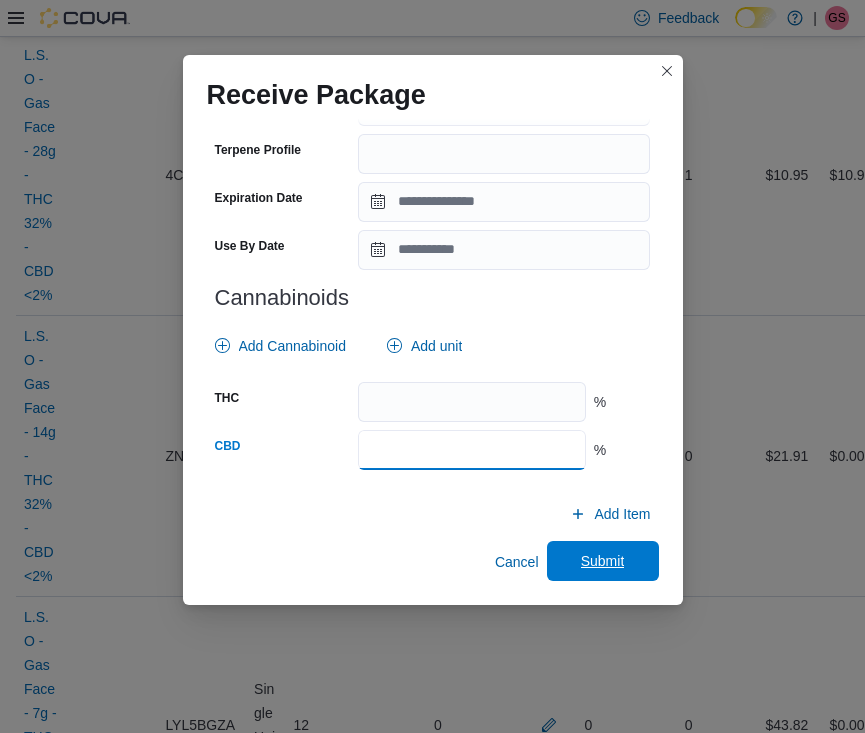type on "*" 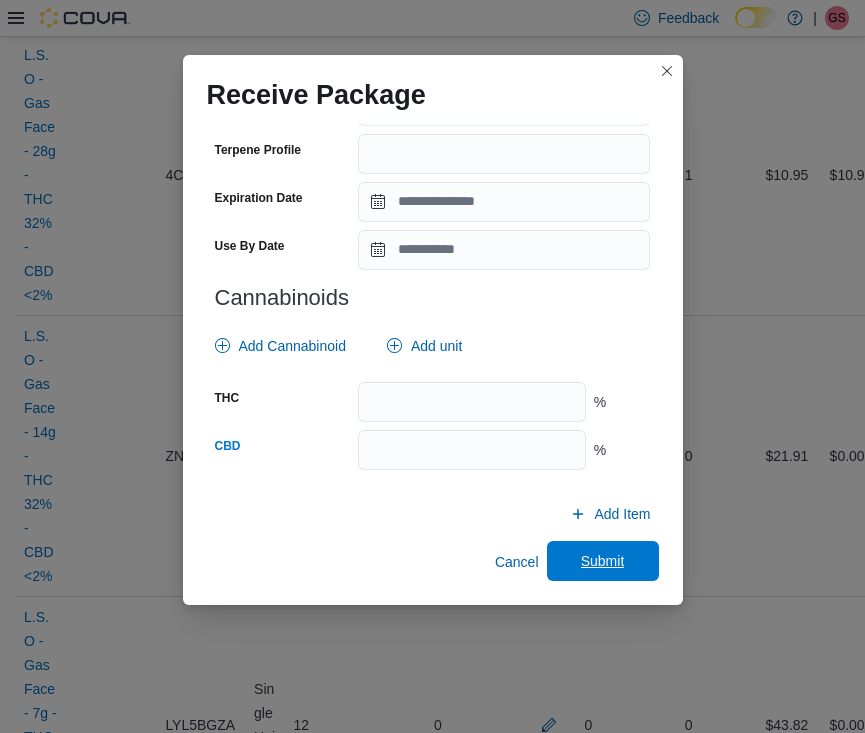 click on "Submit" at bounding box center (603, 561) 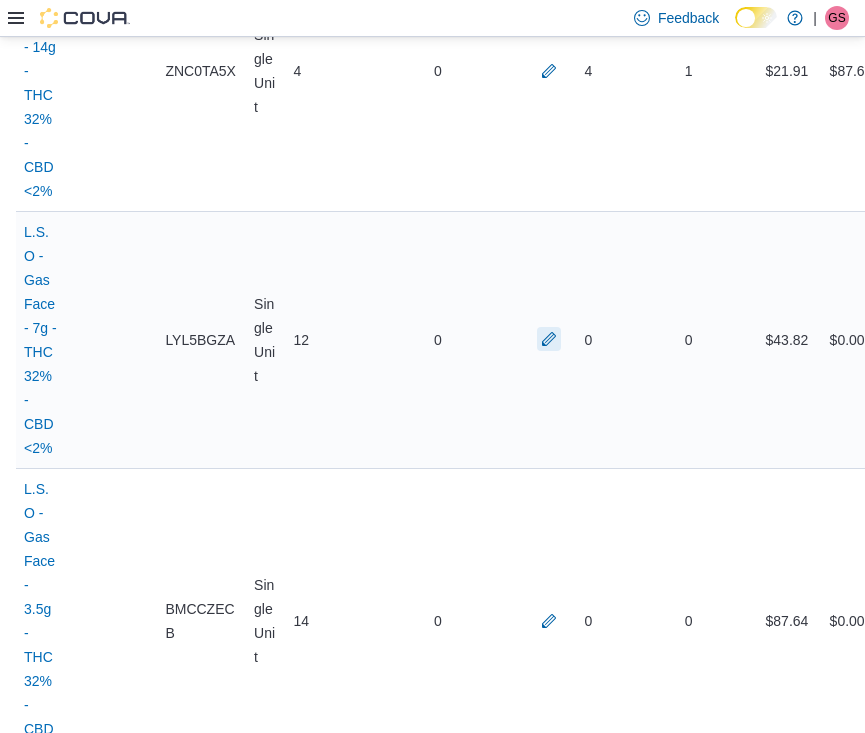 scroll, scrollTop: 1519, scrollLeft: 0, axis: vertical 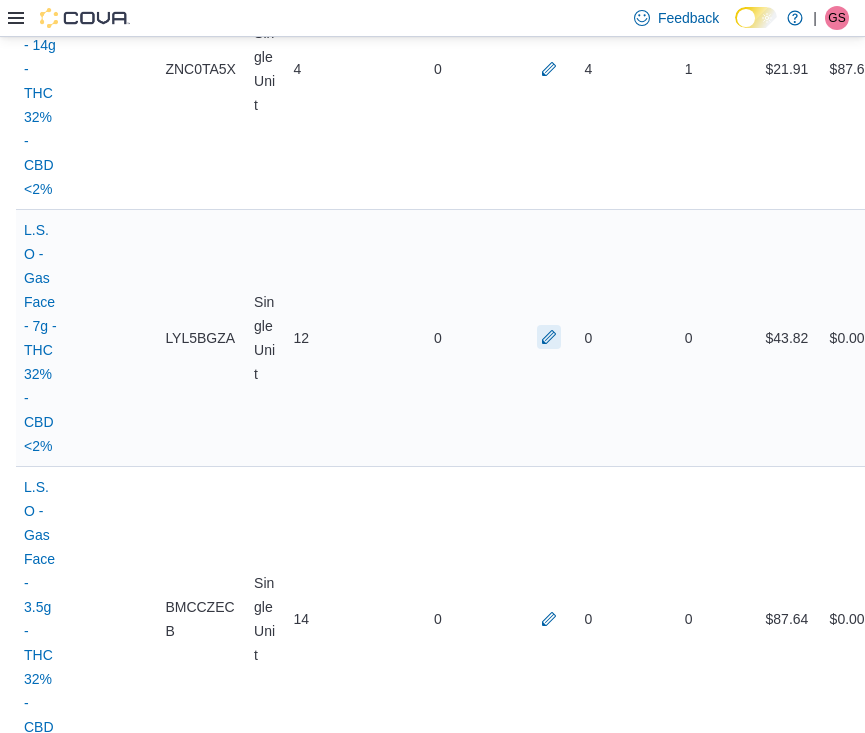 click at bounding box center (549, 337) 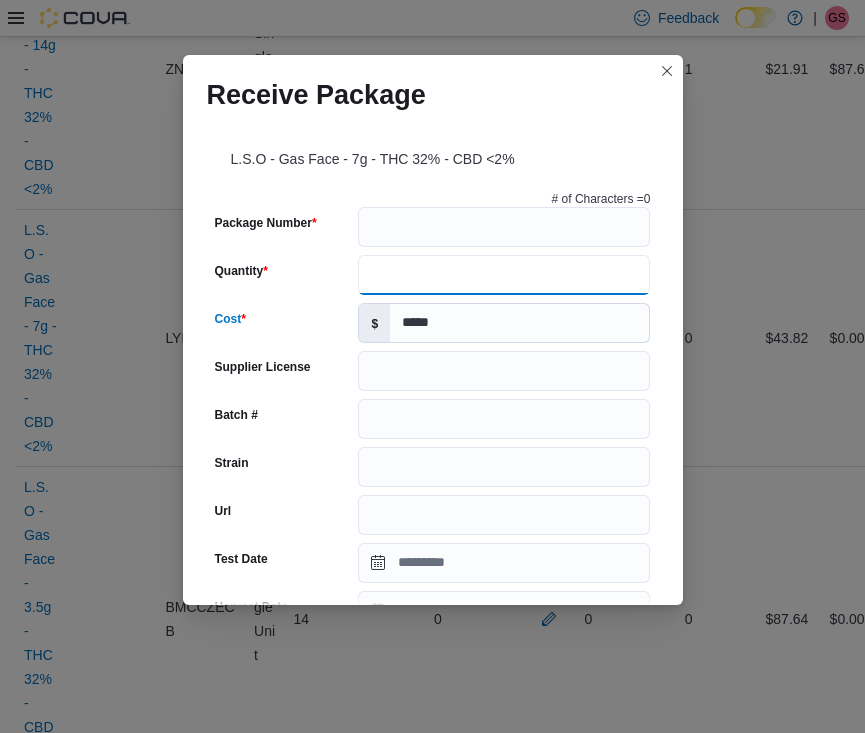 click on "# of Characters =  0 Package Number Quantity Cost $ ***** Supplier License Batch # Strain Url Test Date Harvest Date Production Date Packaged Date Testing Facility Test Batch # Terpene Profile Expiration Date Use By Date Cannabinoids Add Cannabinoid Add unit THC % CBD %" at bounding box center [433, 683] 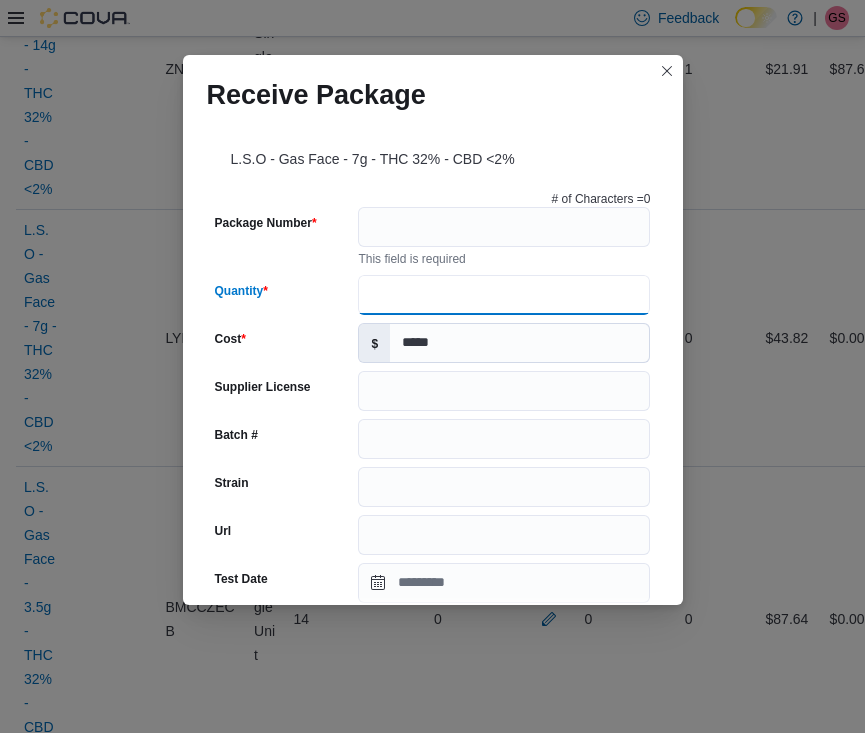 type on "**" 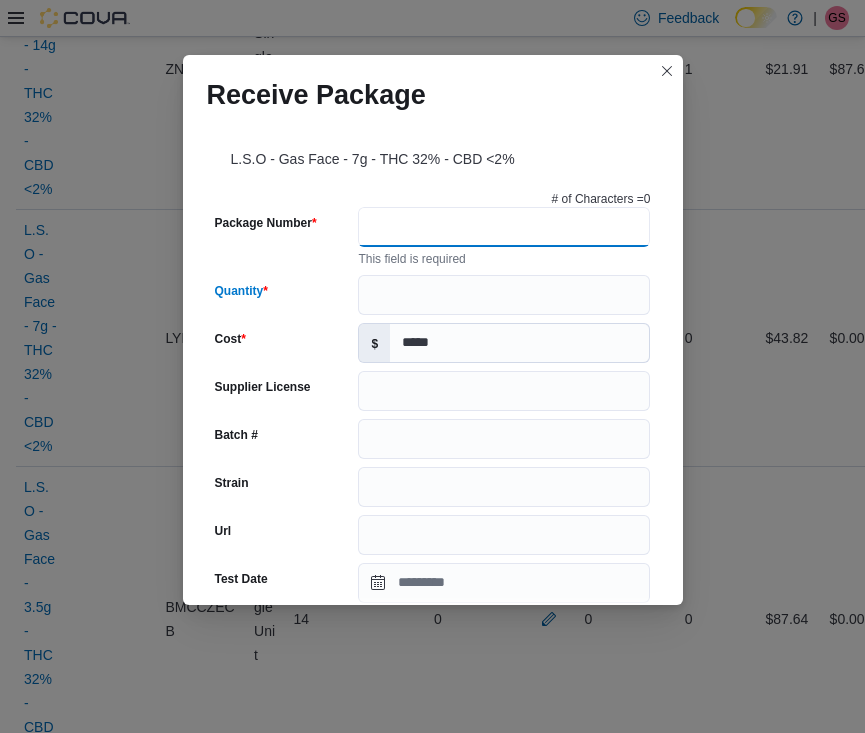 click on "Package Number" at bounding box center [504, 227] 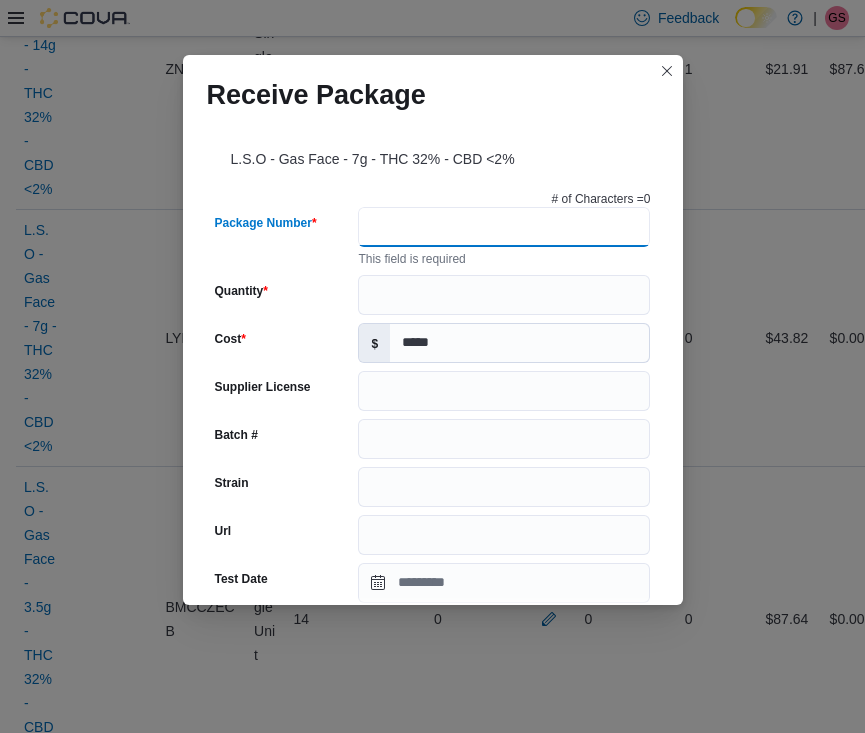 paste on "**********" 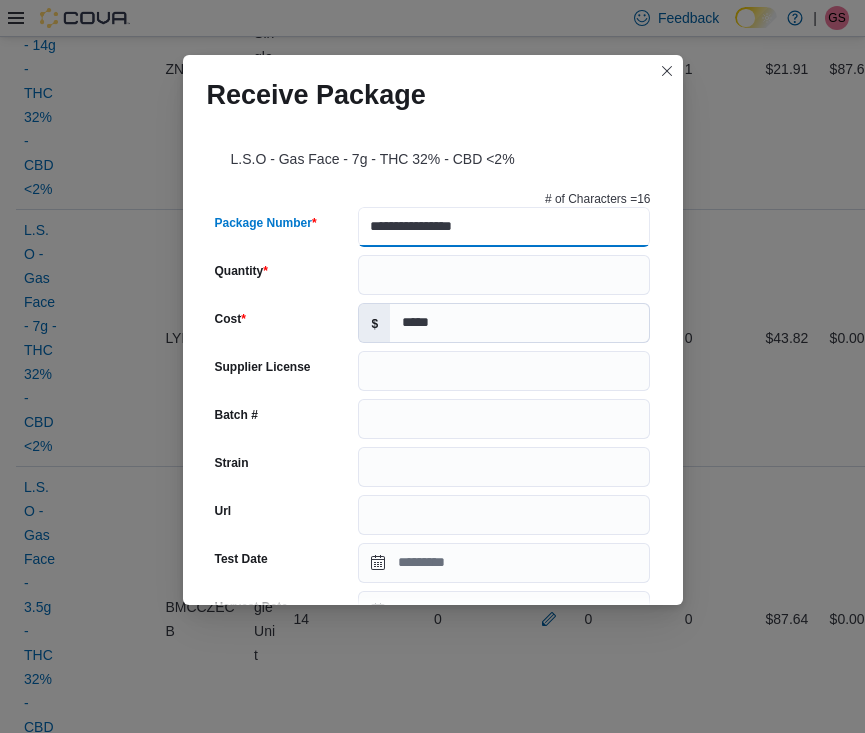 type on "**********" 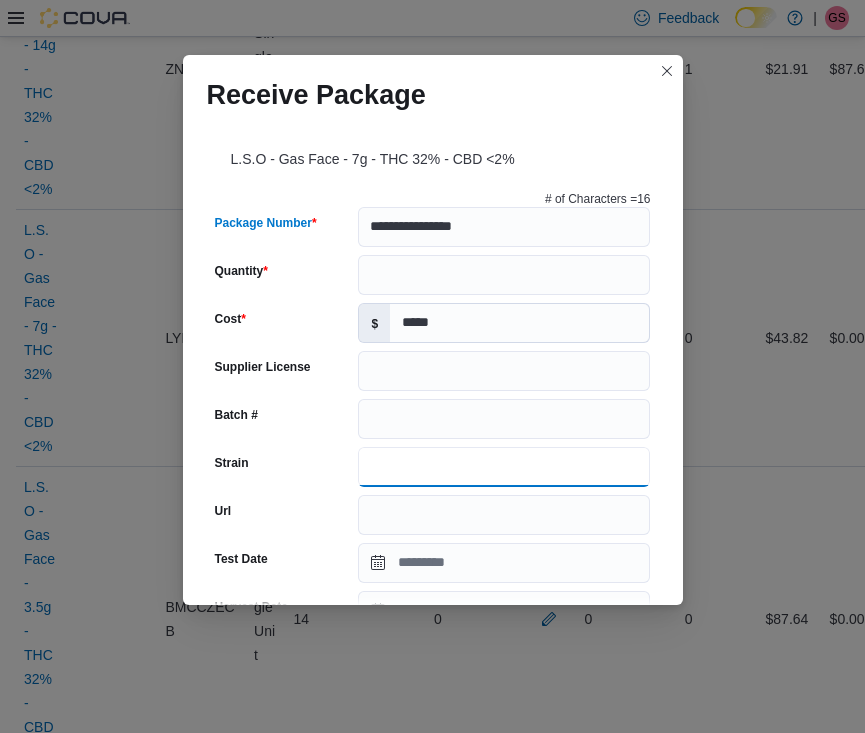 click on "Strain" at bounding box center [504, 467] 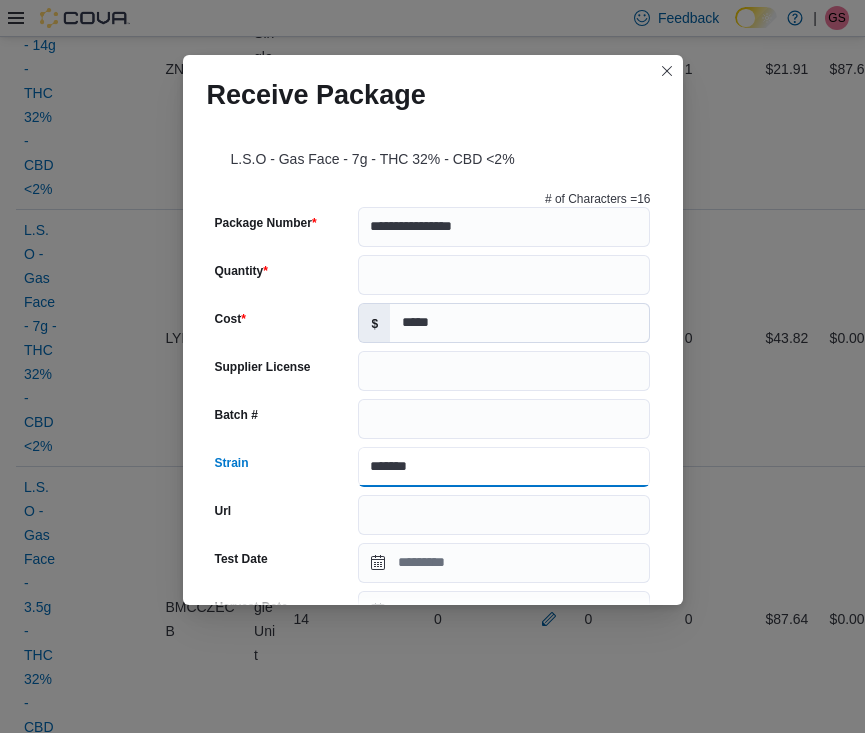 type on "******" 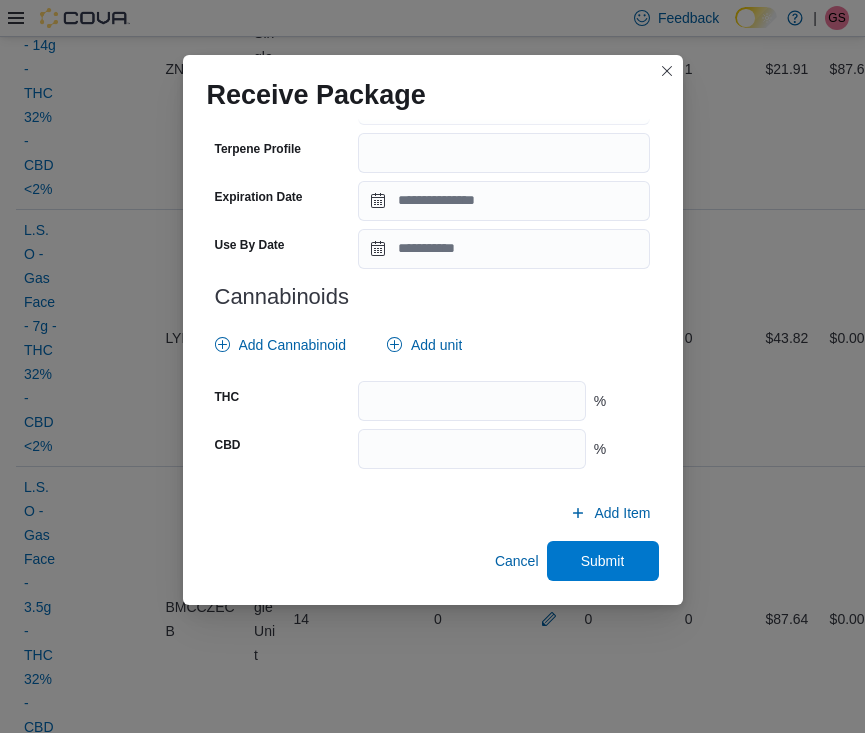 scroll, scrollTop: 697, scrollLeft: 0, axis: vertical 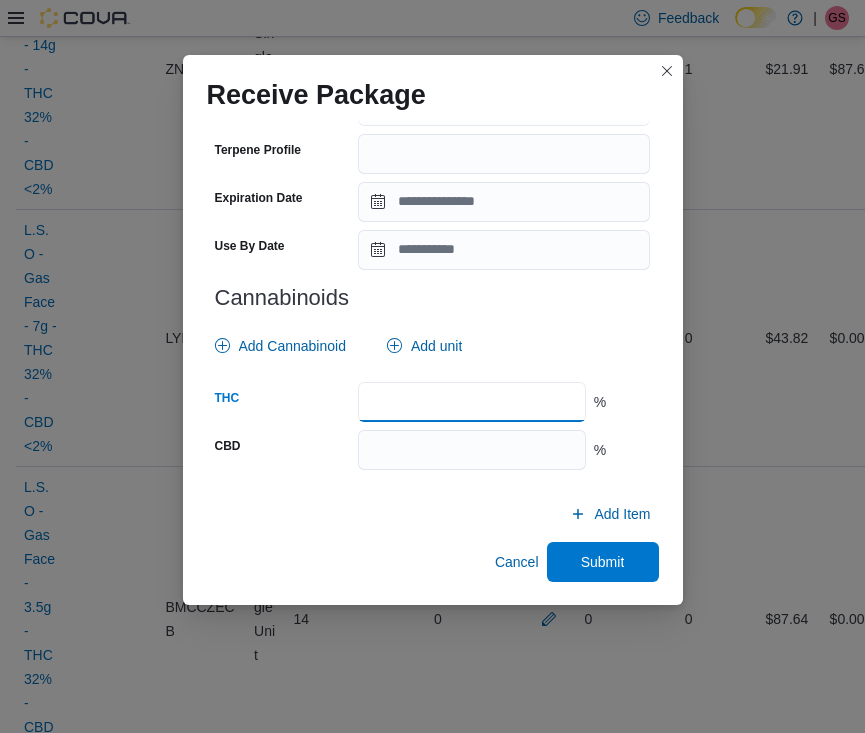 click at bounding box center (471, 402) 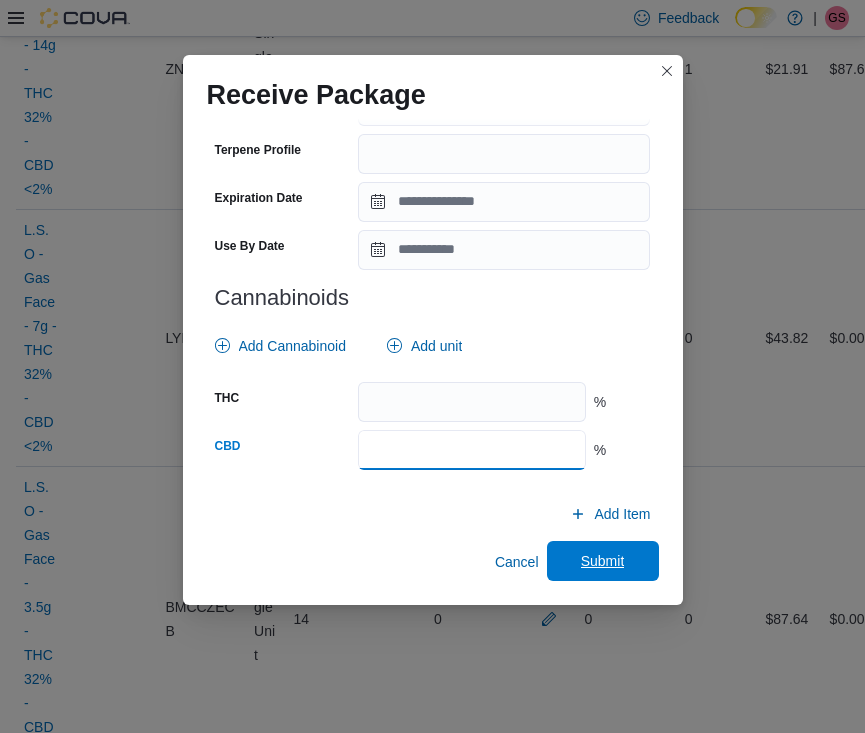 type on "*" 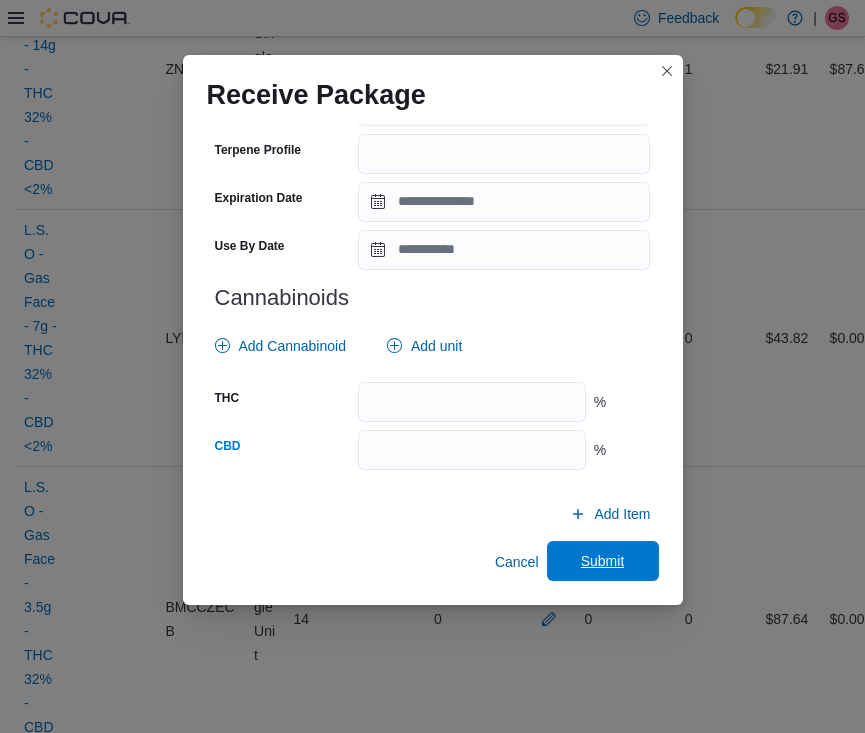 click on "Submit" at bounding box center [603, 561] 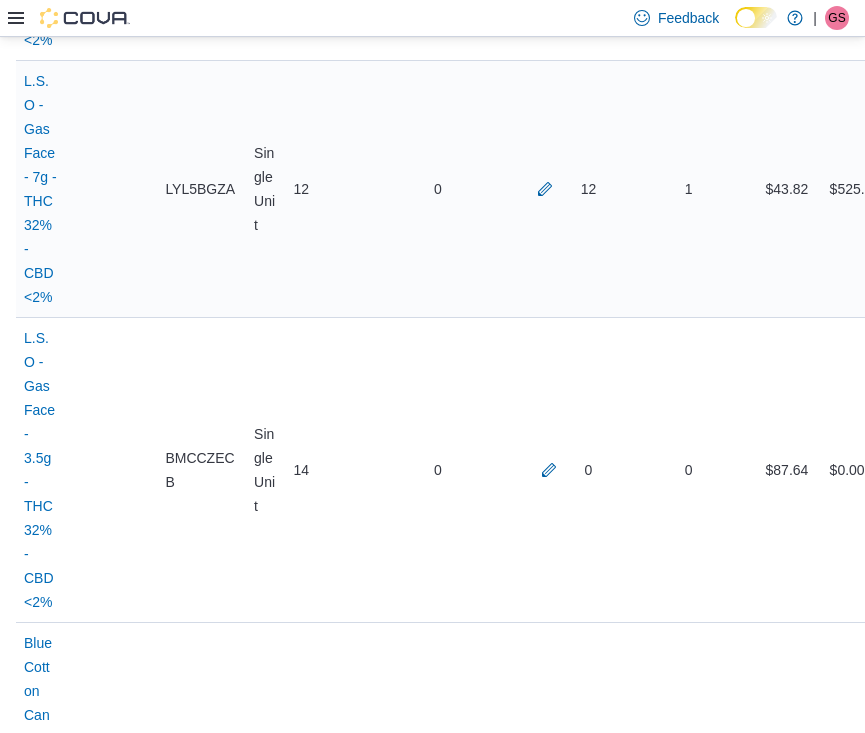scroll, scrollTop: 1740, scrollLeft: 0, axis: vertical 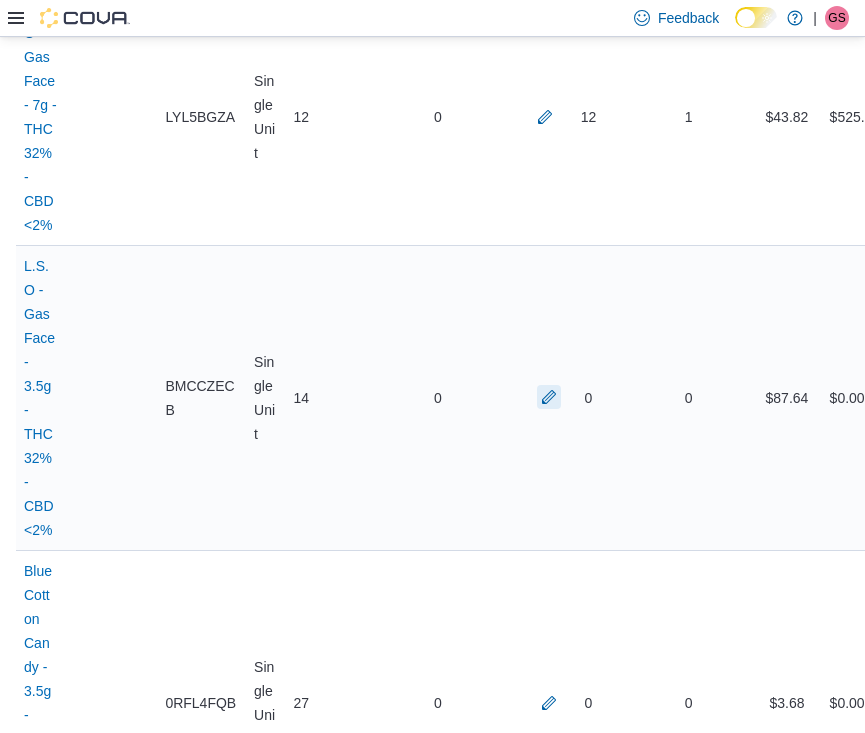 click at bounding box center [549, 397] 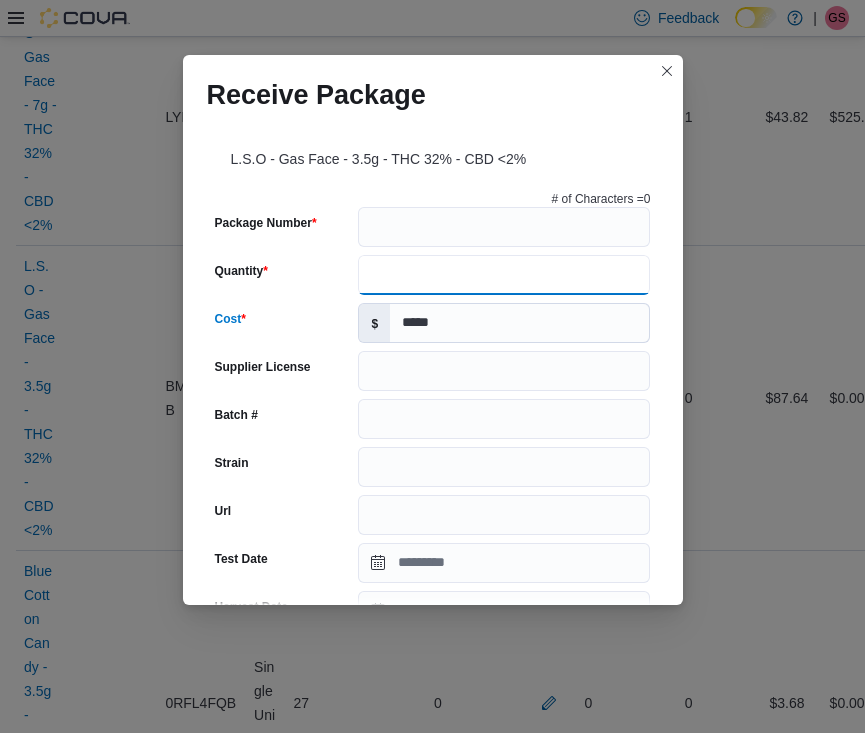 click on "# of Characters =  0 Package Number Quantity Cost $ ***** Supplier License Batch # Strain Url Test Date Harvest Date Production Date Packaged Date Testing Facility Test Batch # Terpene Profile Expiration Date Use By Date Cannabinoids Add Cannabinoid Add unit THC % CBD %" at bounding box center [433, 683] 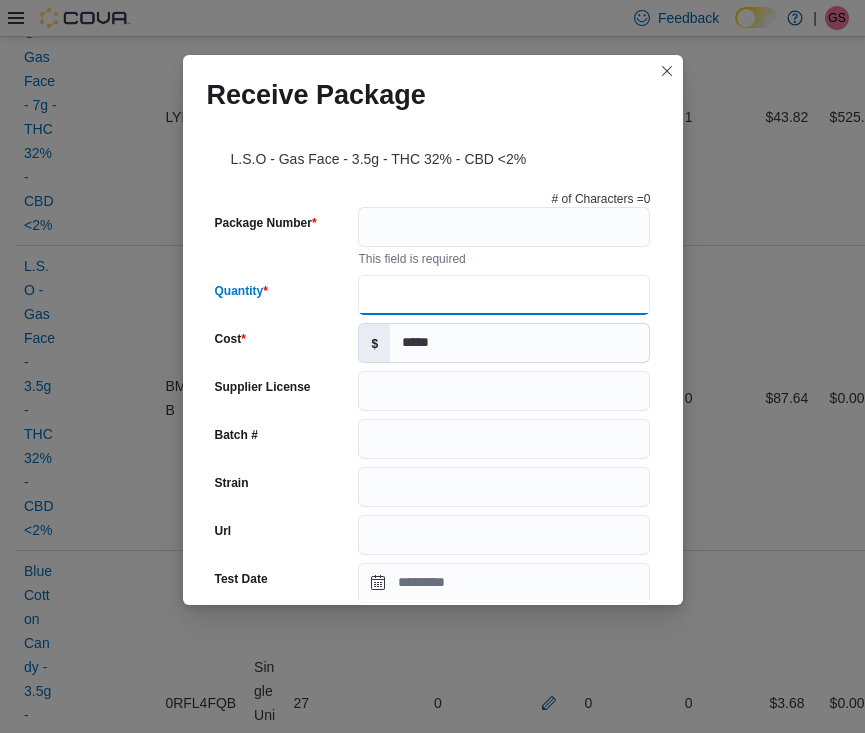 type on "**" 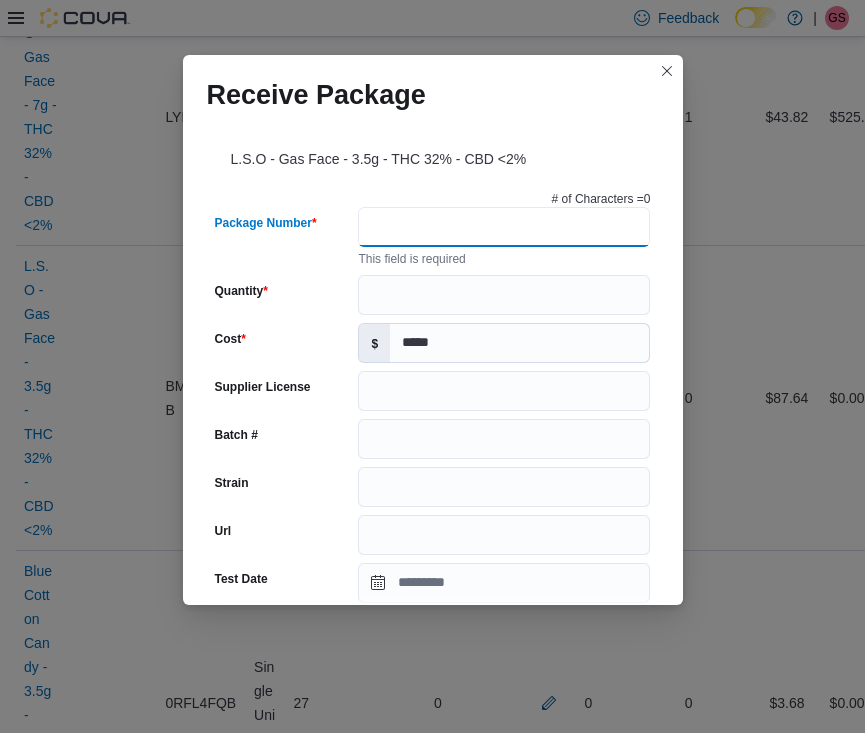 click on "Package Number" at bounding box center [504, 227] 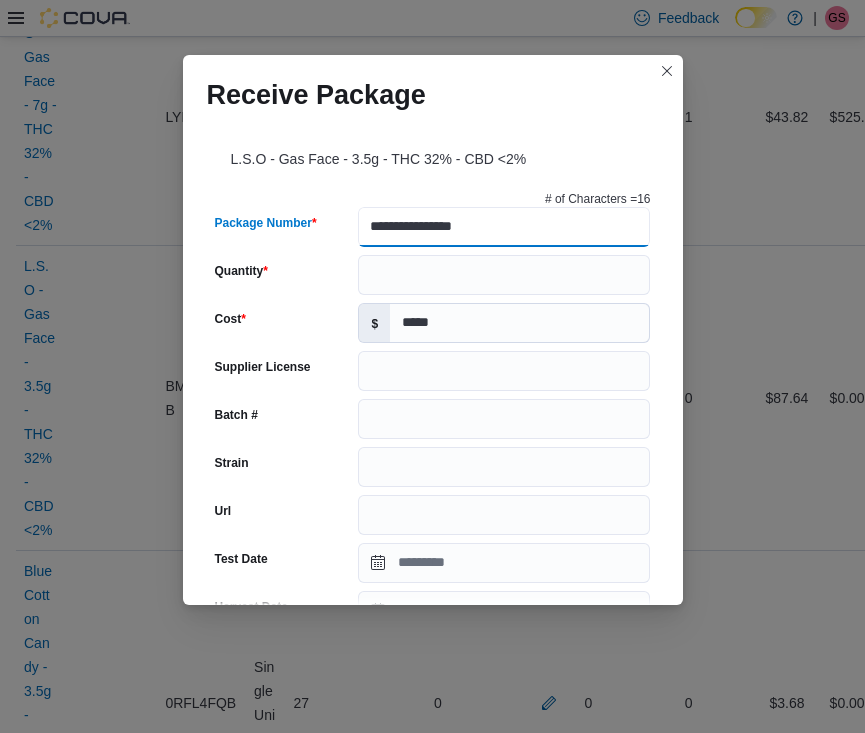 type on "**********" 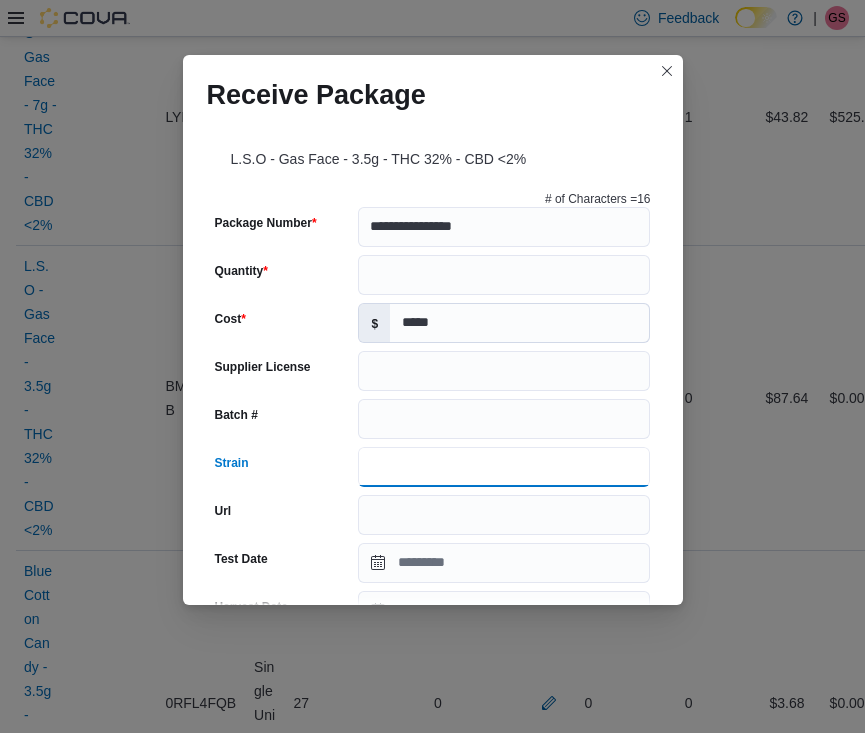 click on "Strain" at bounding box center [504, 467] 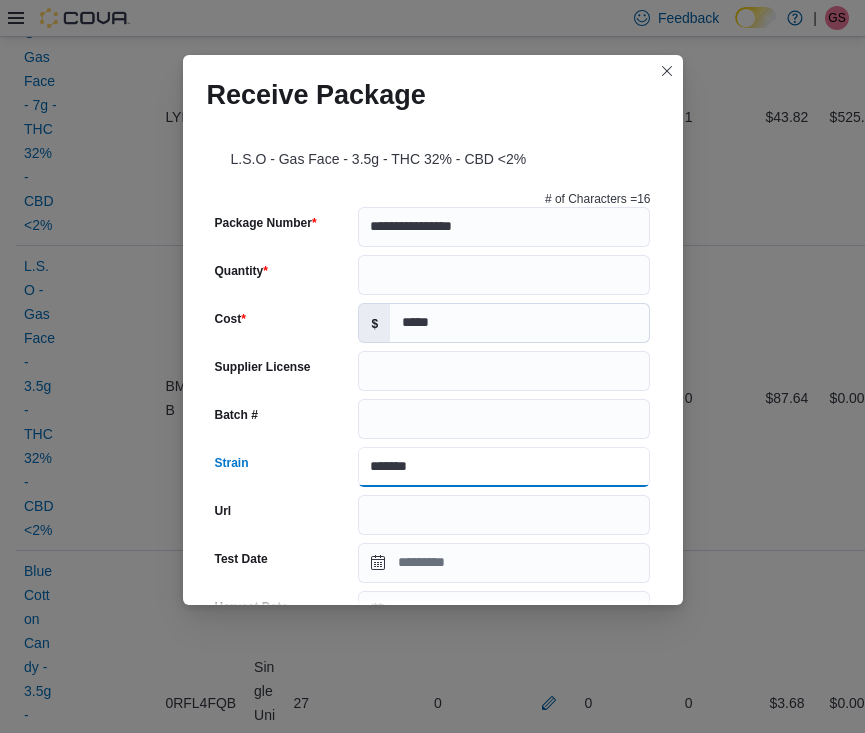 scroll, scrollTop: 0, scrollLeft: 0, axis: both 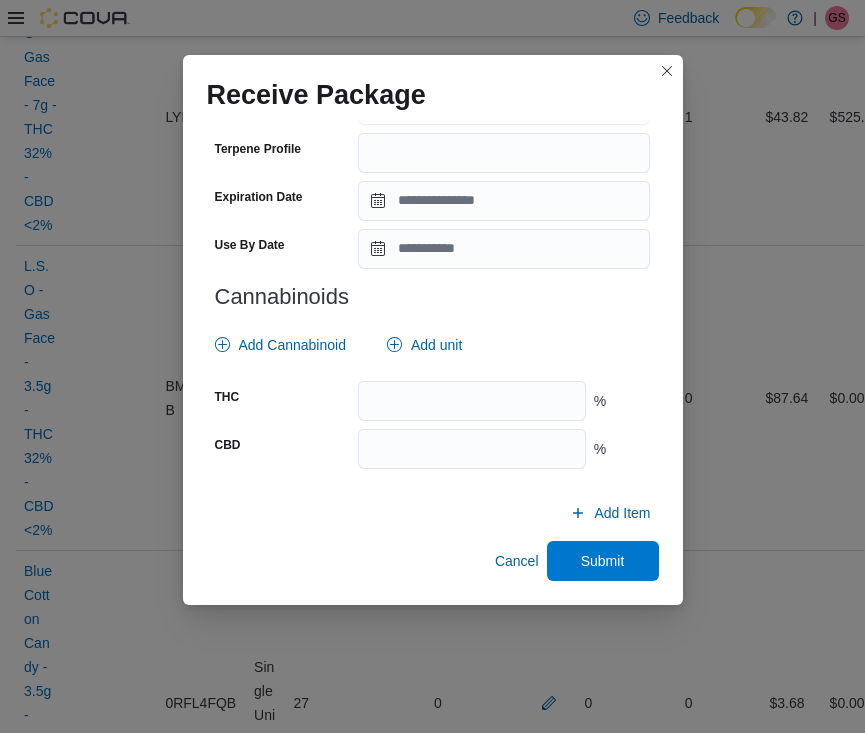 type on "******" 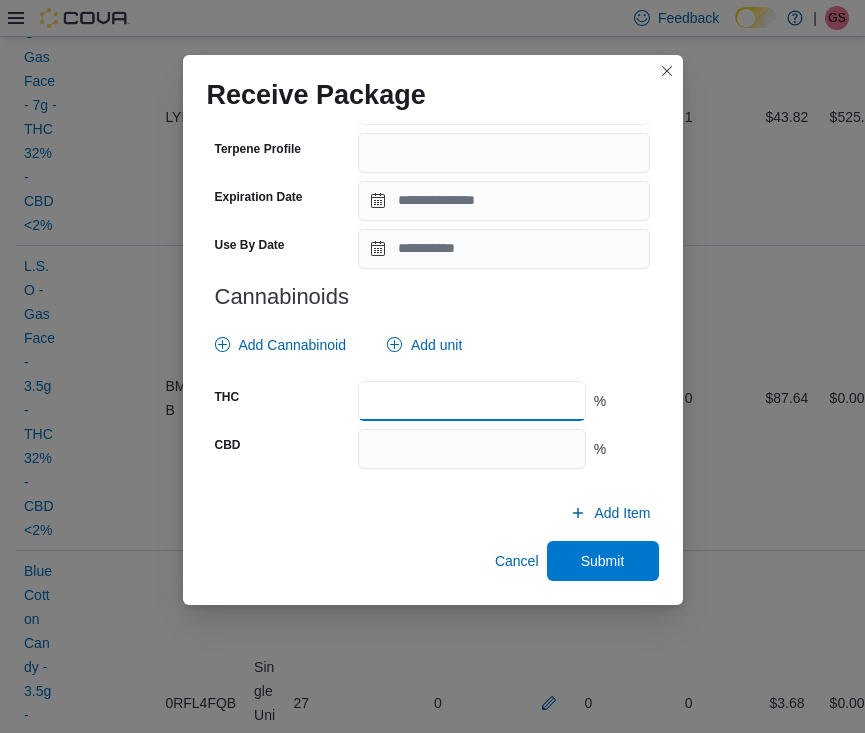 scroll, scrollTop: 697, scrollLeft: 0, axis: vertical 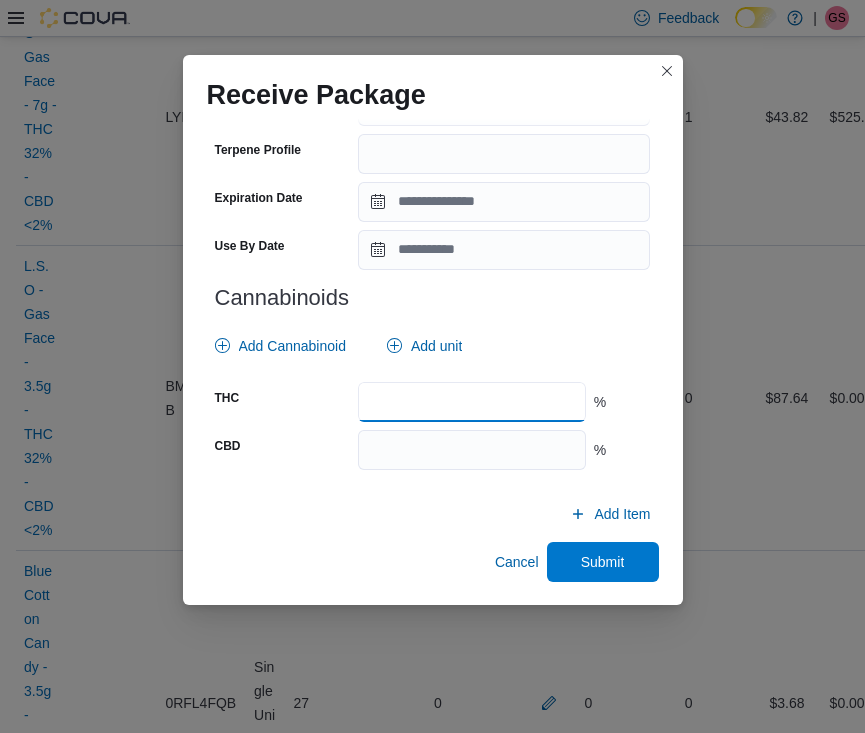 click at bounding box center [471, 402] 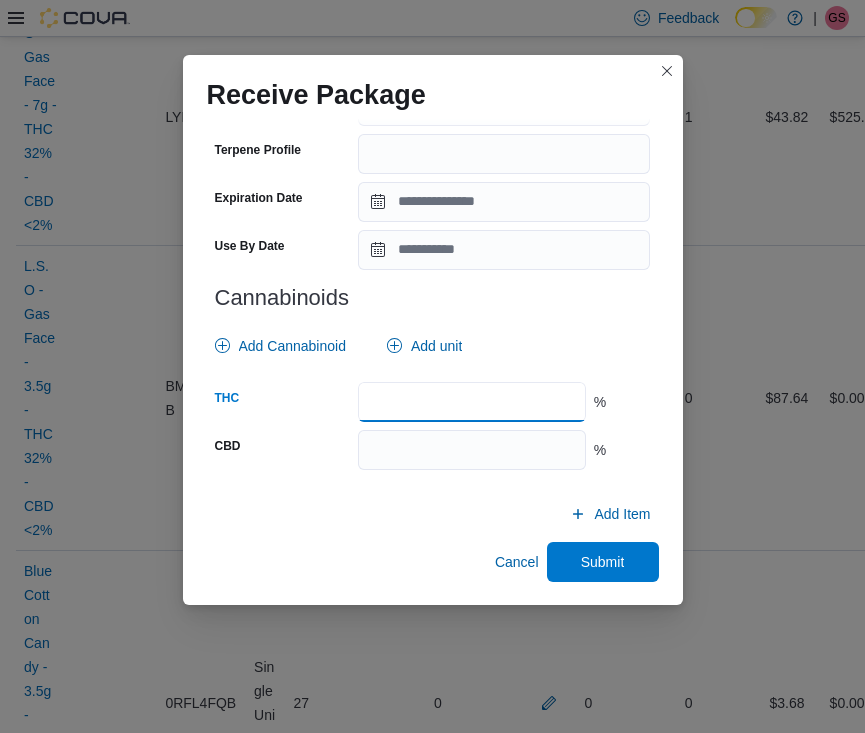 type on "**" 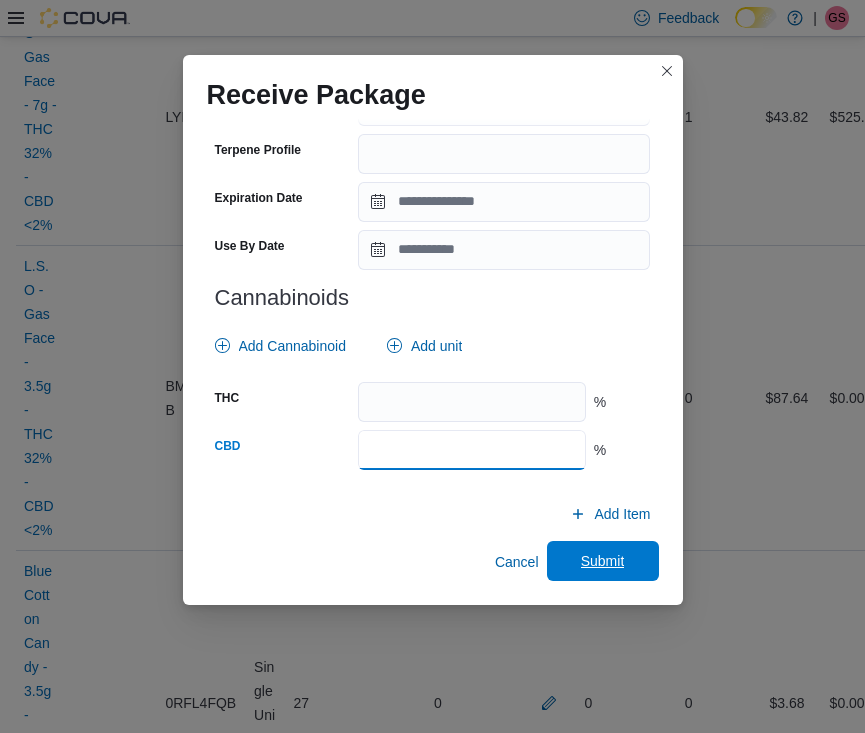 type on "*" 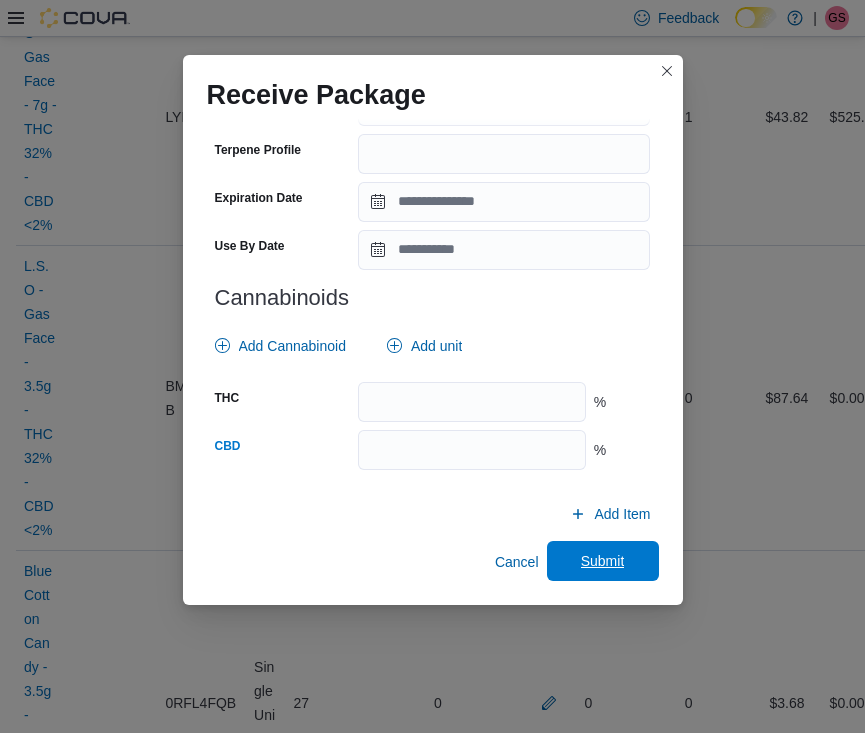 click on "Submit" at bounding box center (603, 561) 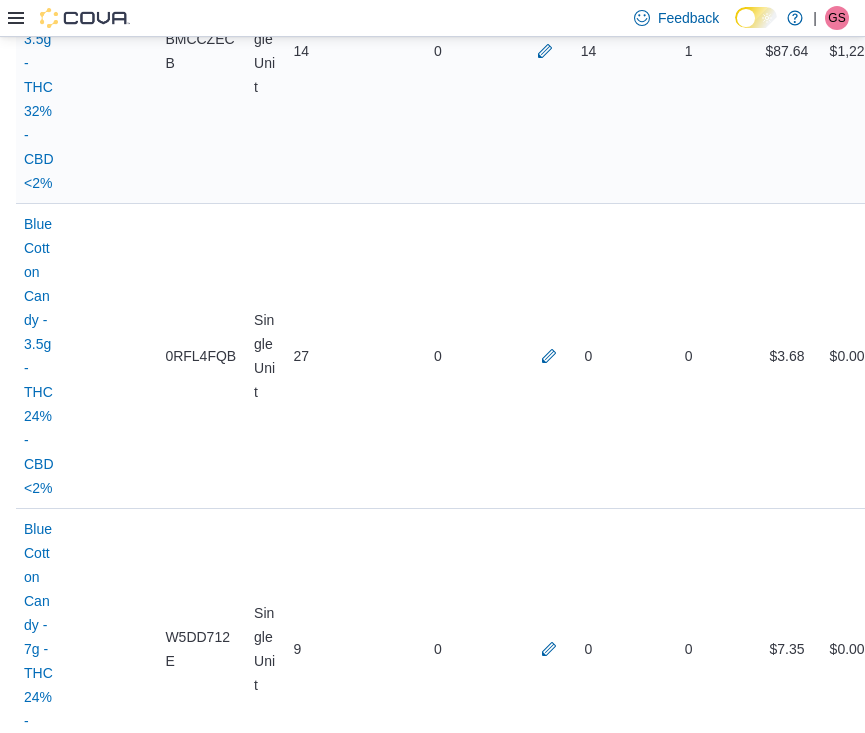 scroll, scrollTop: 2123, scrollLeft: 0, axis: vertical 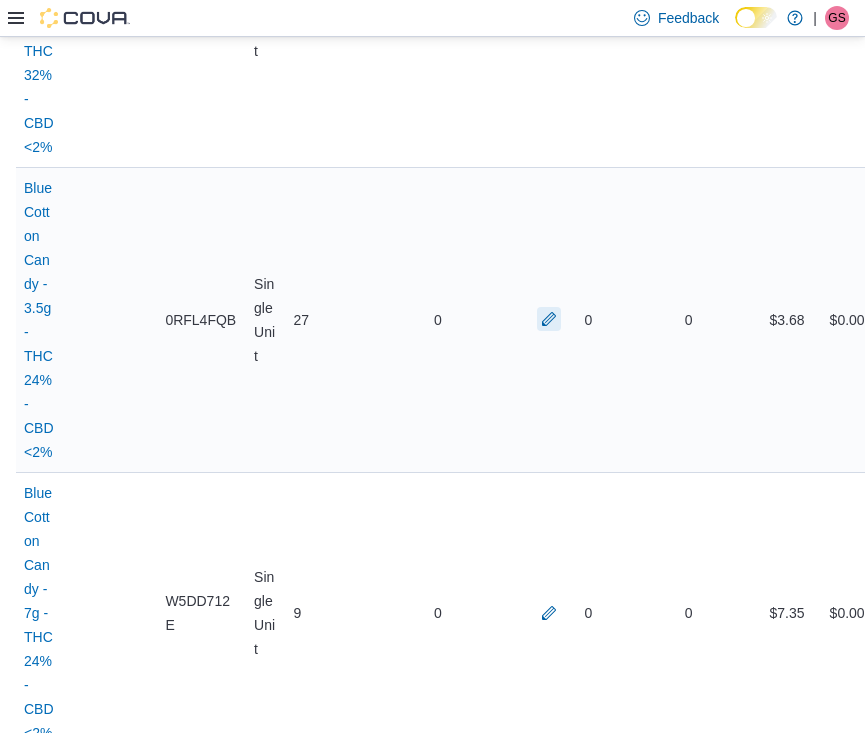 click at bounding box center (549, 319) 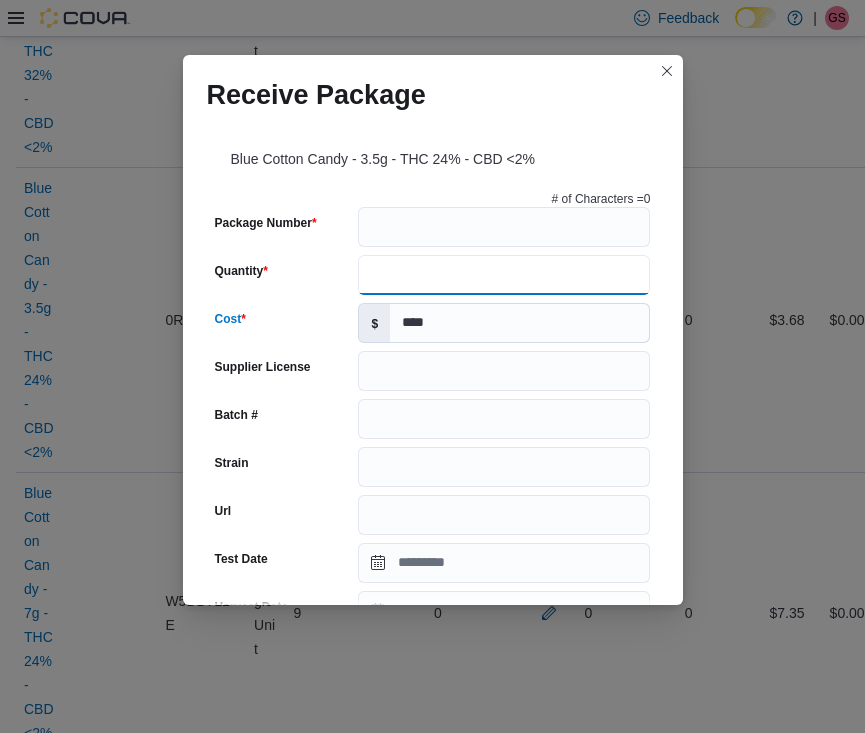 click on "# of Characters =  0 Package Number Quantity Cost $ **** Supplier License Batch # Strain Url Test Date Harvest Date Production Date Packaged Date Testing Facility Test Batch # Terpene Profile Expiration Date Use By Date Cannabinoids Add Cannabinoid Add unit THC % CBD %" at bounding box center [433, 683] 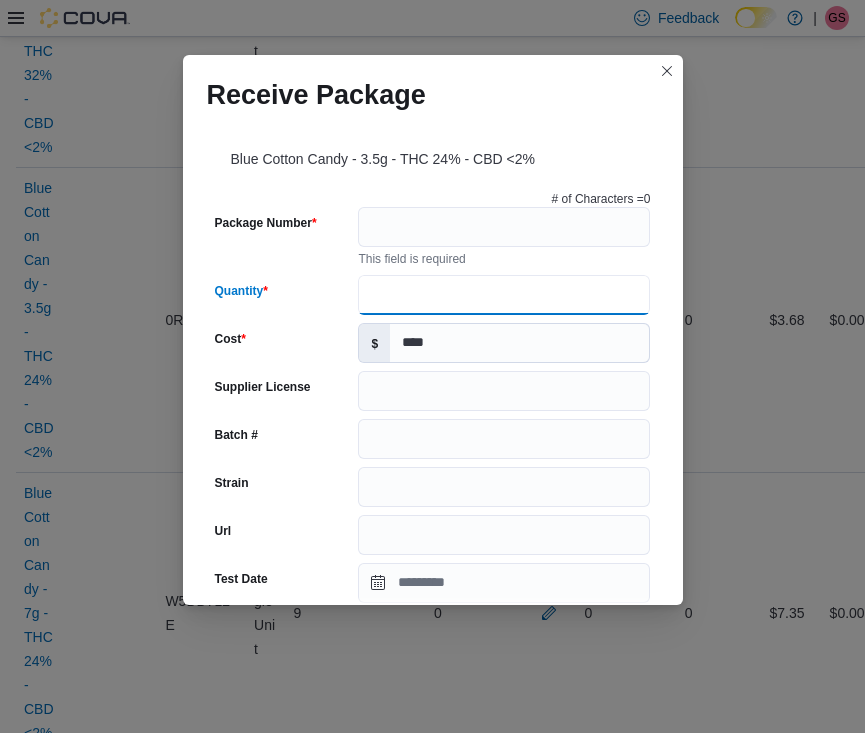 type on "**" 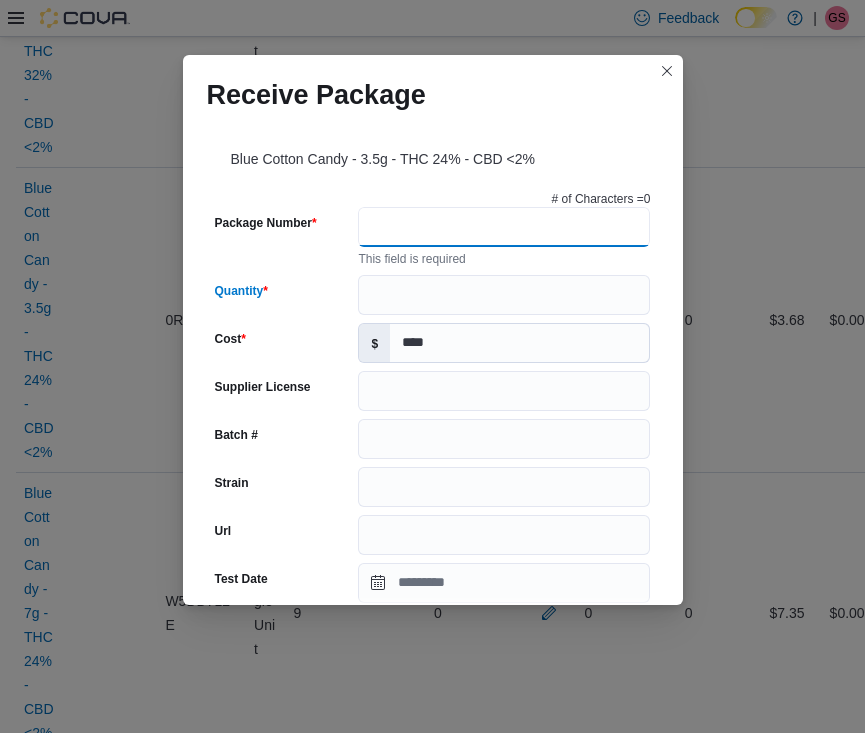 click on "Package Number" at bounding box center (504, 227) 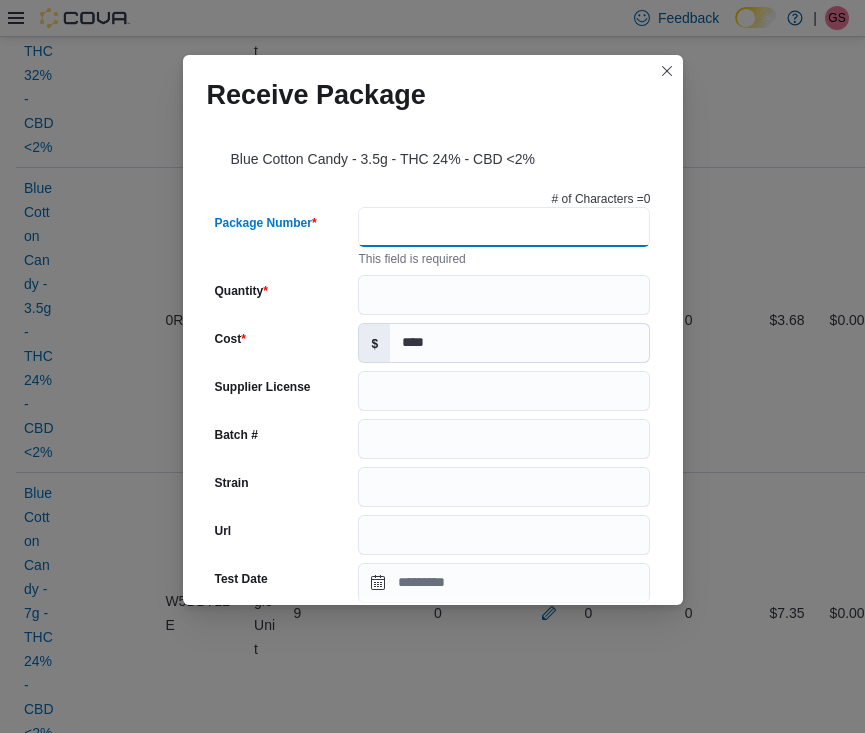 paste on "**********" 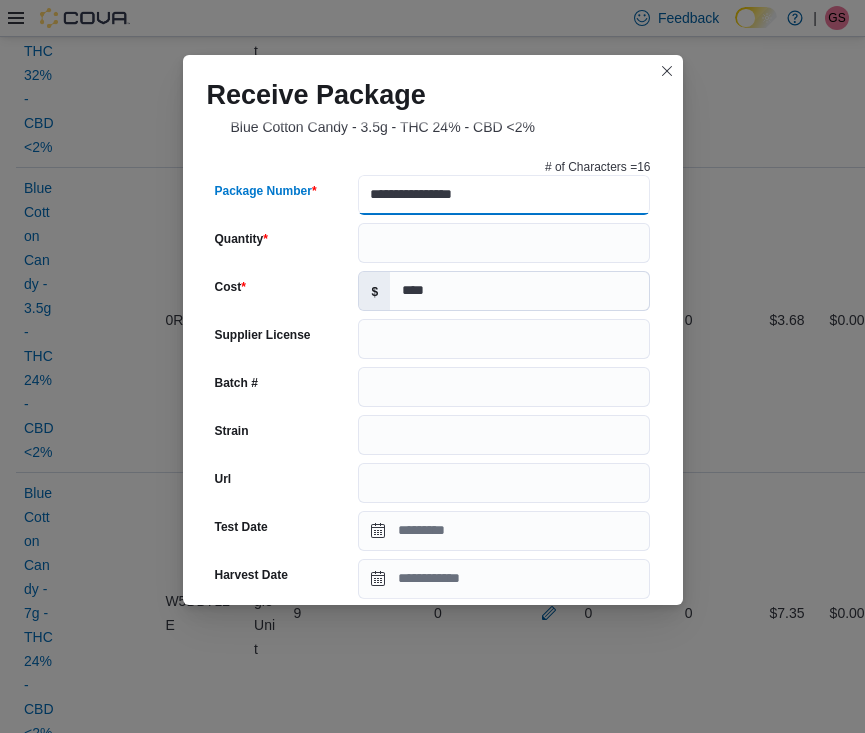 scroll, scrollTop: 34, scrollLeft: 0, axis: vertical 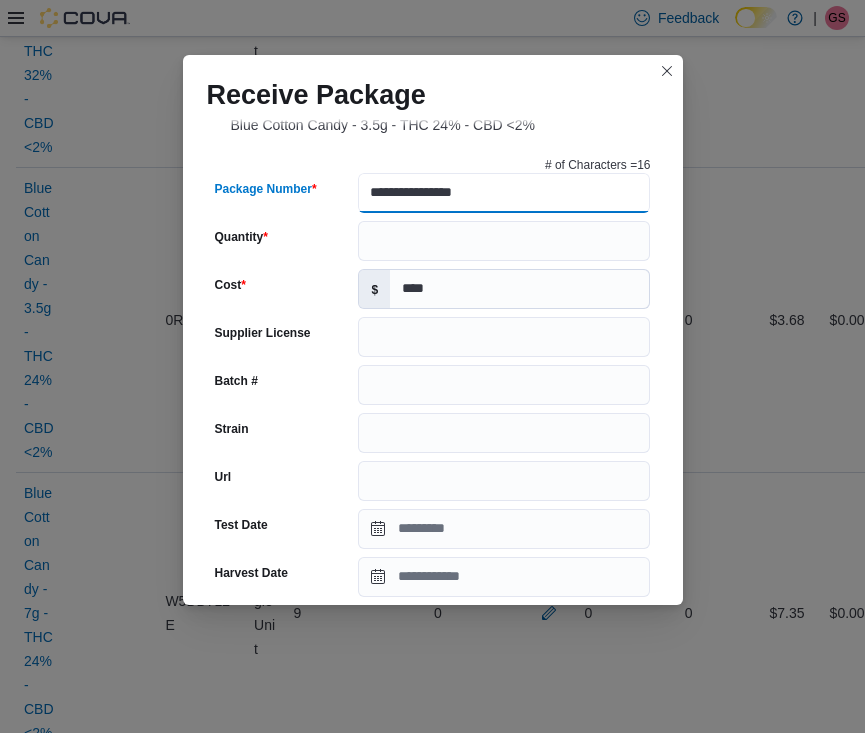 type on "**********" 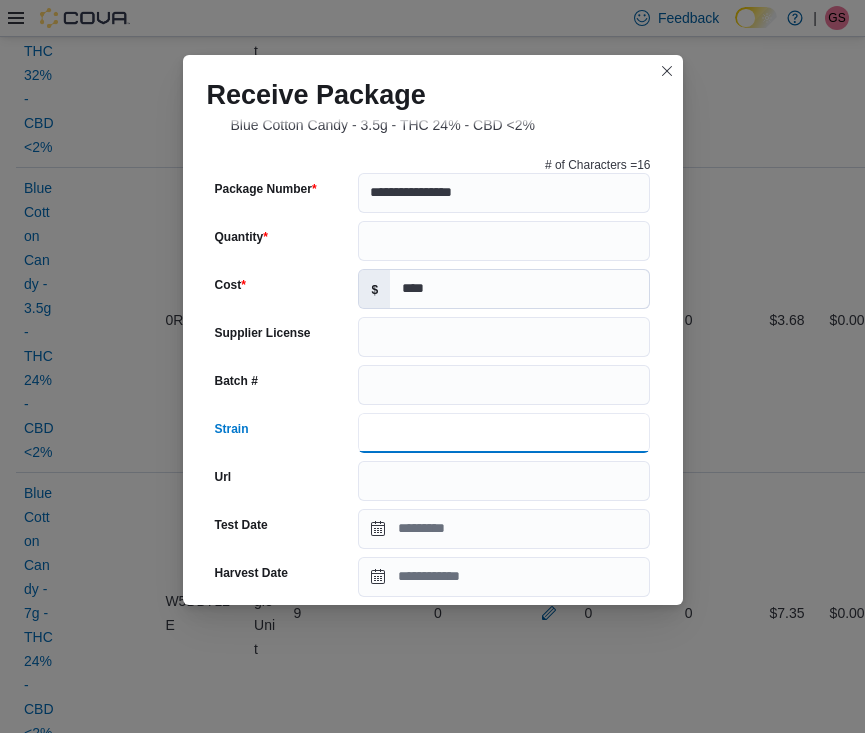click on "Strain" at bounding box center [504, 433] 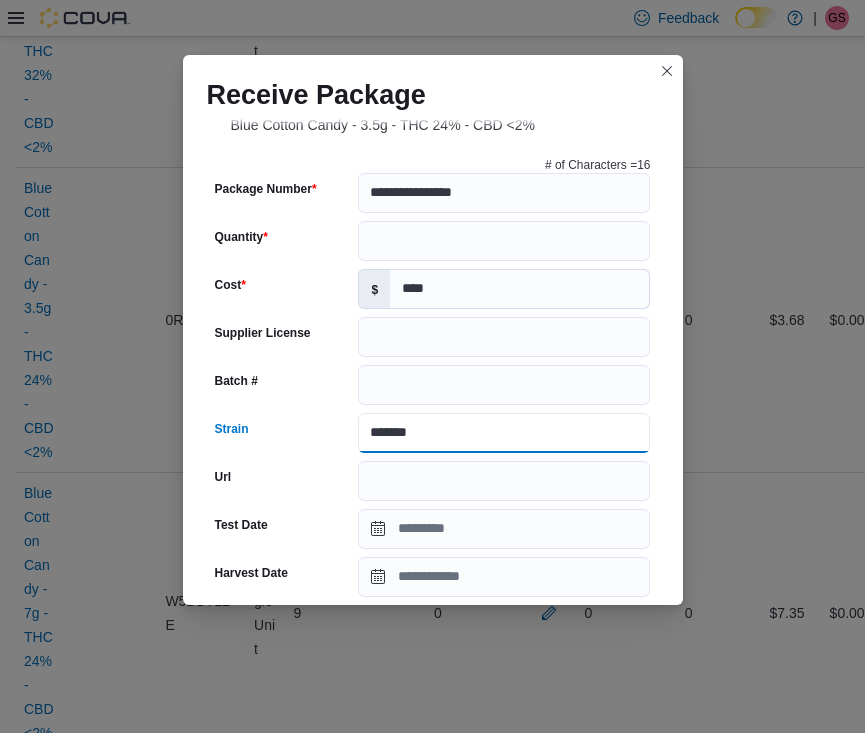 type on "******" 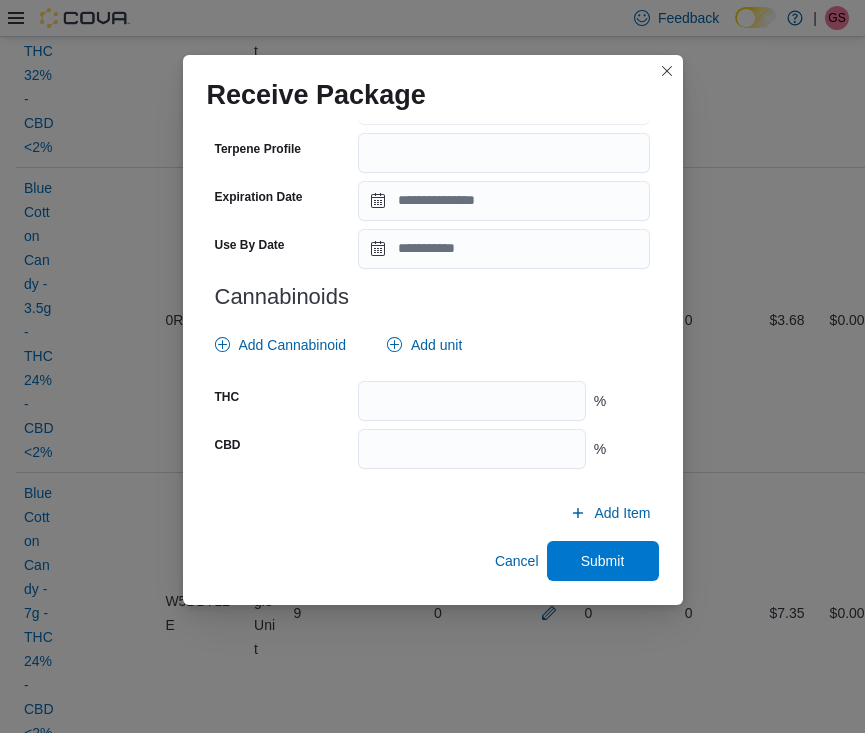 scroll, scrollTop: 697, scrollLeft: 0, axis: vertical 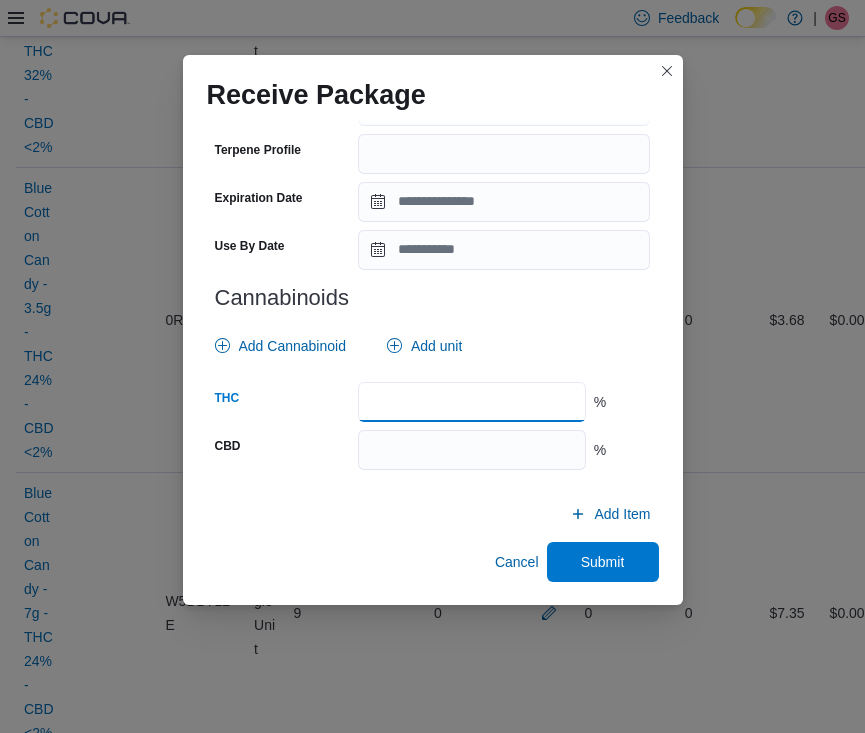 click at bounding box center [471, 402] 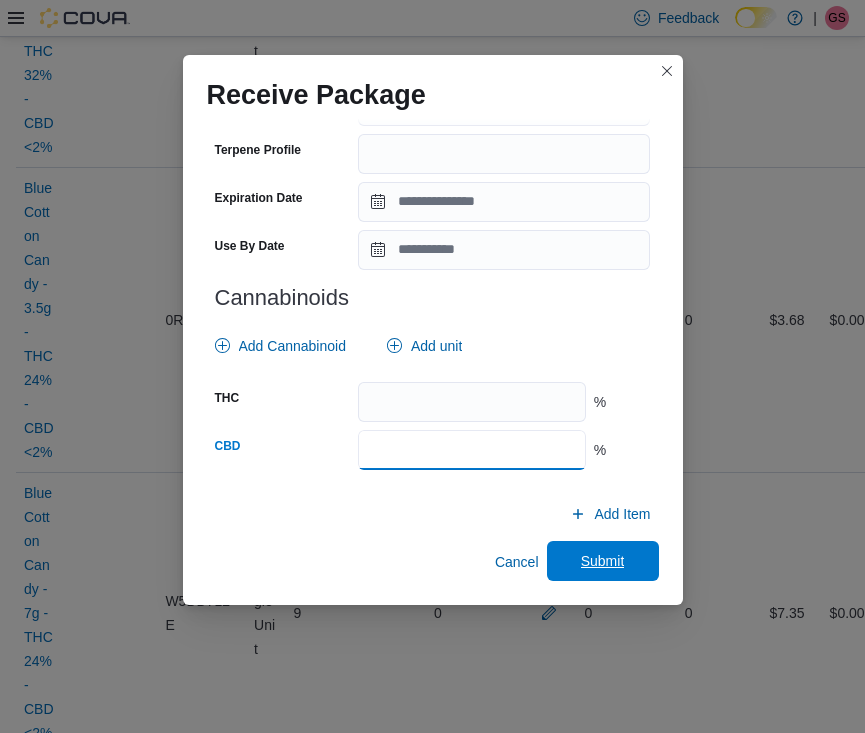 type on "*" 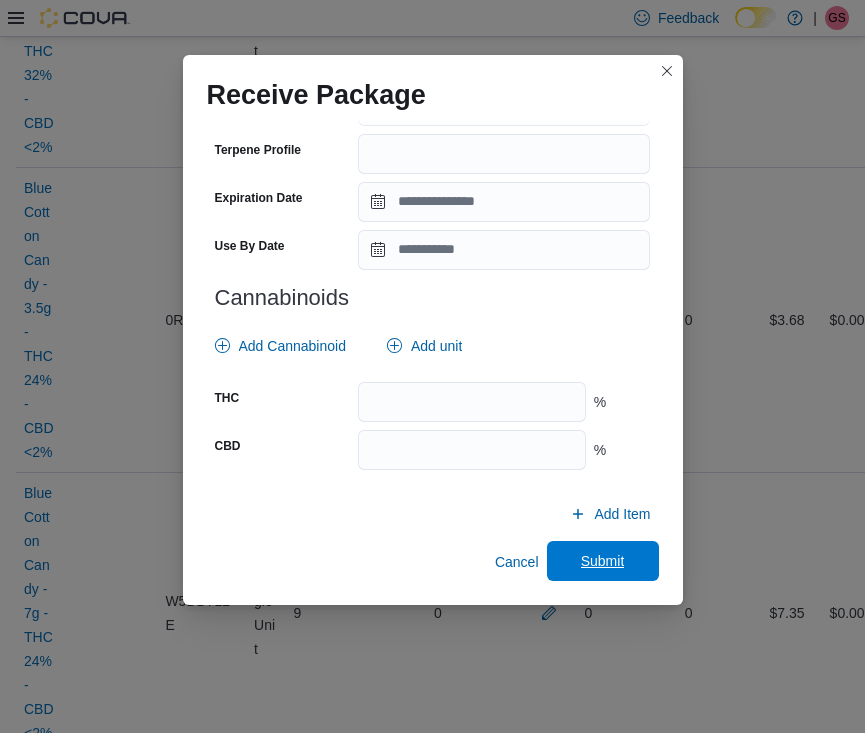 click on "Submit" at bounding box center [603, 561] 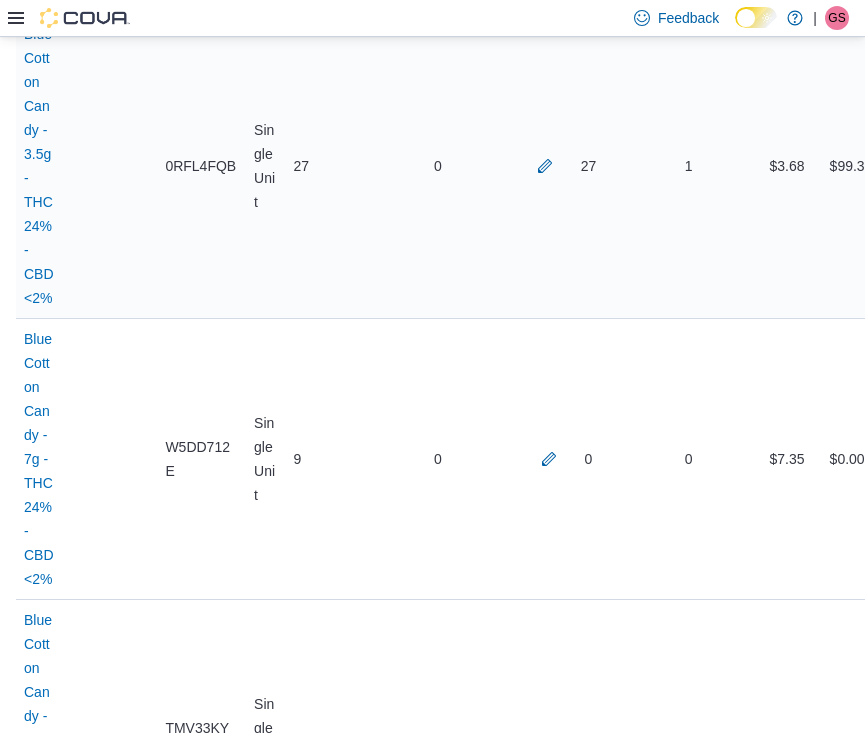 scroll, scrollTop: 2355, scrollLeft: 0, axis: vertical 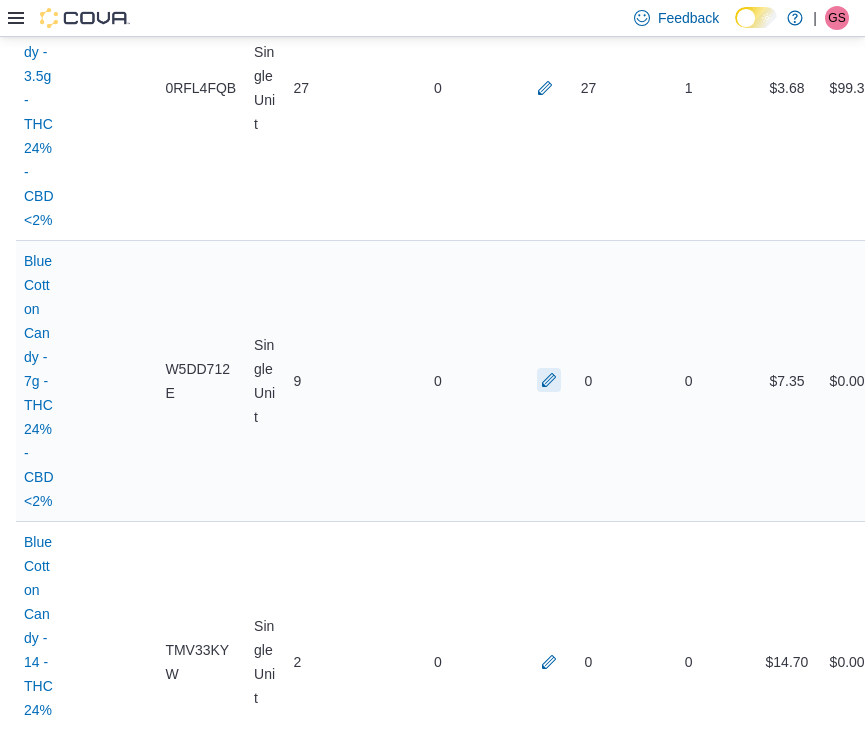 click at bounding box center [549, 380] 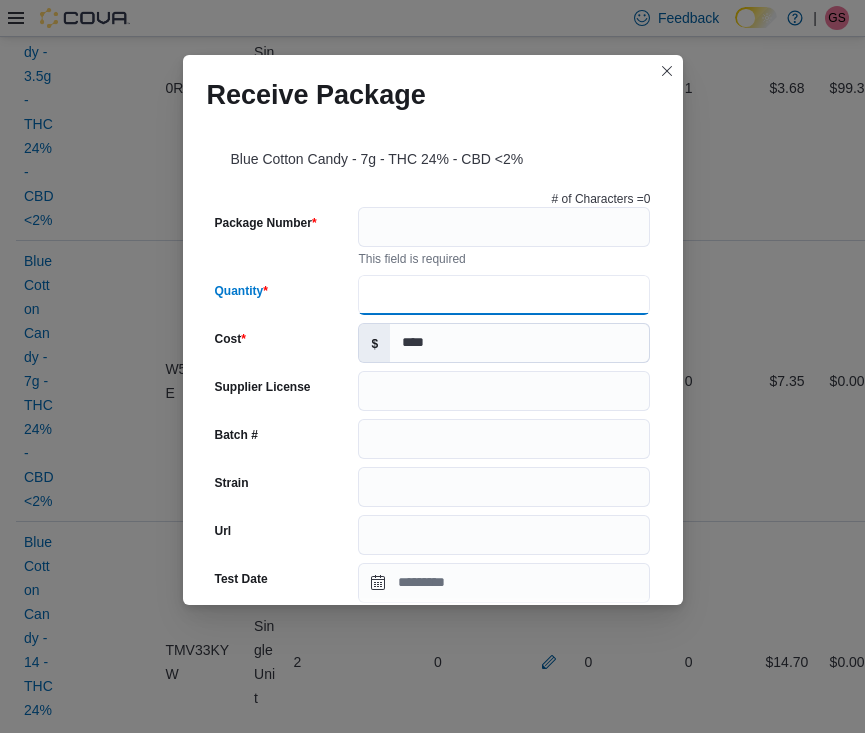 click on "Quantity" at bounding box center [504, 295] 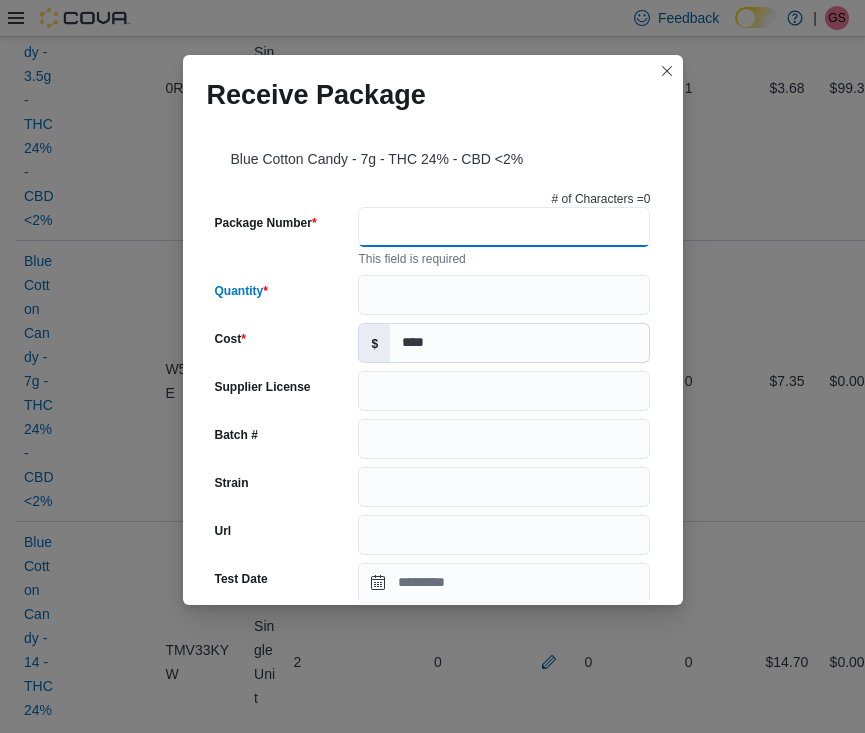 click on "Package Number" at bounding box center (504, 227) 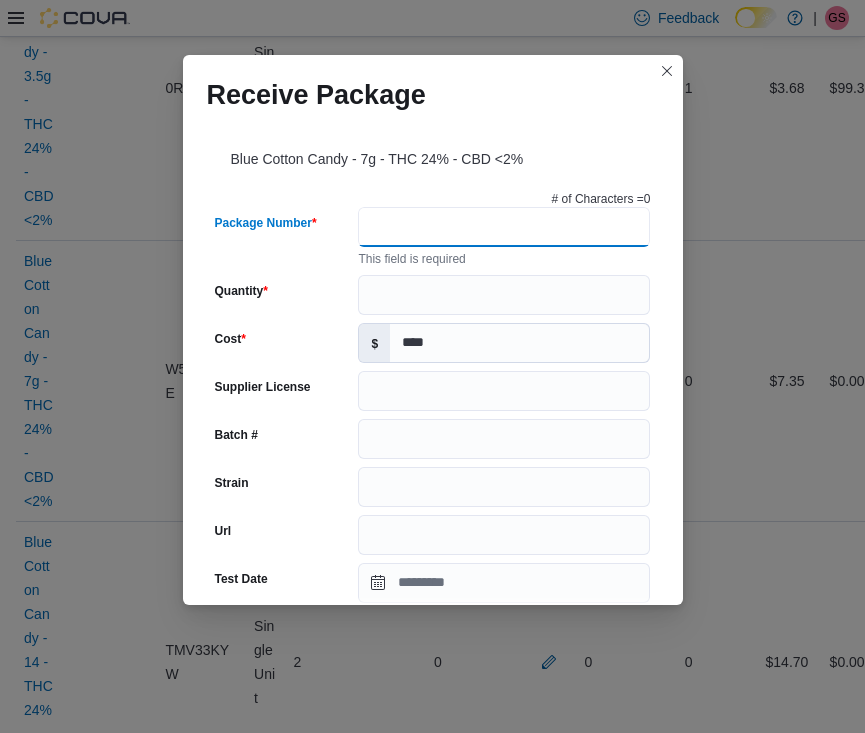 paste on "**********" 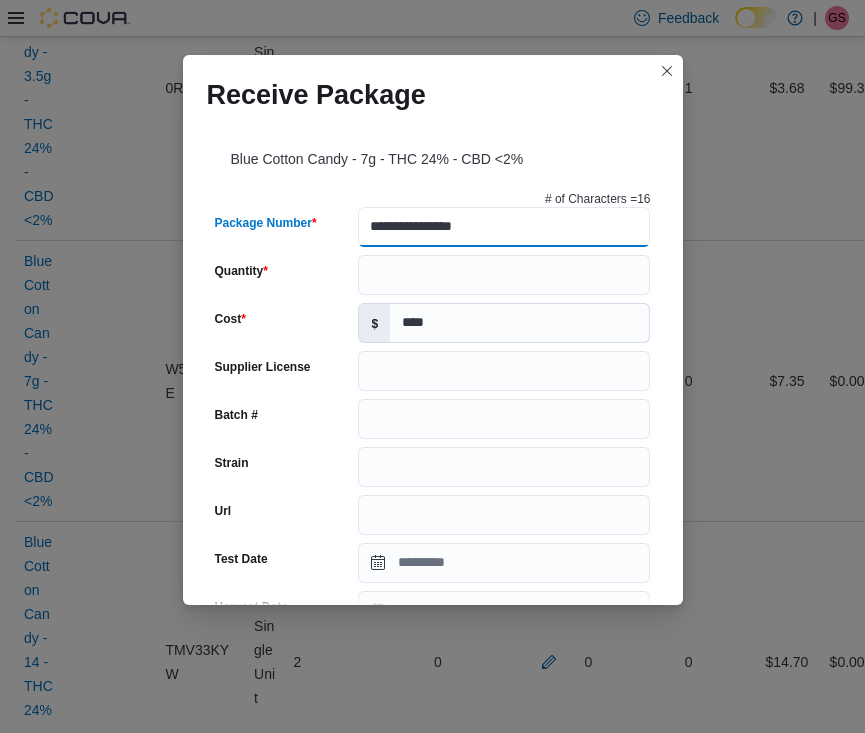 type on "**********" 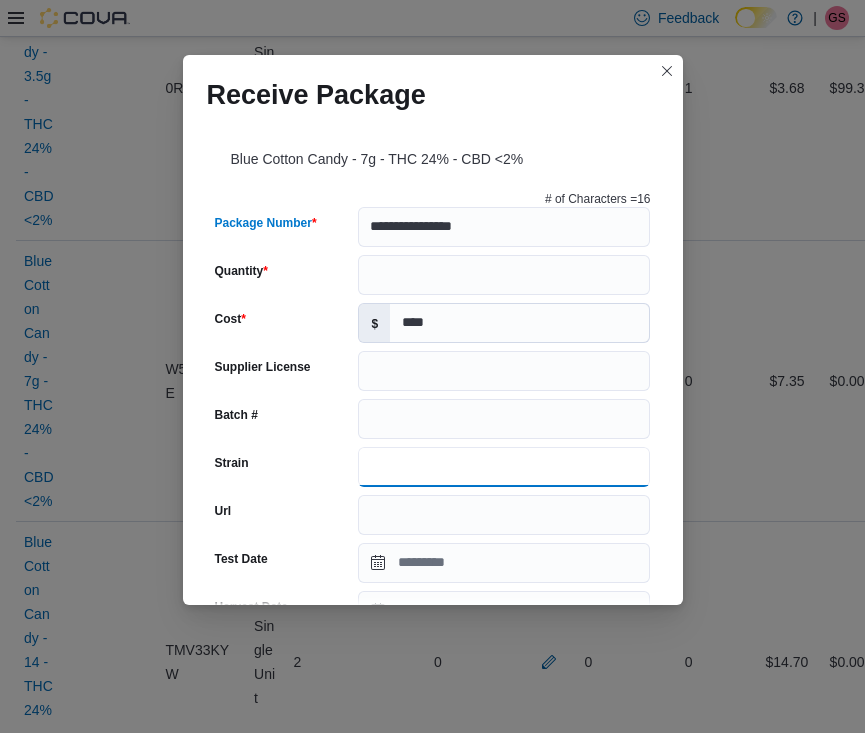 click on "Strain" at bounding box center (504, 467) 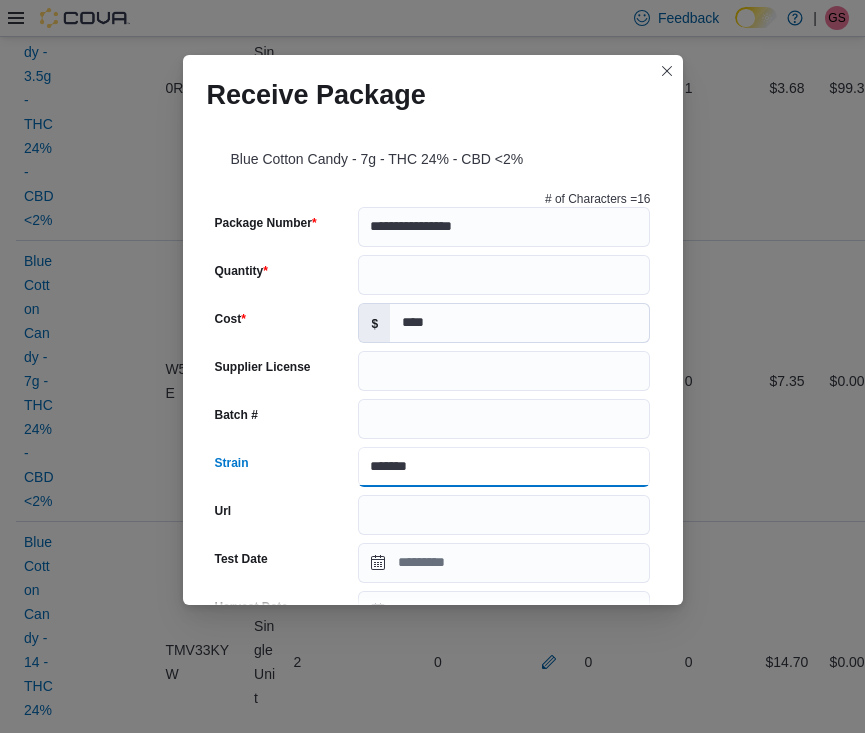 type on "******" 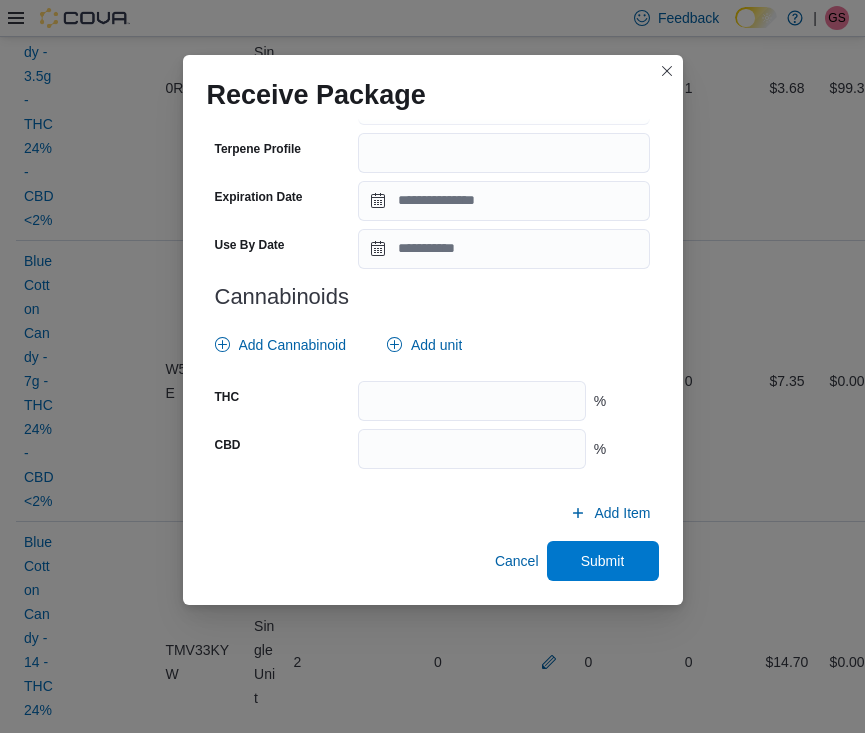 scroll, scrollTop: 697, scrollLeft: 0, axis: vertical 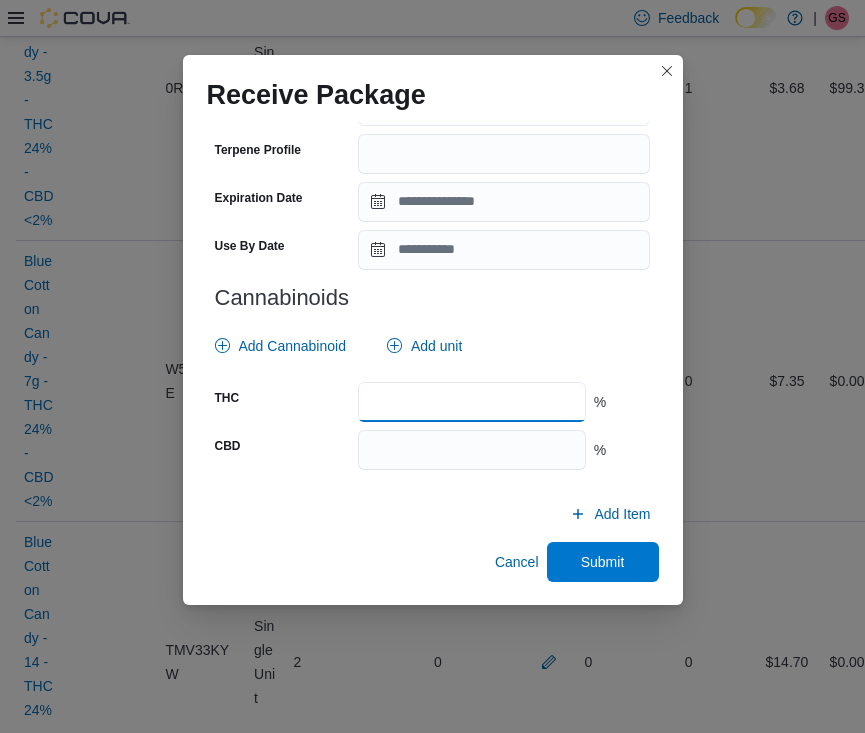 click at bounding box center (471, 402) 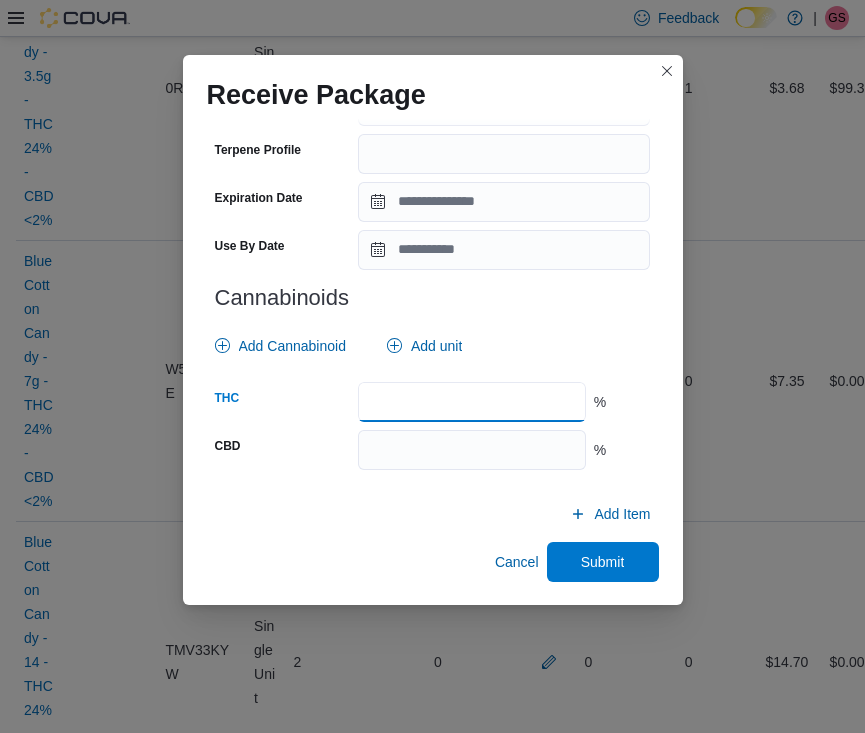 type on "**" 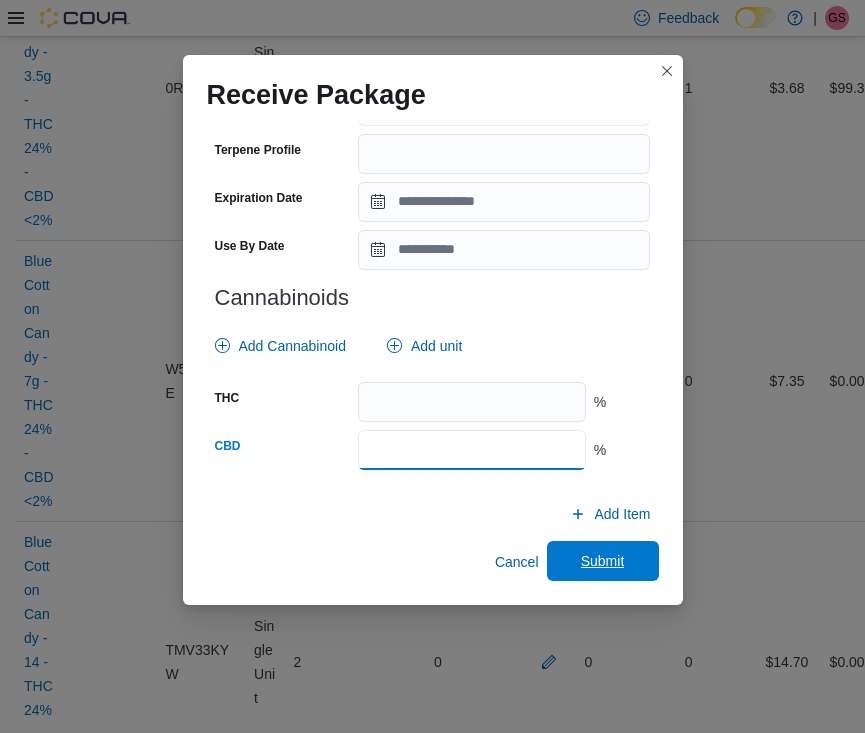 type on "*" 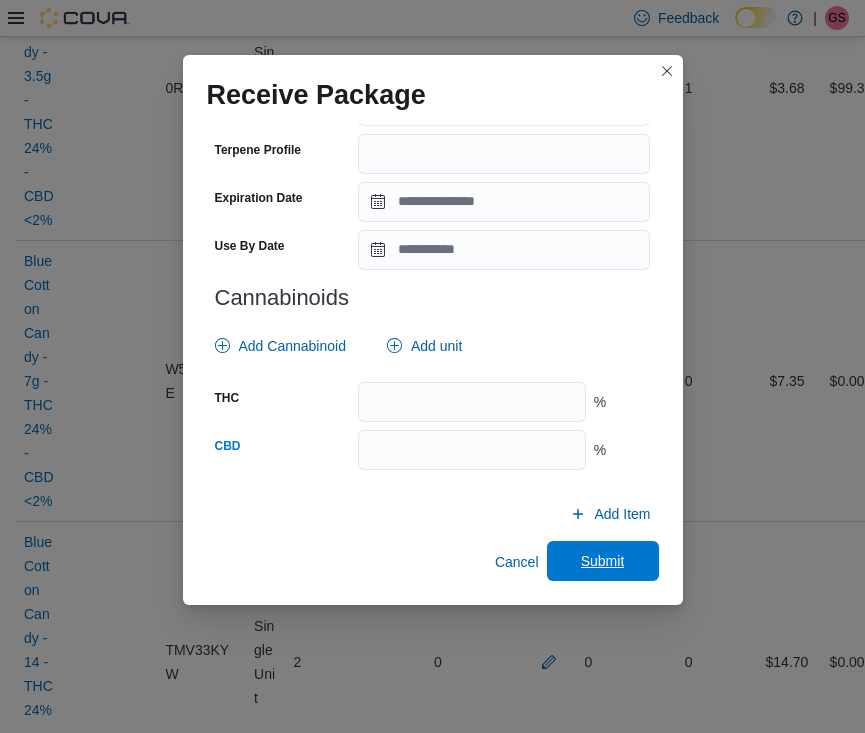 click on "Submit" at bounding box center (603, 561) 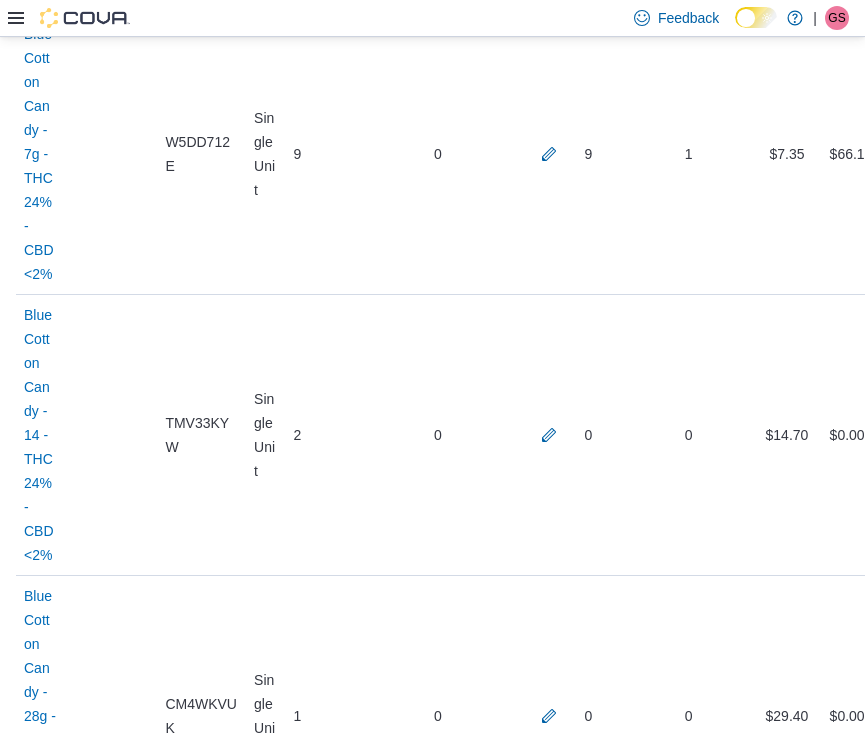 scroll, scrollTop: 2606, scrollLeft: 0, axis: vertical 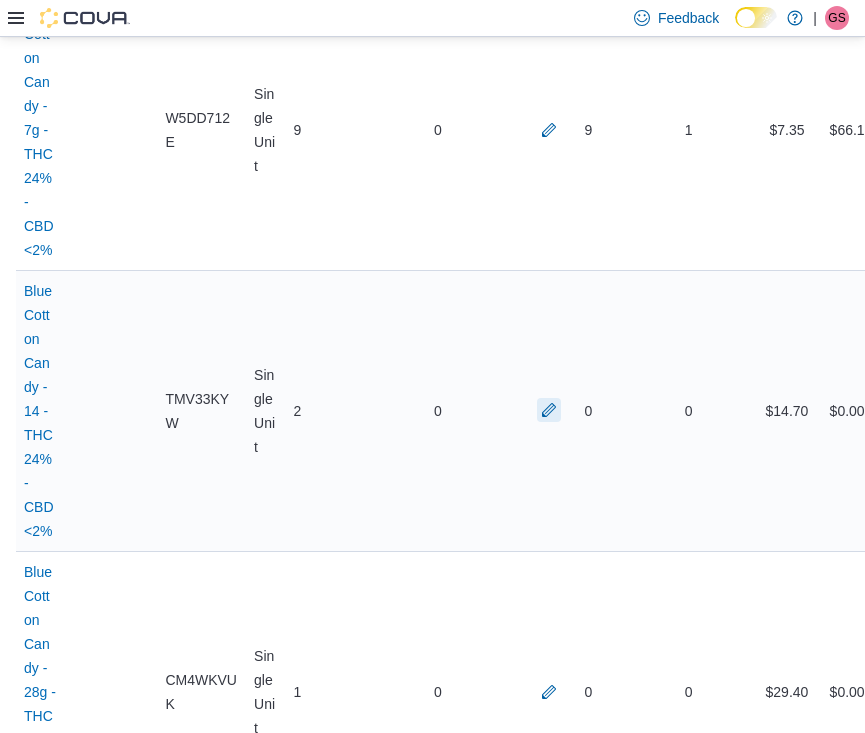 click at bounding box center [549, 410] 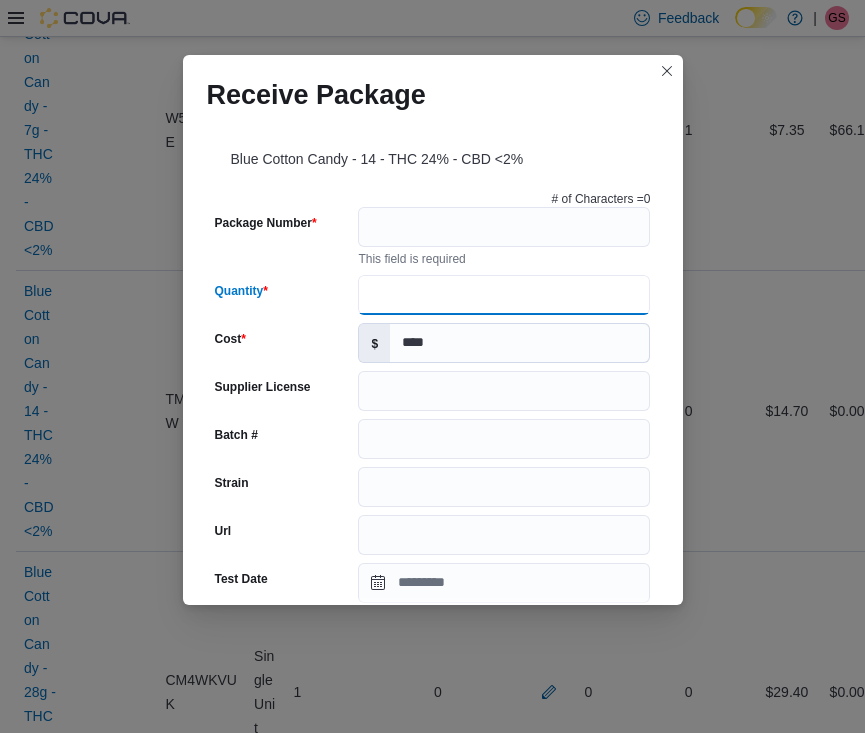 click on "Quantity" at bounding box center (504, 295) 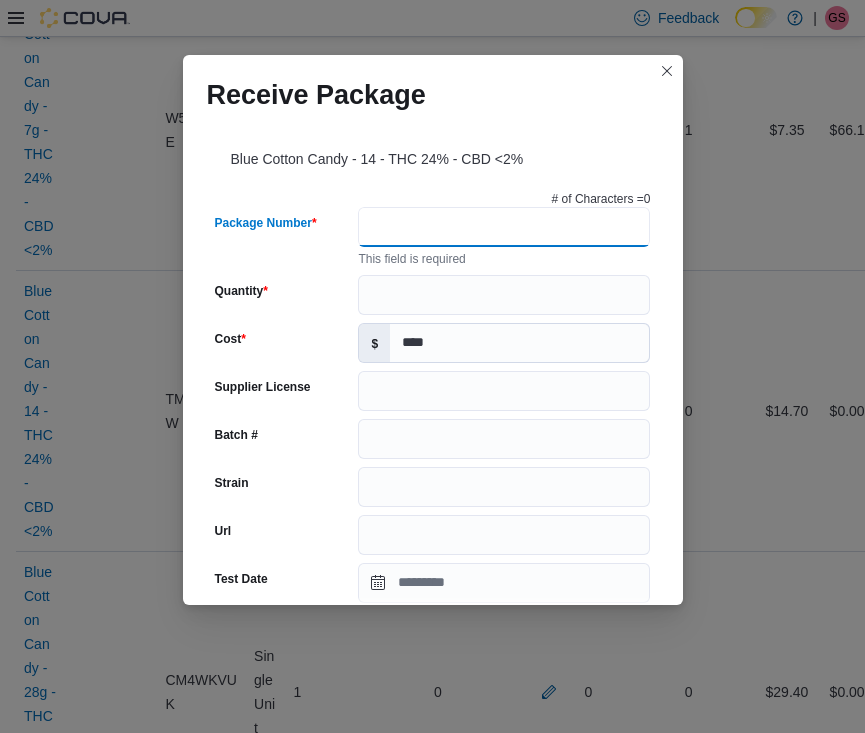click on "Package Number" at bounding box center [504, 227] 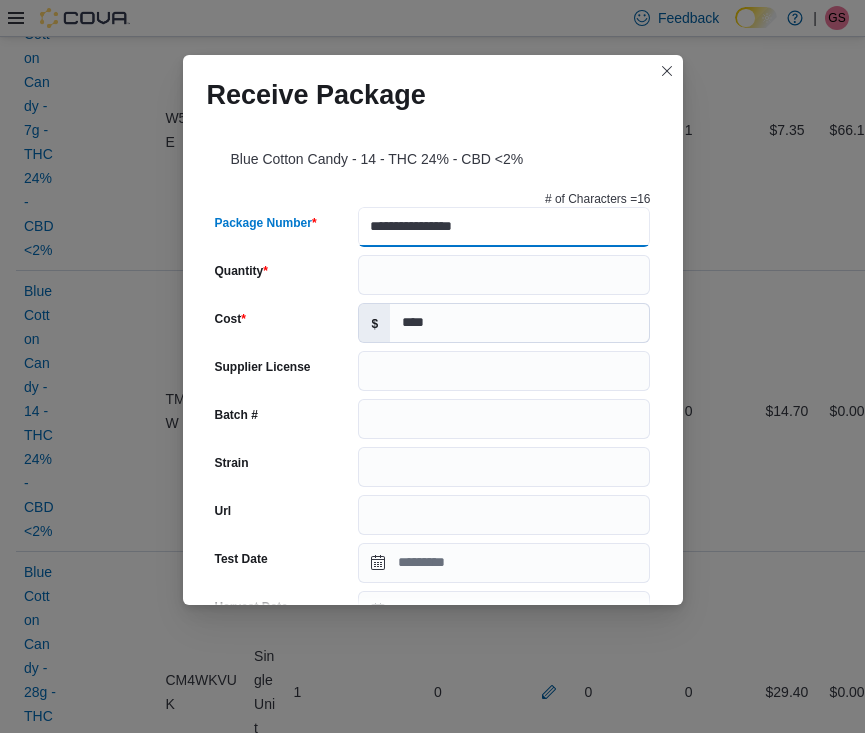 type on "**********" 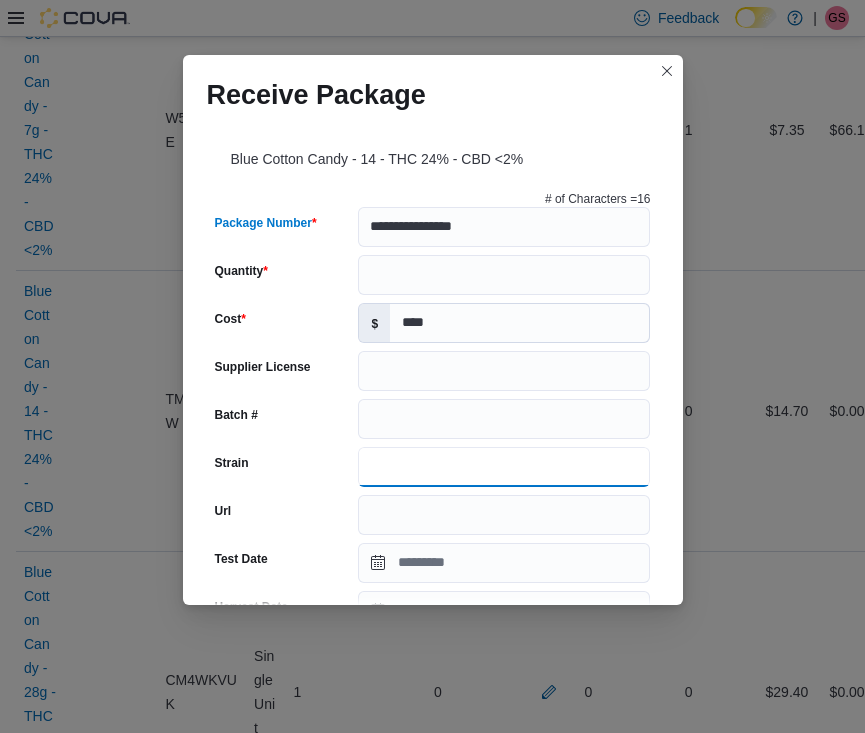 click on "Strain" at bounding box center (504, 467) 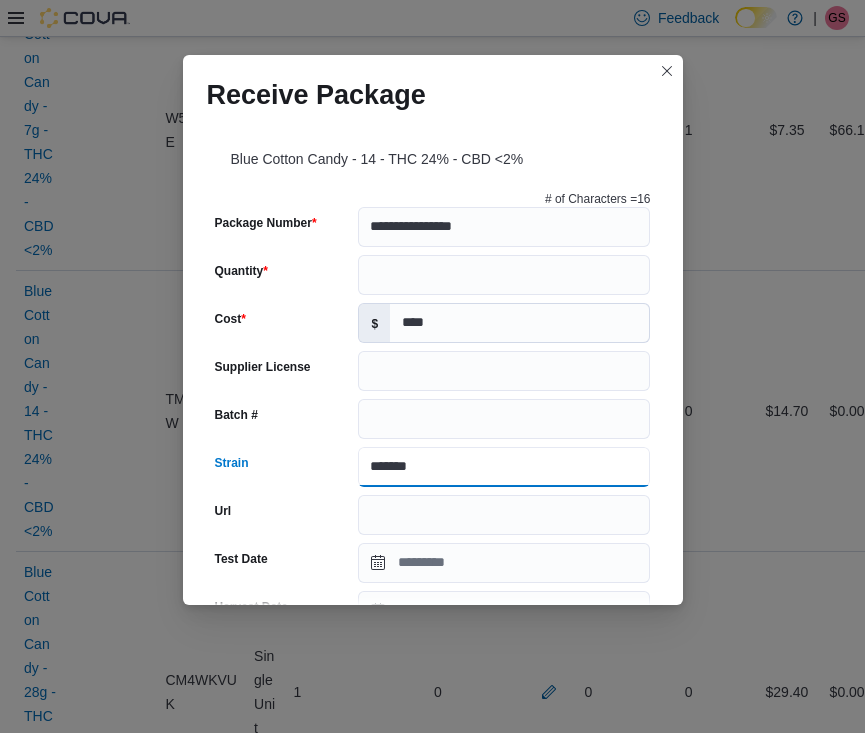 type on "******" 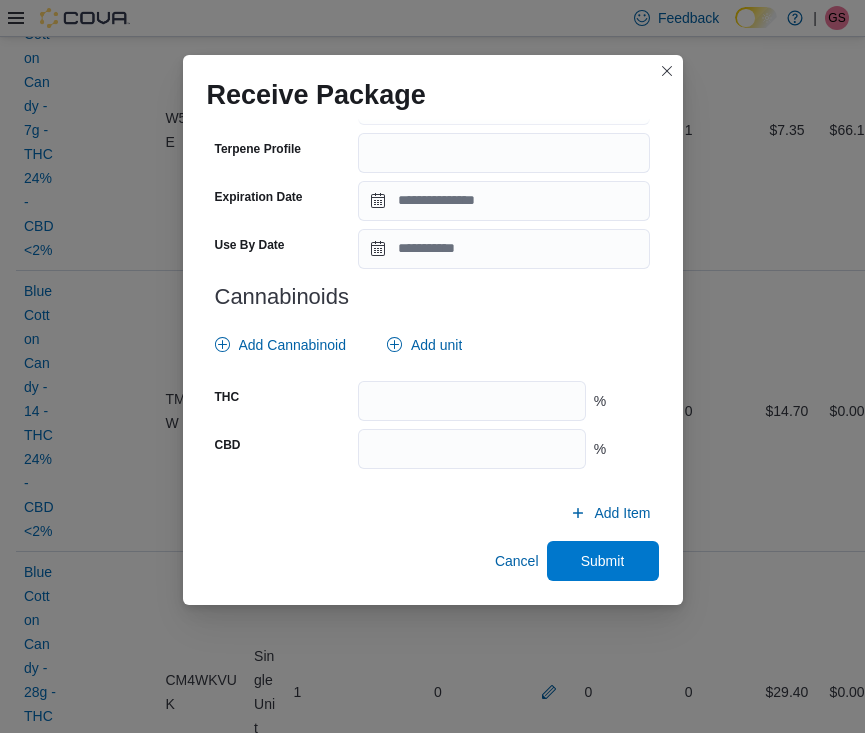 scroll, scrollTop: 697, scrollLeft: 0, axis: vertical 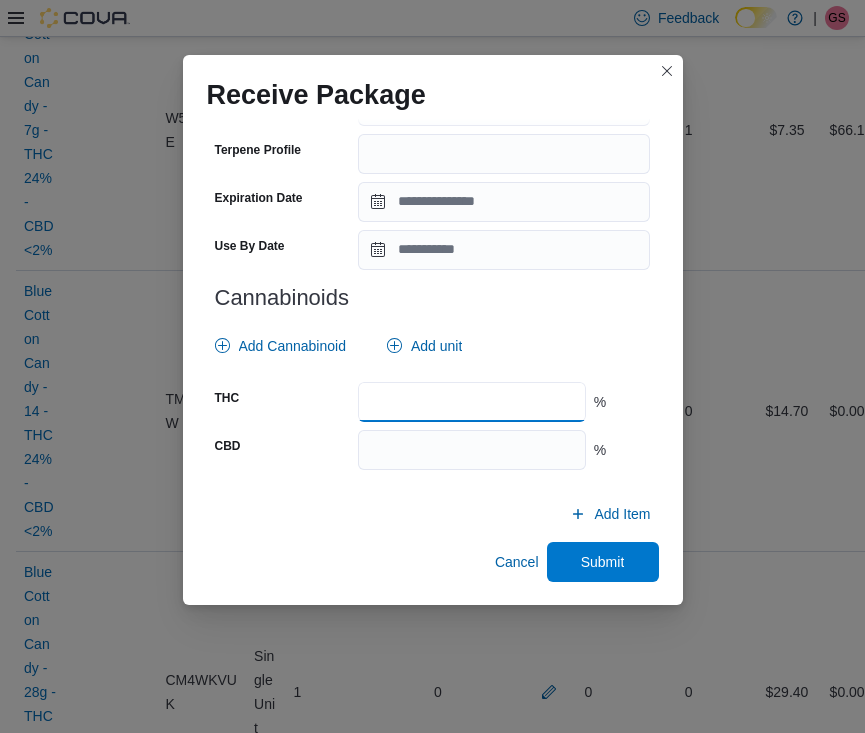 click at bounding box center [471, 402] 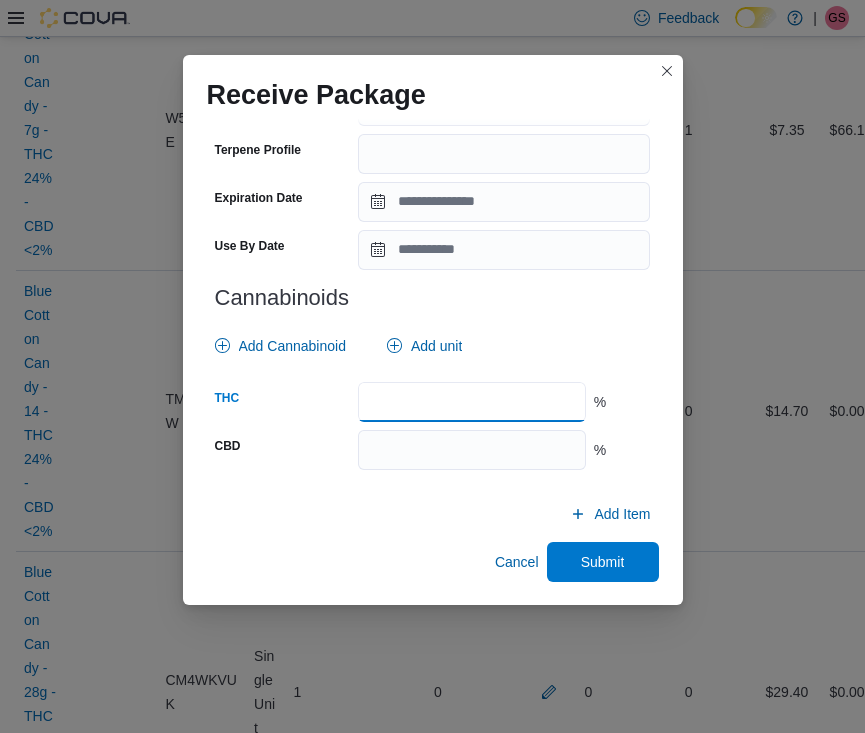 type on "**" 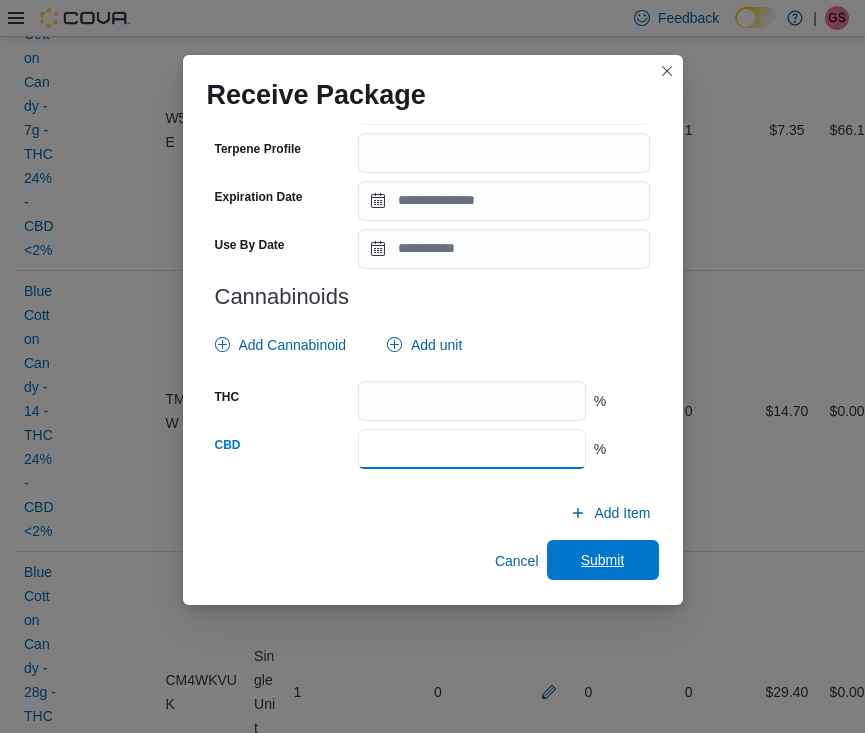 scroll, scrollTop: 697, scrollLeft: 0, axis: vertical 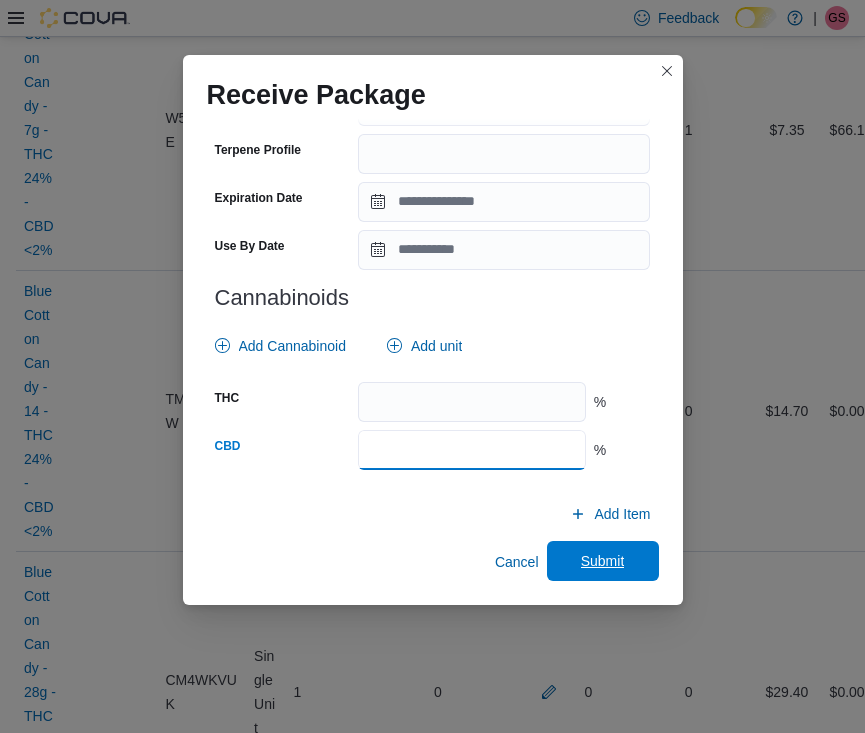 type on "*" 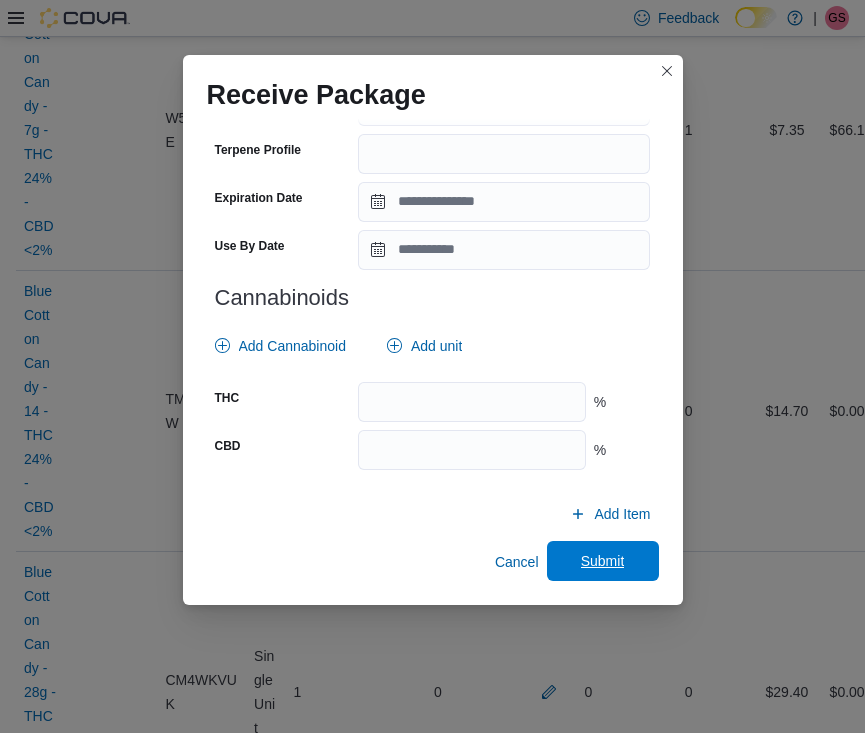 click on "Submit" at bounding box center (603, 561) 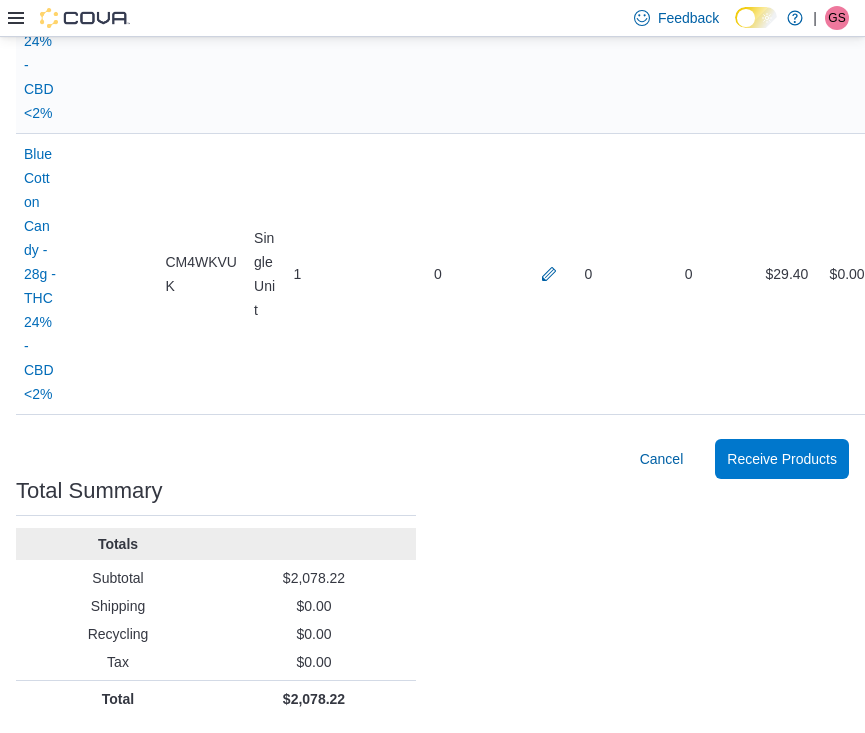scroll, scrollTop: 3023, scrollLeft: 0, axis: vertical 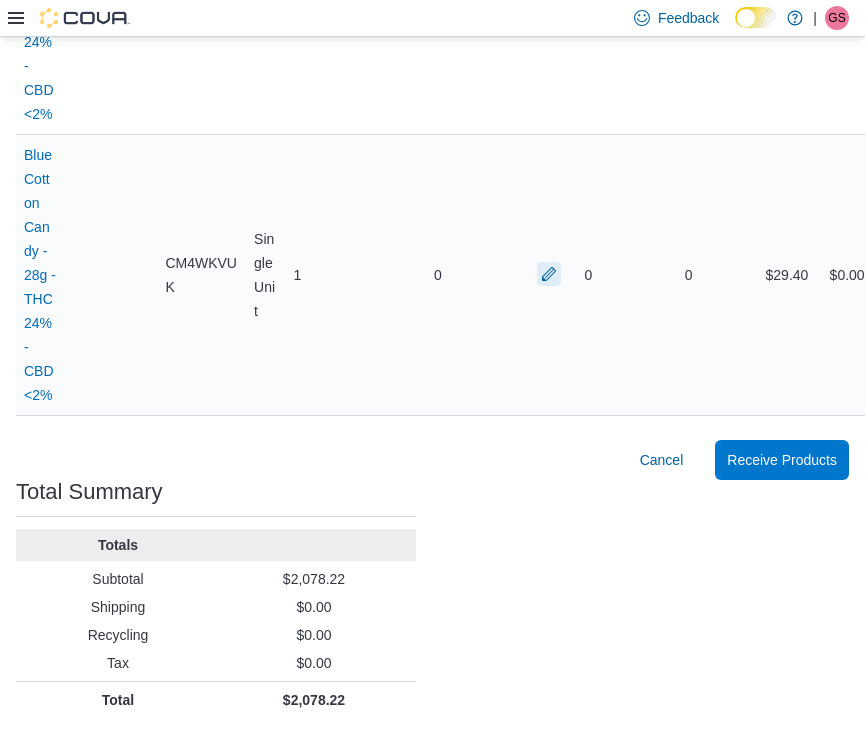 click at bounding box center [549, 274] 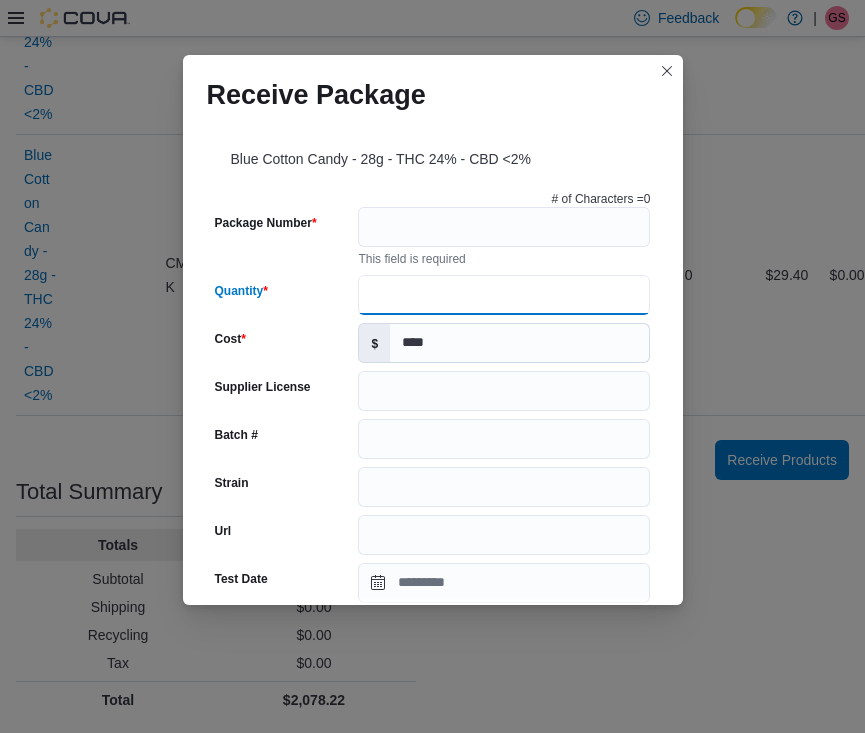 click on "# of Characters =  0 Package Number This field is required Quantity Cost $ **** Supplier License Batch # Strain Url Test Date Harvest Date Production Date Packaged Date Testing Facility Test Batch # Terpene Profile Expiration Date Use By Date Cannabinoids Add Cannabinoid Add unit THC % CBD %" at bounding box center (433, 693) 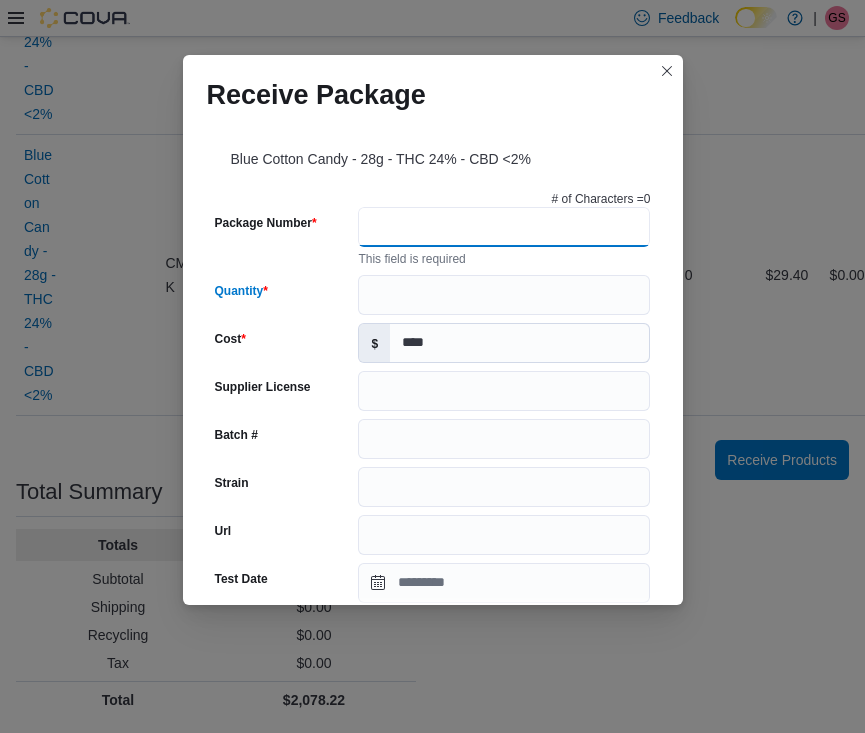 click on "Package Number" at bounding box center (504, 227) 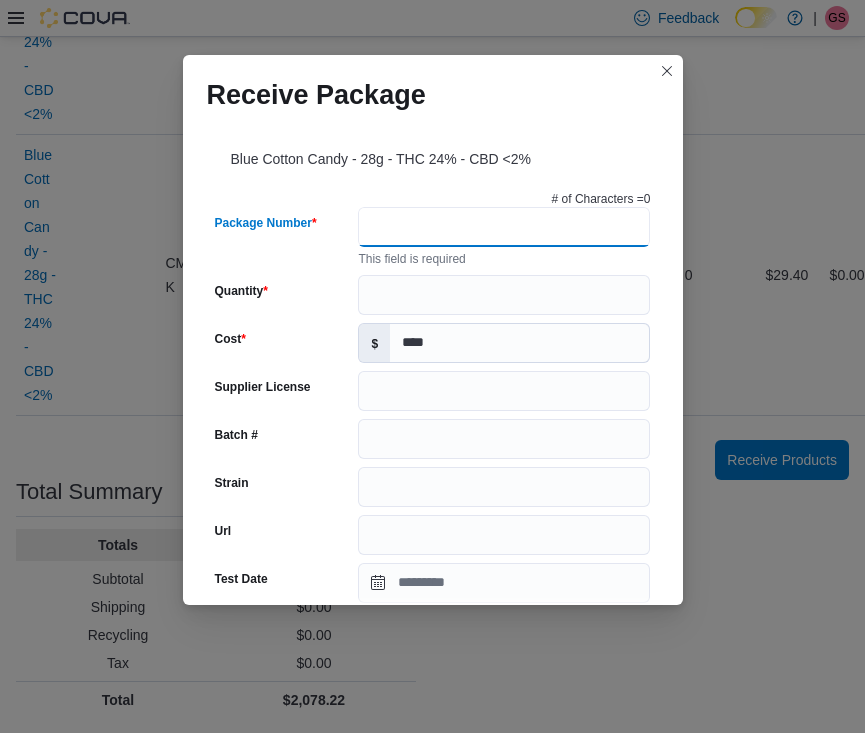 paste on "**********" 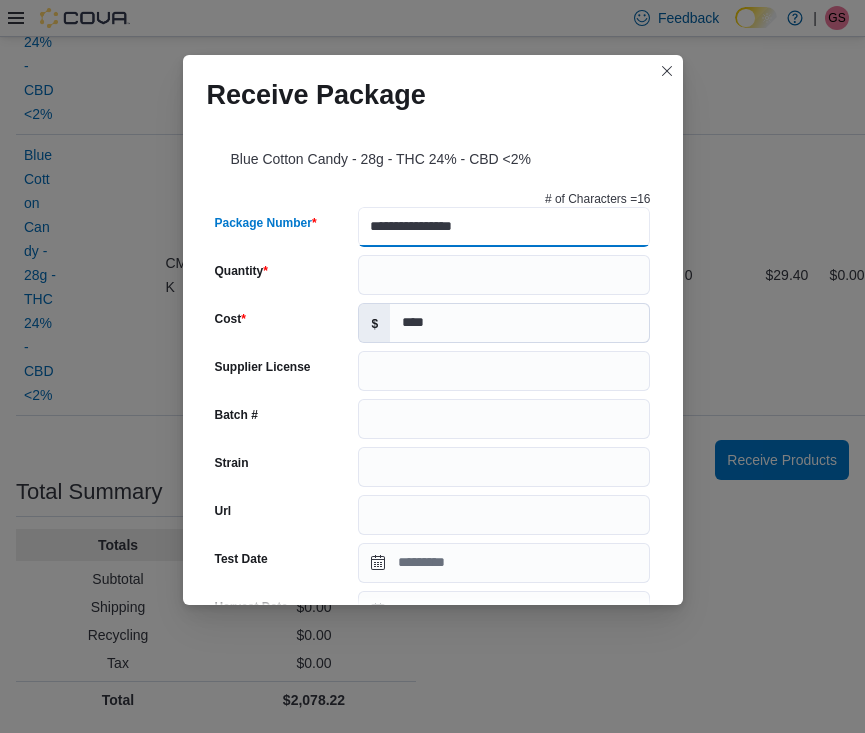 type on "**********" 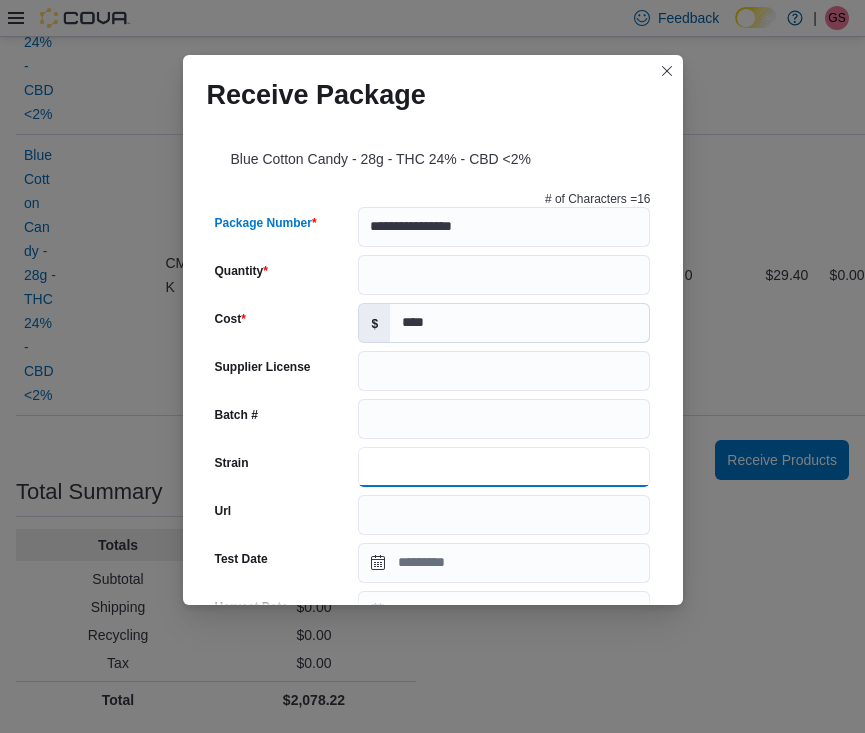 click on "Strain" at bounding box center [504, 467] 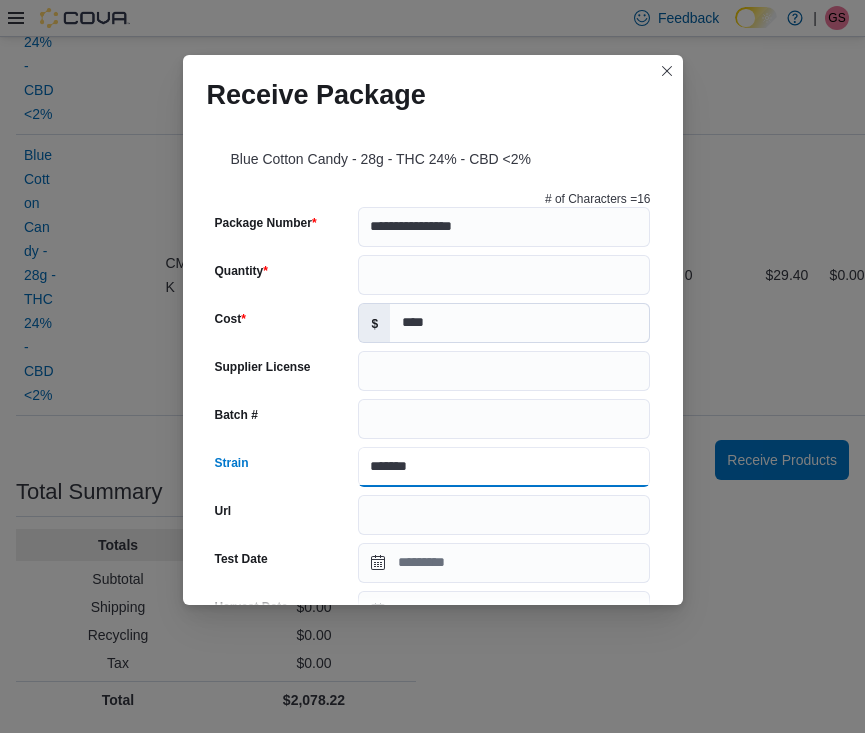 type on "******" 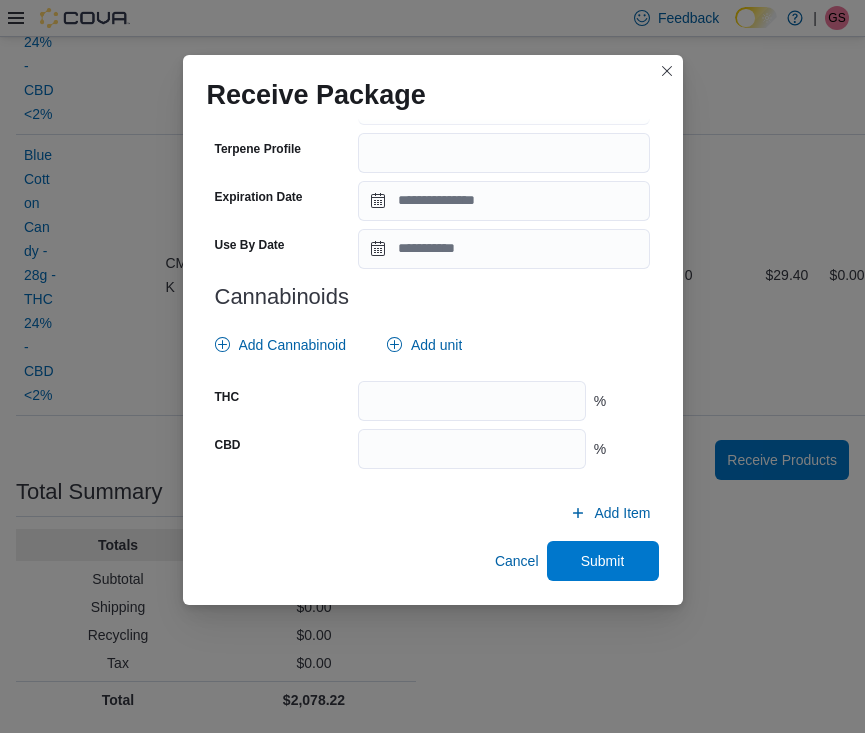 scroll, scrollTop: 697, scrollLeft: 0, axis: vertical 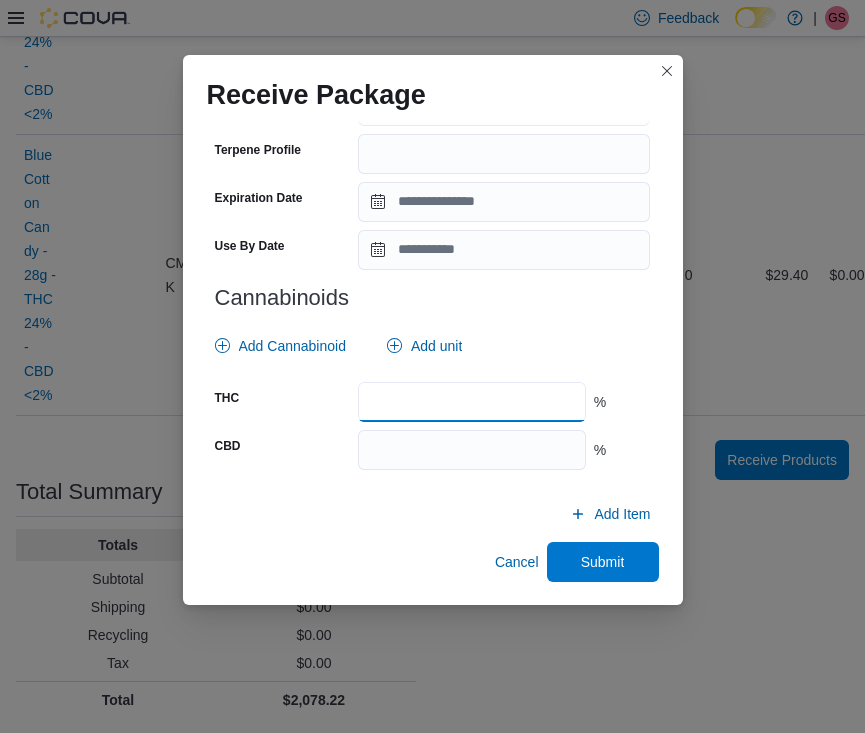 click at bounding box center (471, 402) 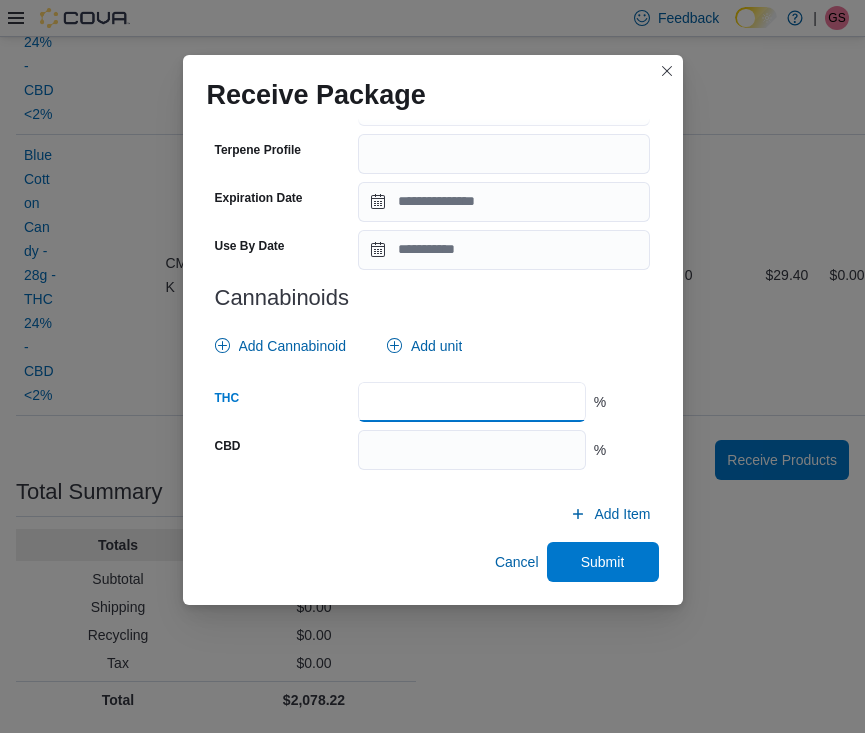 type on "**" 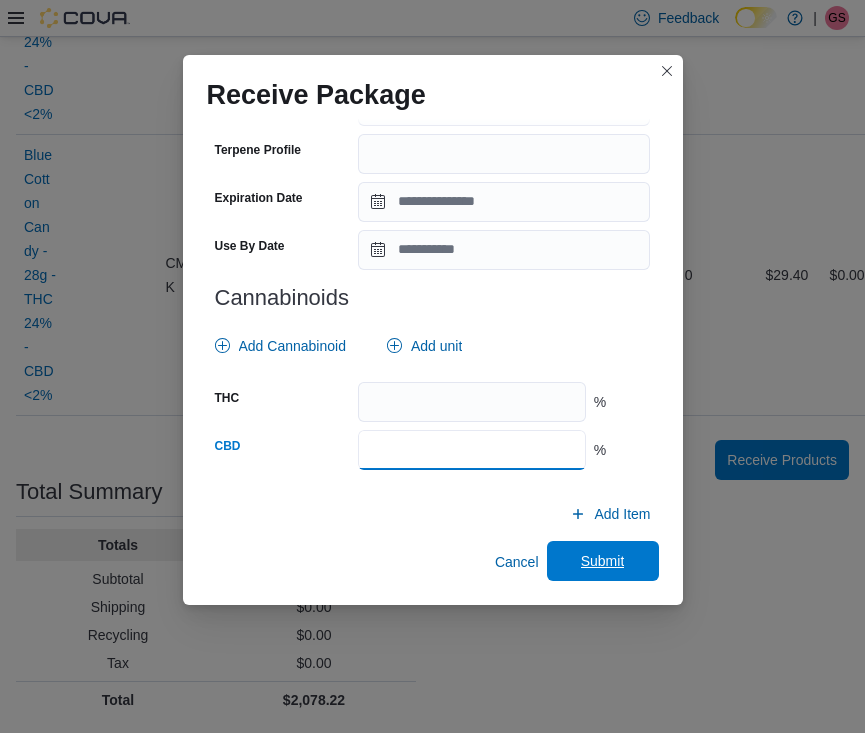 type on "*" 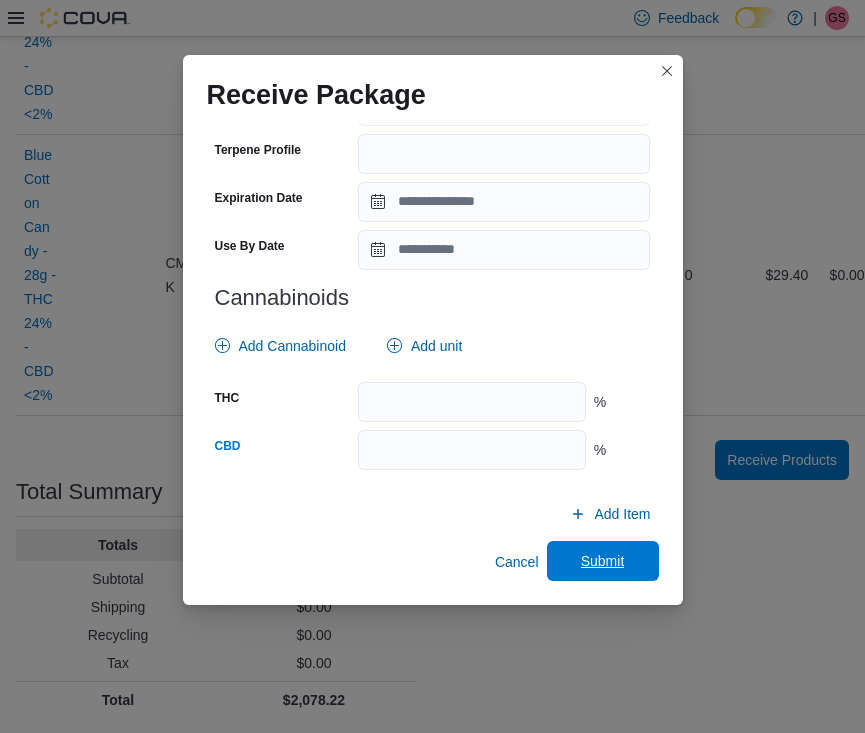 click on "Submit" at bounding box center [603, 561] 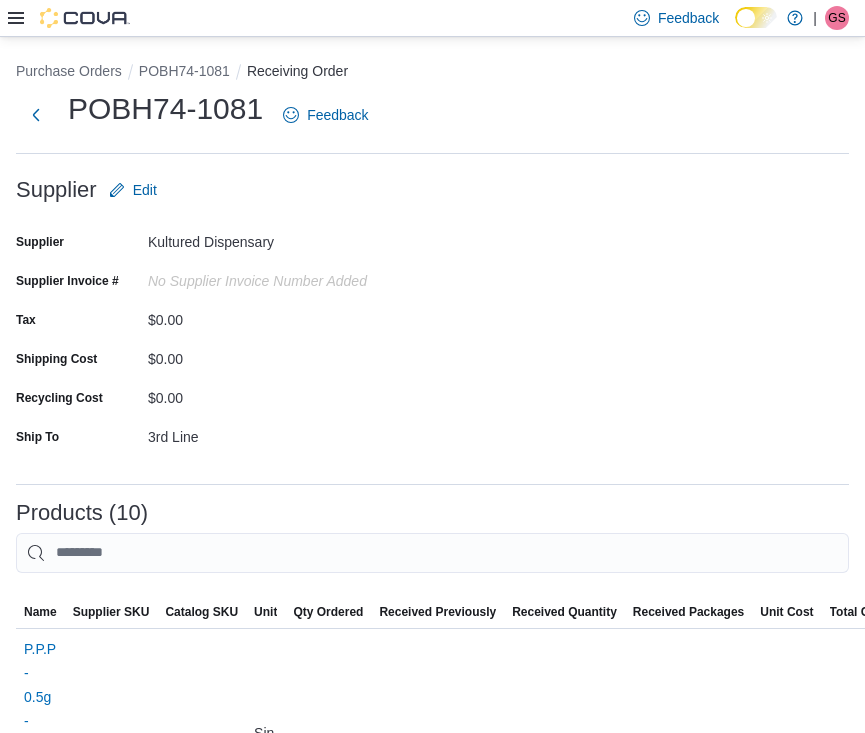 scroll, scrollTop: 0, scrollLeft: 0, axis: both 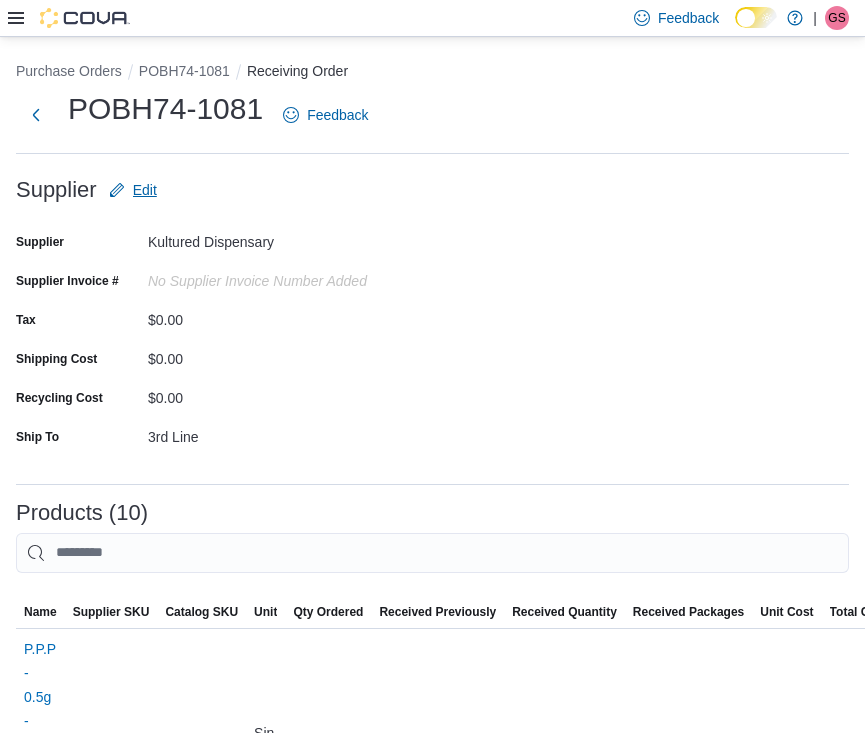 click on "Edit" at bounding box center [145, 190] 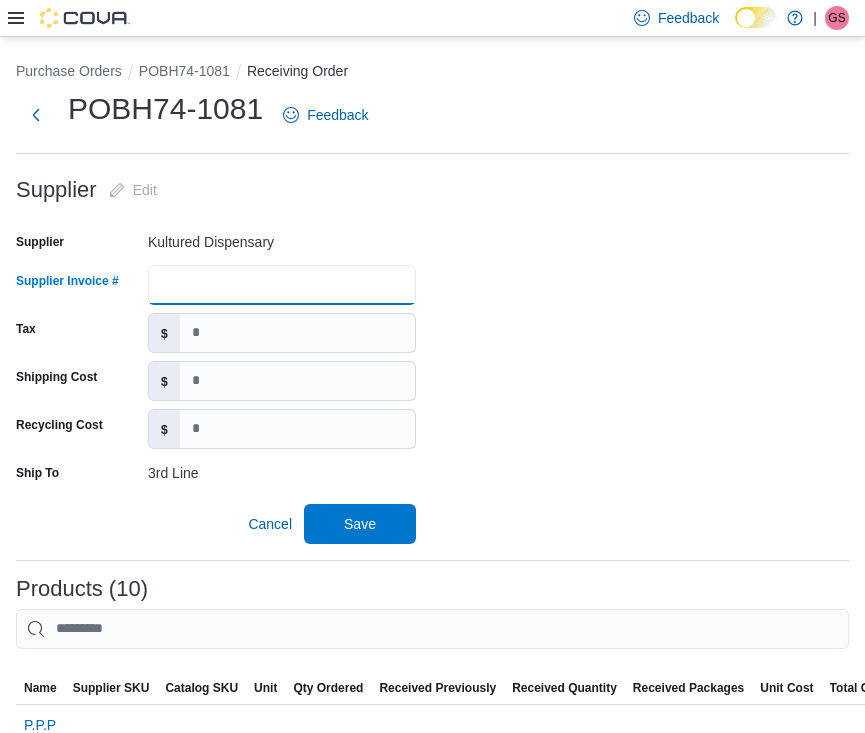 click on "Supplier Invoice #" at bounding box center (282, 285) 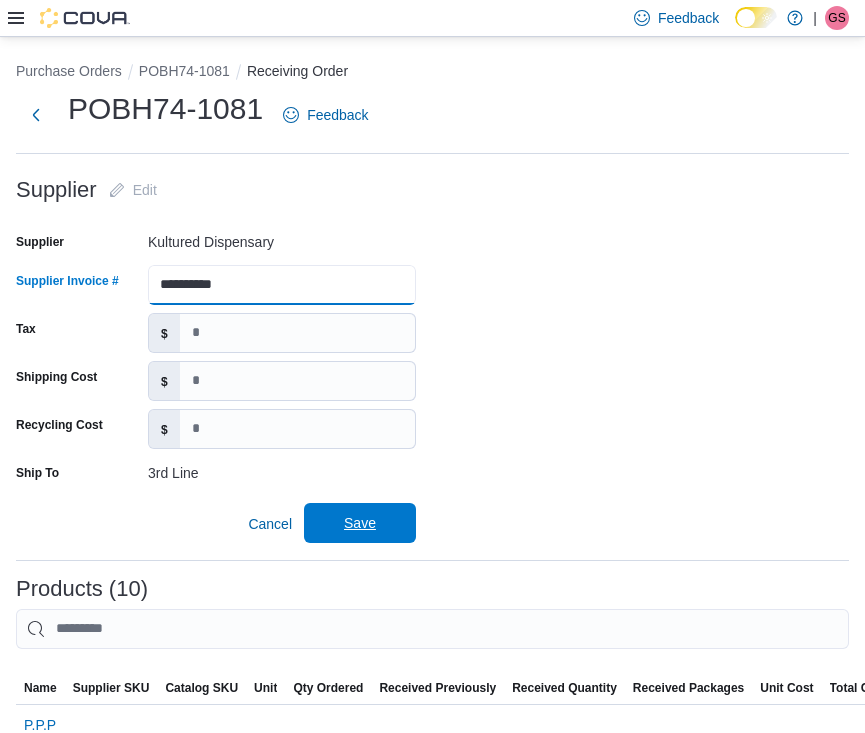 type on "**********" 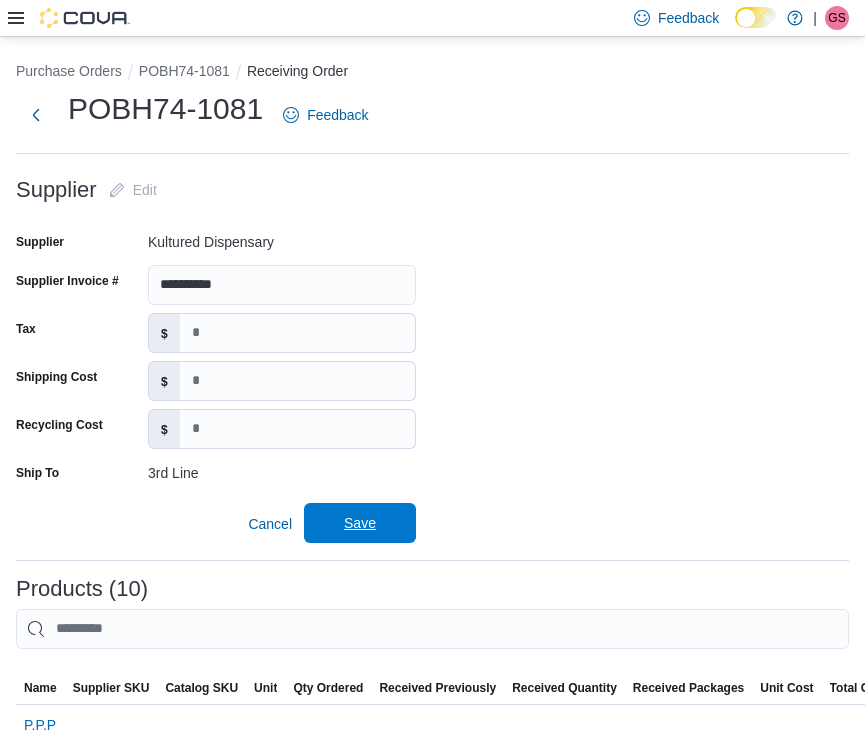 click on "Save" at bounding box center (360, 523) 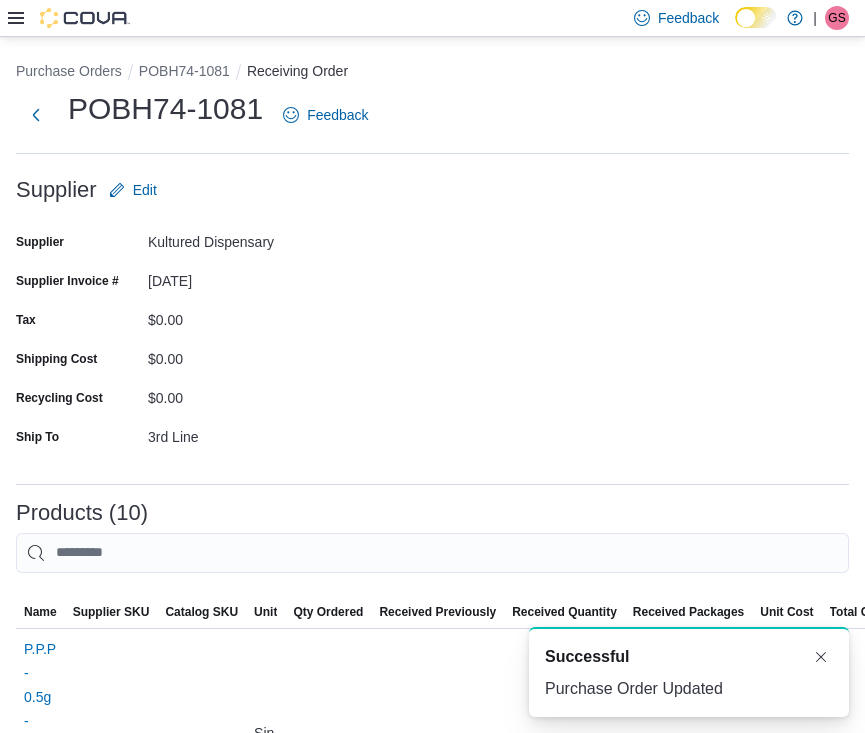 scroll, scrollTop: 0, scrollLeft: 0, axis: both 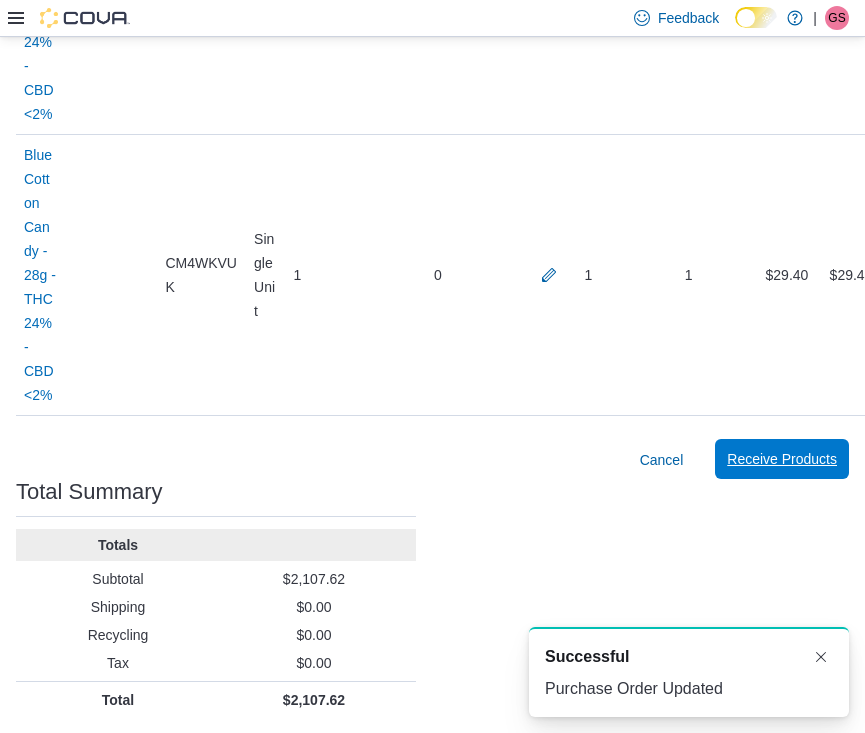 click on "Receive Products" at bounding box center [782, 459] 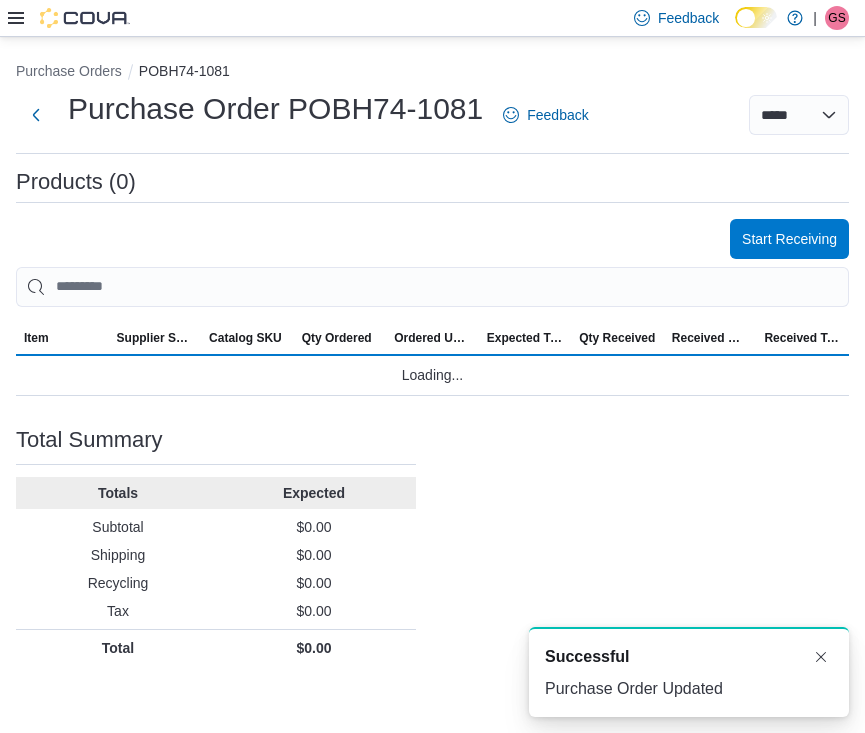 scroll, scrollTop: 0, scrollLeft: 0, axis: both 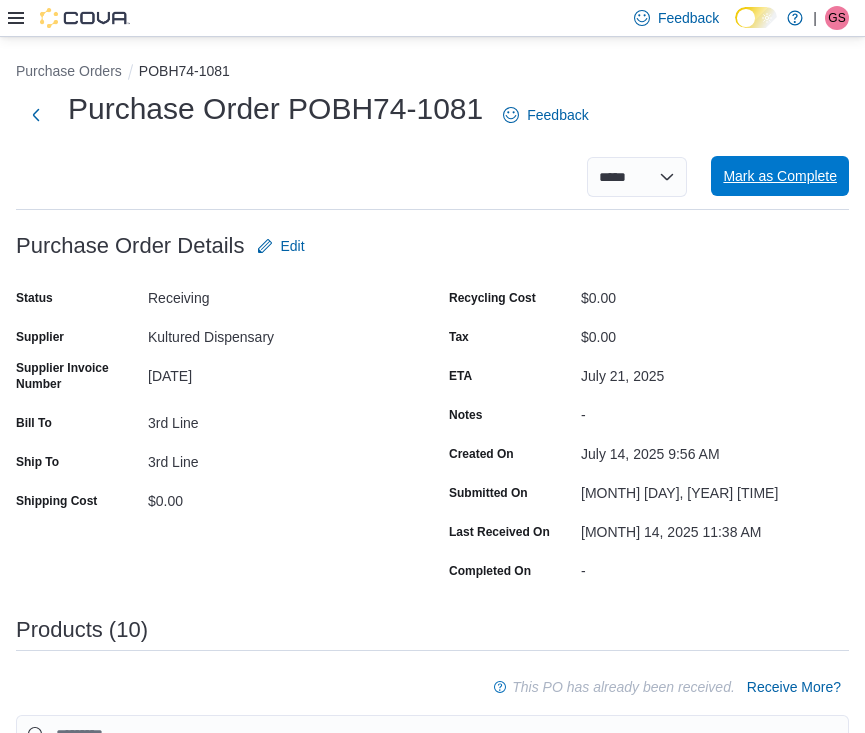click on "Mark as Complete" at bounding box center (780, 176) 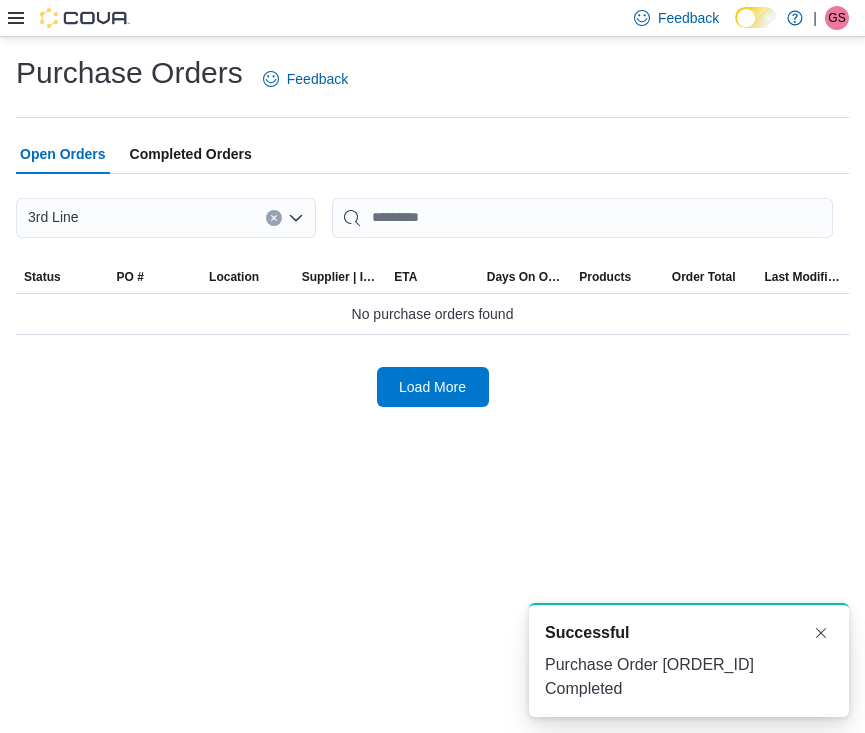 scroll, scrollTop: 0, scrollLeft: 0, axis: both 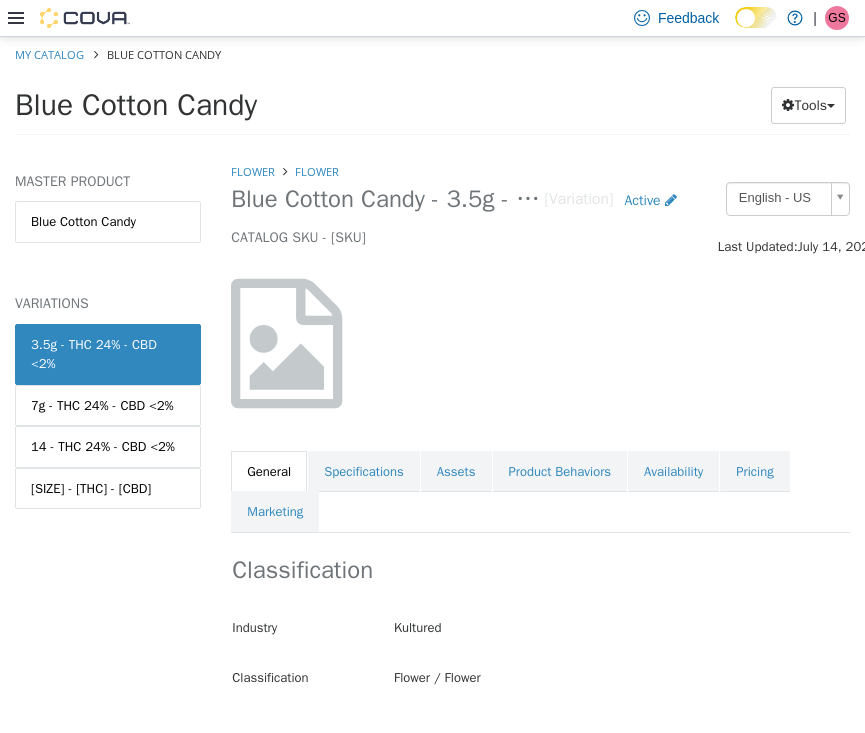 click 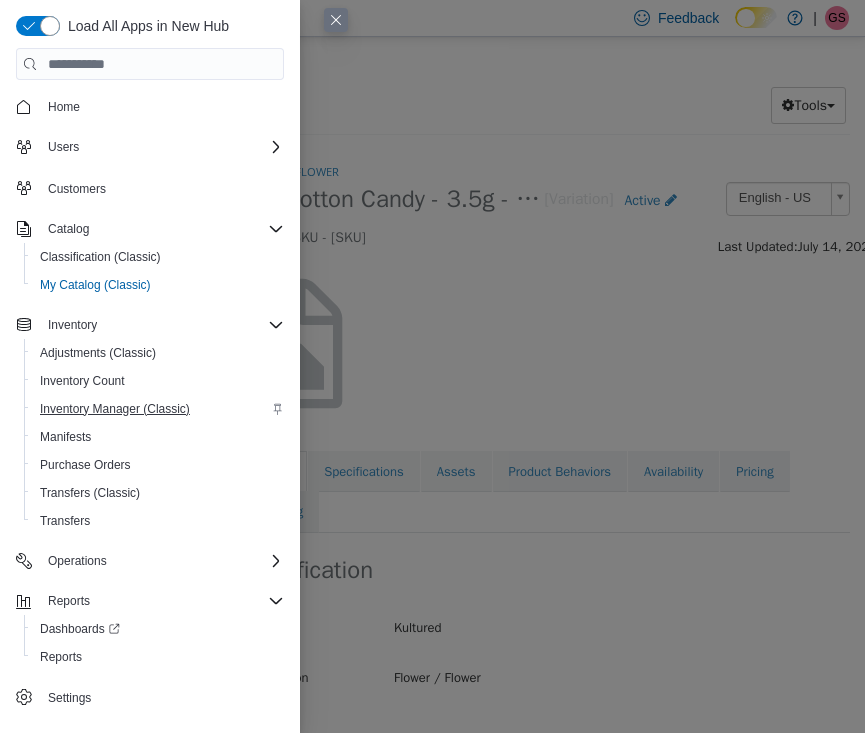 click on "Inventory Manager (Classic)" at bounding box center (115, 409) 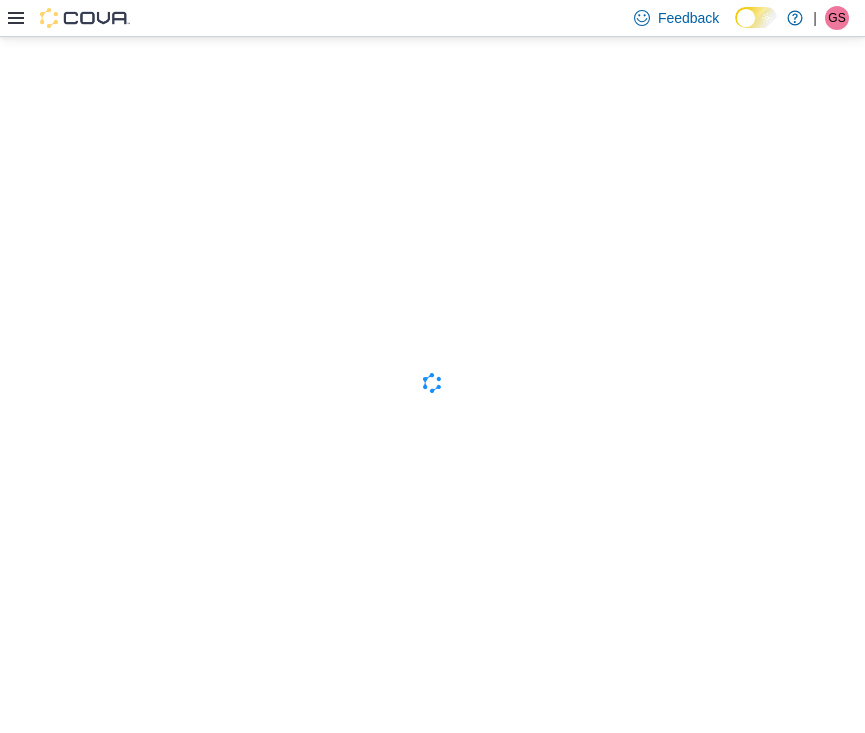 scroll, scrollTop: 0, scrollLeft: 0, axis: both 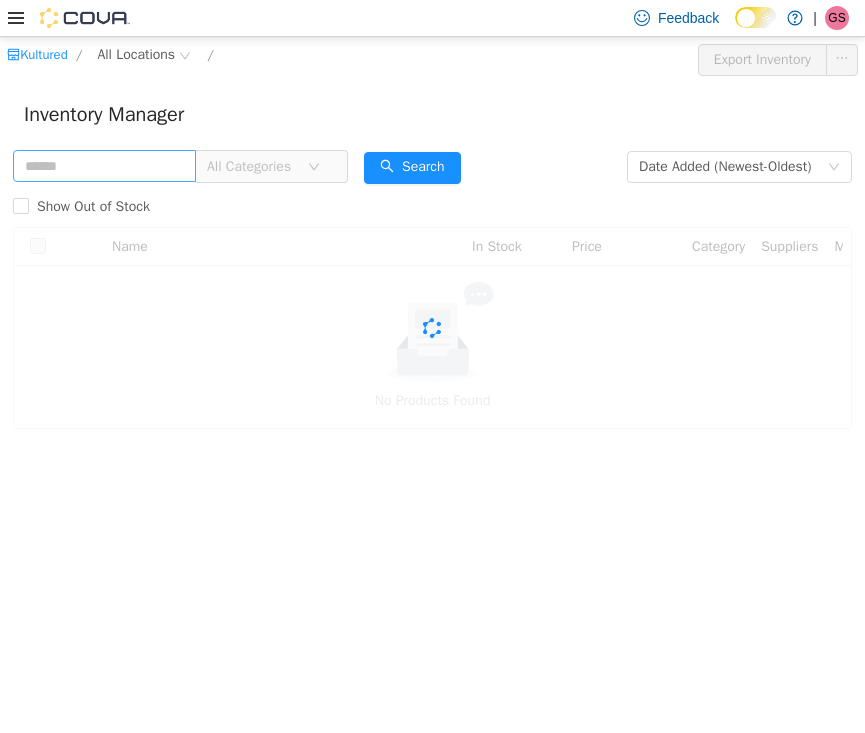 click at bounding box center [104, 165] 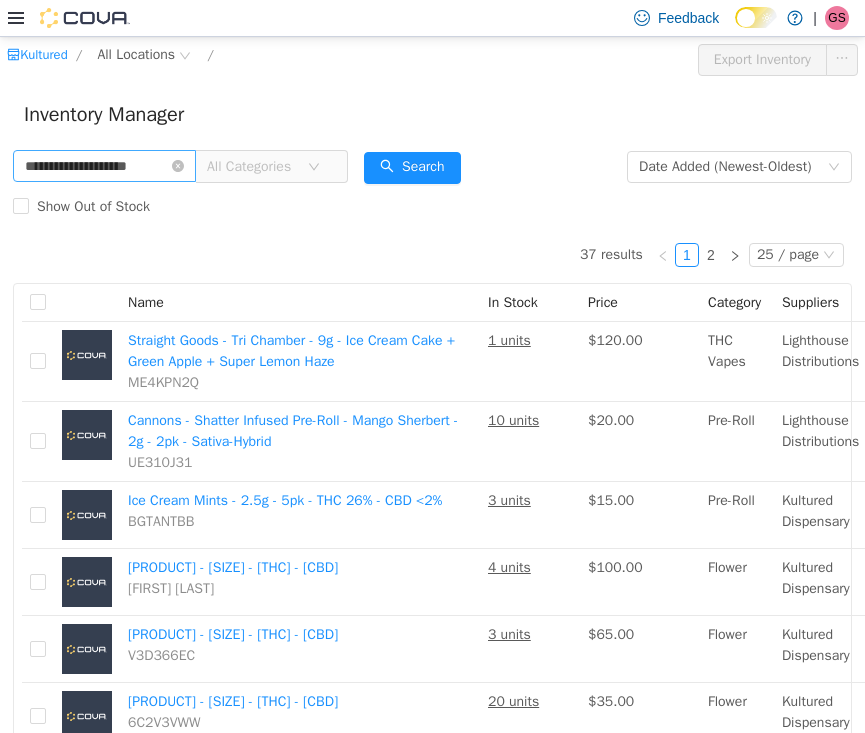 click on "**********" at bounding box center (104, 165) 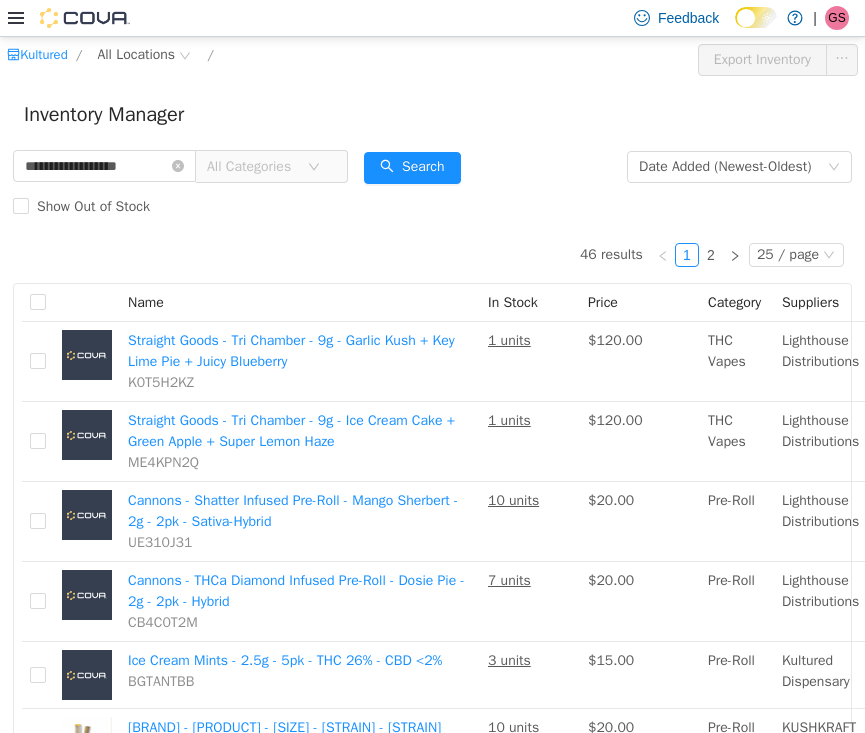 click on "All Categories" at bounding box center (257, 166) 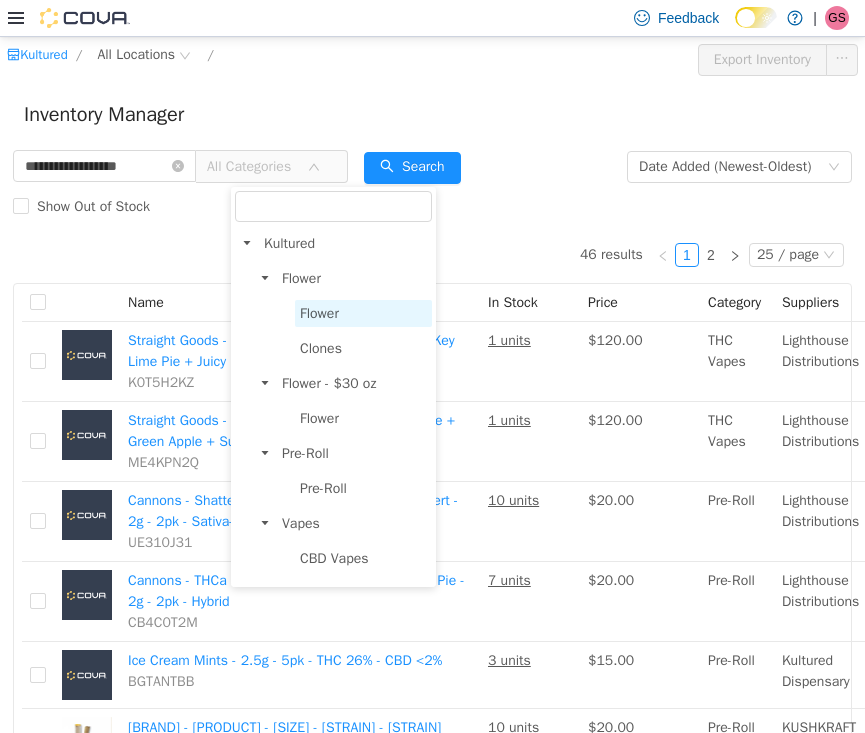 click on "Flower" at bounding box center (319, 312) 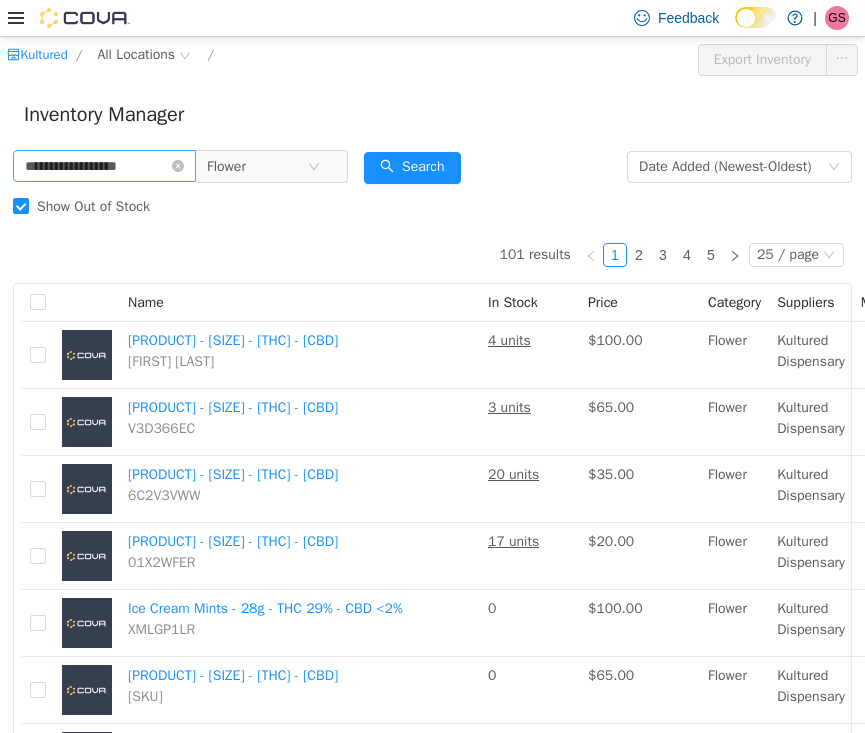 scroll, scrollTop: 0, scrollLeft: 0, axis: both 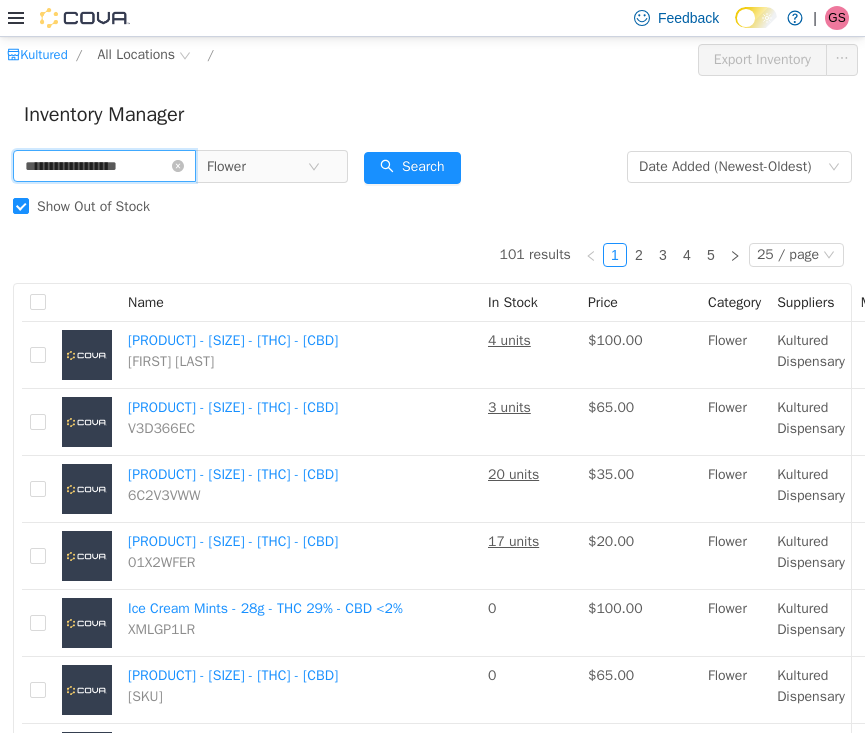 drag, startPoint x: 153, startPoint y: 166, endPoint x: 0, endPoint y: 164, distance: 153.01308 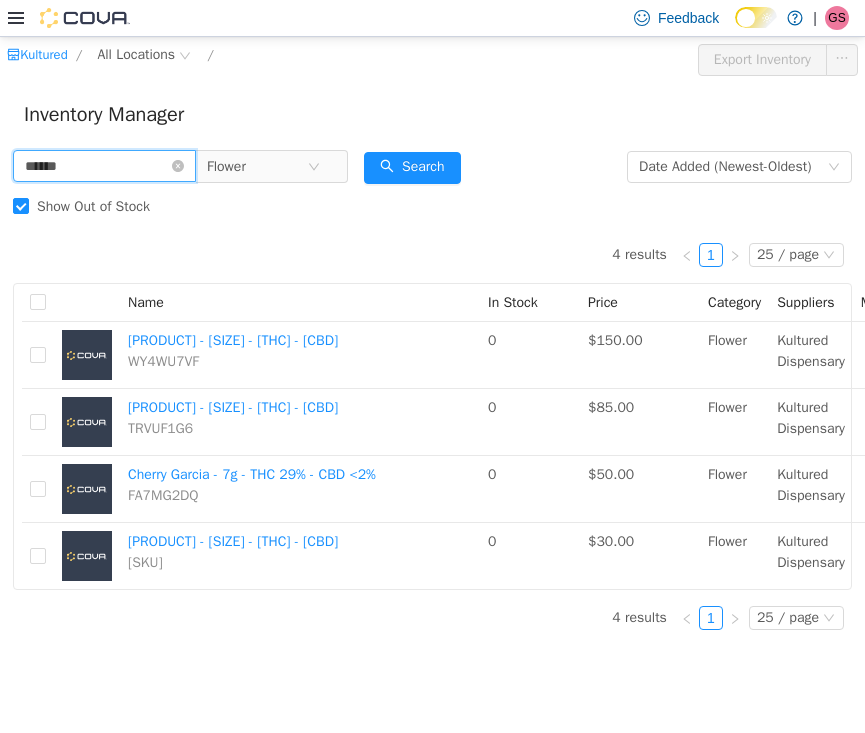 drag, startPoint x: 102, startPoint y: 164, endPoint x: 0, endPoint y: 164, distance: 102 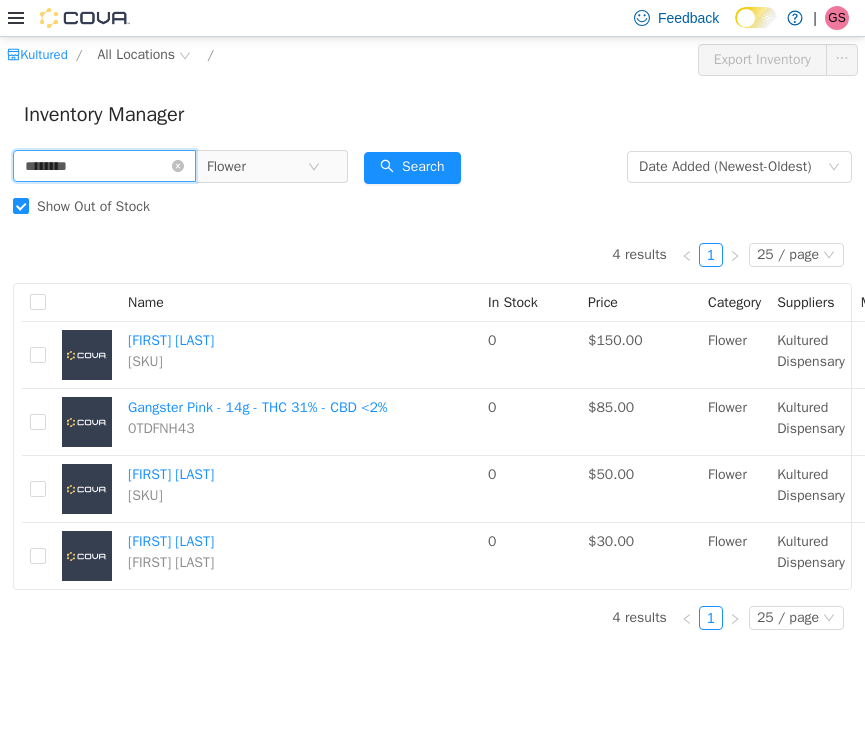 drag, startPoint x: 129, startPoint y: 170, endPoint x: 1, endPoint y: 166, distance: 128.06248 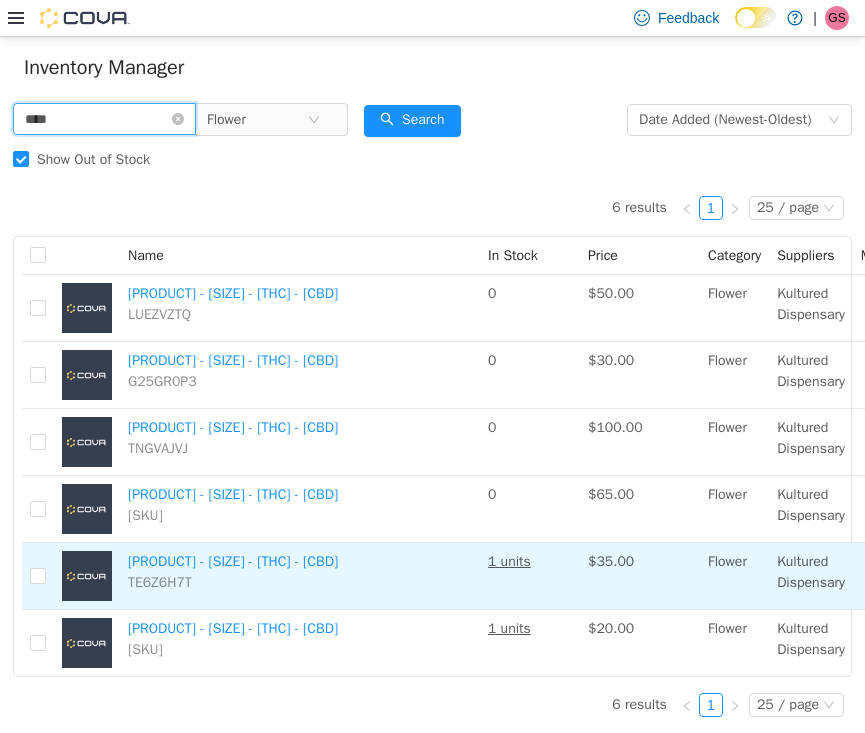 scroll, scrollTop: 147, scrollLeft: 0, axis: vertical 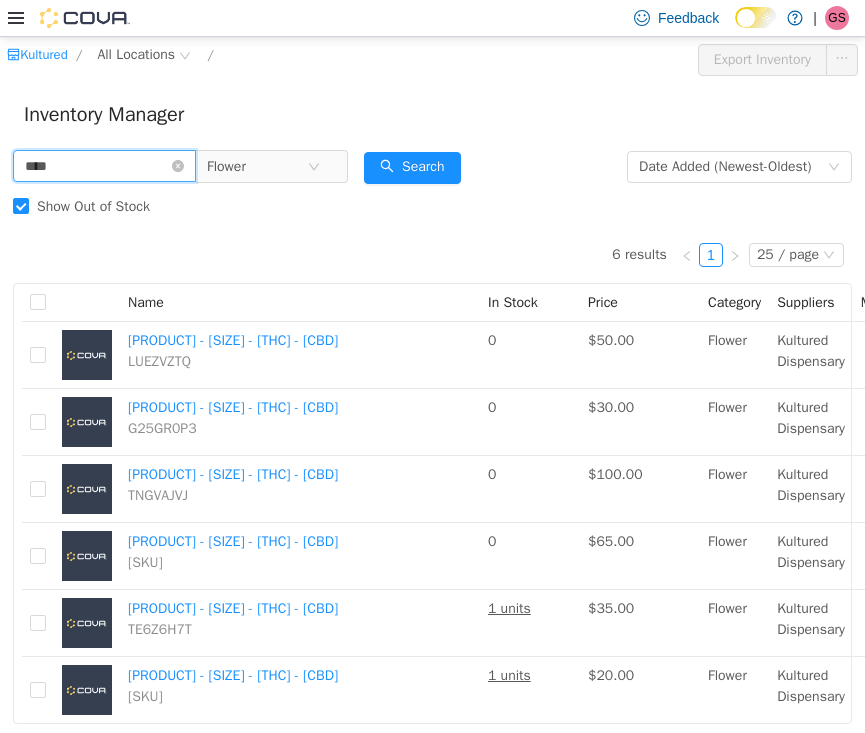 drag, startPoint x: 107, startPoint y: 173, endPoint x: 0, endPoint y: 170, distance: 107.042046 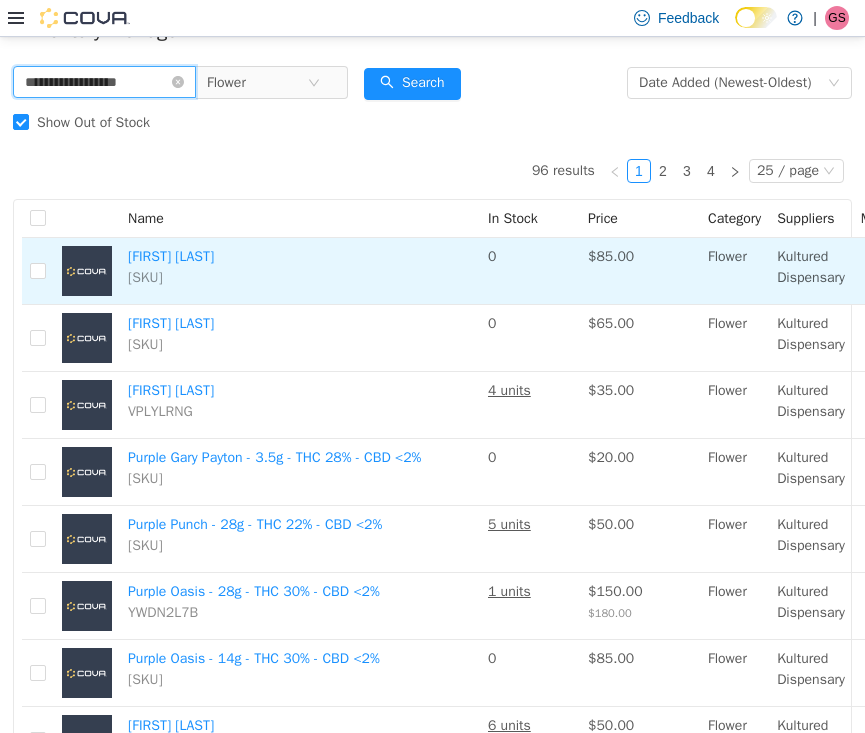 scroll, scrollTop: 107, scrollLeft: 0, axis: vertical 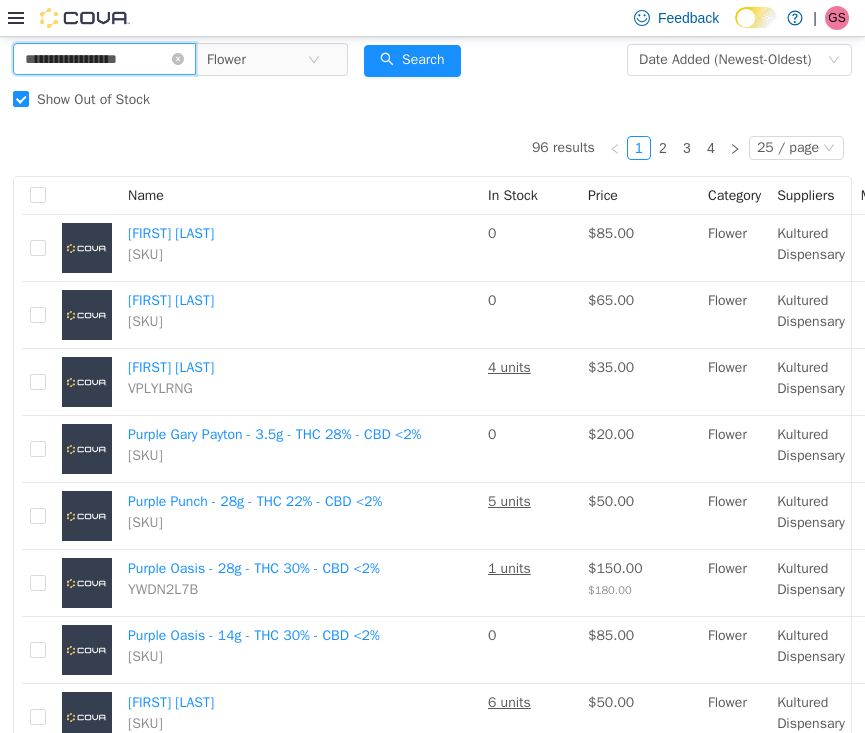 drag, startPoint x: 168, startPoint y: 59, endPoint x: 0, endPoint y: 57, distance: 168.0119 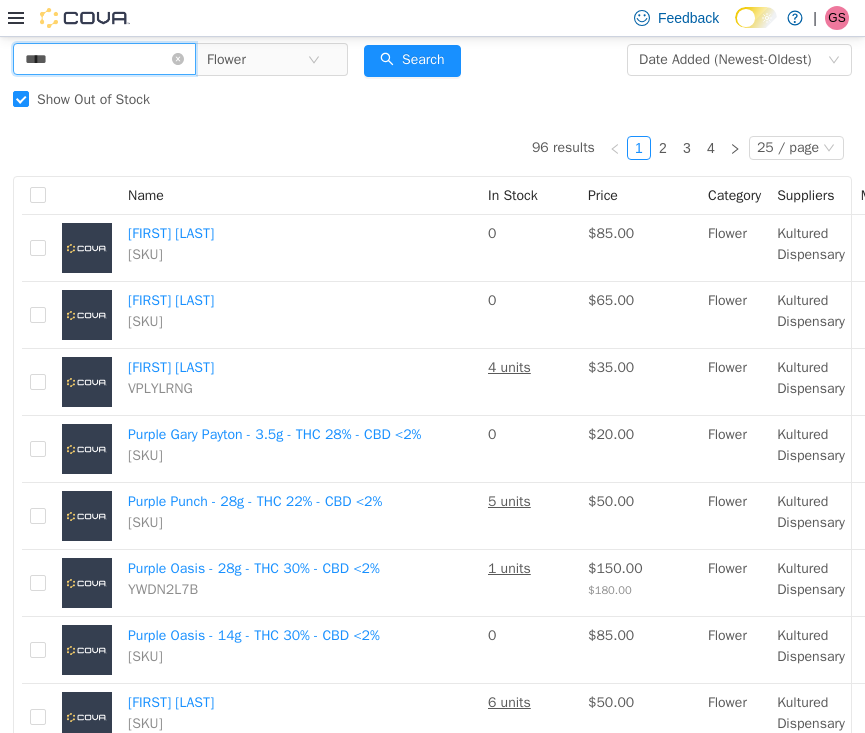 type on "****" 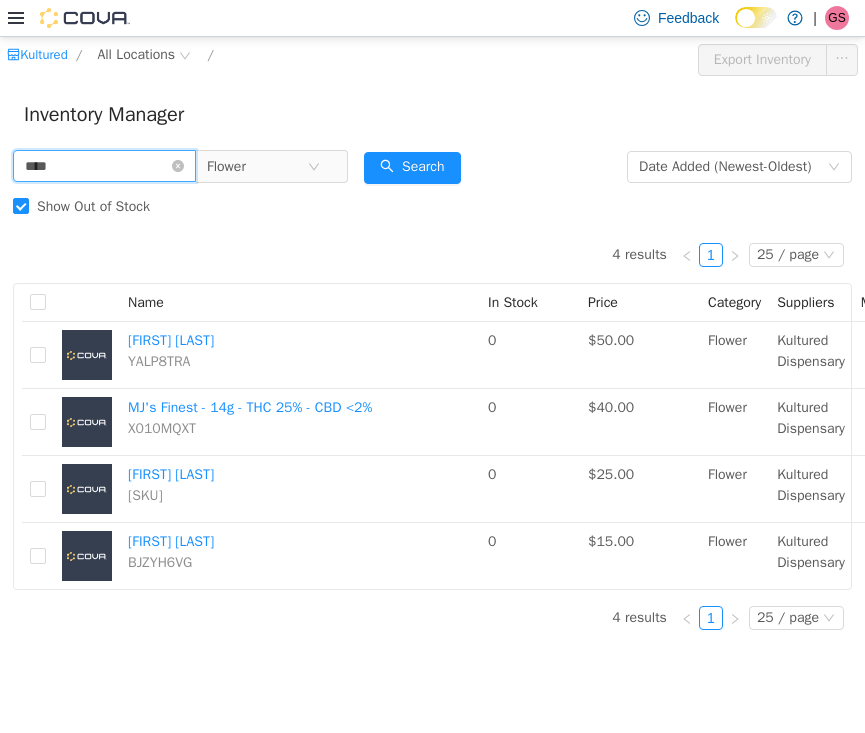 scroll, scrollTop: 0, scrollLeft: 0, axis: both 